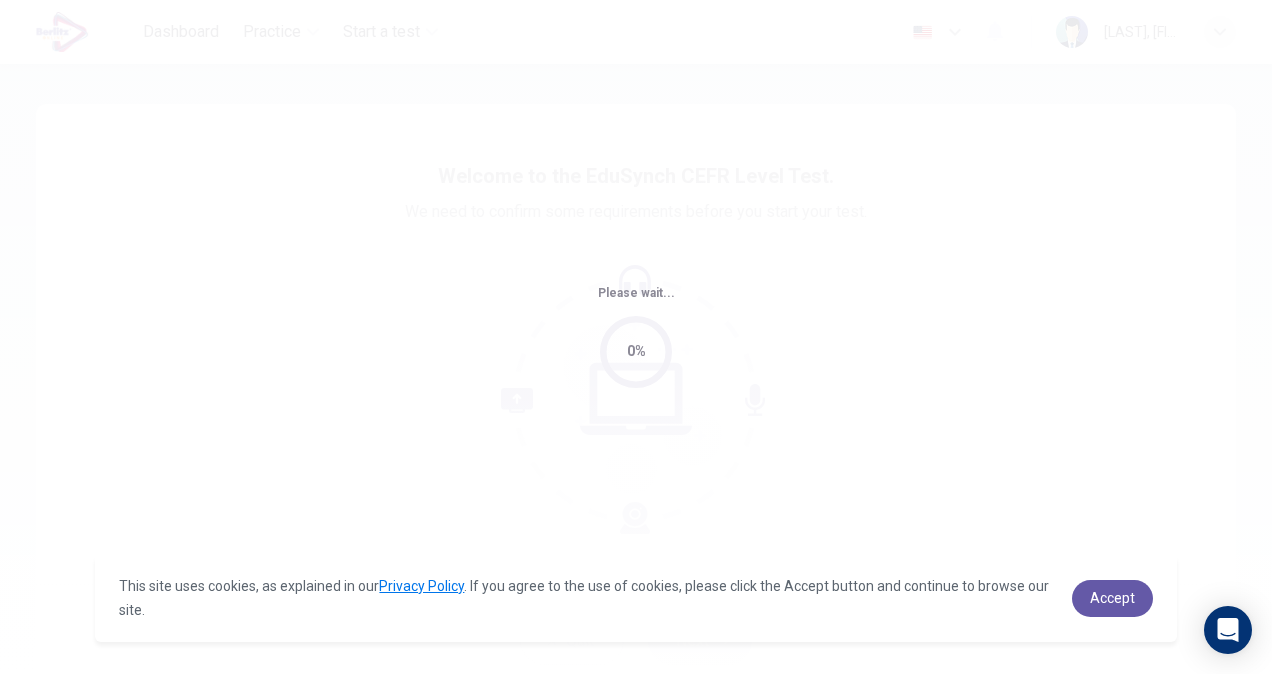 scroll, scrollTop: 0, scrollLeft: 0, axis: both 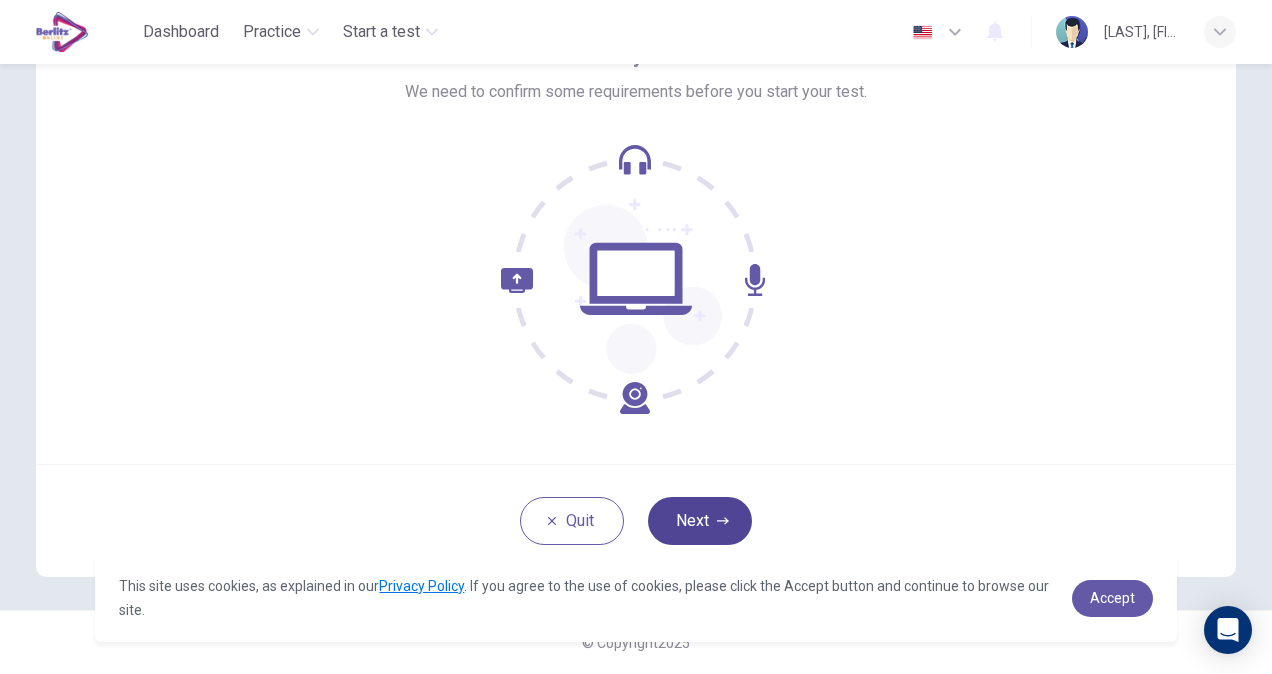 click on "Next" at bounding box center [700, 521] 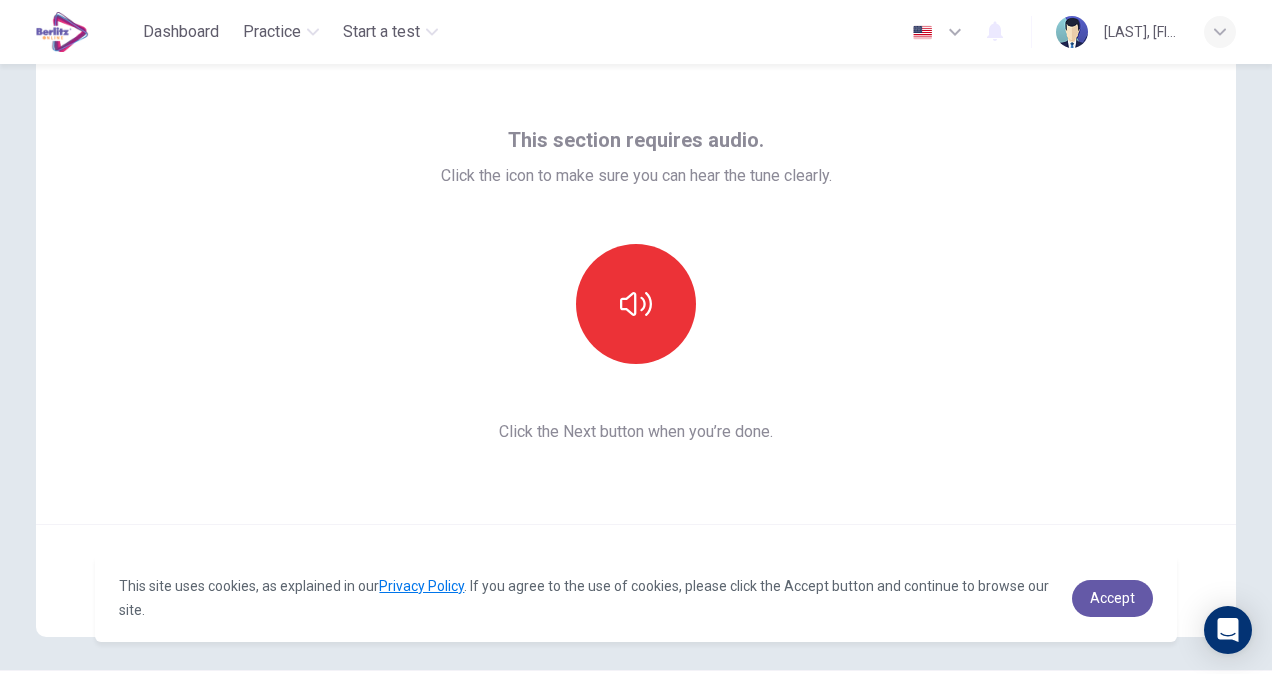 scroll, scrollTop: 20, scrollLeft: 0, axis: vertical 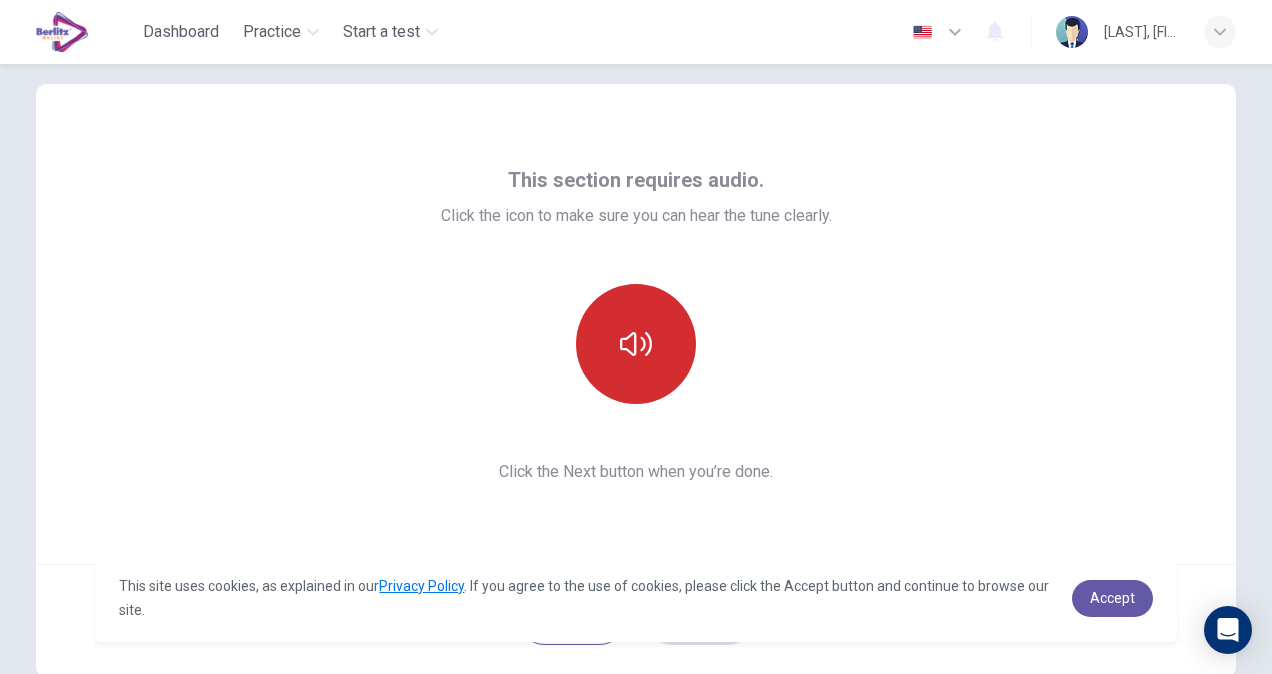 click at bounding box center (636, 344) 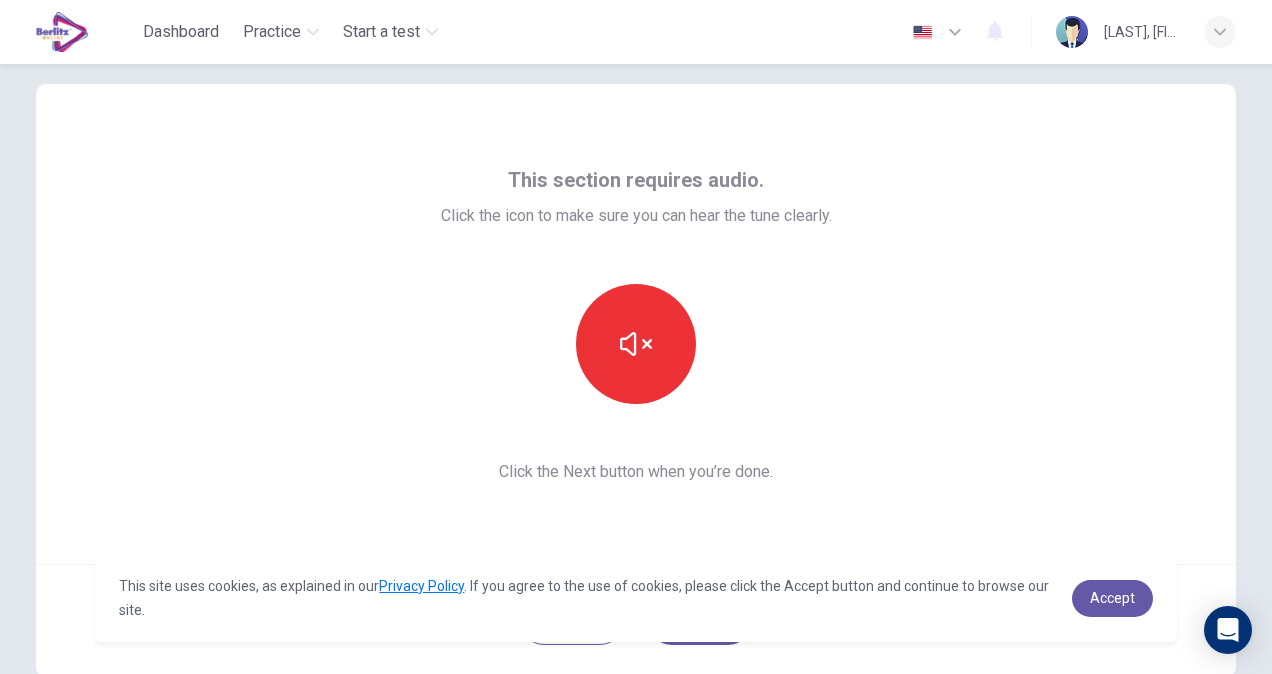 scroll, scrollTop: 120, scrollLeft: 0, axis: vertical 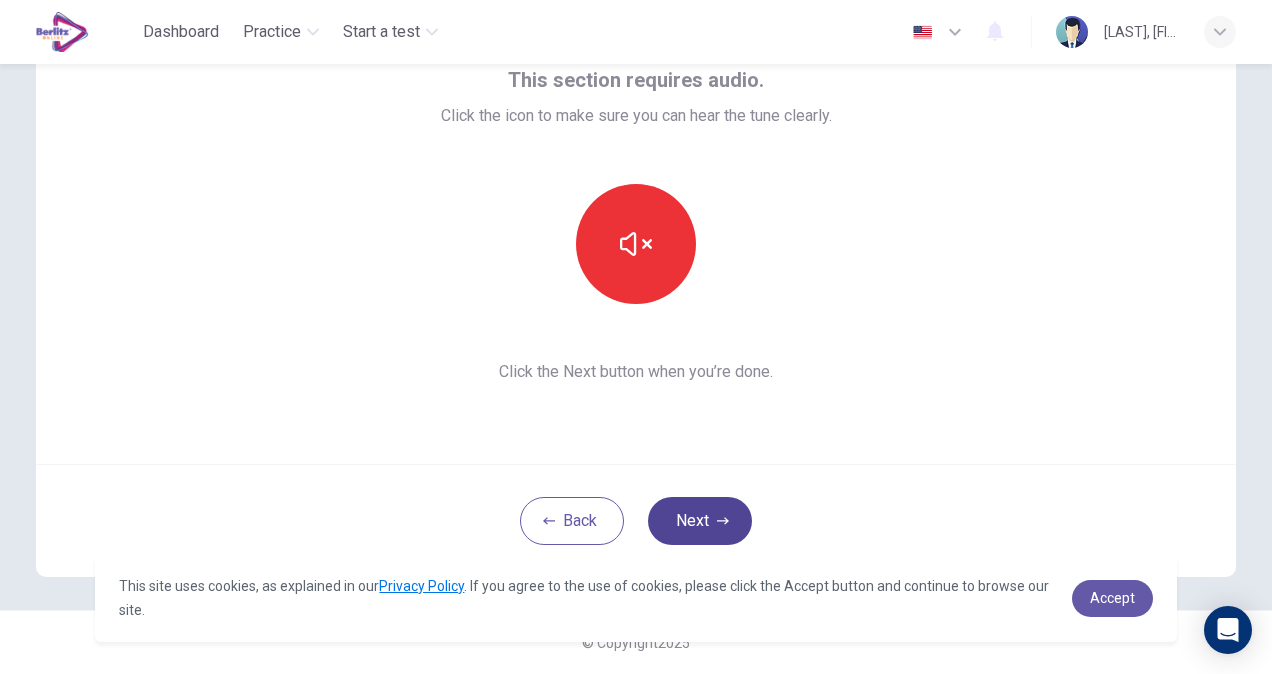 click on "Next" at bounding box center (700, 521) 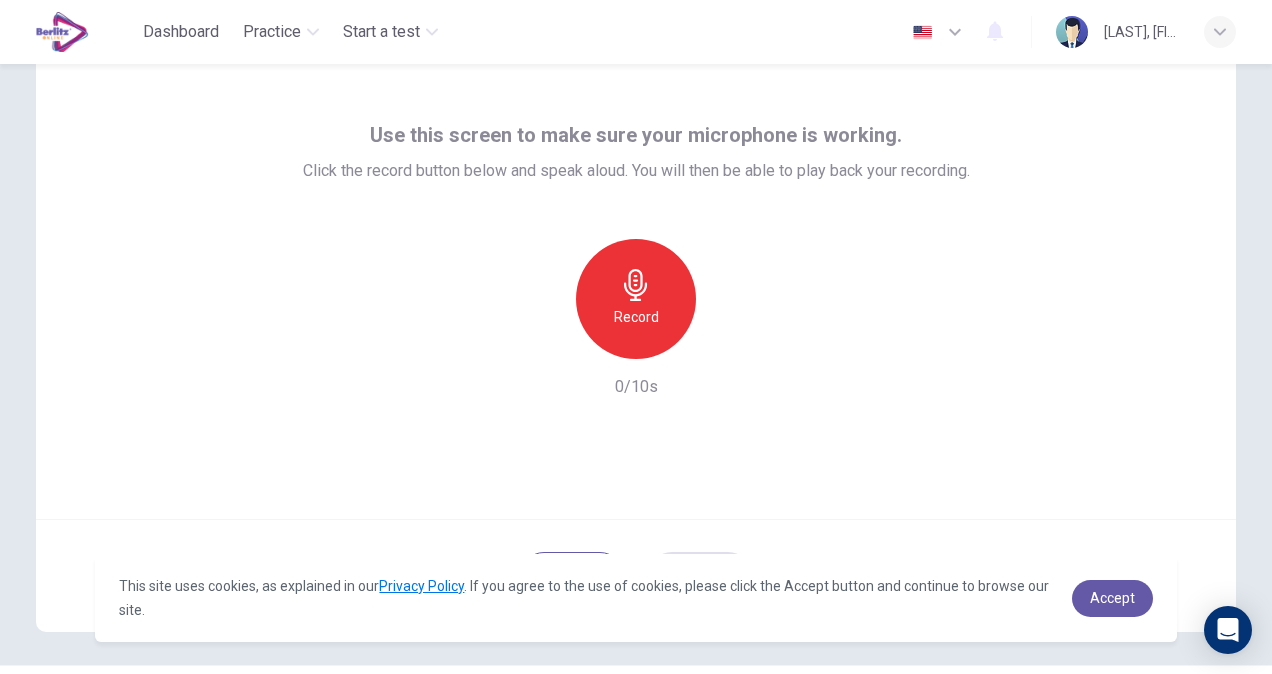 scroll, scrollTop: 20, scrollLeft: 0, axis: vertical 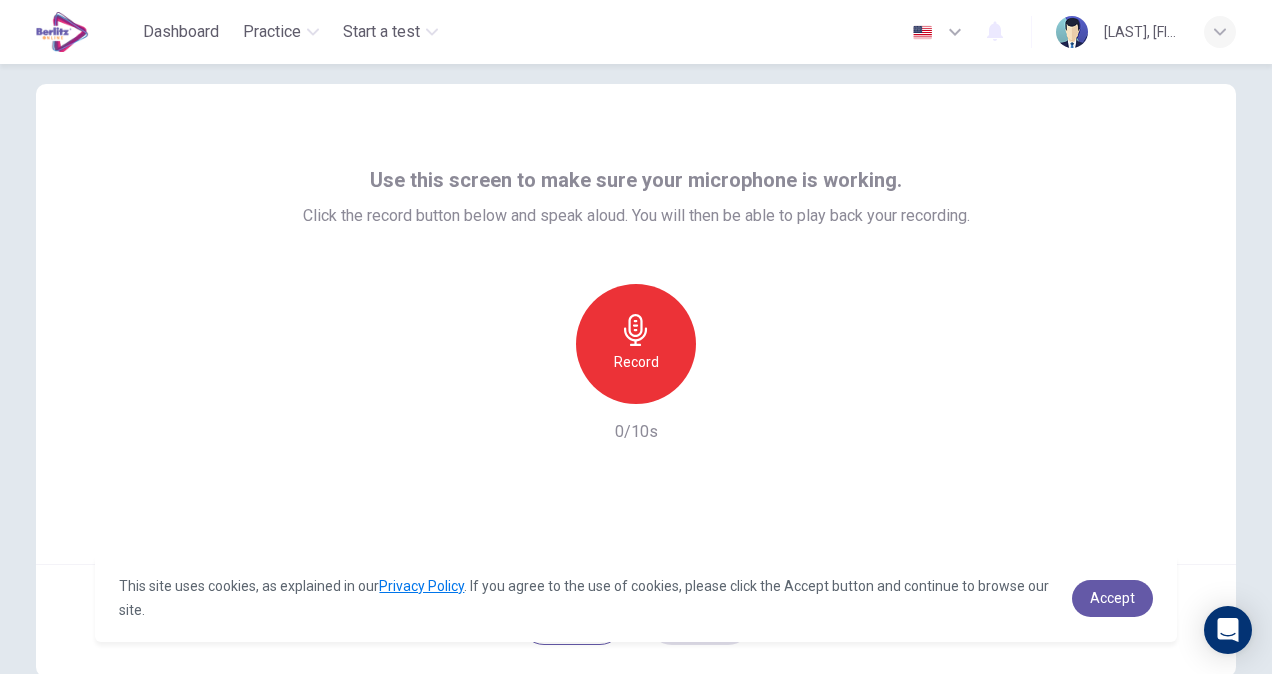 click on "Record" at bounding box center [636, 362] 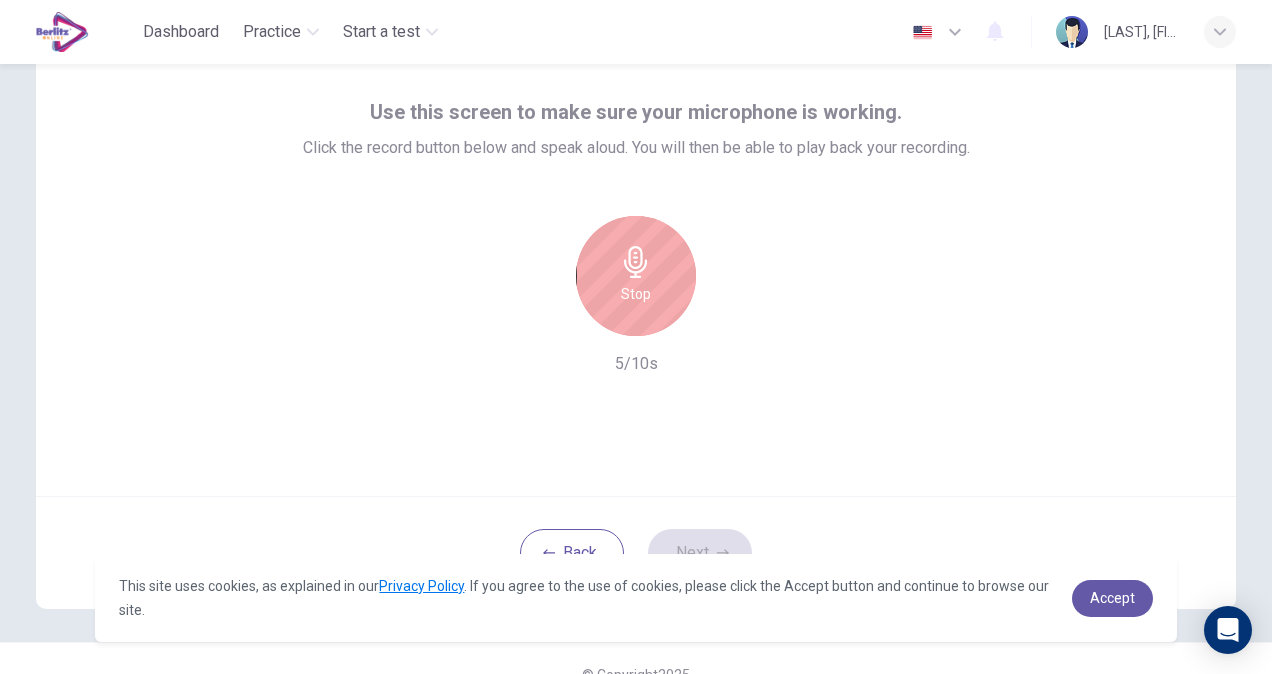 scroll, scrollTop: 120, scrollLeft: 0, axis: vertical 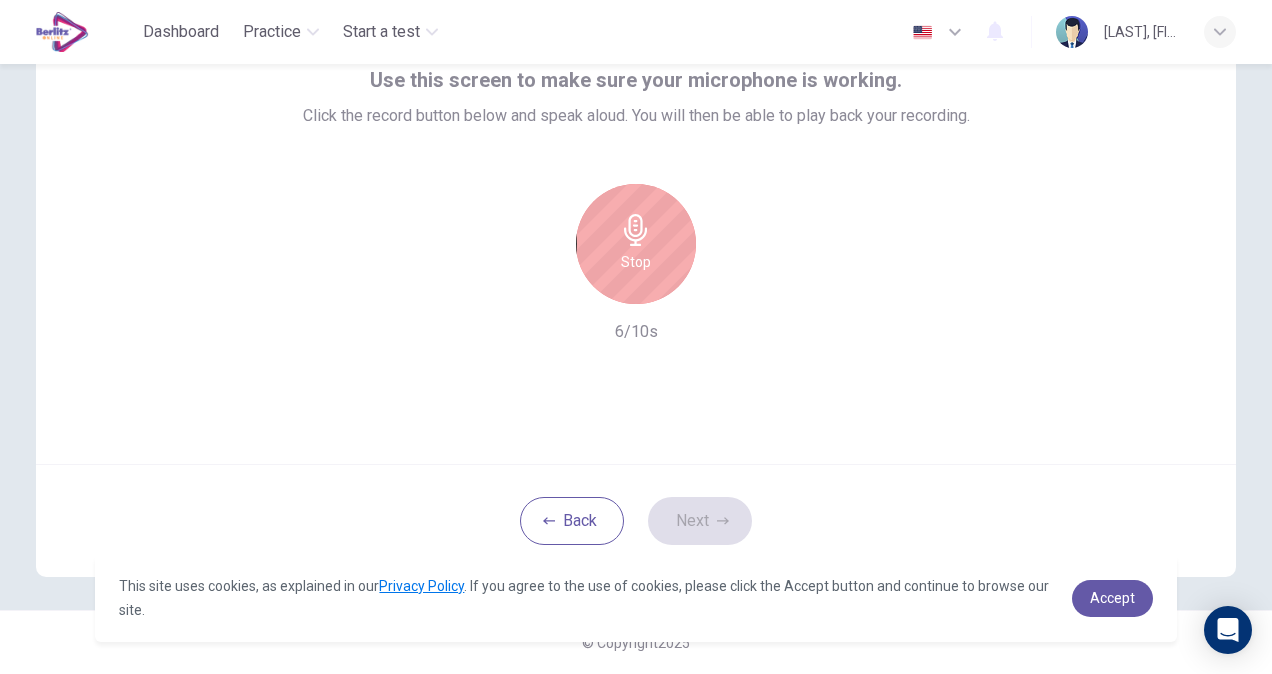 click on "Stop" at bounding box center [636, 244] 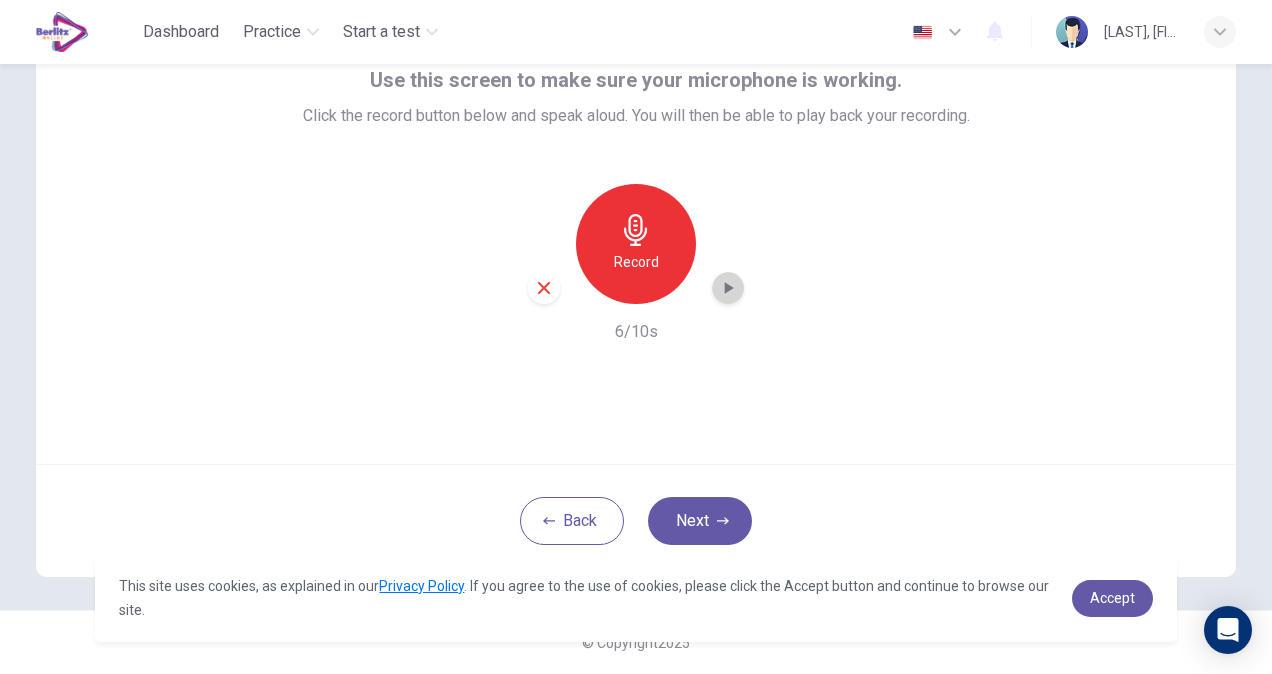 click 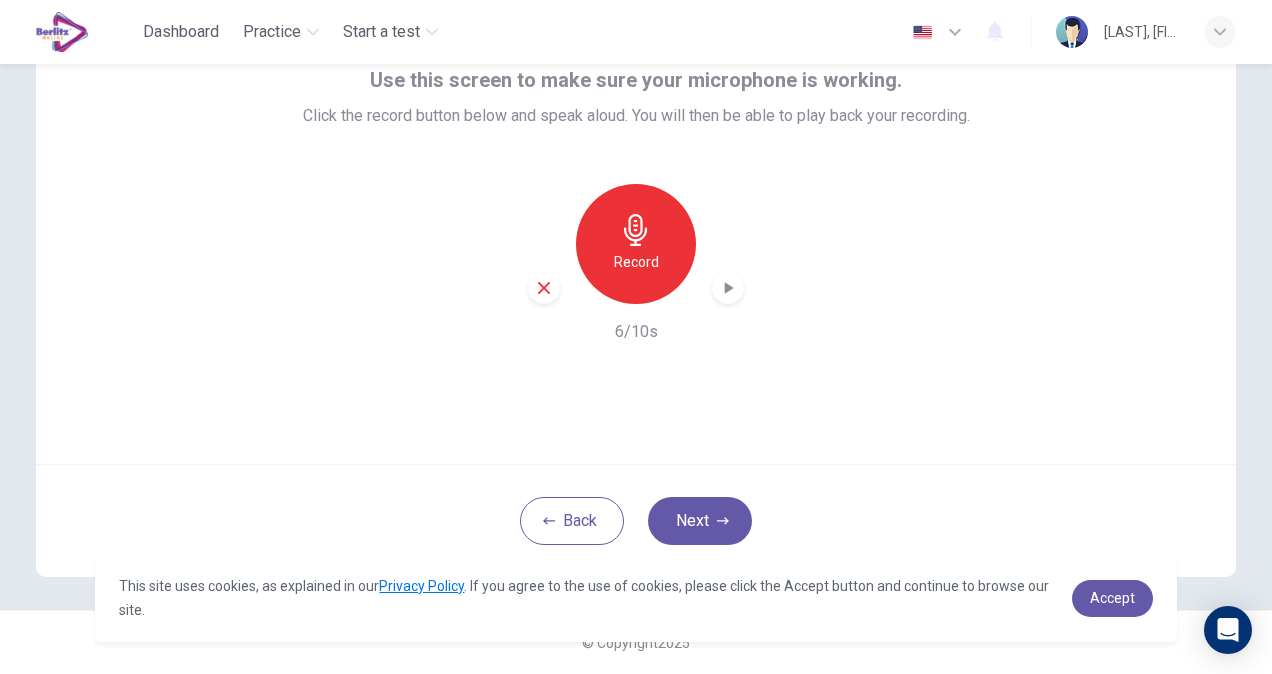 type 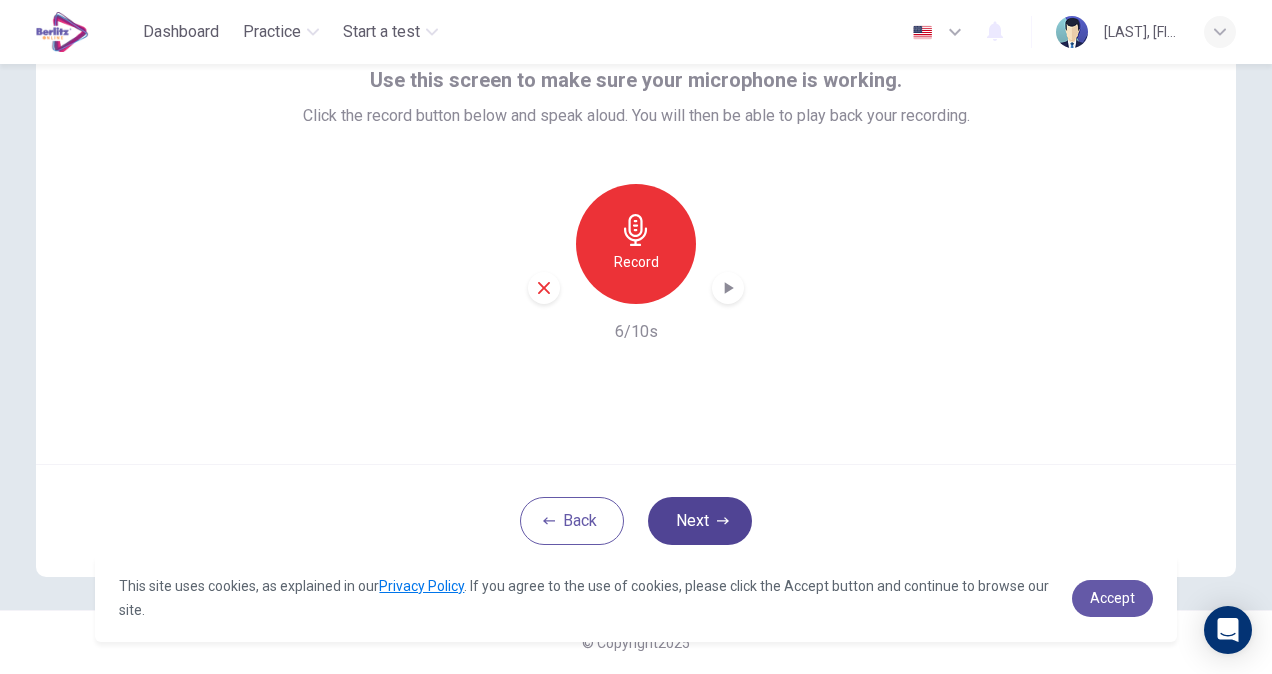 click on "Next" at bounding box center (700, 521) 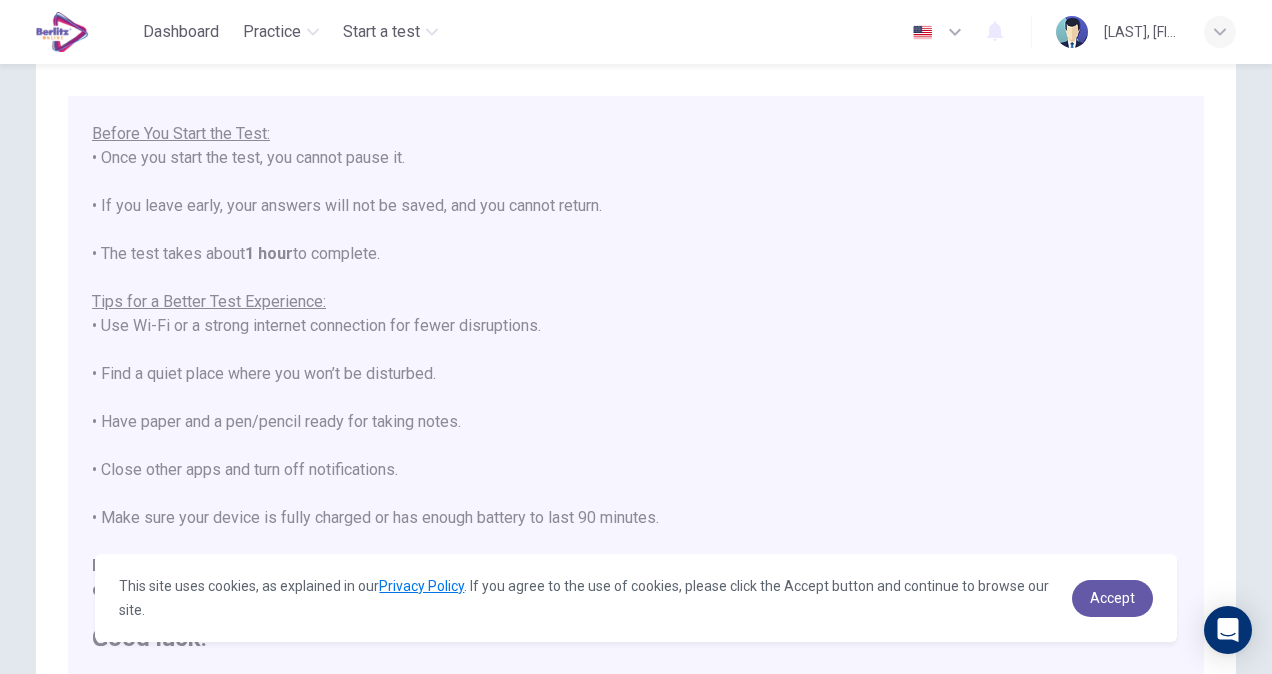 scroll, scrollTop: 190, scrollLeft: 0, axis: vertical 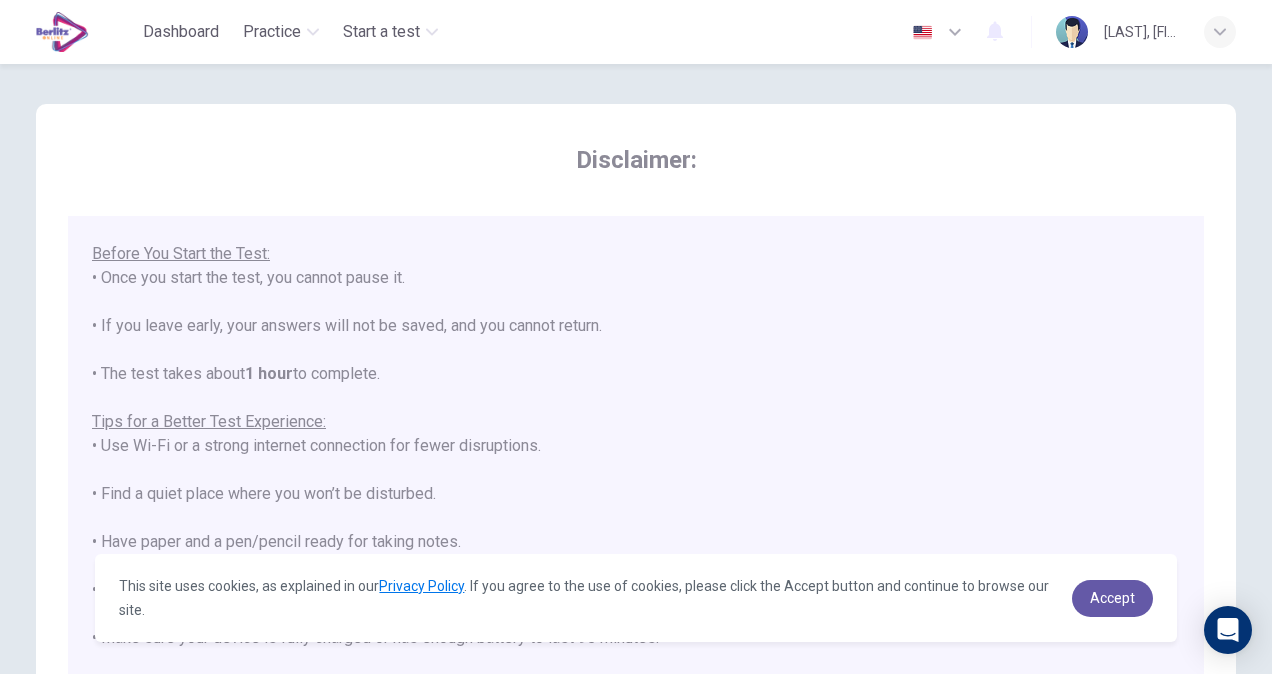 drag, startPoint x: 1210, startPoint y: 2, endPoint x: 745, endPoint y: 437, distance: 636.7496 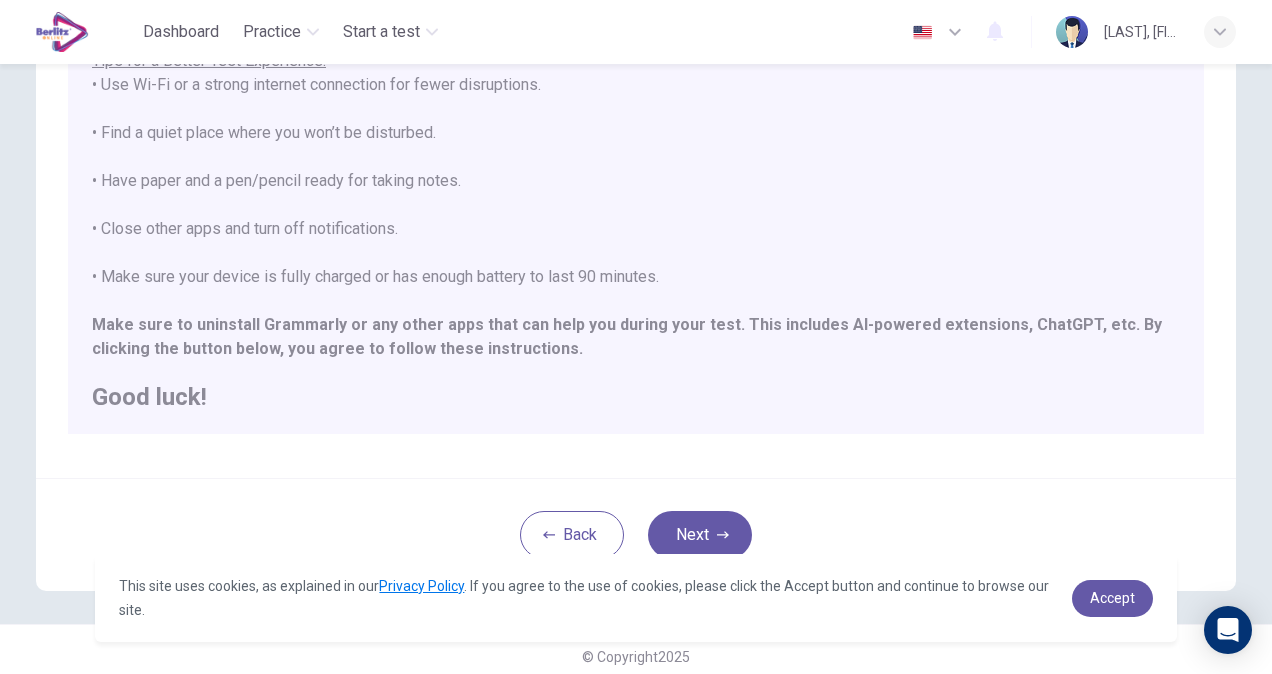 scroll, scrollTop: 374, scrollLeft: 0, axis: vertical 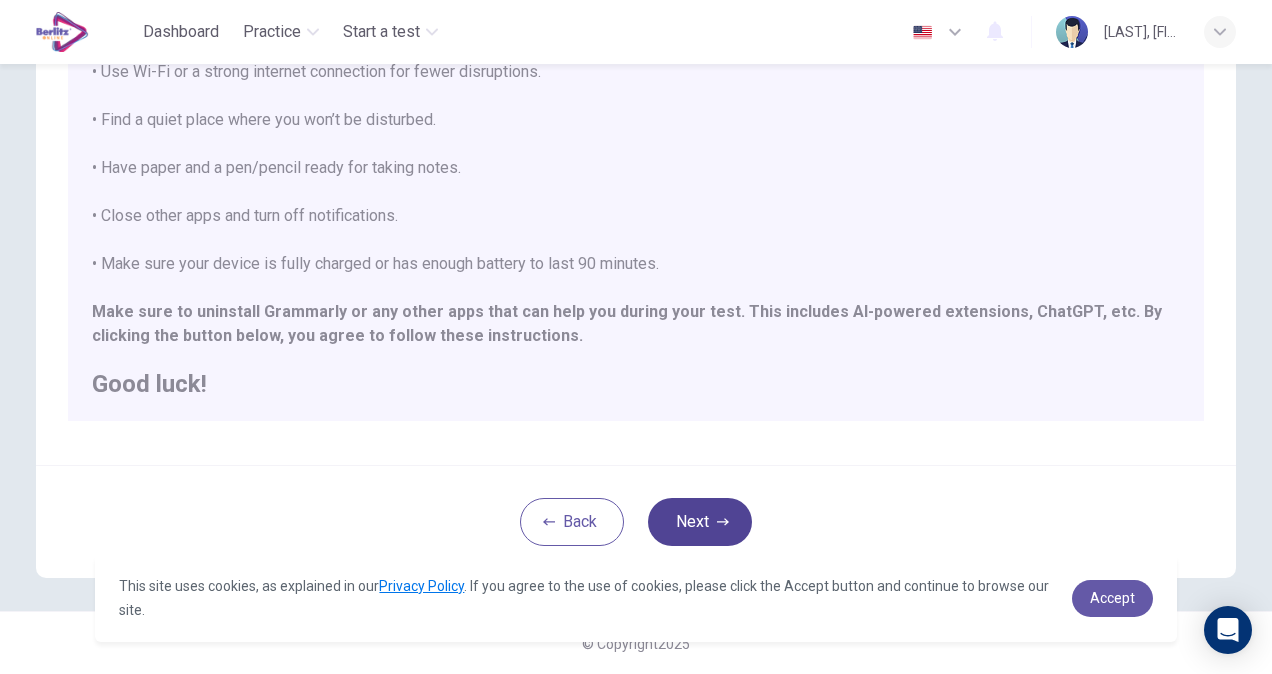click on "Next" at bounding box center [700, 522] 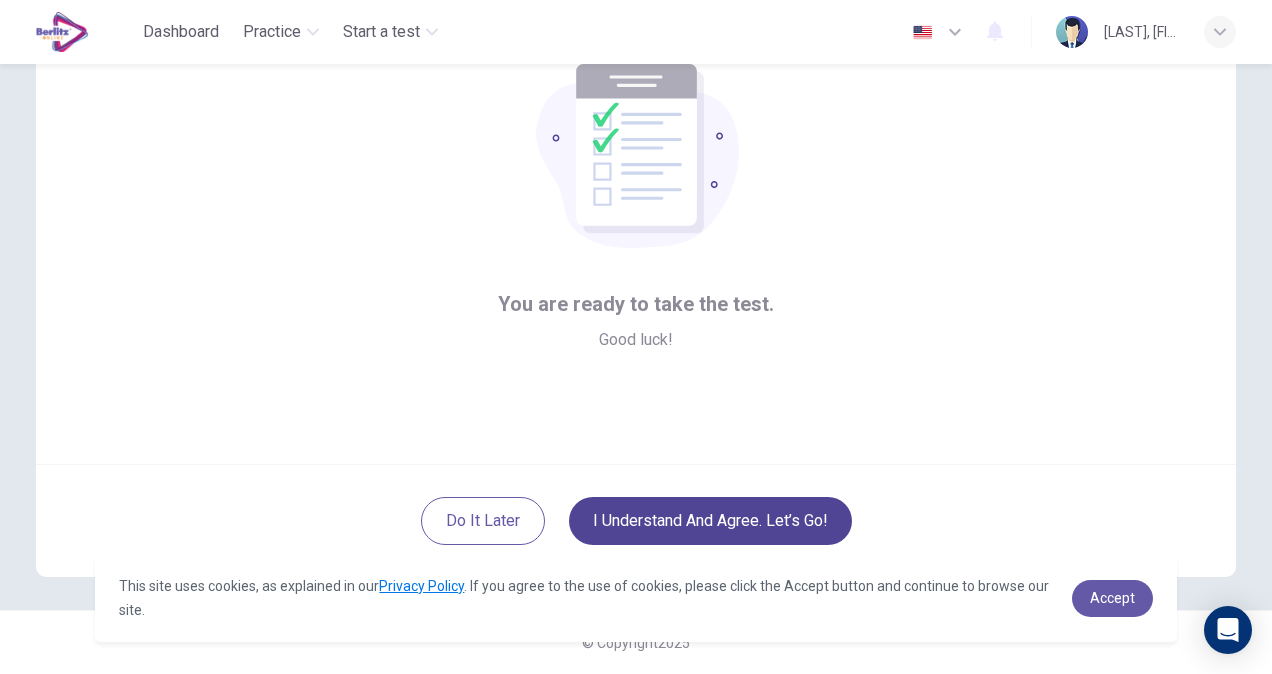 scroll, scrollTop: 120, scrollLeft: 0, axis: vertical 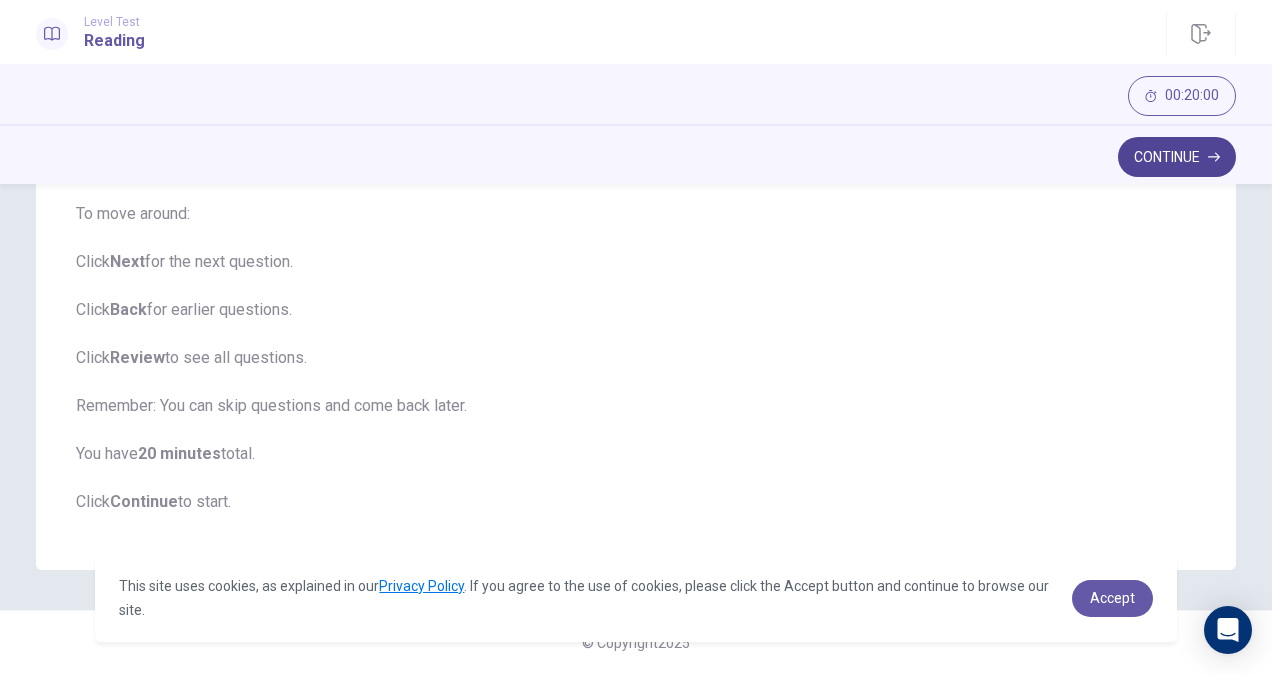 click on "Continue" at bounding box center (1177, 157) 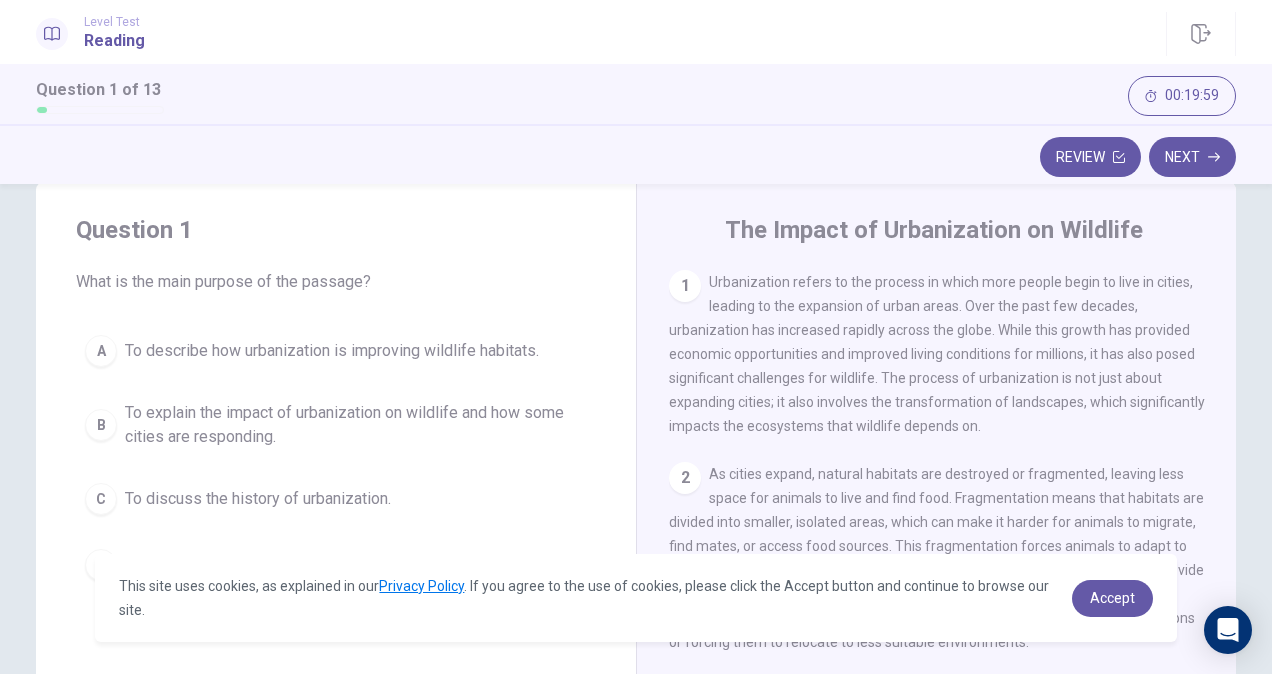 scroll, scrollTop: 0, scrollLeft: 0, axis: both 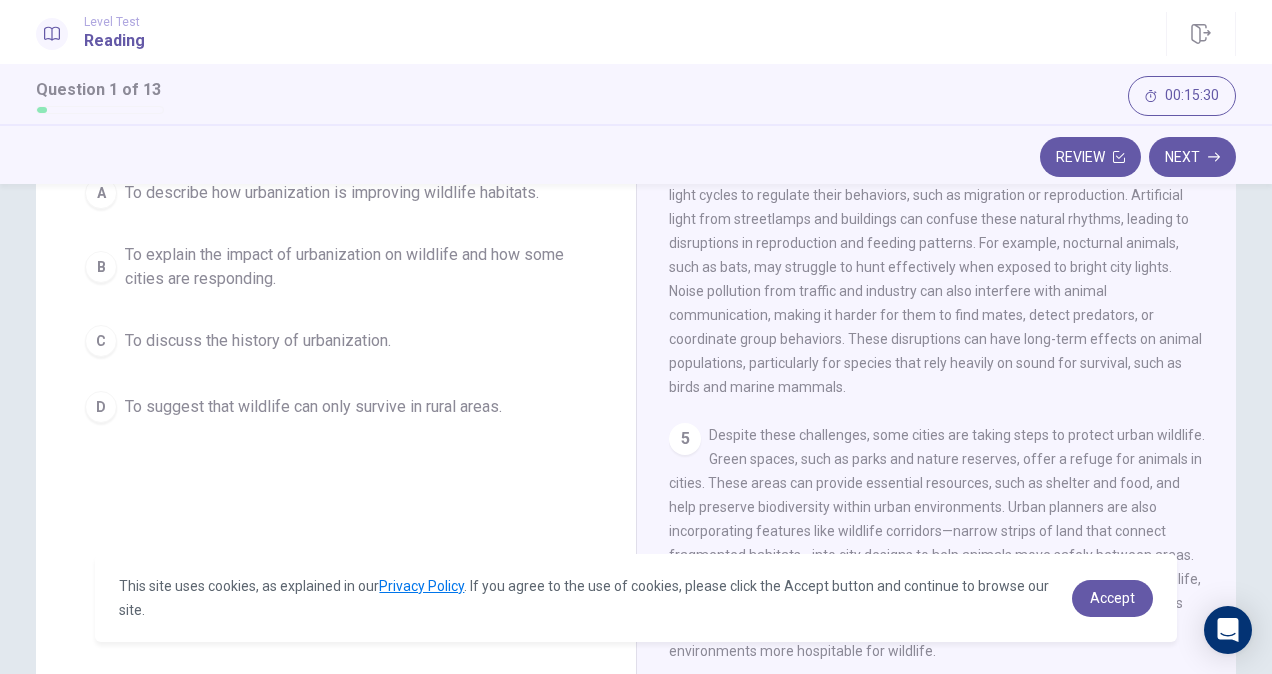 click on "B" at bounding box center [101, 267] 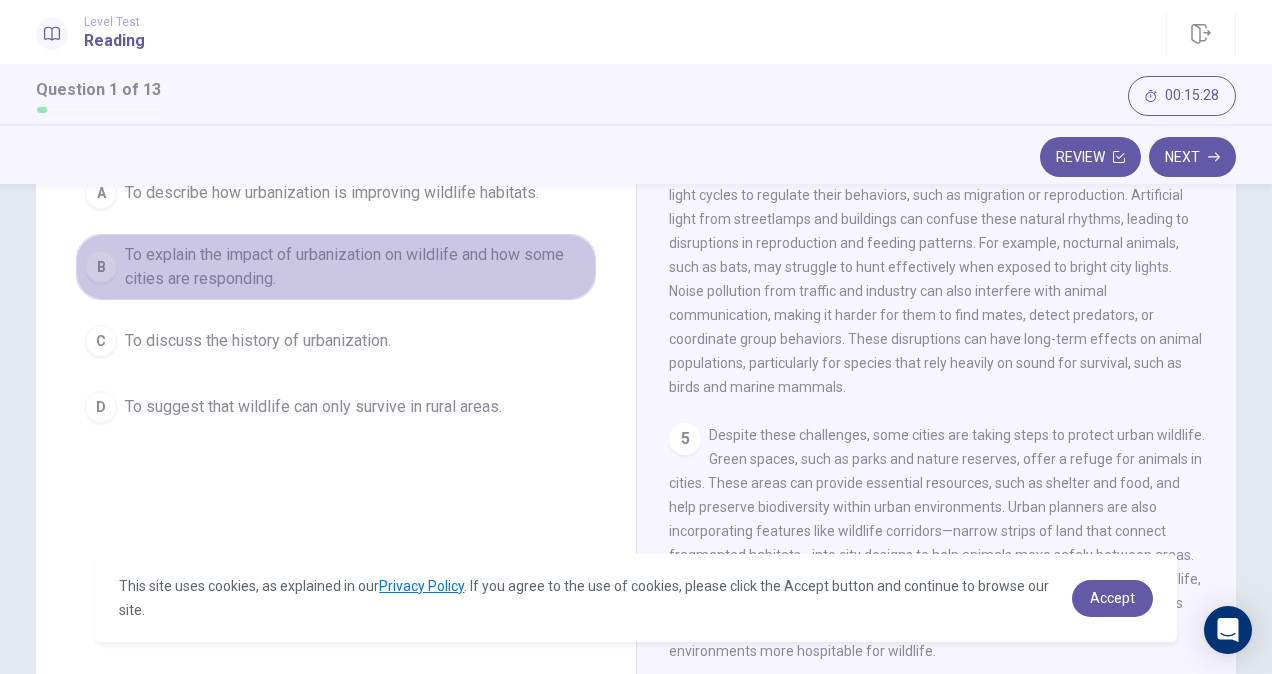 click on "To explain the impact of urbanization on wildlife and how some cities are responding." at bounding box center (356, 267) 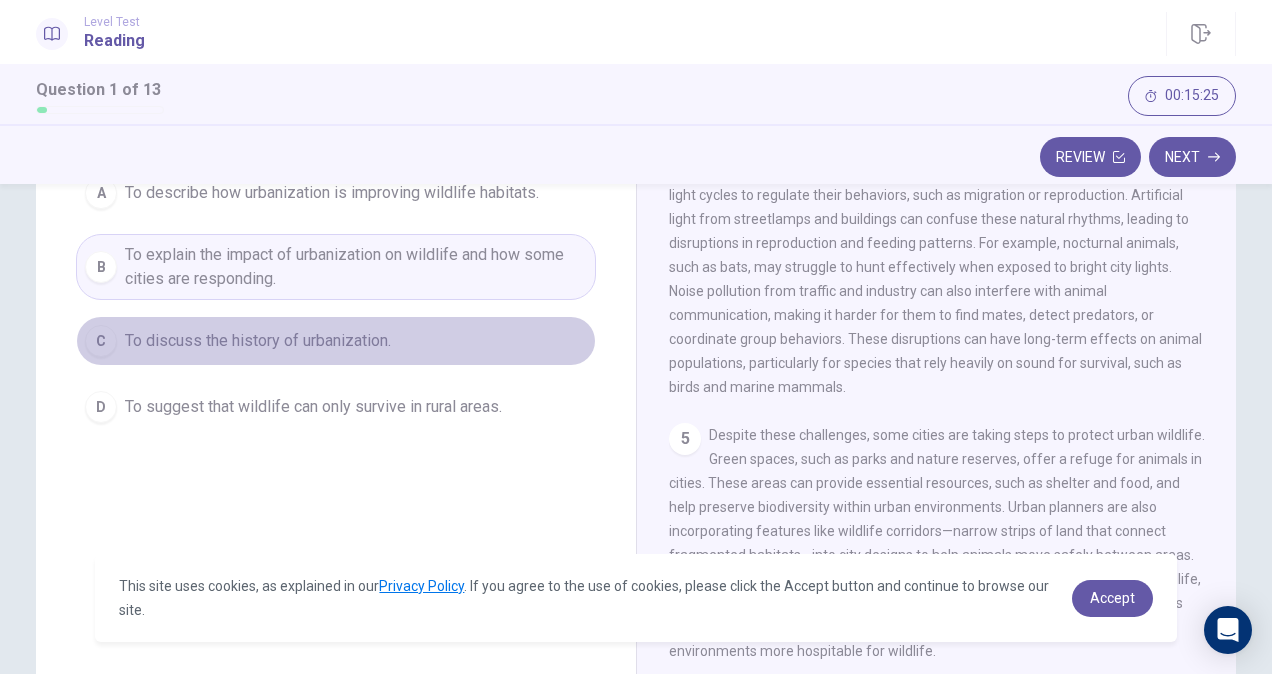 click on "To discuss the history of urbanization." at bounding box center [258, 341] 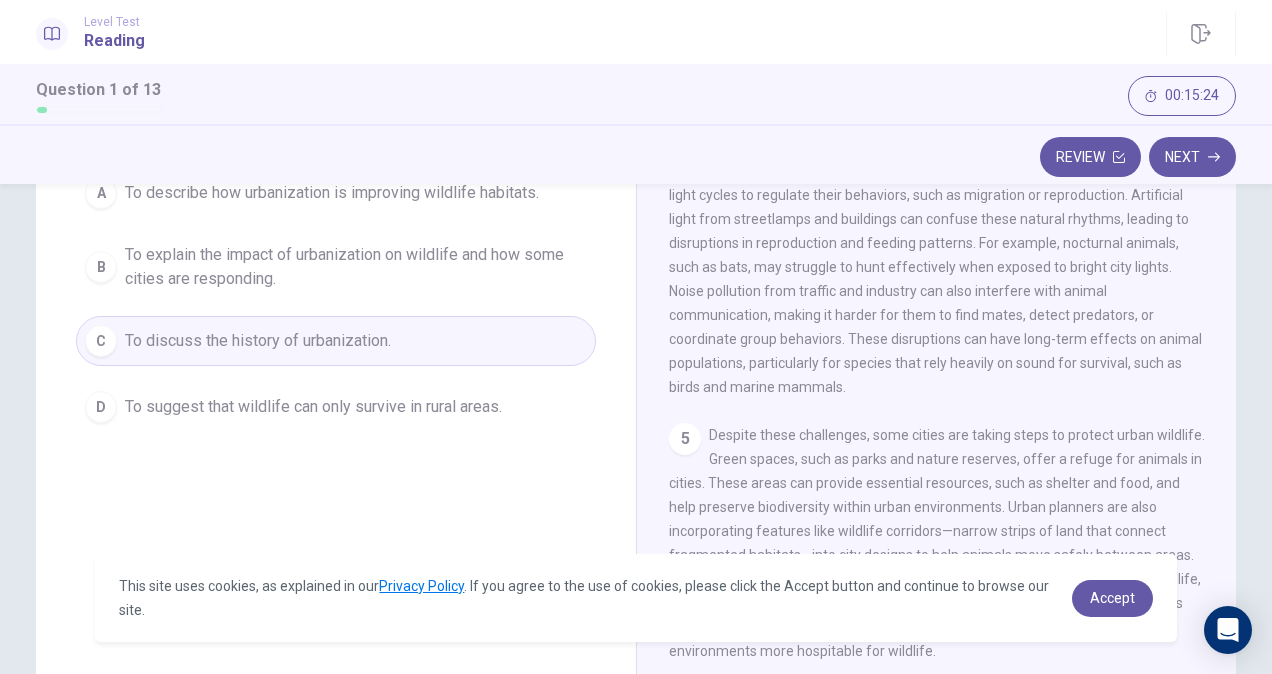click on "To explain the impact of urbanization on wildlife and how some cities are responding." at bounding box center (356, 267) 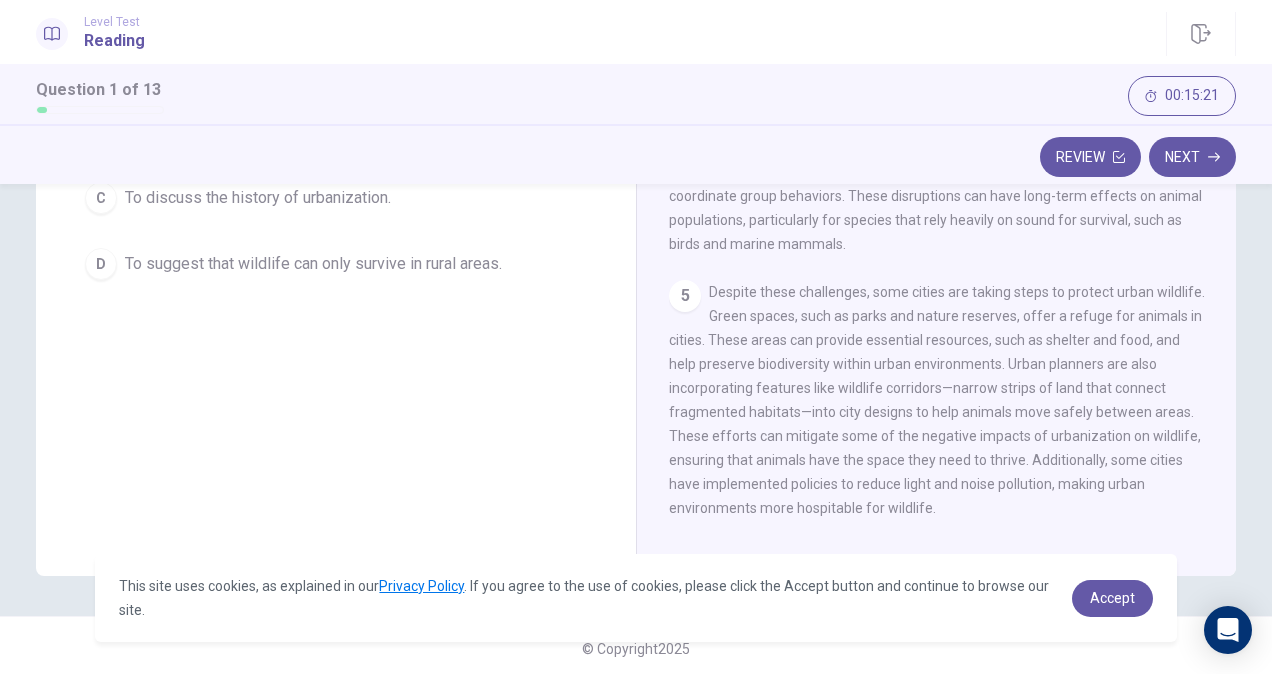 scroll, scrollTop: 349, scrollLeft: 0, axis: vertical 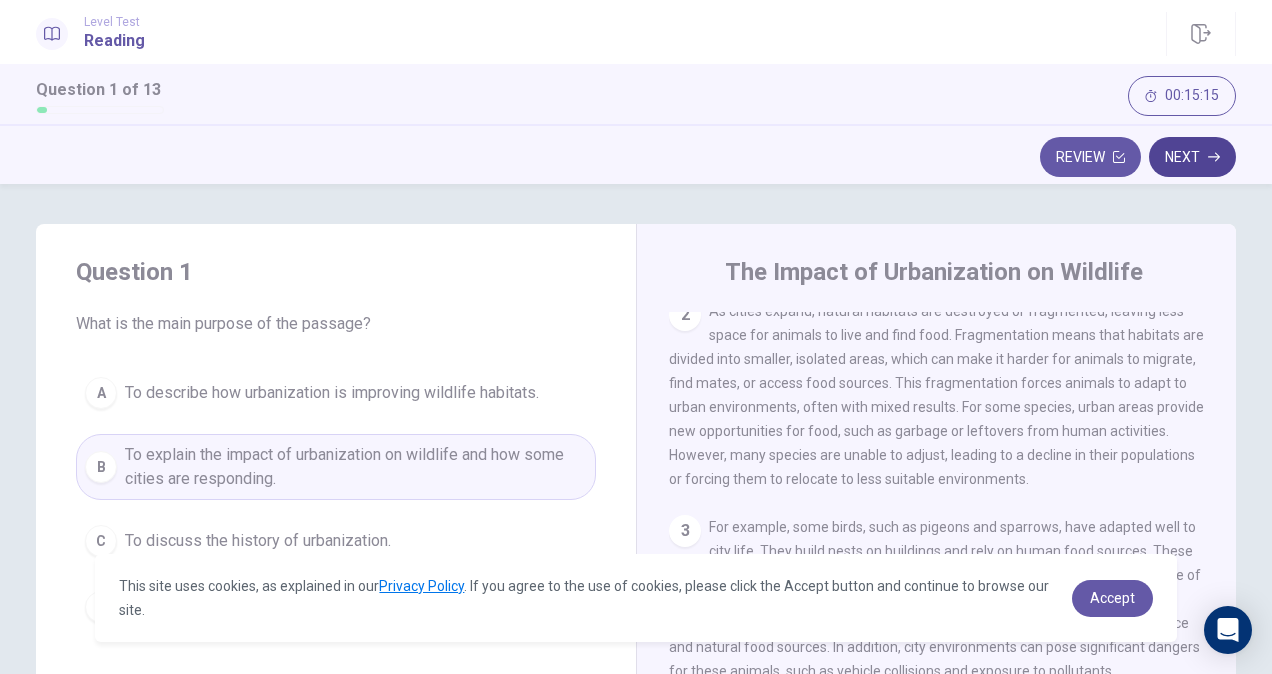 click on "Next" at bounding box center [1192, 157] 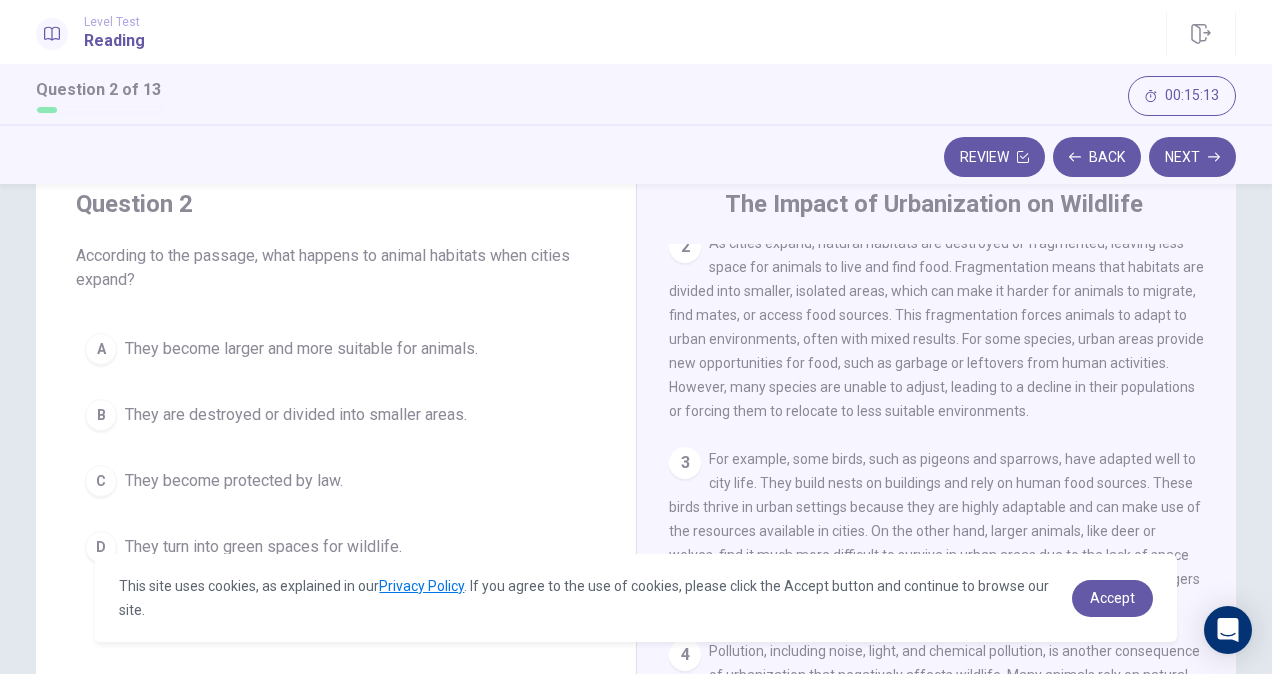 scroll, scrollTop: 100, scrollLeft: 0, axis: vertical 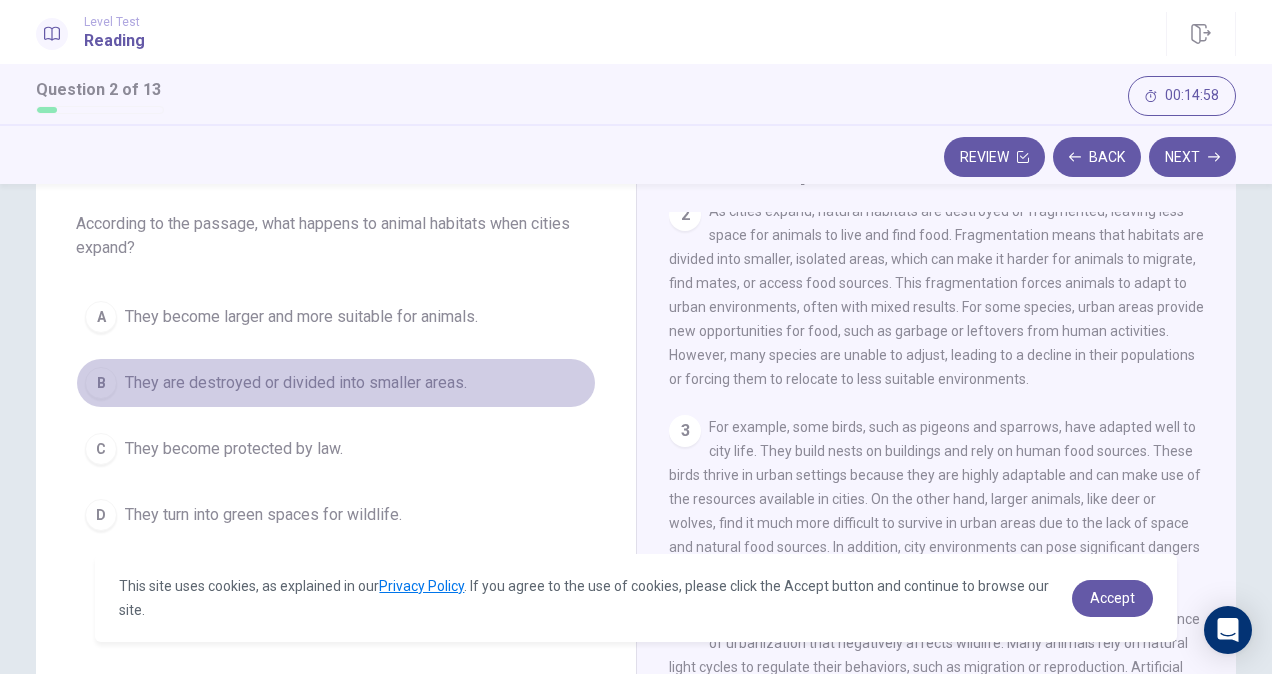 click on "They are destroyed or divided into smaller areas." at bounding box center [296, 383] 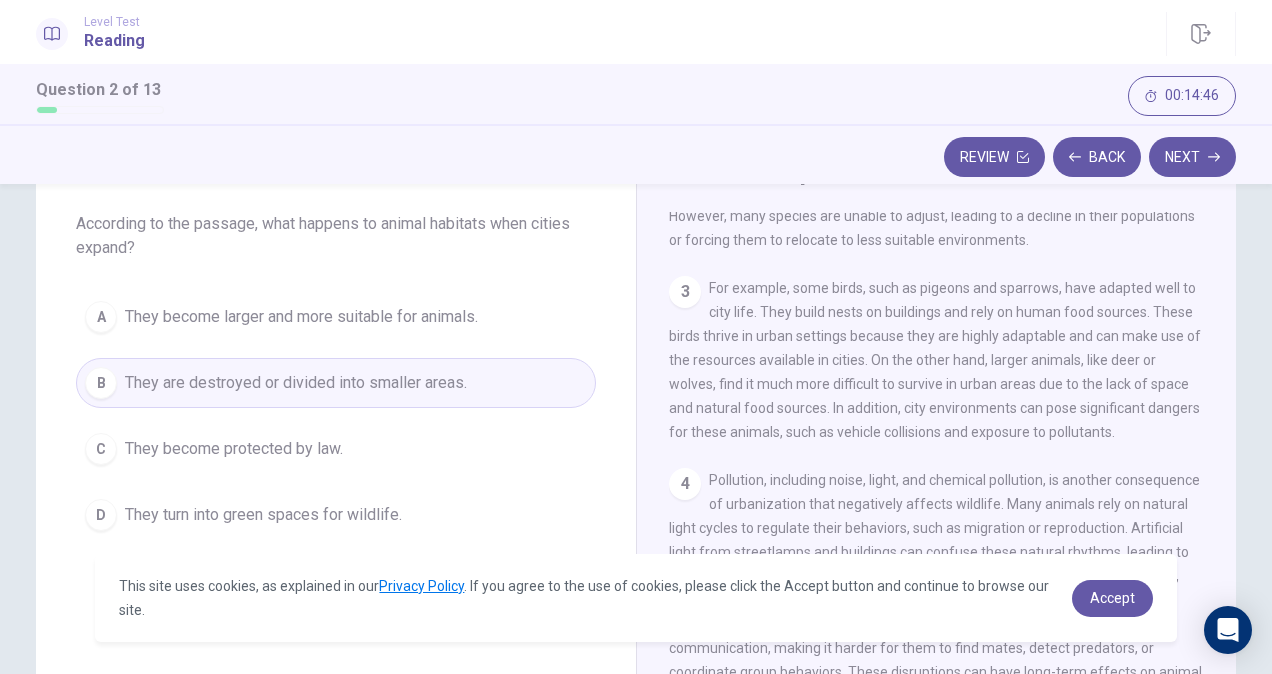 scroll, scrollTop: 405, scrollLeft: 0, axis: vertical 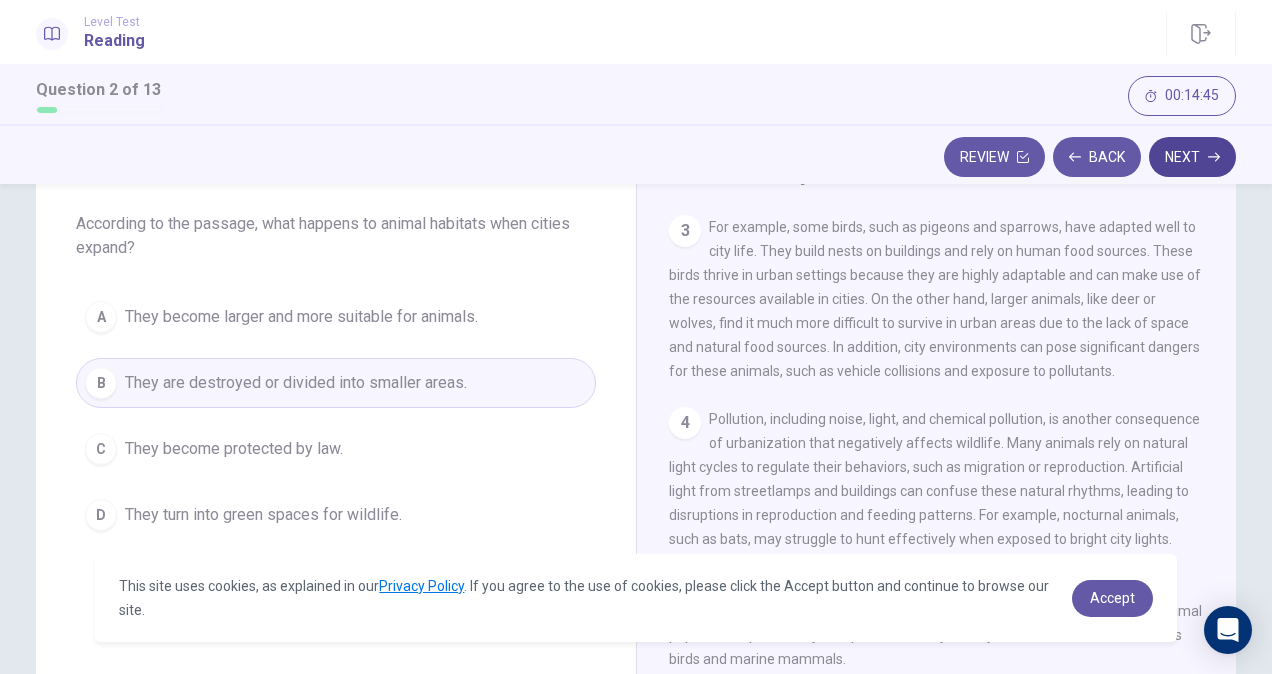 click on "Next" at bounding box center (1192, 157) 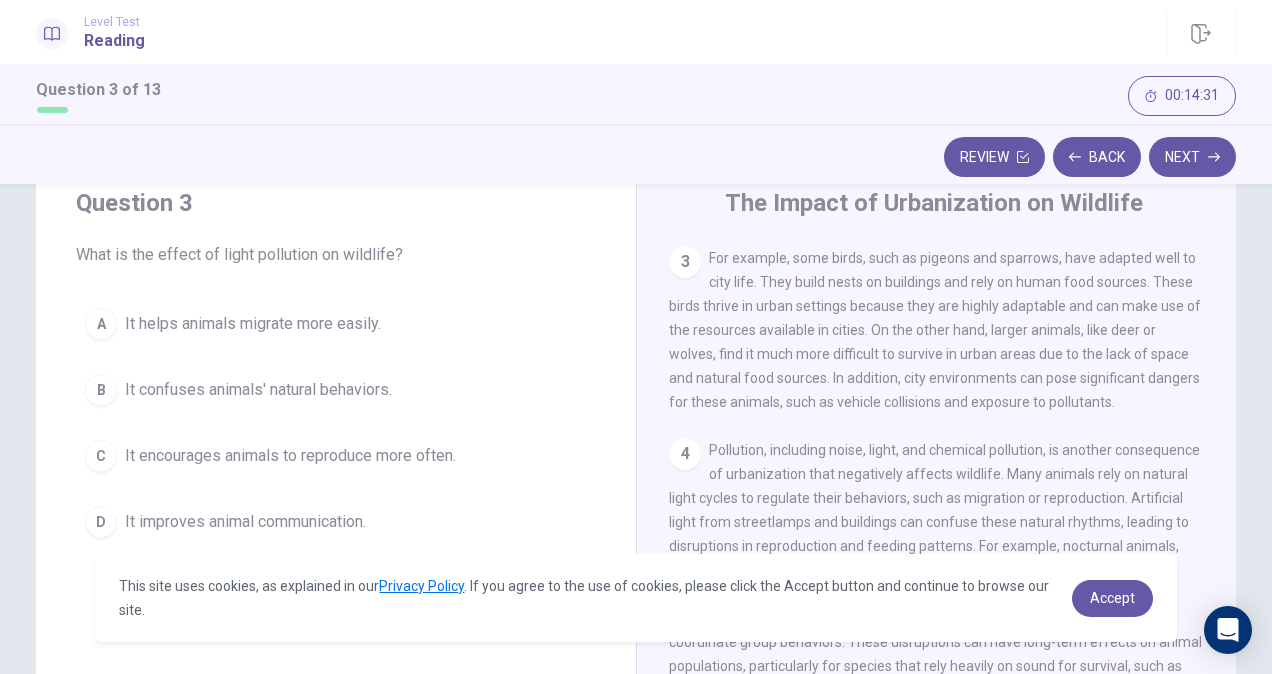 scroll, scrollTop: 100, scrollLeft: 0, axis: vertical 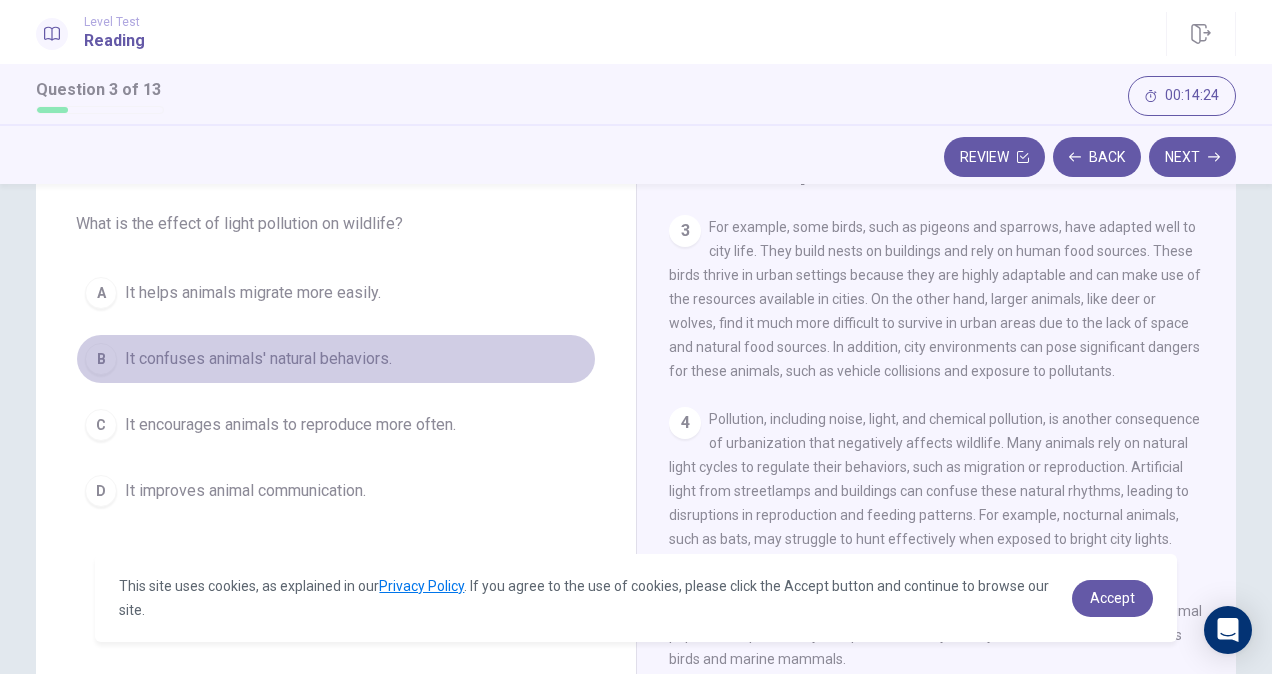 click on "It confuses animals' natural behaviors." at bounding box center (258, 359) 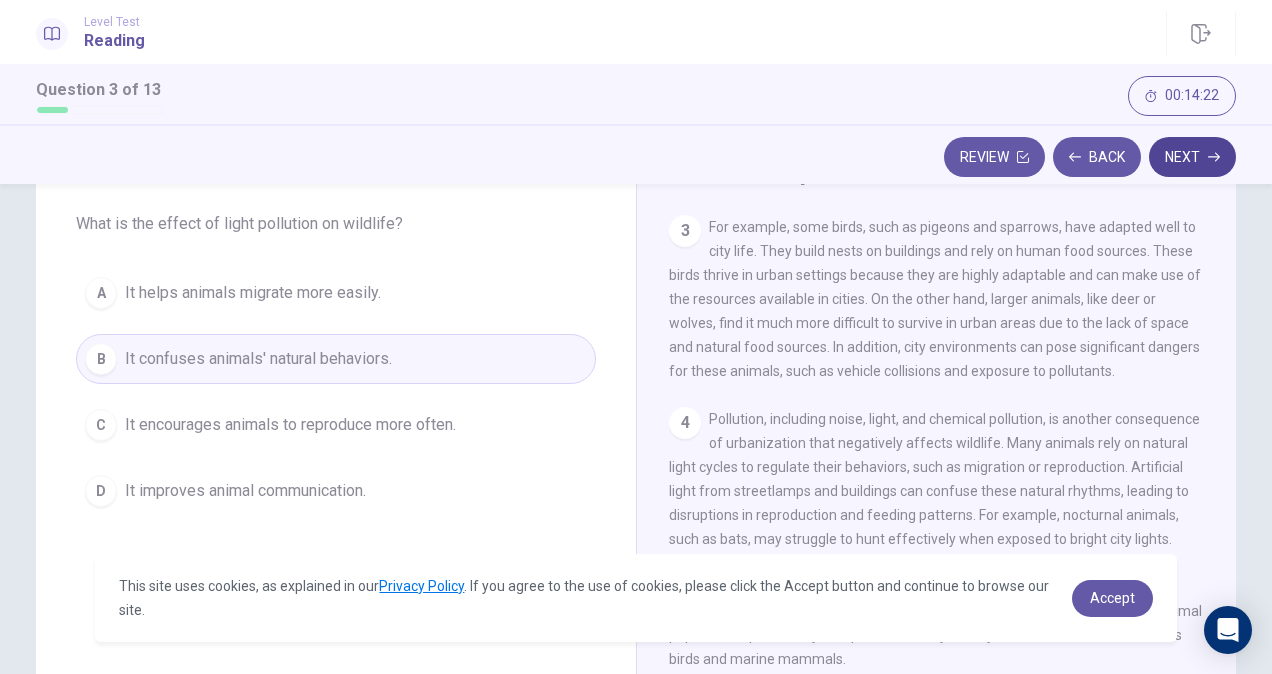 click on "Next" at bounding box center (1192, 157) 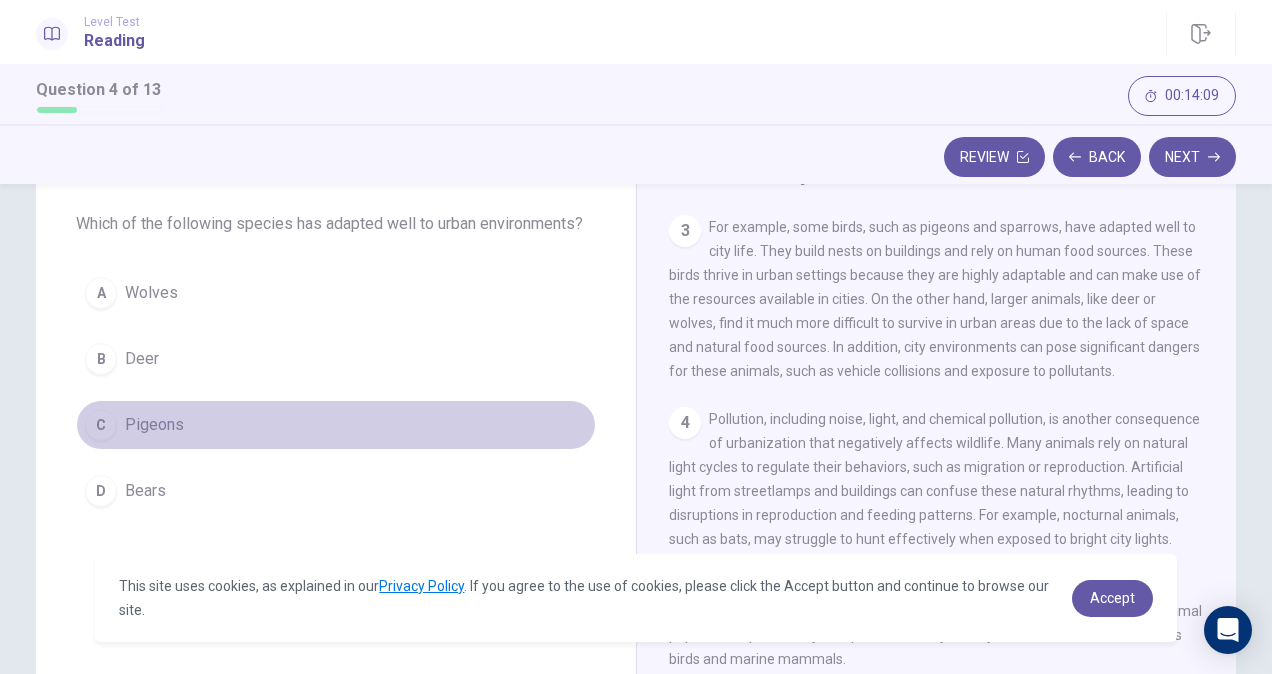 click on "Pigeons" at bounding box center [154, 425] 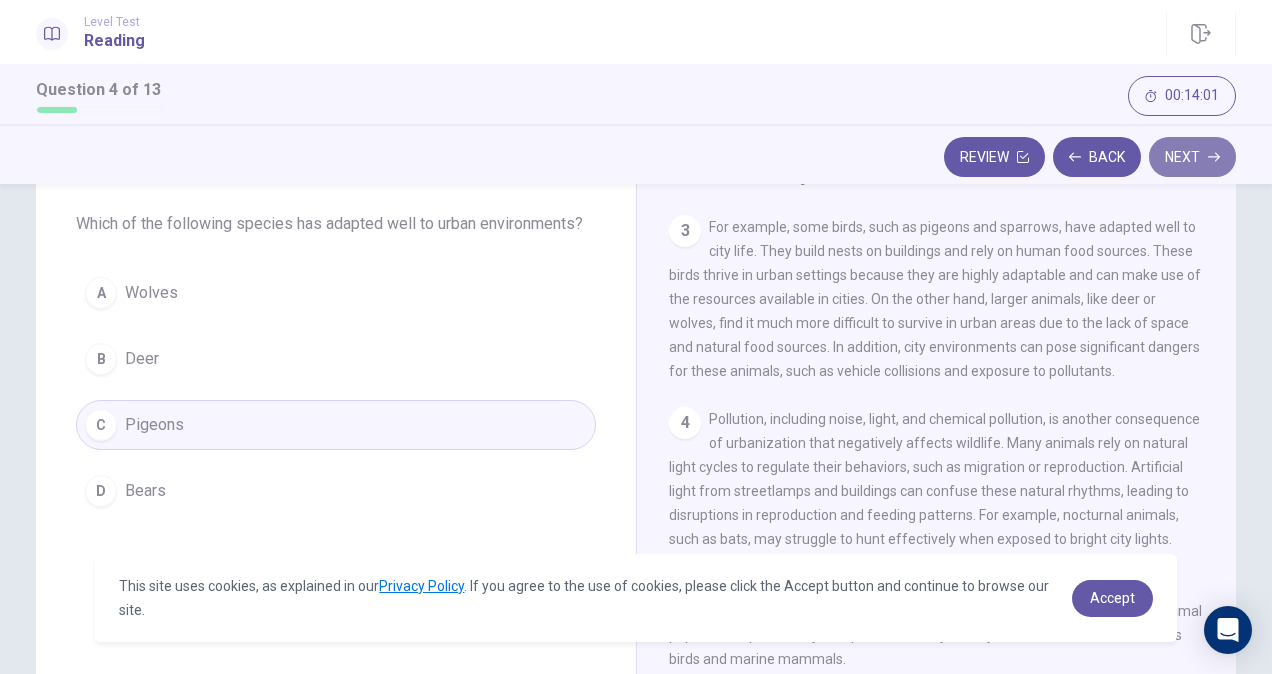 click on "Next" at bounding box center (1192, 157) 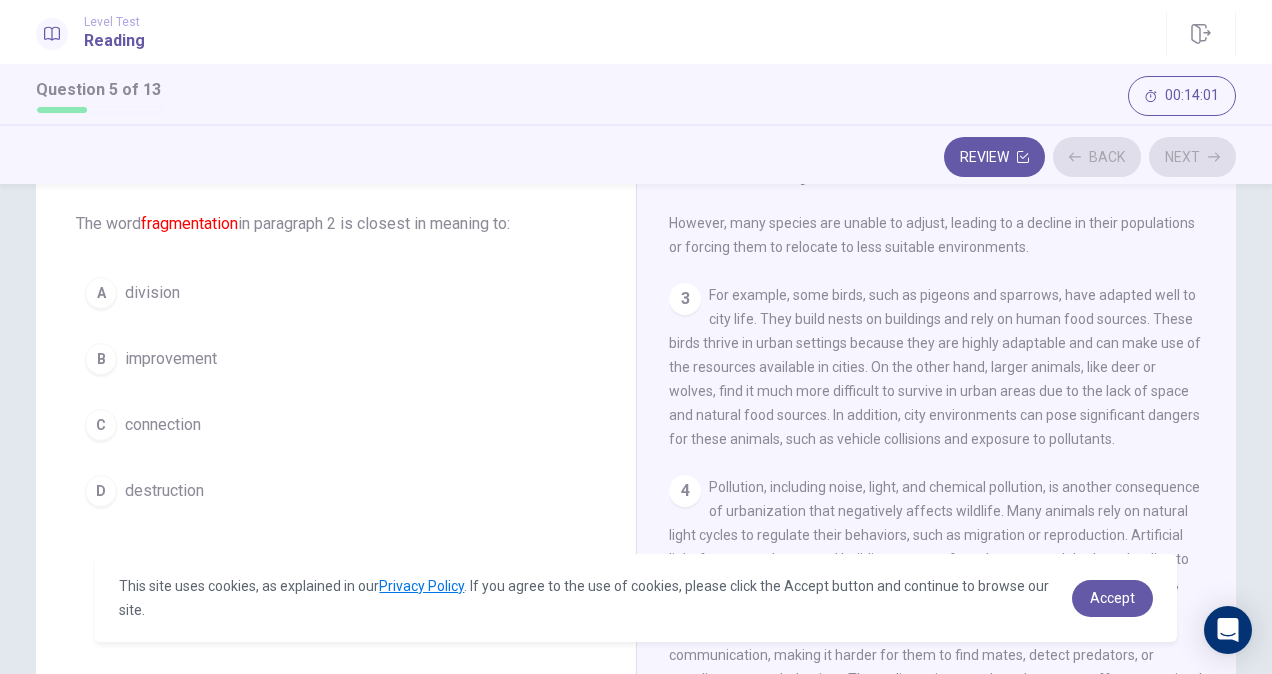 scroll, scrollTop: 196, scrollLeft: 0, axis: vertical 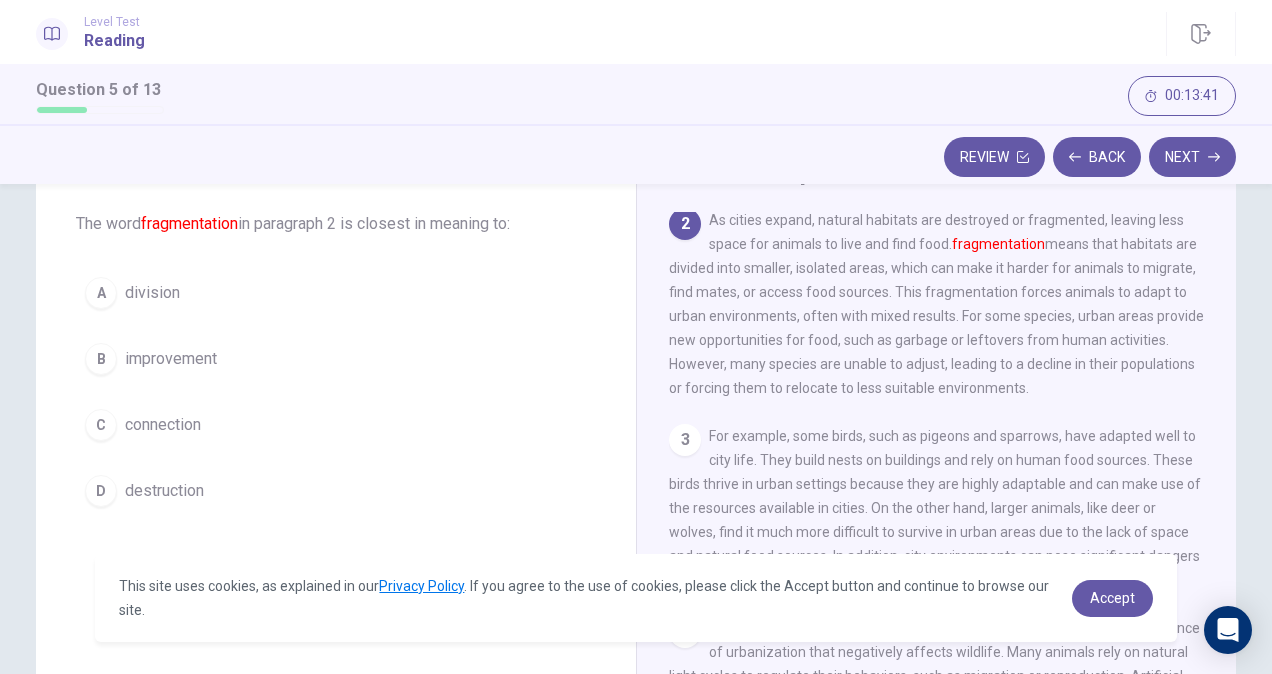 click on "division" at bounding box center (152, 293) 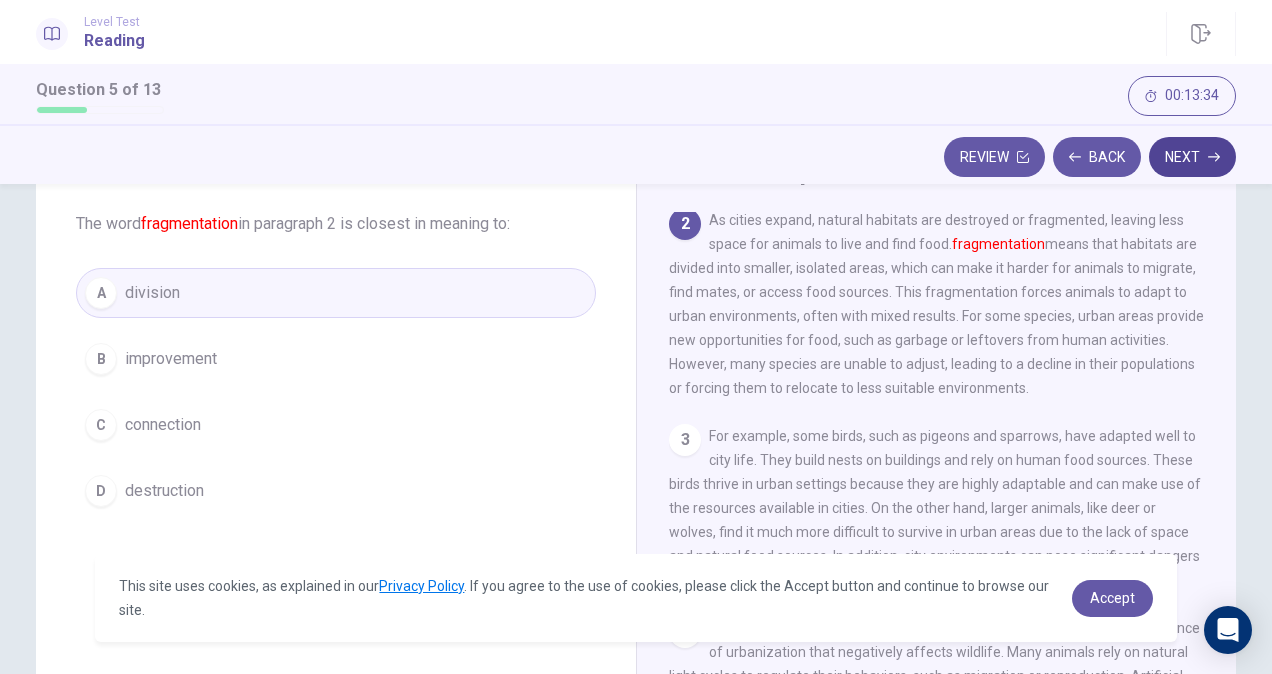 click on "Next" at bounding box center (1192, 157) 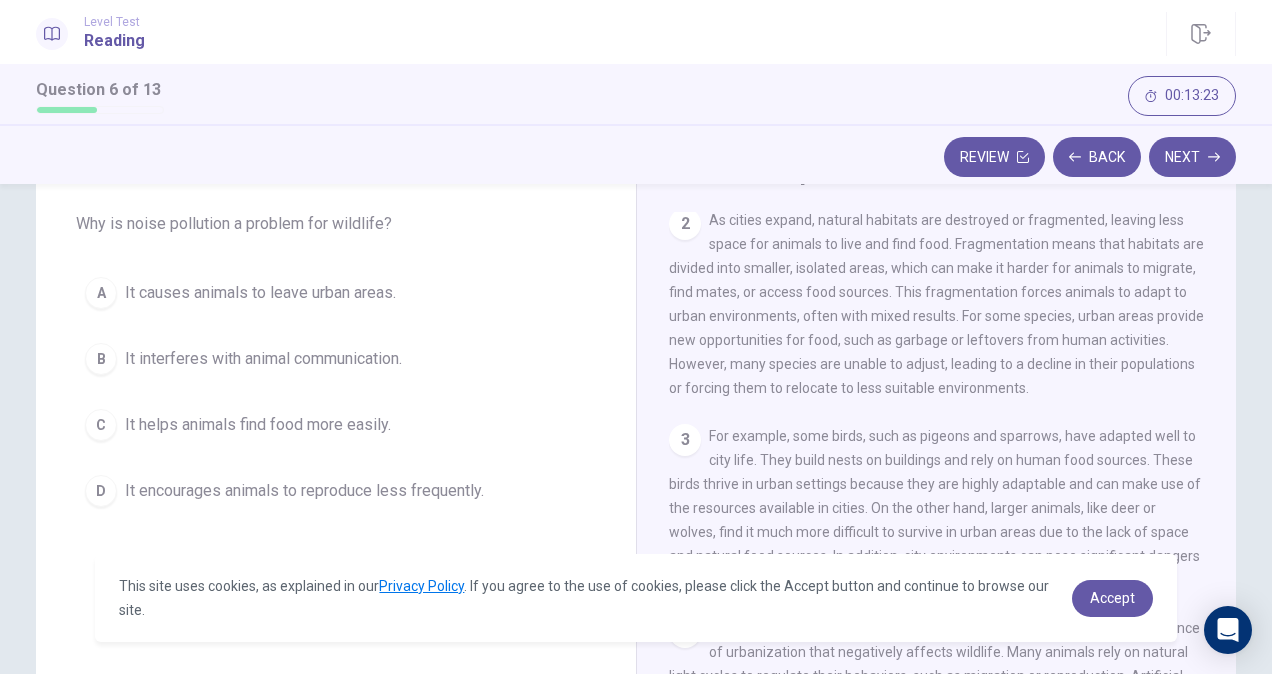 click on "It interferes with animal communication." at bounding box center [263, 359] 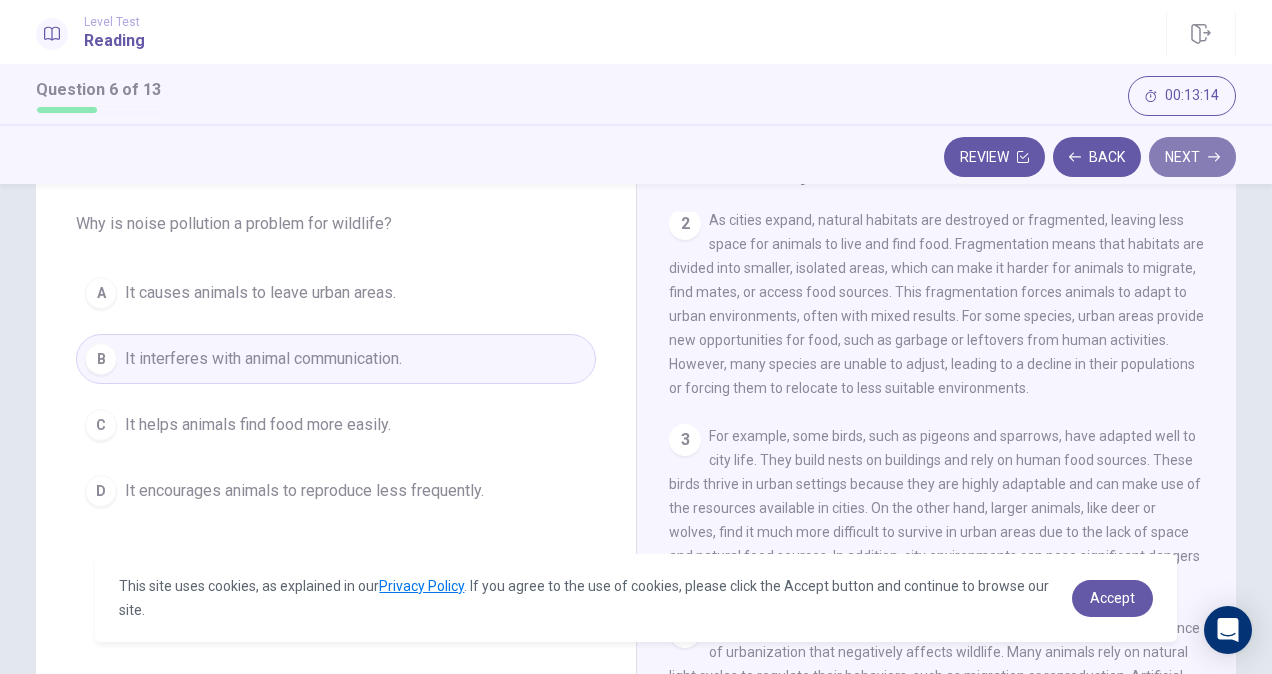 click on "Next" at bounding box center [1192, 157] 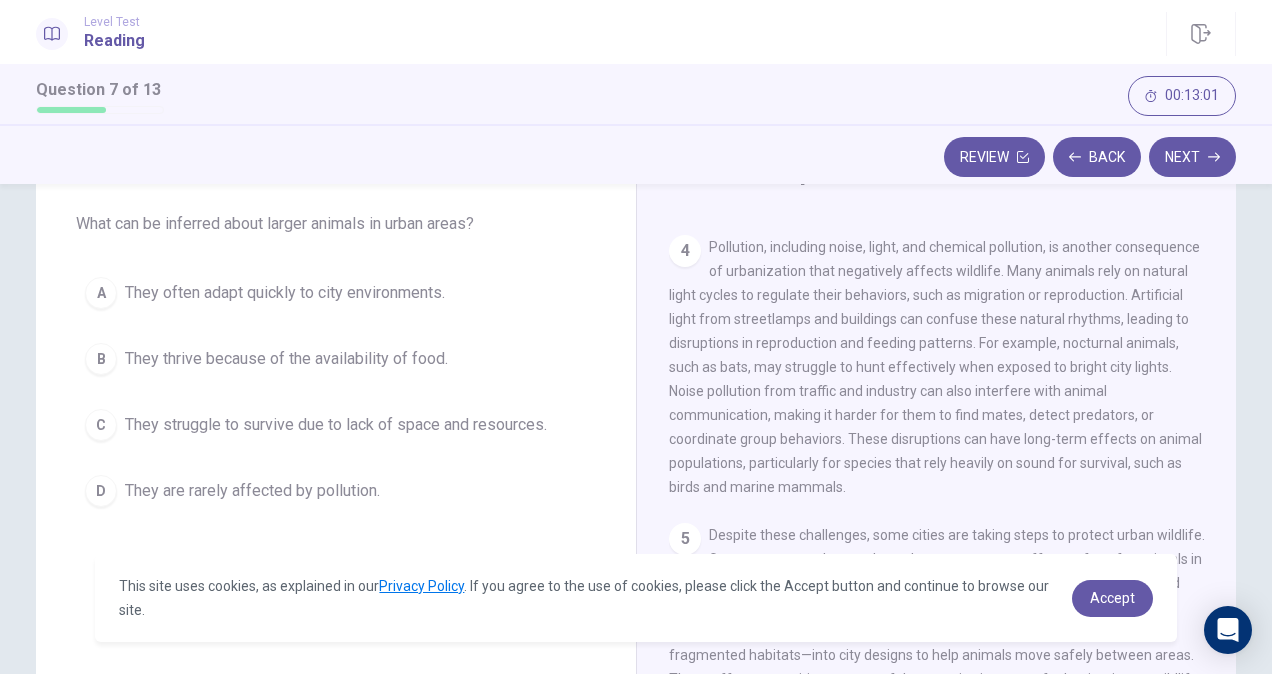 scroll, scrollTop: 605, scrollLeft: 0, axis: vertical 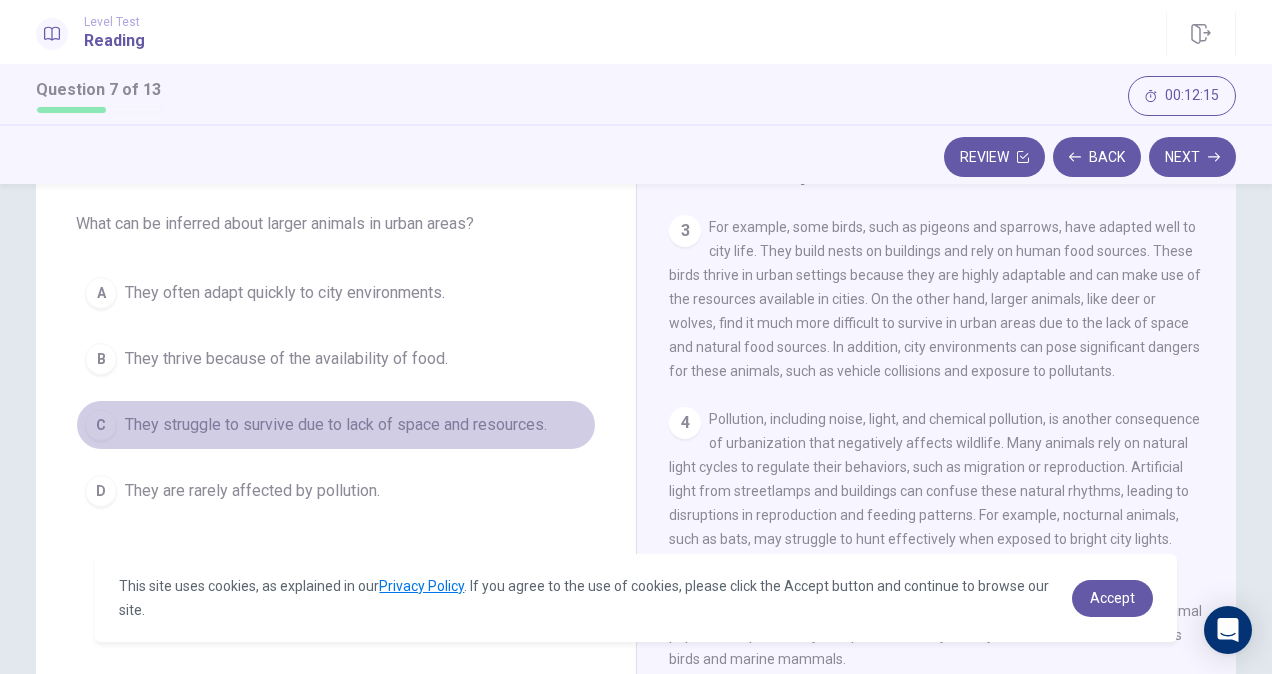 click on "They struggle to survive due to lack of space and resources." at bounding box center (336, 425) 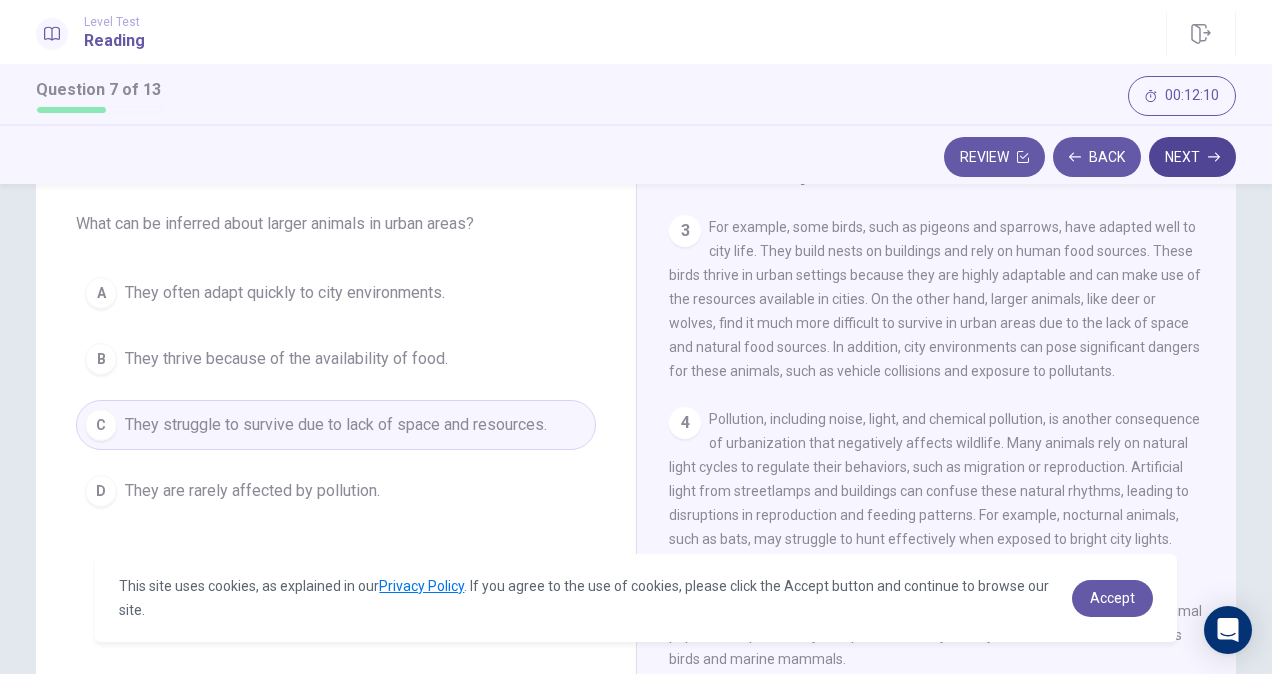 click on "Next" at bounding box center [1192, 157] 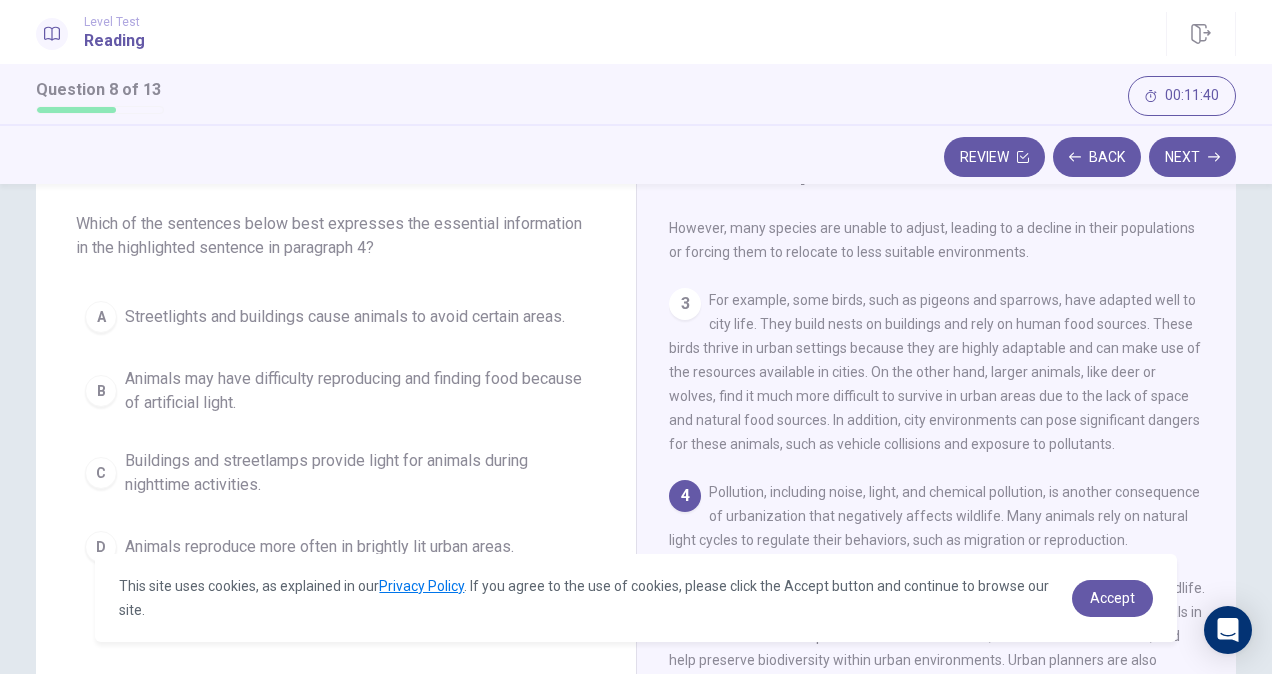 scroll, scrollTop: 432, scrollLeft: 0, axis: vertical 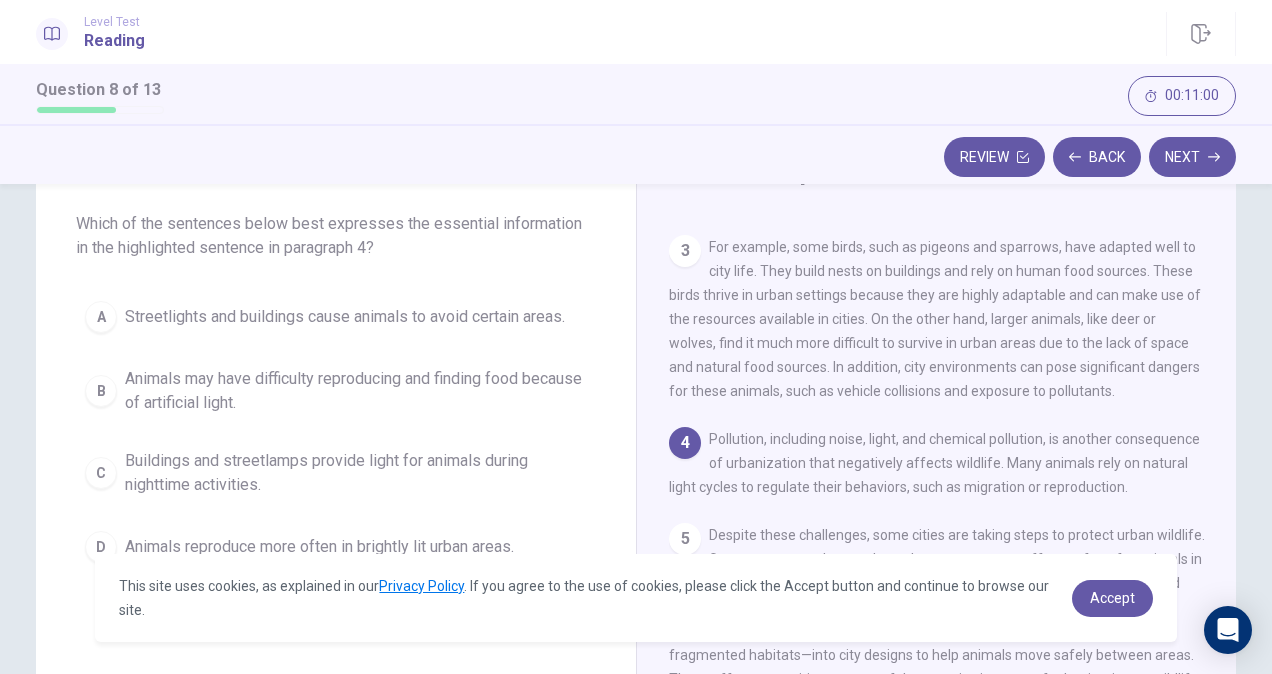 click on "Animals may have difficulty reproducing and finding food because of artificial light." at bounding box center (356, 391) 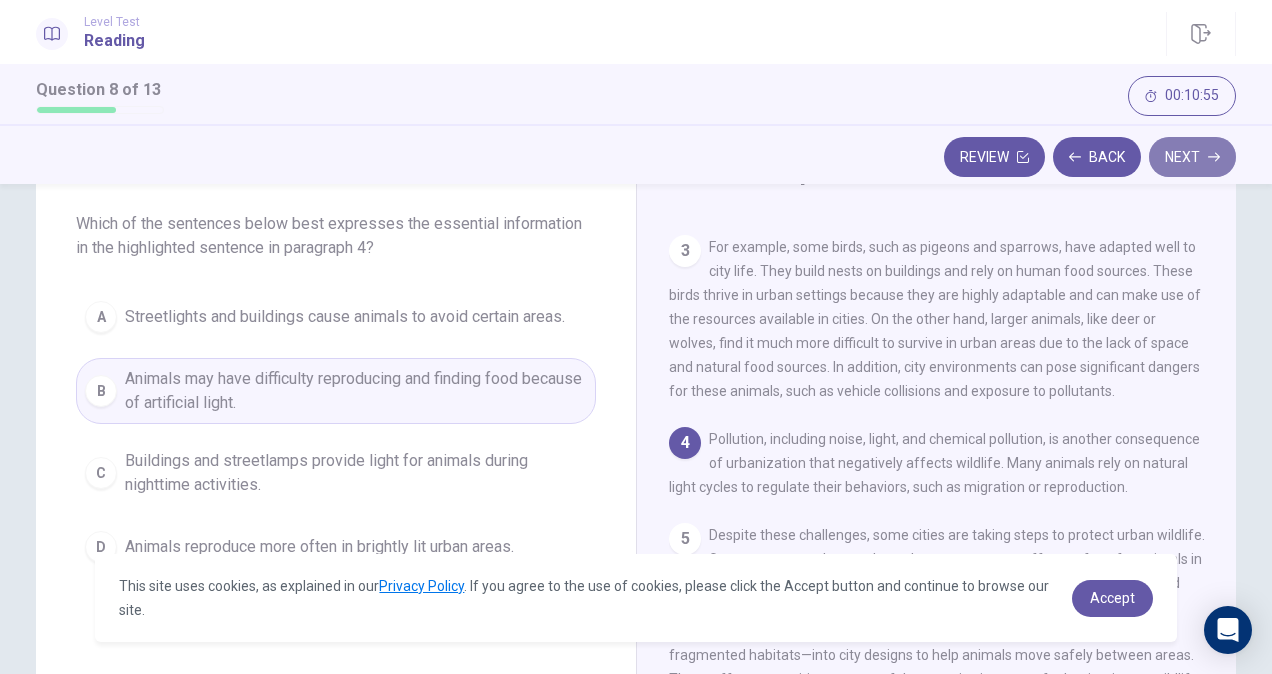 click on "Next" at bounding box center (1192, 157) 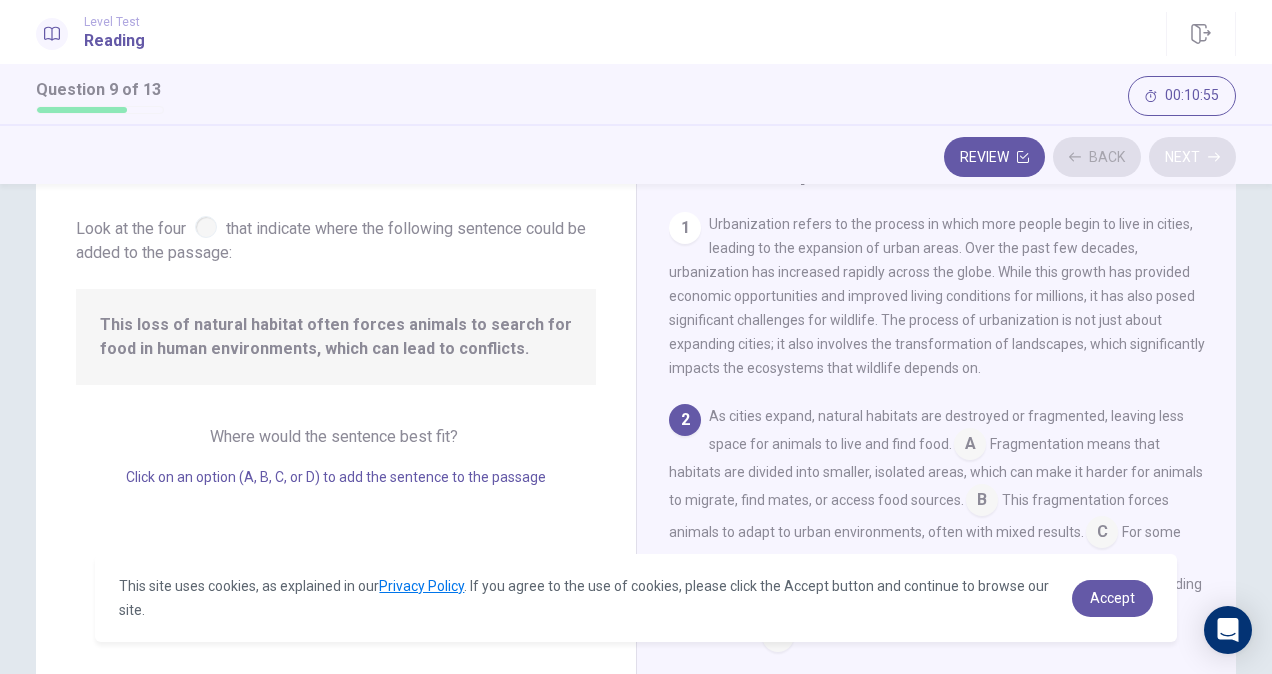 scroll, scrollTop: 70, scrollLeft: 0, axis: vertical 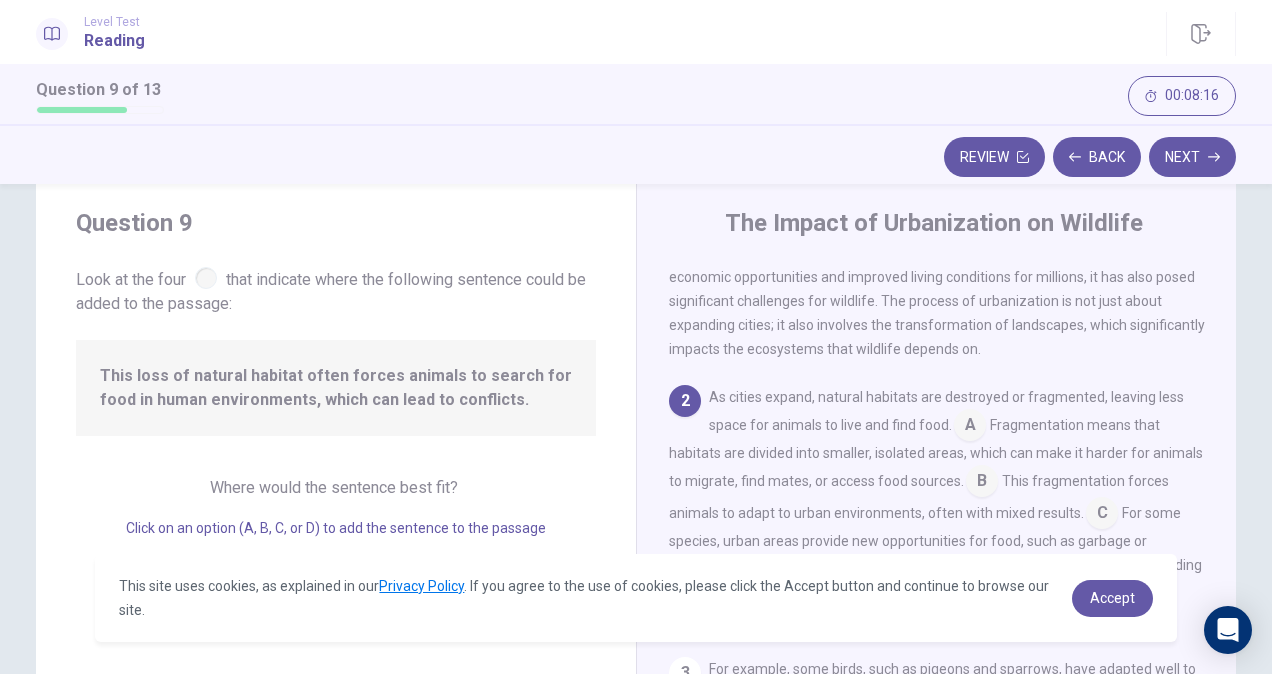 click at bounding box center [982, 483] 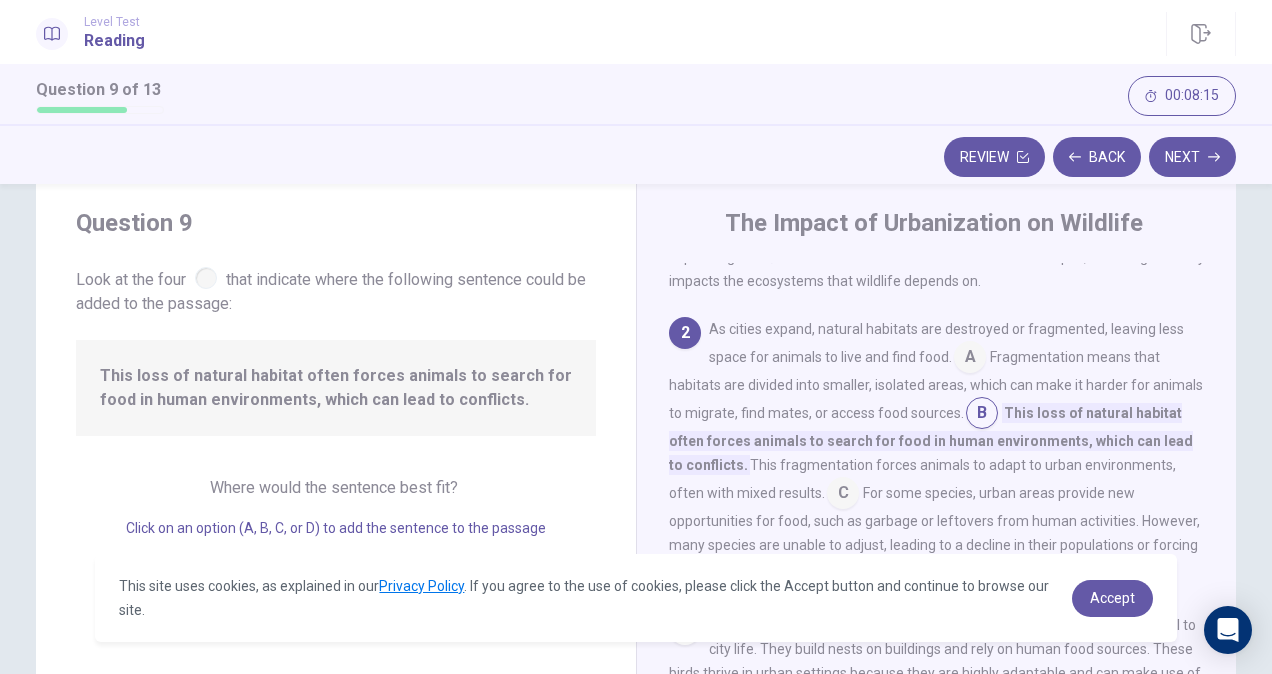 scroll, scrollTop: 170, scrollLeft: 0, axis: vertical 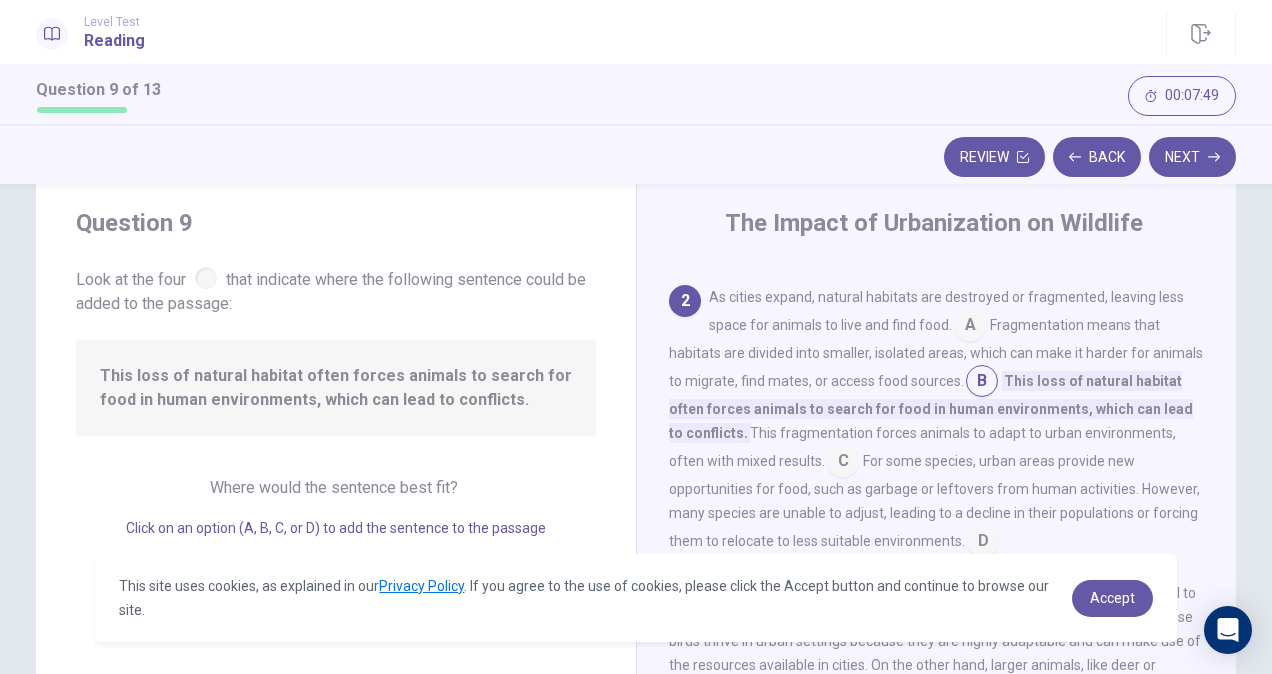 click at bounding box center (970, 327) 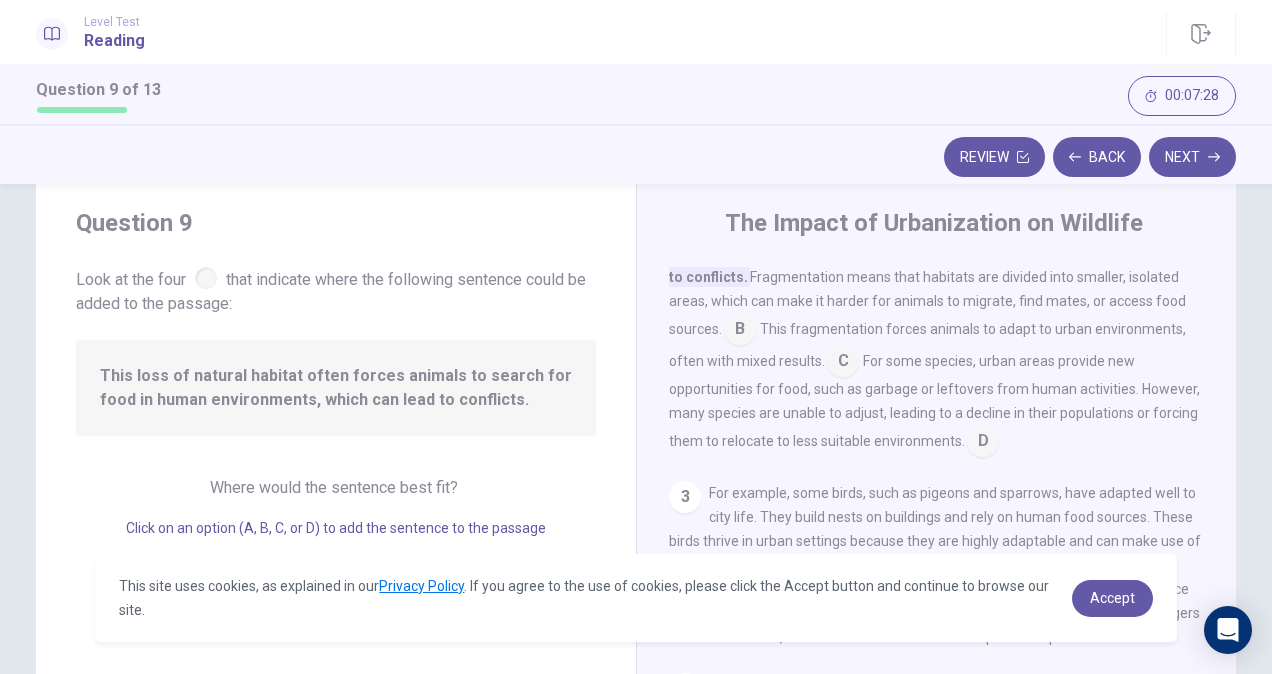 scroll, scrollTop: 170, scrollLeft: 0, axis: vertical 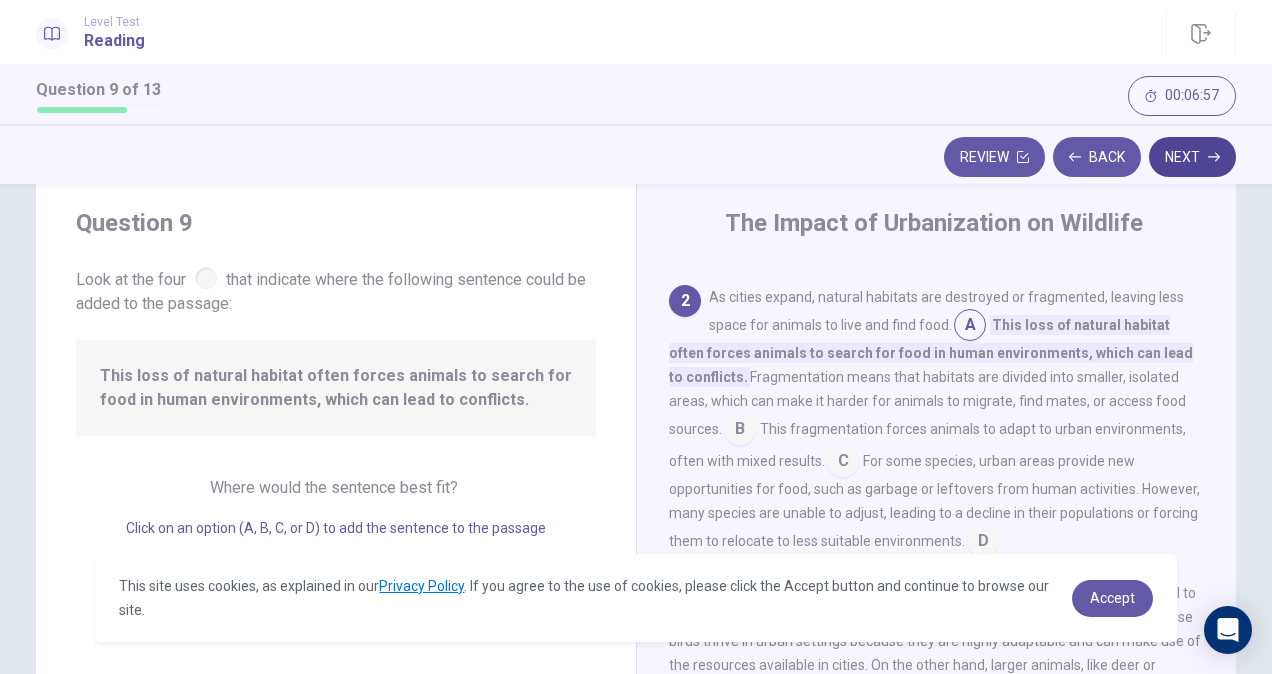 click on "Next" at bounding box center (1192, 157) 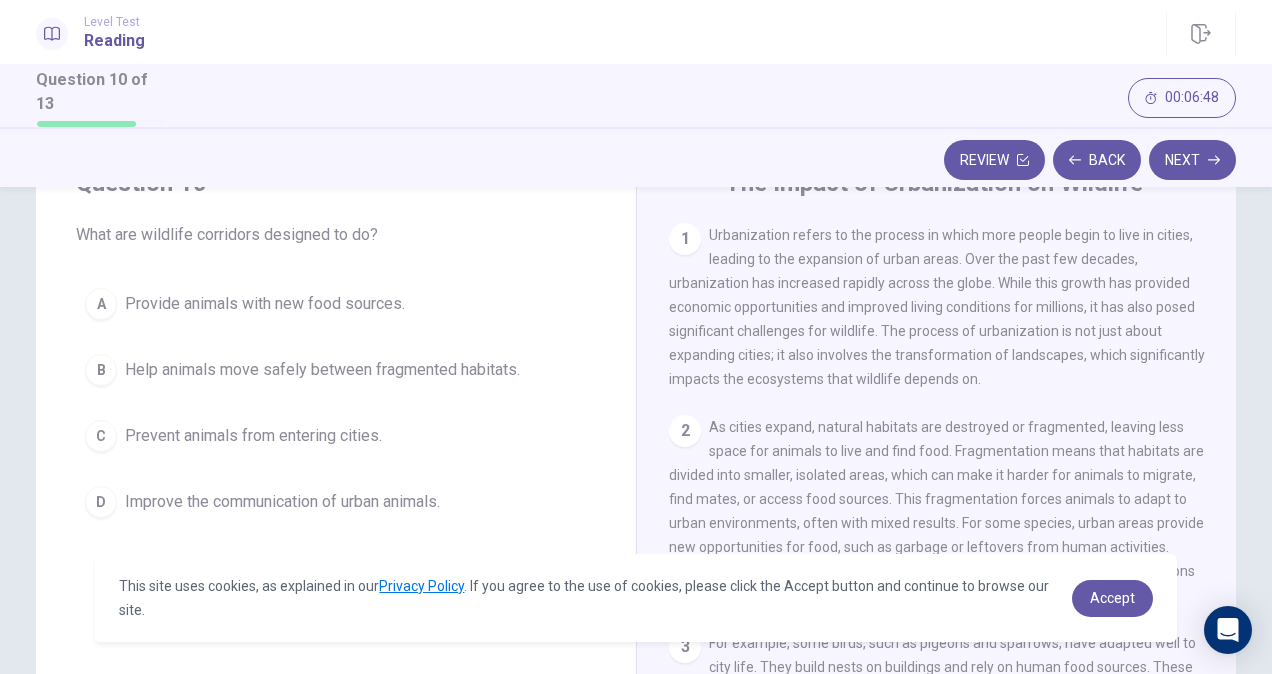 scroll, scrollTop: 49, scrollLeft: 0, axis: vertical 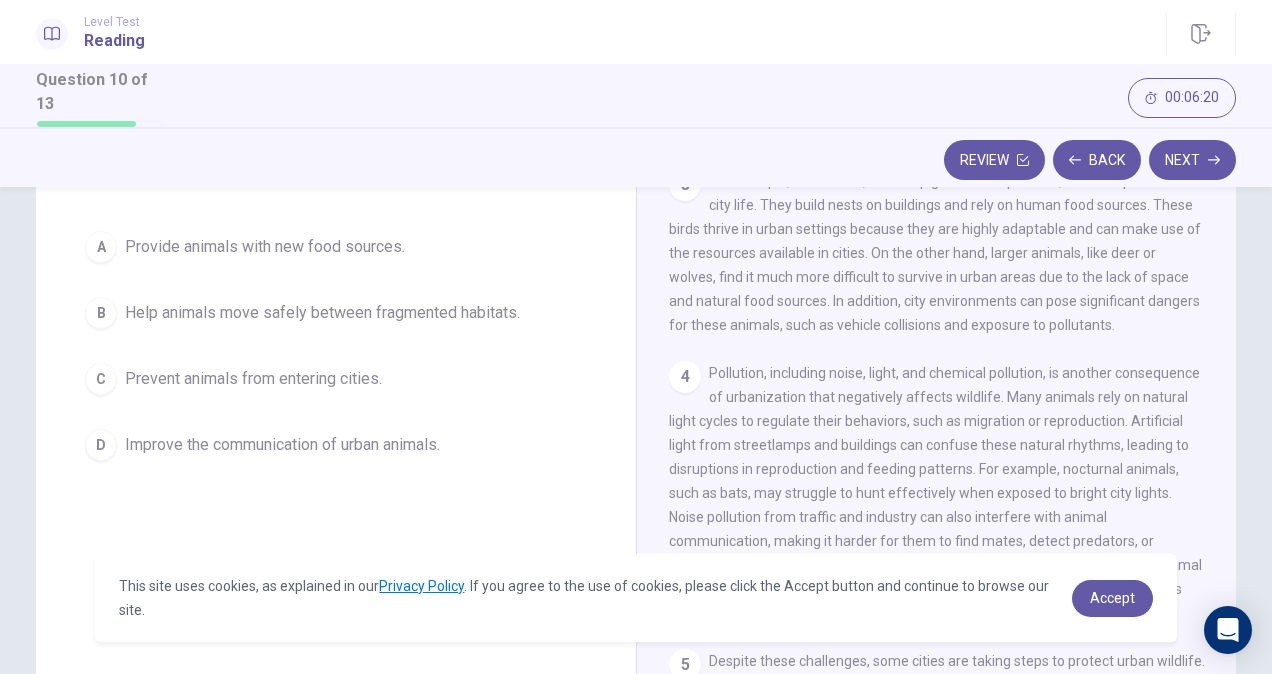 click on "B Help animals move safely between fragmented habitats." at bounding box center (336, 313) 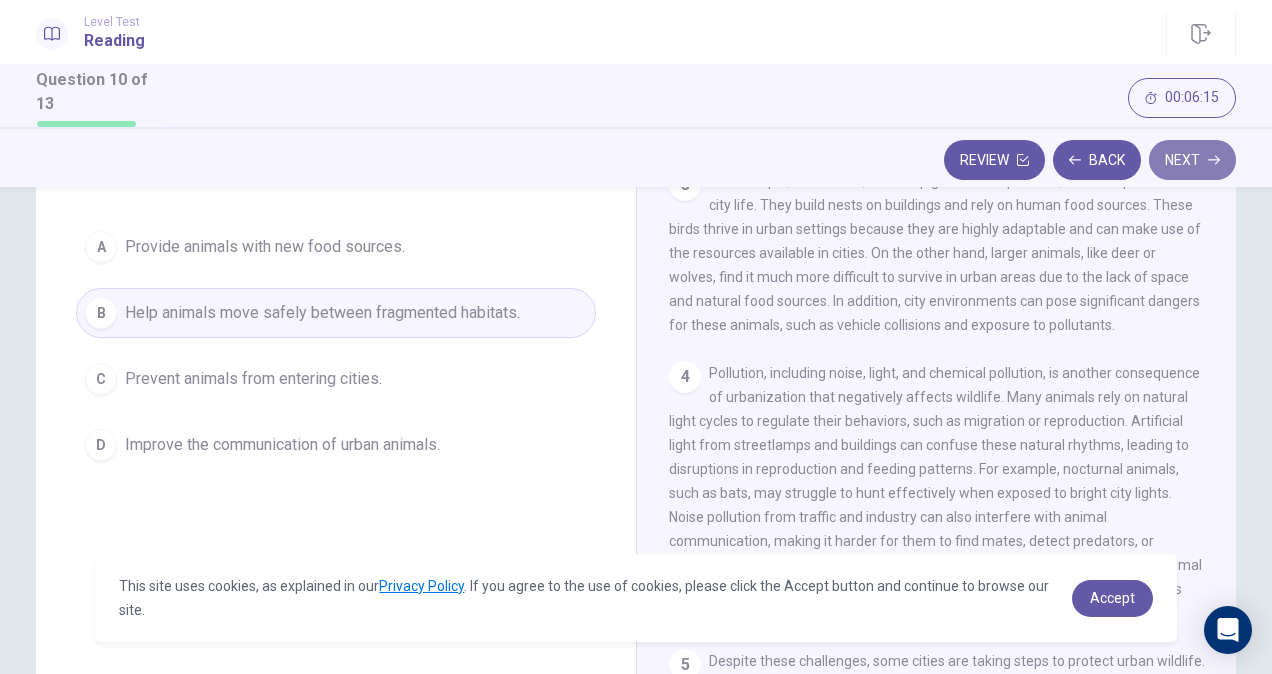 click on "Next" at bounding box center (1192, 160) 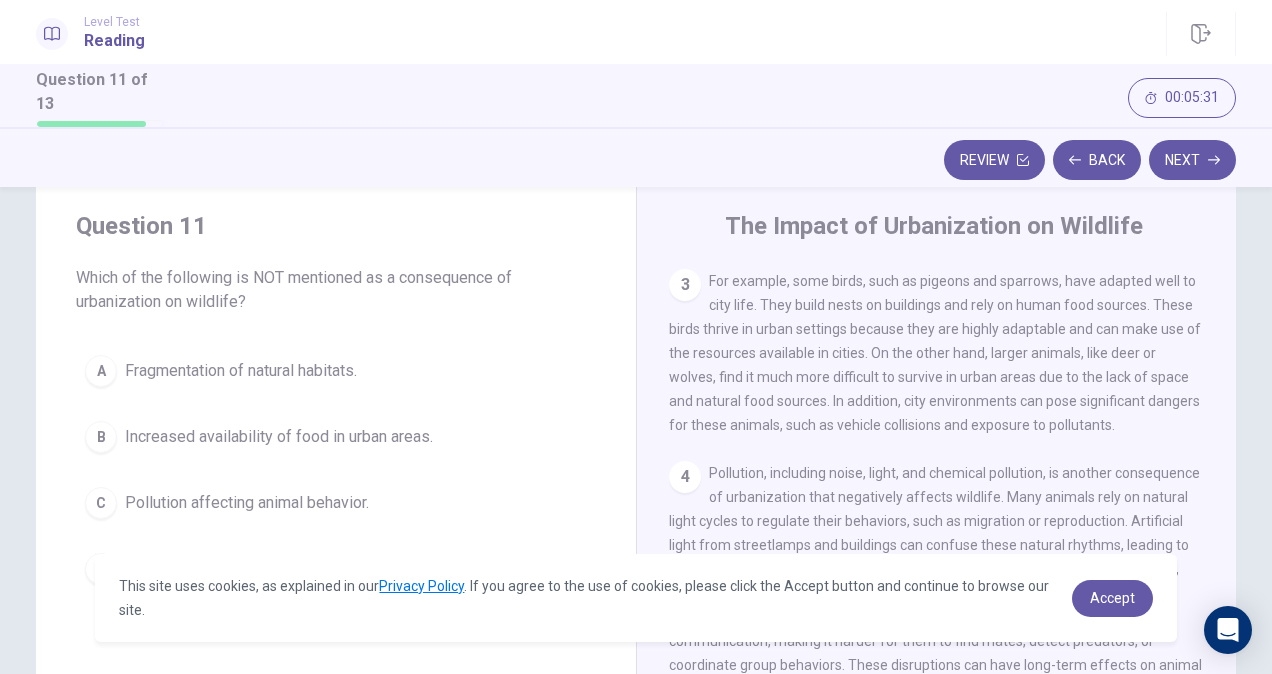 scroll, scrollTop: 149, scrollLeft: 0, axis: vertical 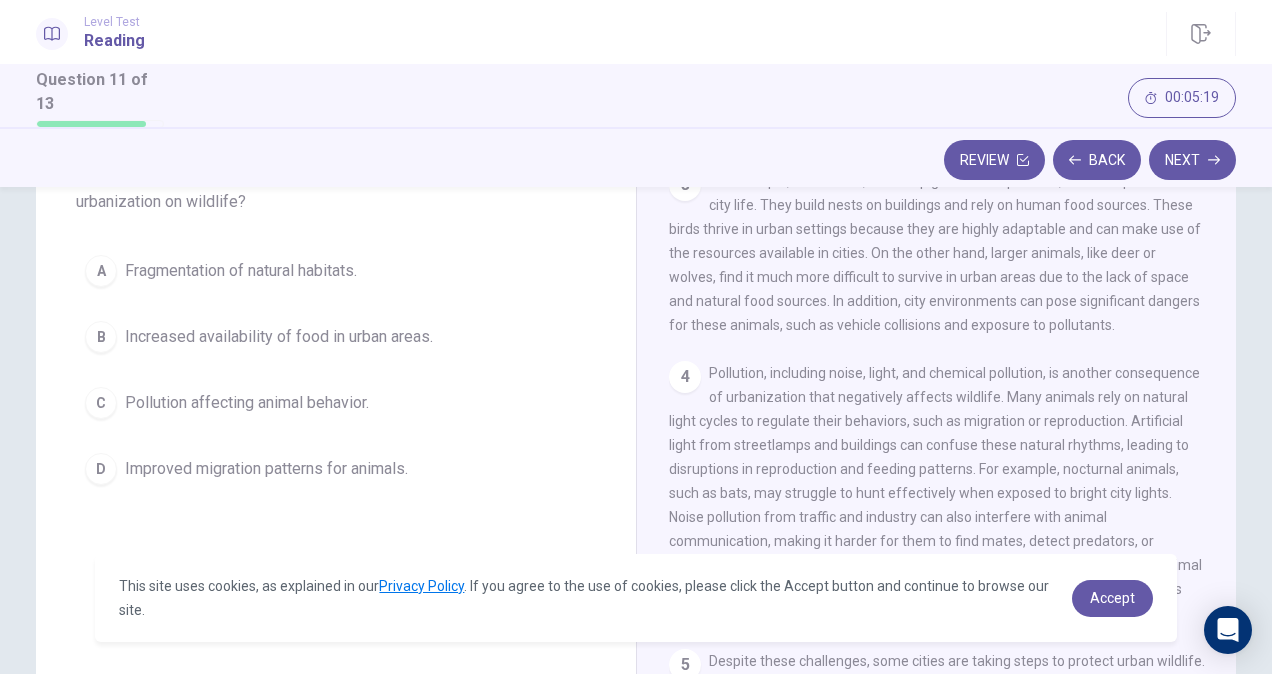 click on "Improved migration patterns for animals." at bounding box center (266, 469) 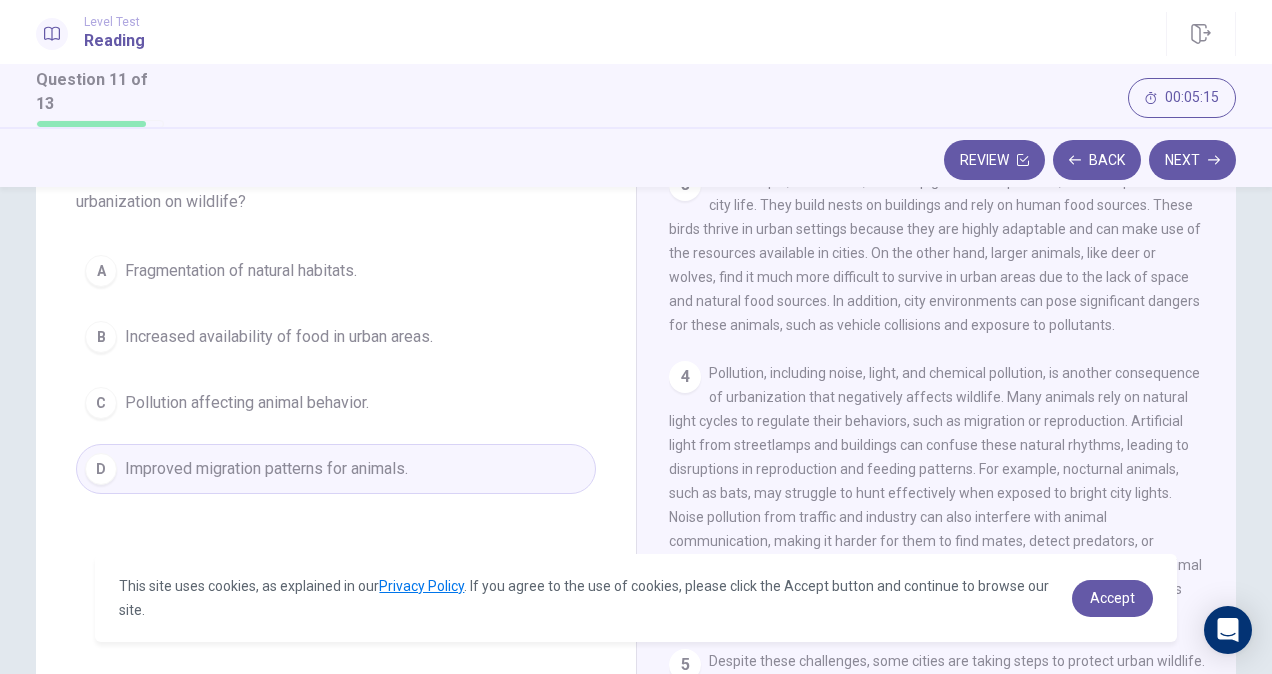 scroll, scrollTop: 505, scrollLeft: 0, axis: vertical 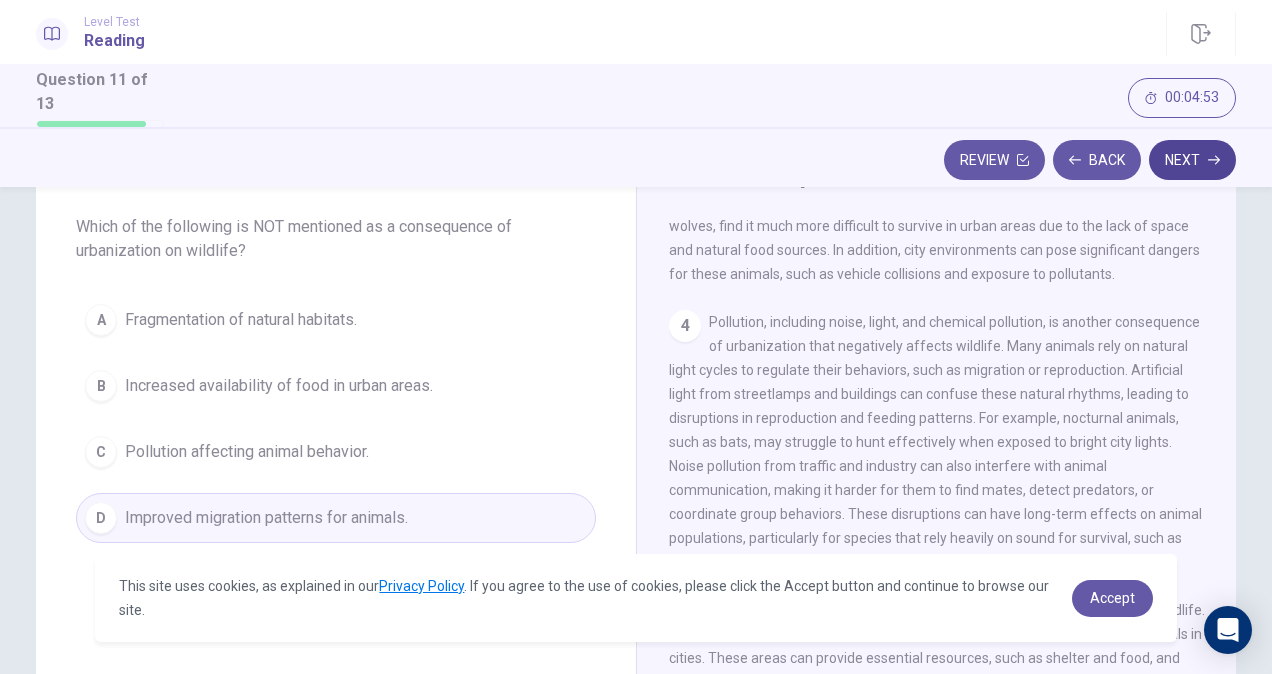 click on "Next" at bounding box center [1192, 160] 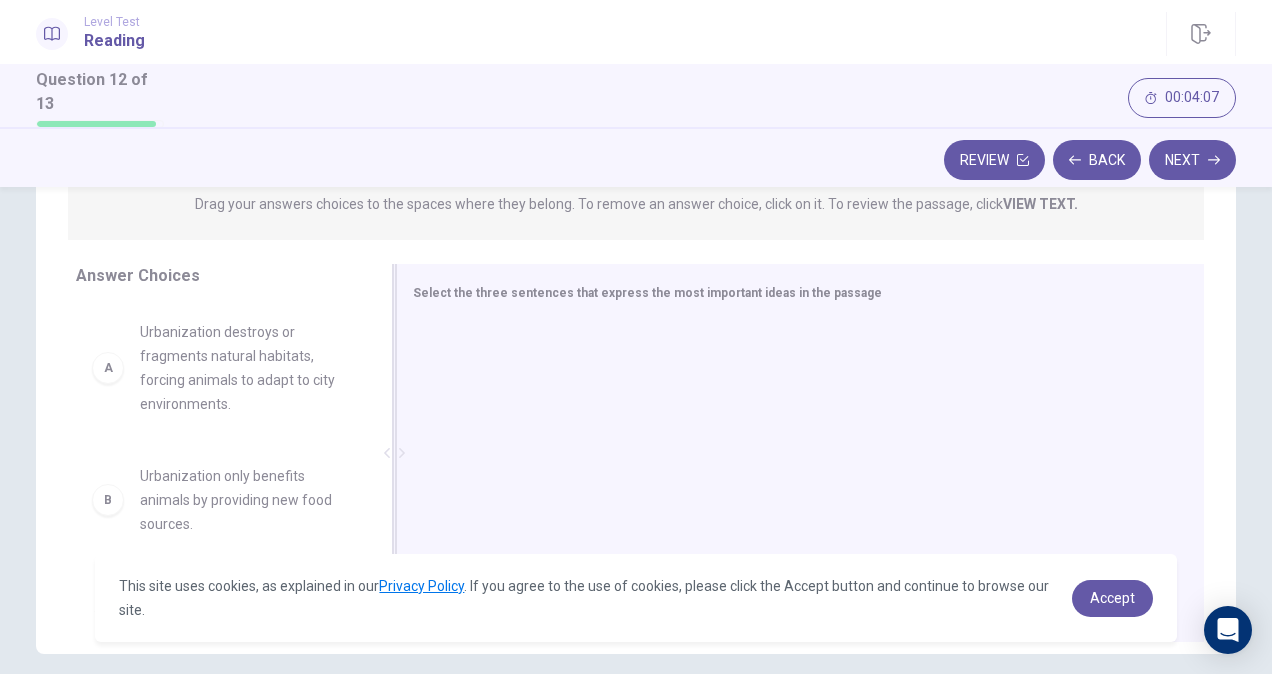 scroll, scrollTop: 300, scrollLeft: 0, axis: vertical 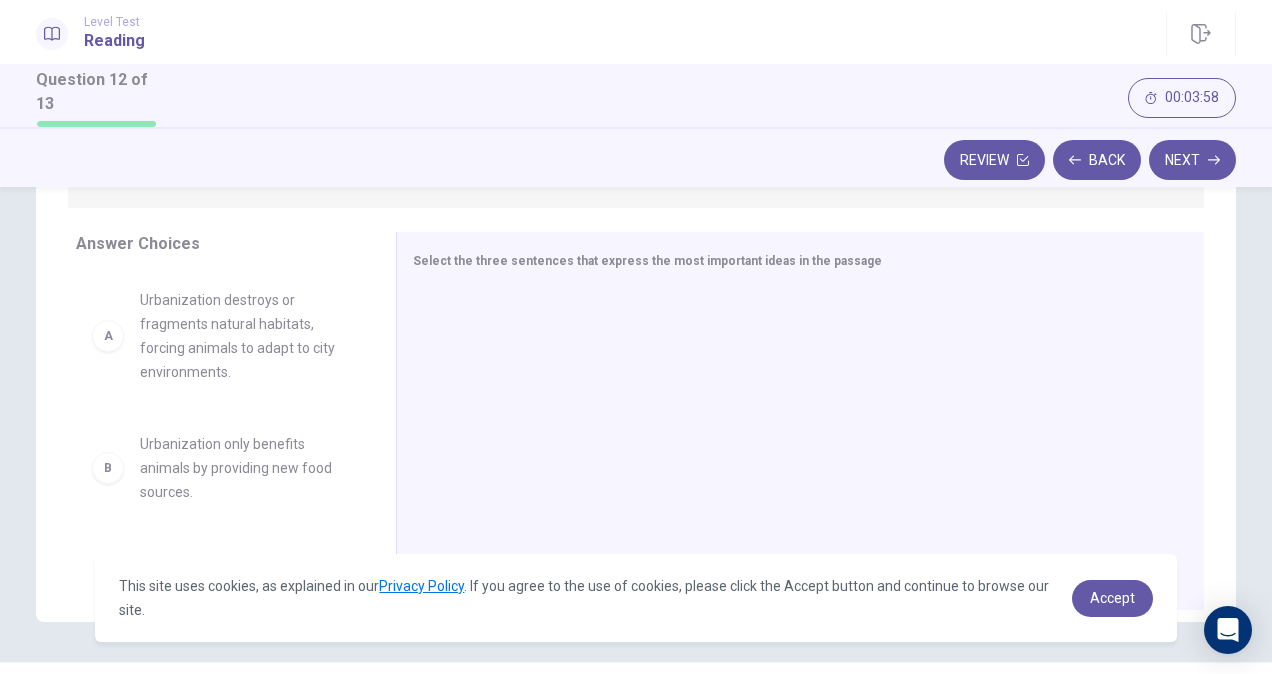 click on "A" at bounding box center [108, 336] 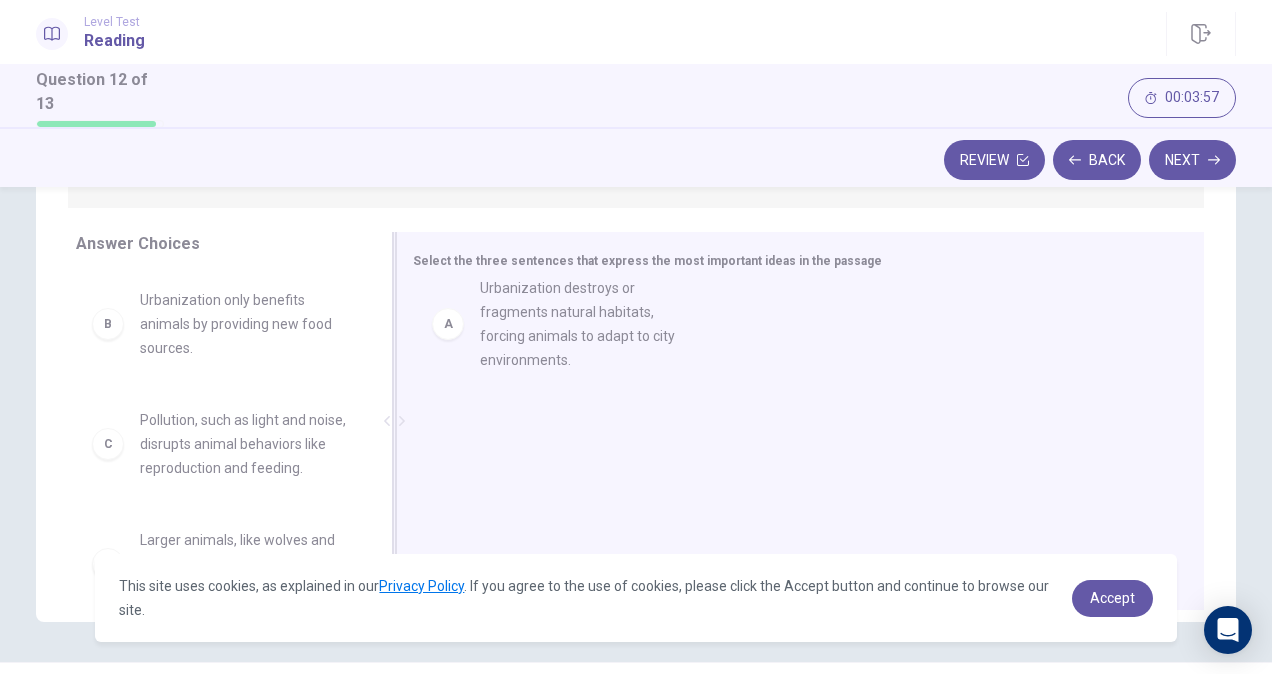 drag, startPoint x: 115, startPoint y: 336, endPoint x: 479, endPoint y: 324, distance: 364.19775 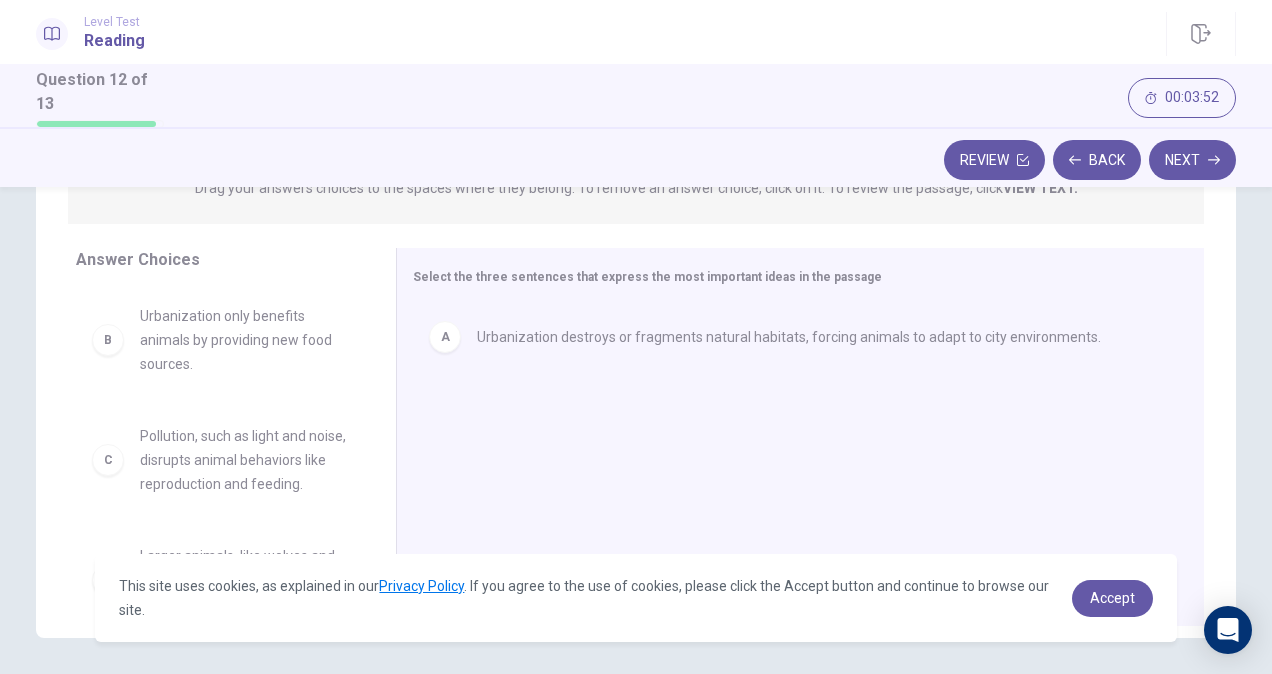 scroll, scrollTop: 300, scrollLeft: 0, axis: vertical 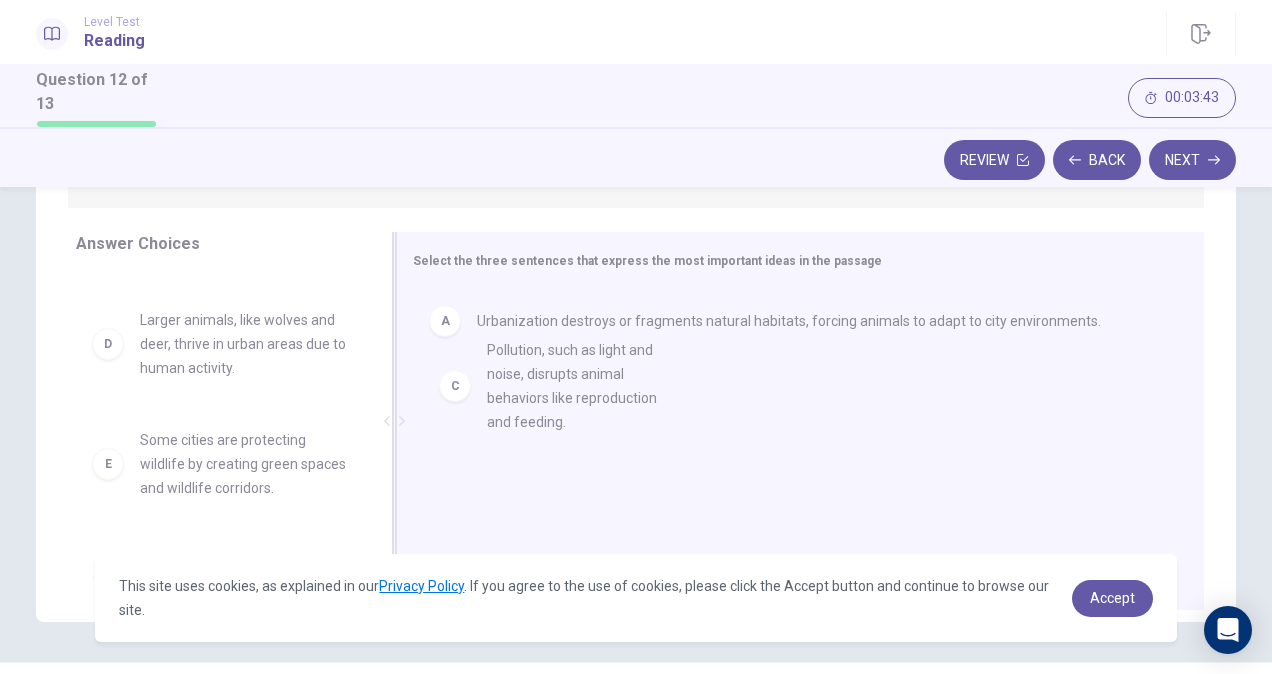 drag, startPoint x: 185, startPoint y: 369, endPoint x: 551, endPoint y: 404, distance: 367.66968 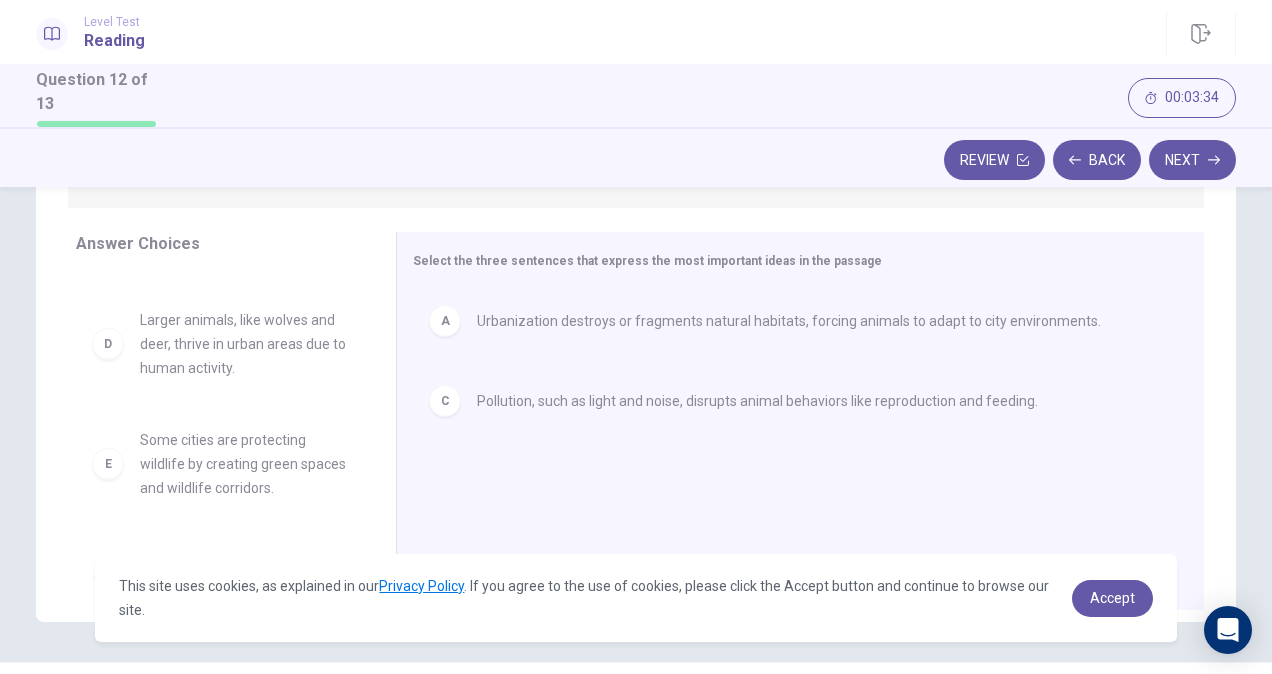 scroll, scrollTop: 156, scrollLeft: 0, axis: vertical 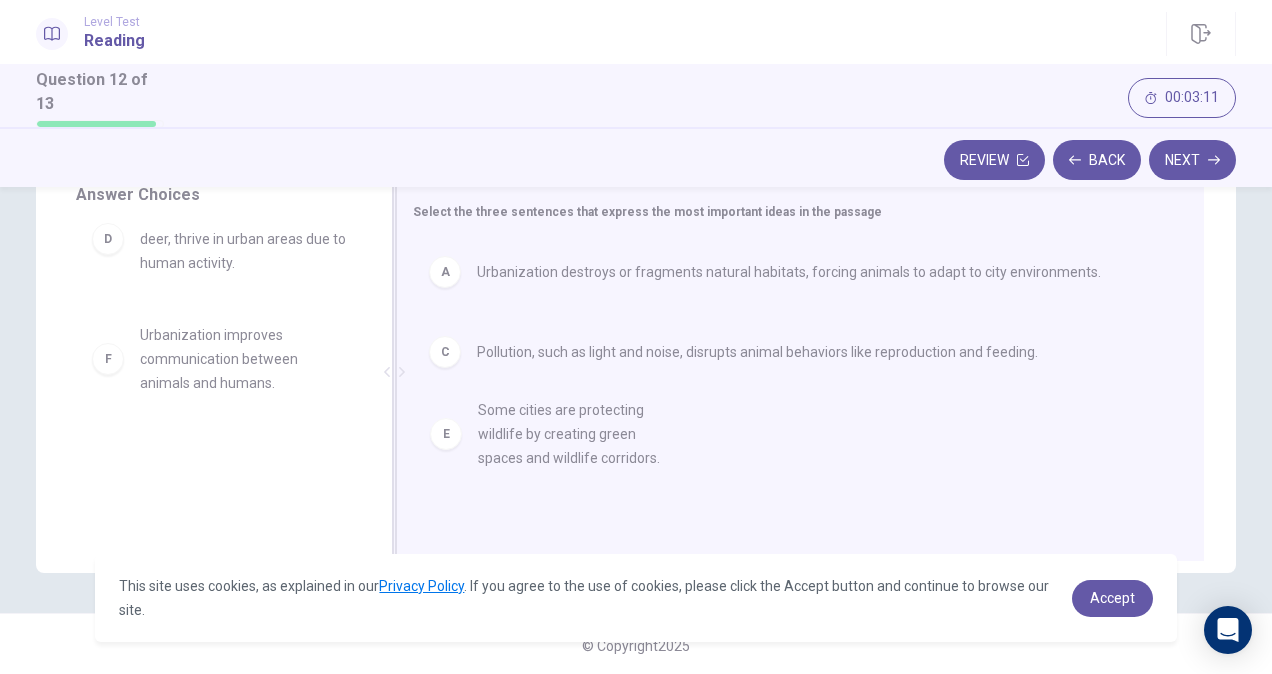 drag, startPoint x: 214, startPoint y: 354, endPoint x: 568, endPoint y: 428, distance: 361.65176 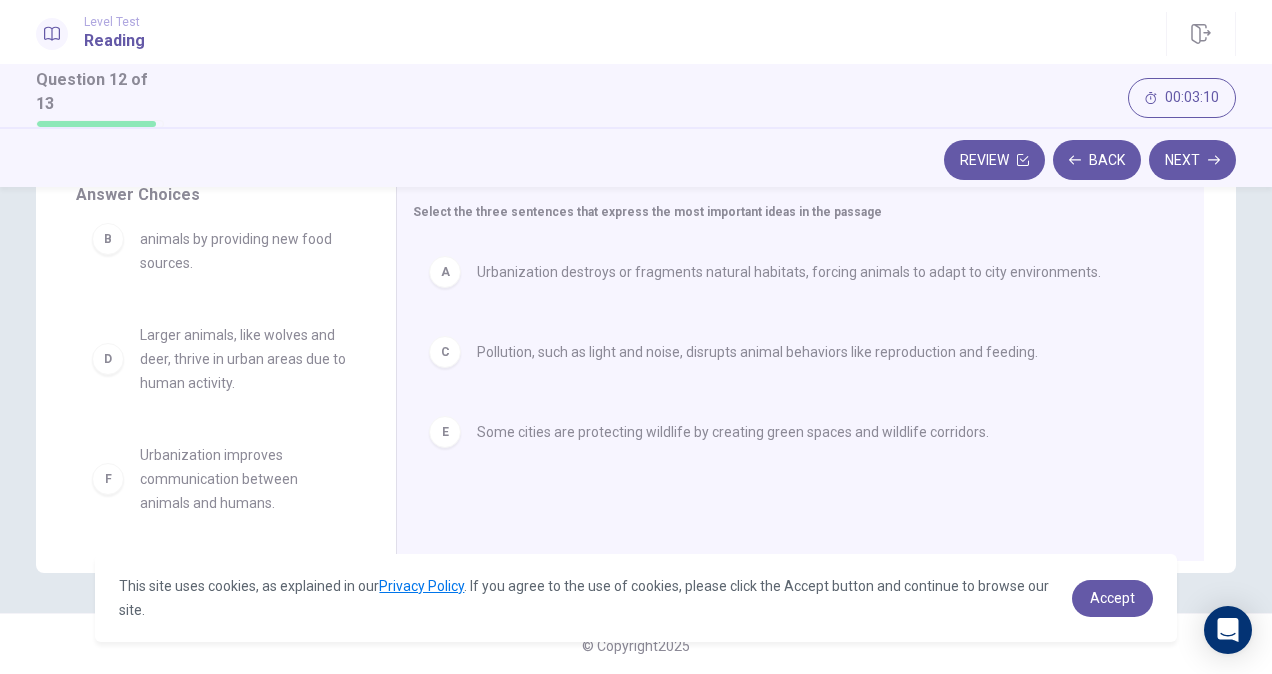 scroll, scrollTop: 0, scrollLeft: 0, axis: both 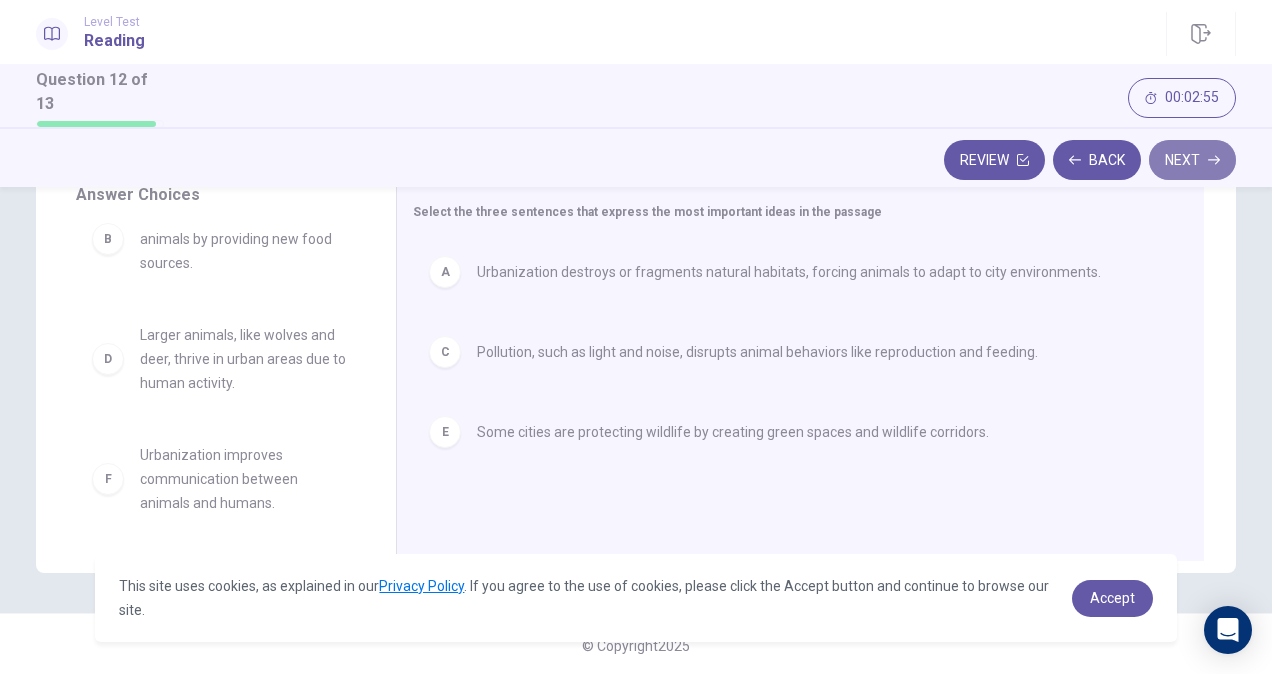 click on "Next" at bounding box center [1192, 160] 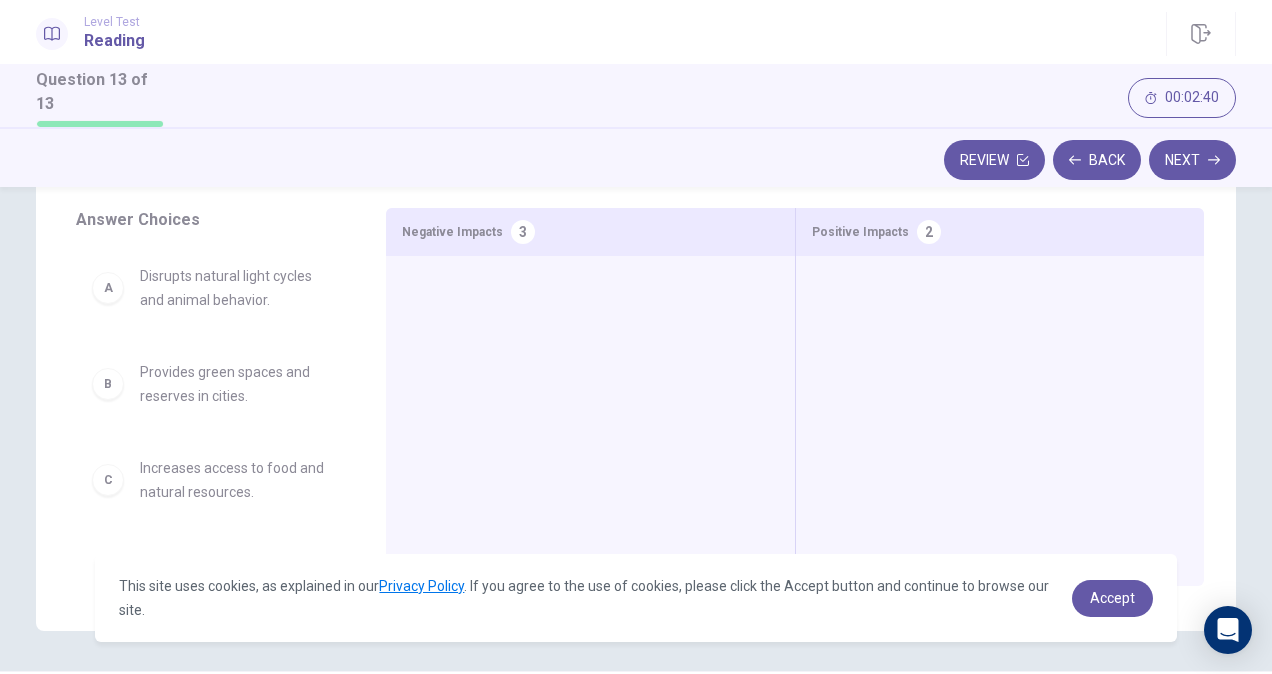 scroll, scrollTop: 249, scrollLeft: 0, axis: vertical 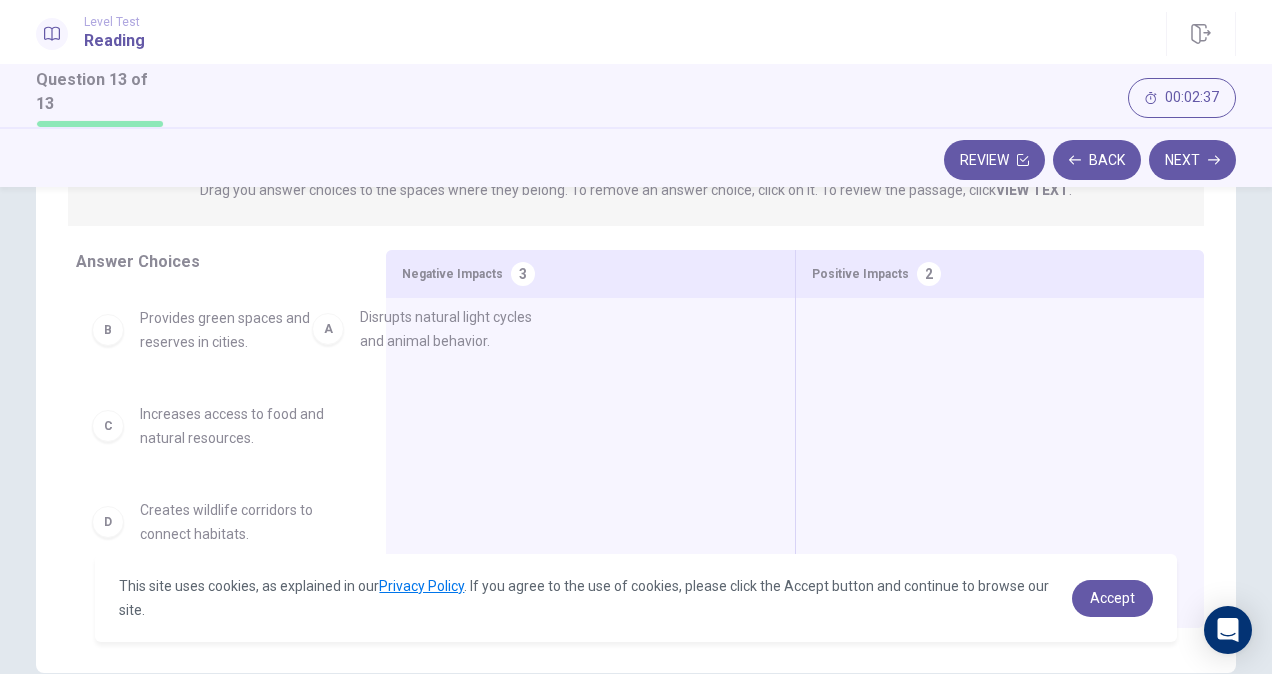 drag, startPoint x: 226, startPoint y: 337, endPoint x: 468, endPoint y: 340, distance: 242.0186 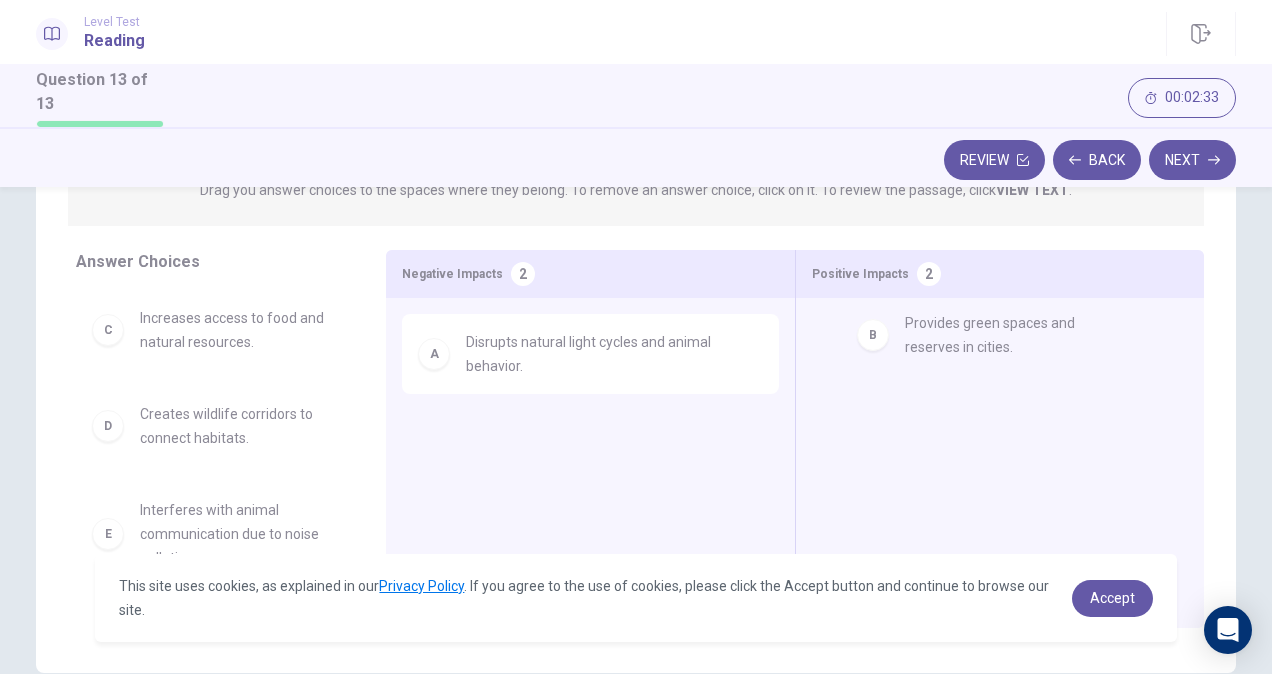 drag, startPoint x: 169, startPoint y: 339, endPoint x: 945, endPoint y: 346, distance: 776.03156 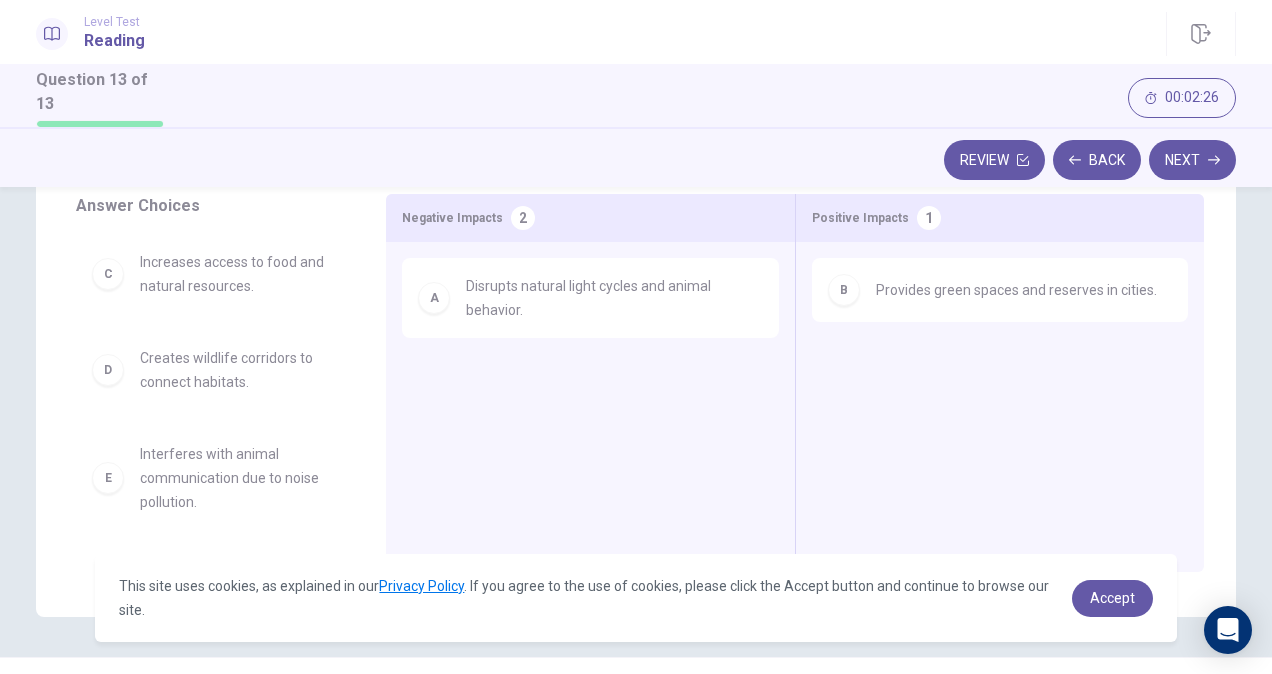 scroll, scrollTop: 349, scrollLeft: 0, axis: vertical 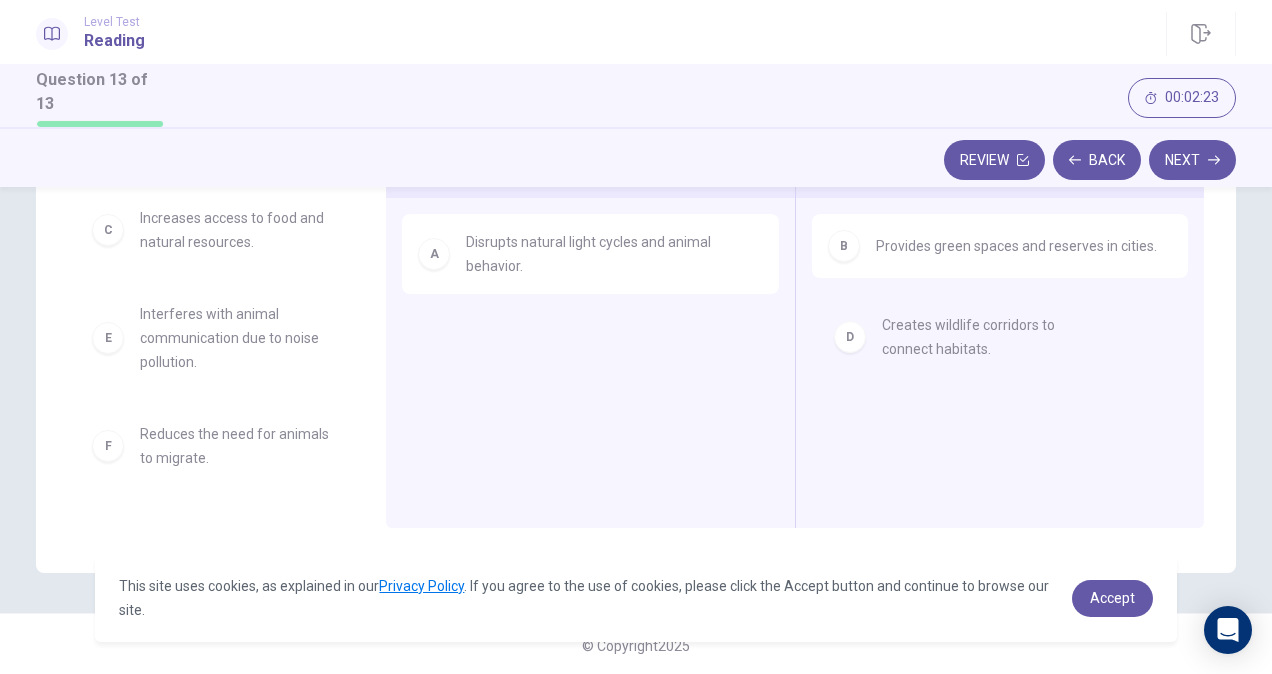 drag, startPoint x: 232, startPoint y: 334, endPoint x: 990, endPoint y: 348, distance: 758.1293 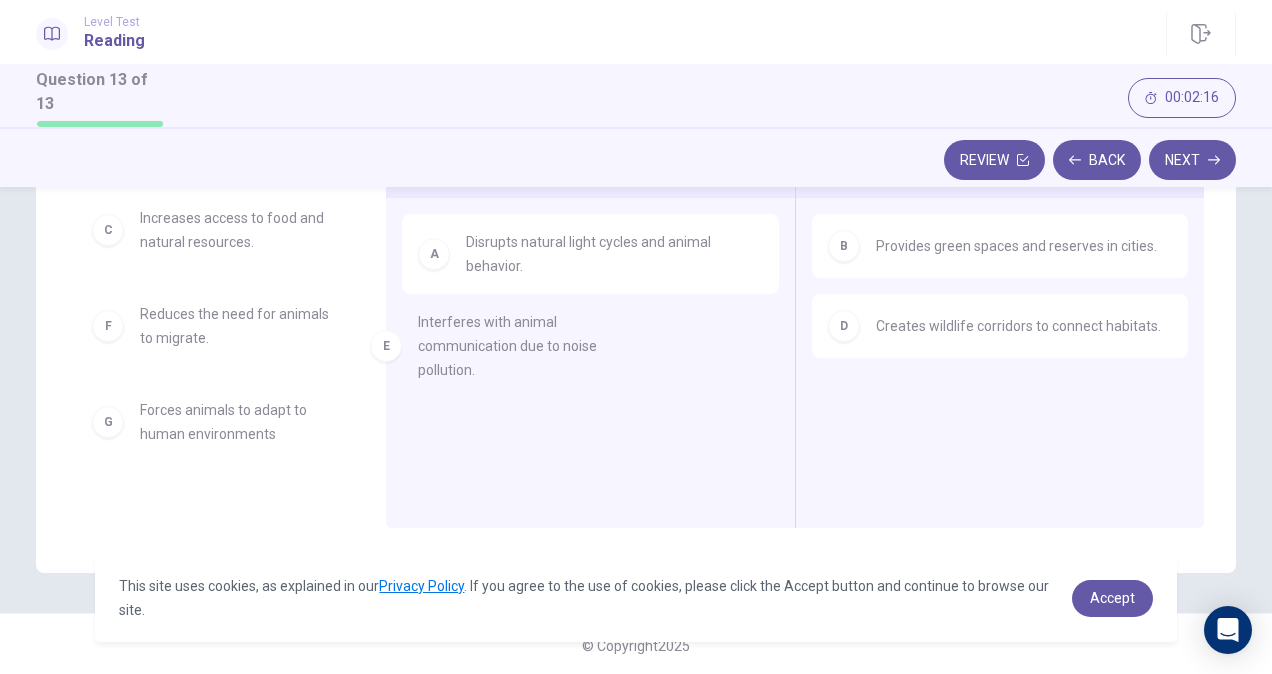 drag, startPoint x: 182, startPoint y: 359, endPoint x: 476, endPoint y: 368, distance: 294.13773 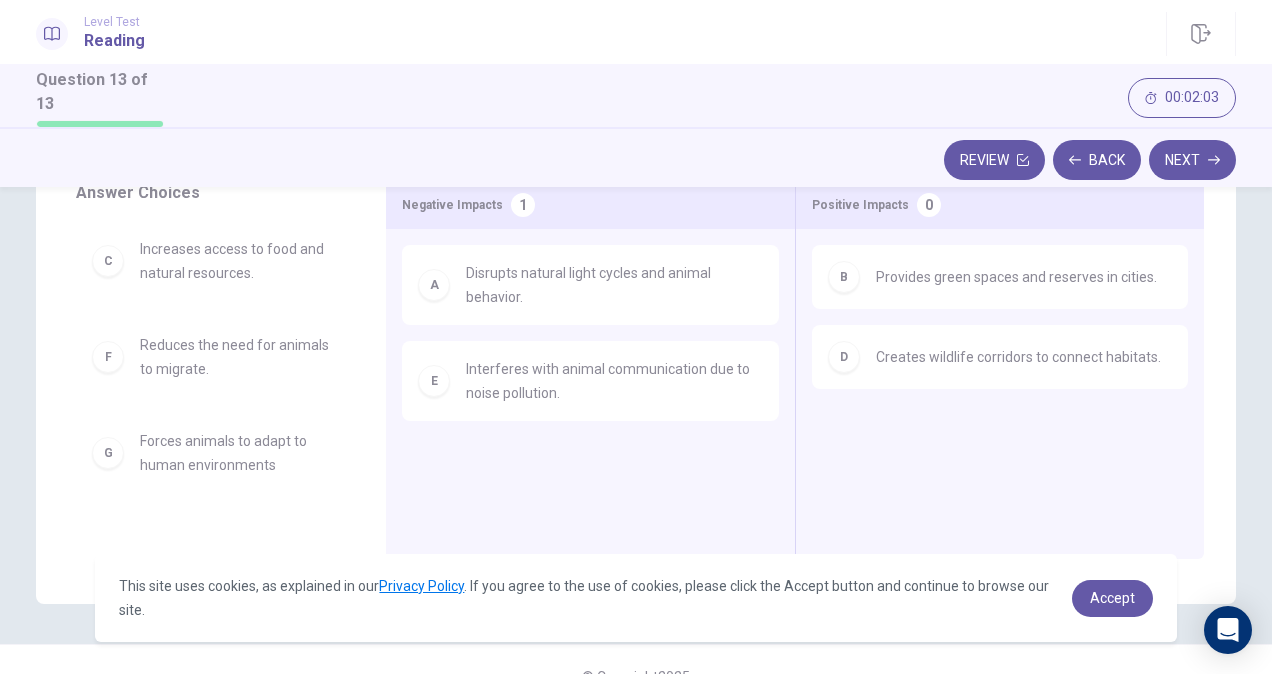 scroll, scrollTop: 349, scrollLeft: 0, axis: vertical 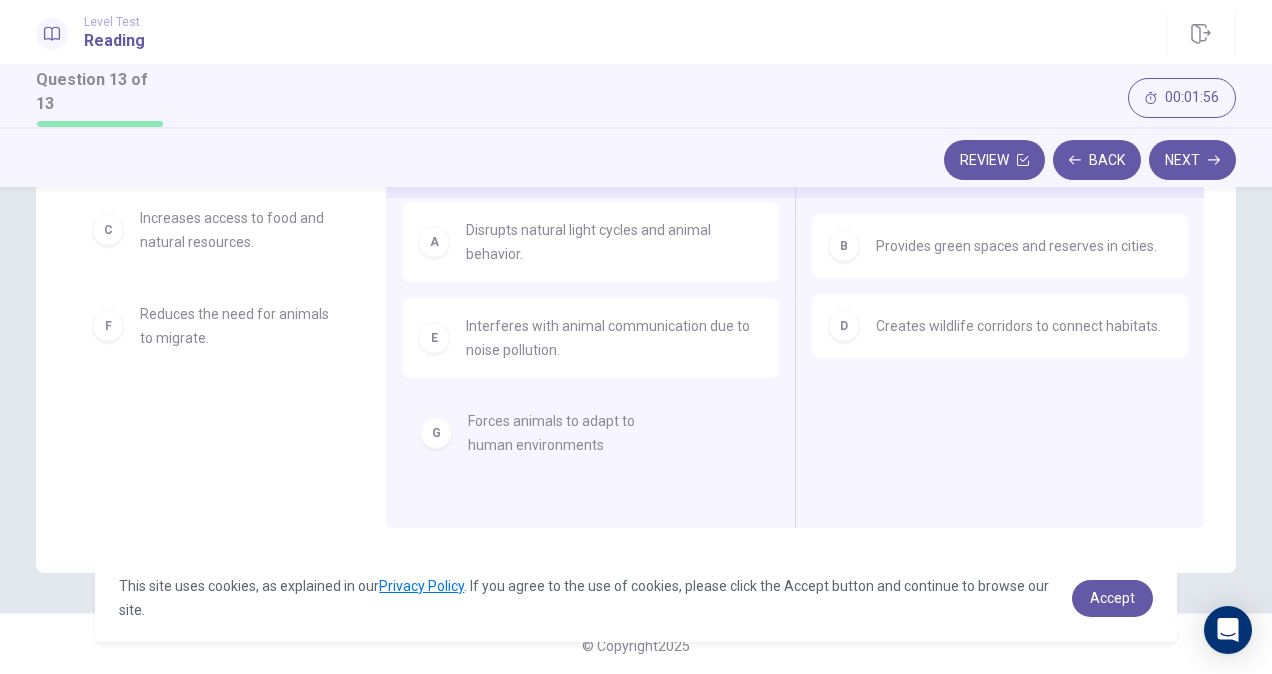 drag, startPoint x: 240, startPoint y: 429, endPoint x: 582, endPoint y: 440, distance: 342.17685 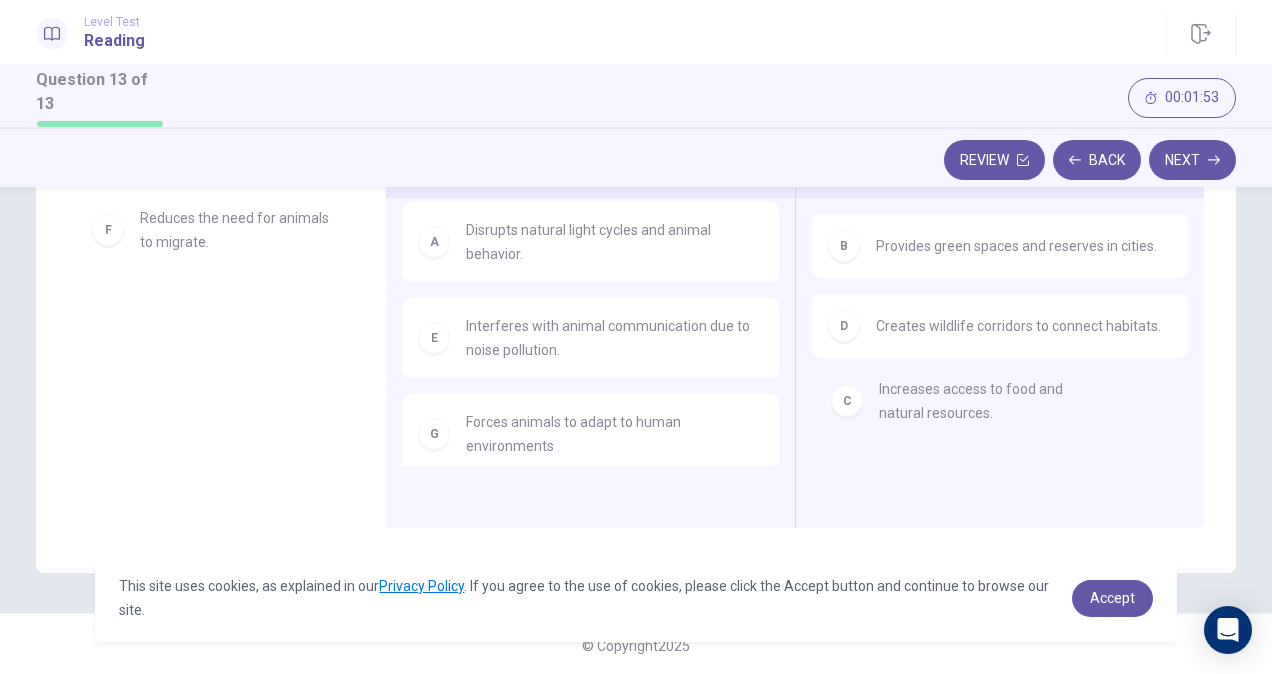 drag, startPoint x: 197, startPoint y: 239, endPoint x: 949, endPoint y: 410, distance: 771.19714 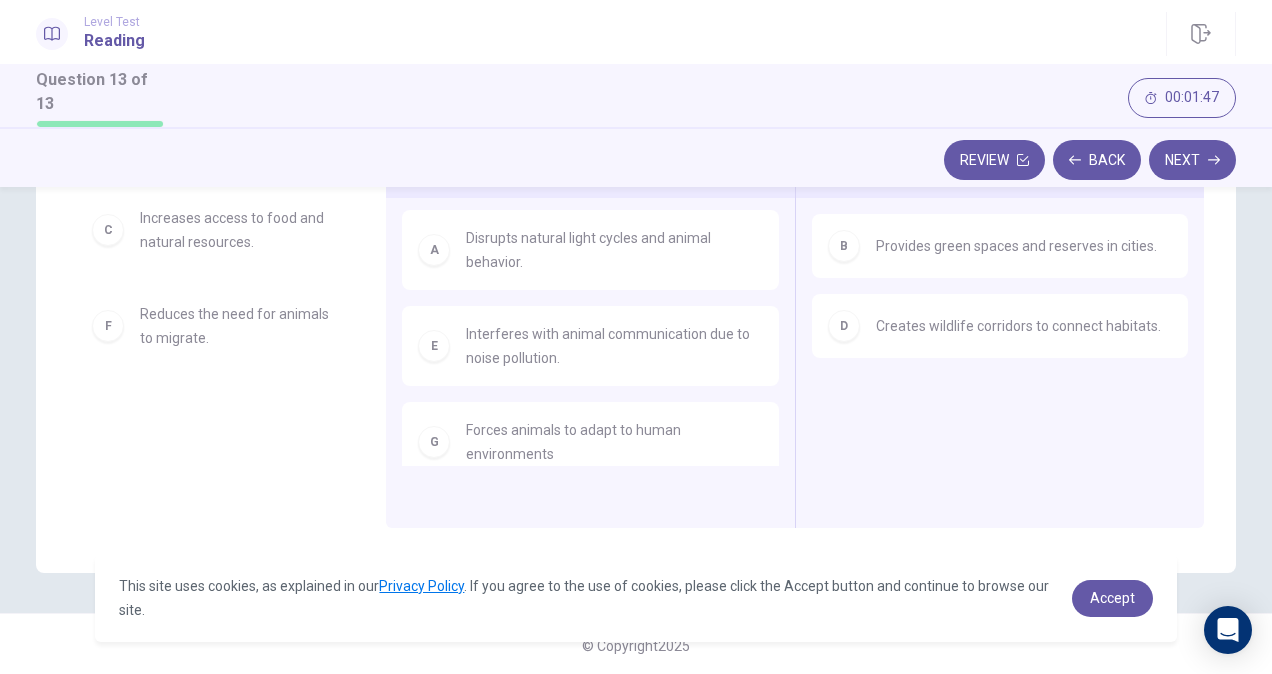 scroll, scrollTop: 0, scrollLeft: 0, axis: both 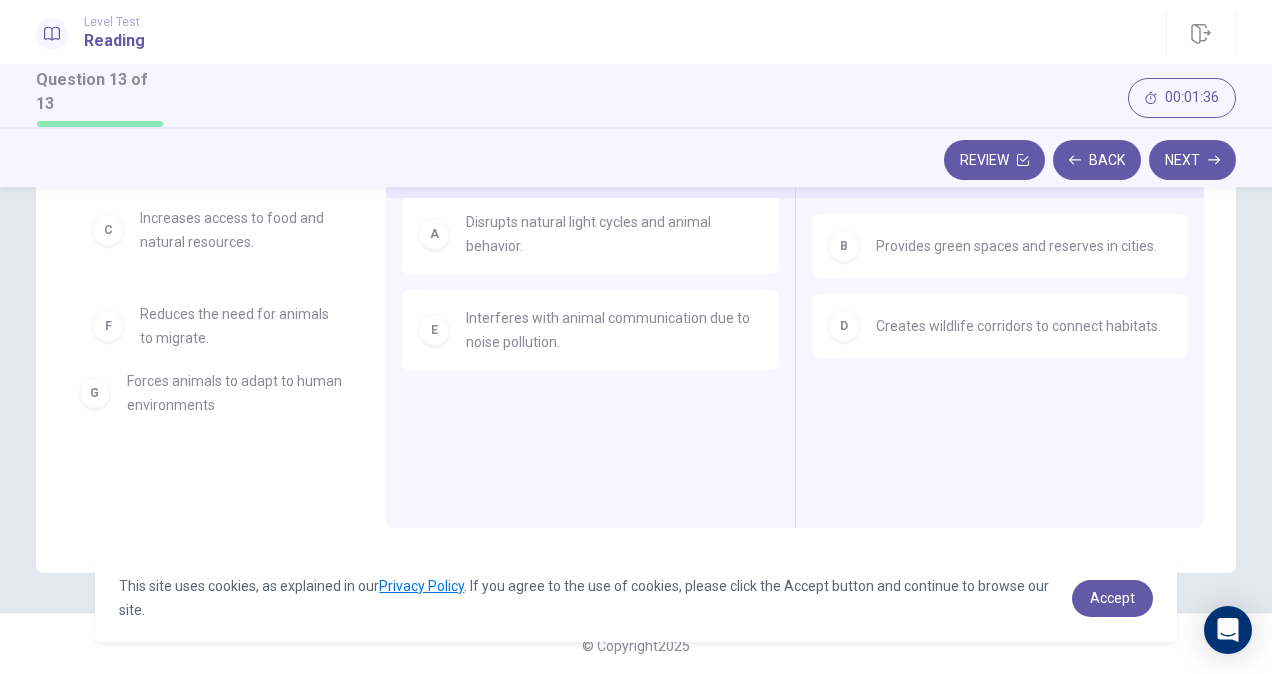 drag, startPoint x: 629, startPoint y: 428, endPoint x: 282, endPoint y: 398, distance: 348.2944 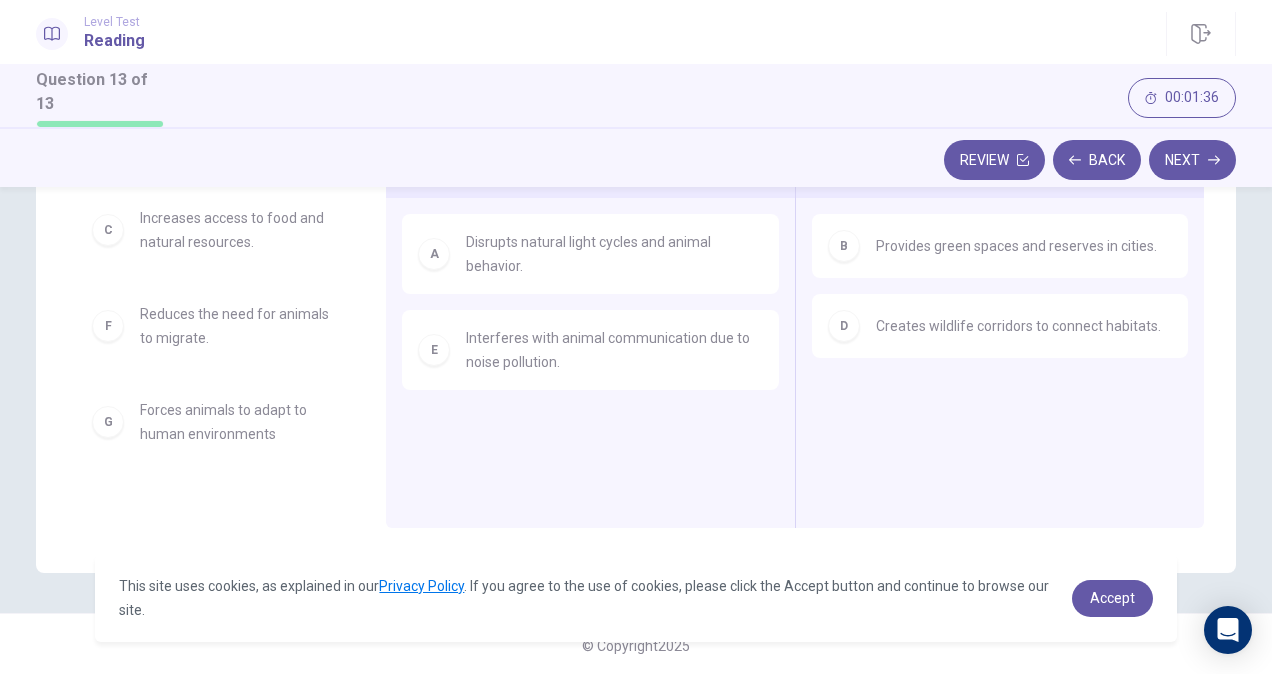 scroll, scrollTop: 0, scrollLeft: 0, axis: both 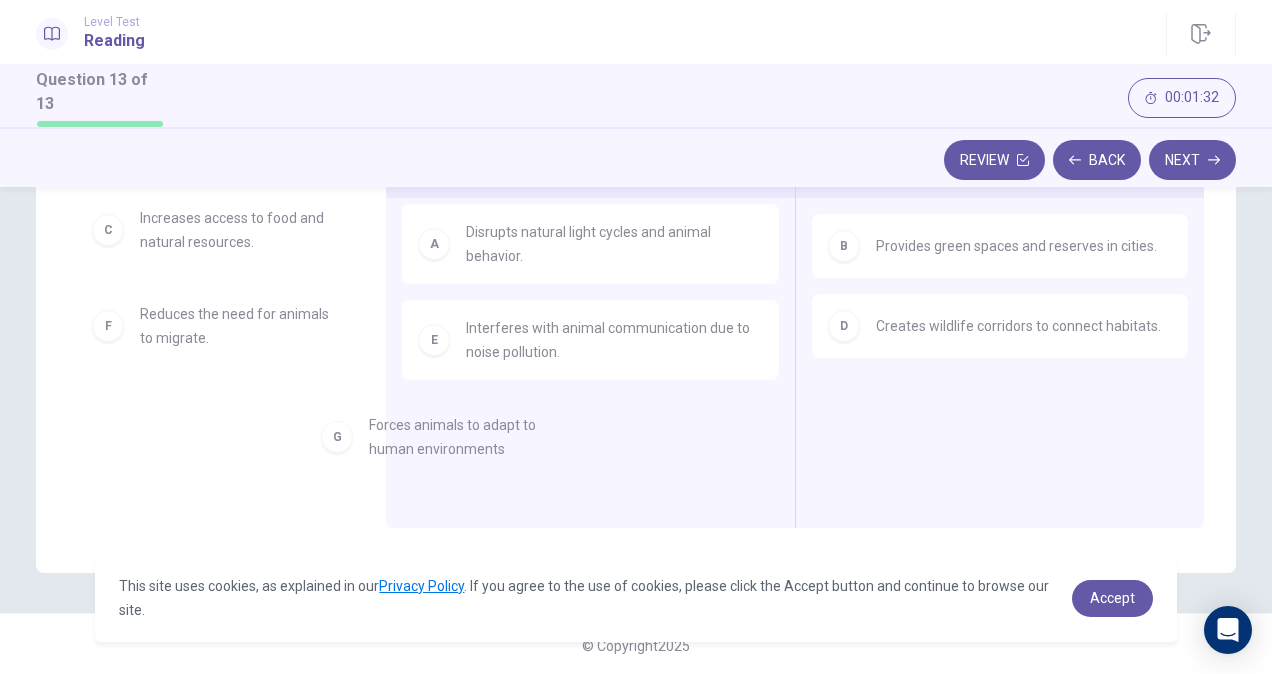 drag, startPoint x: 222, startPoint y: 426, endPoint x: 612, endPoint y: 436, distance: 390.12817 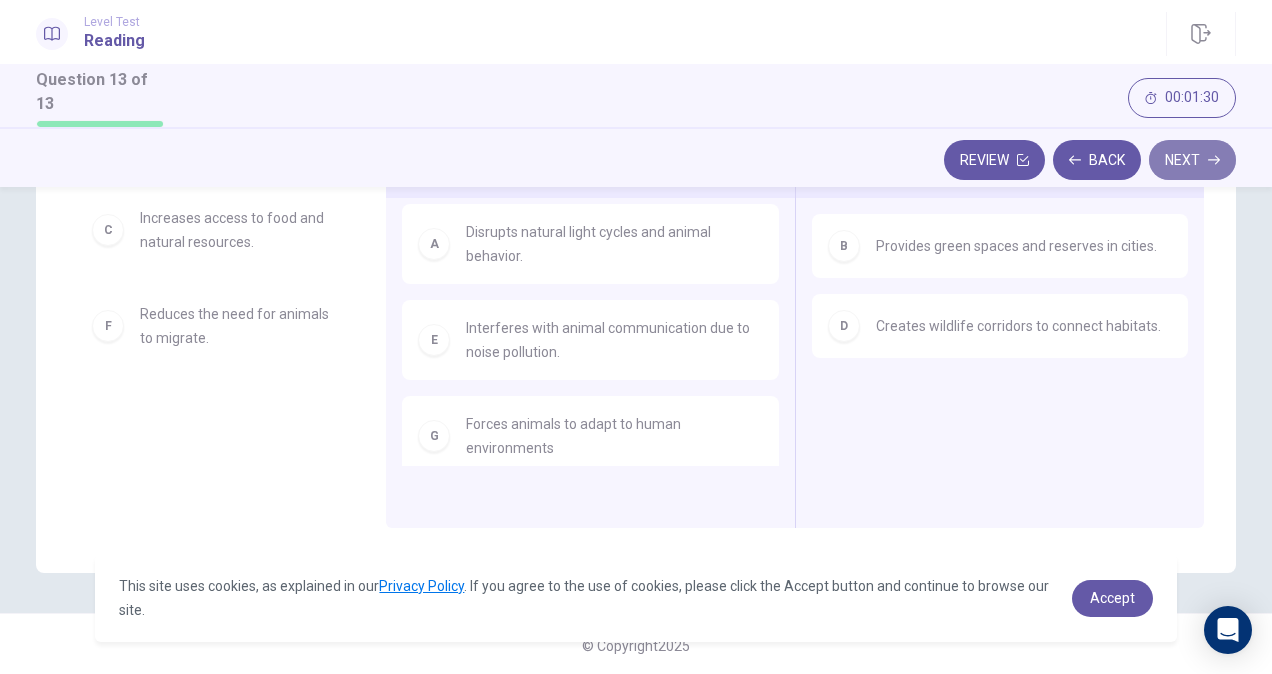 click on "Next" at bounding box center (1192, 160) 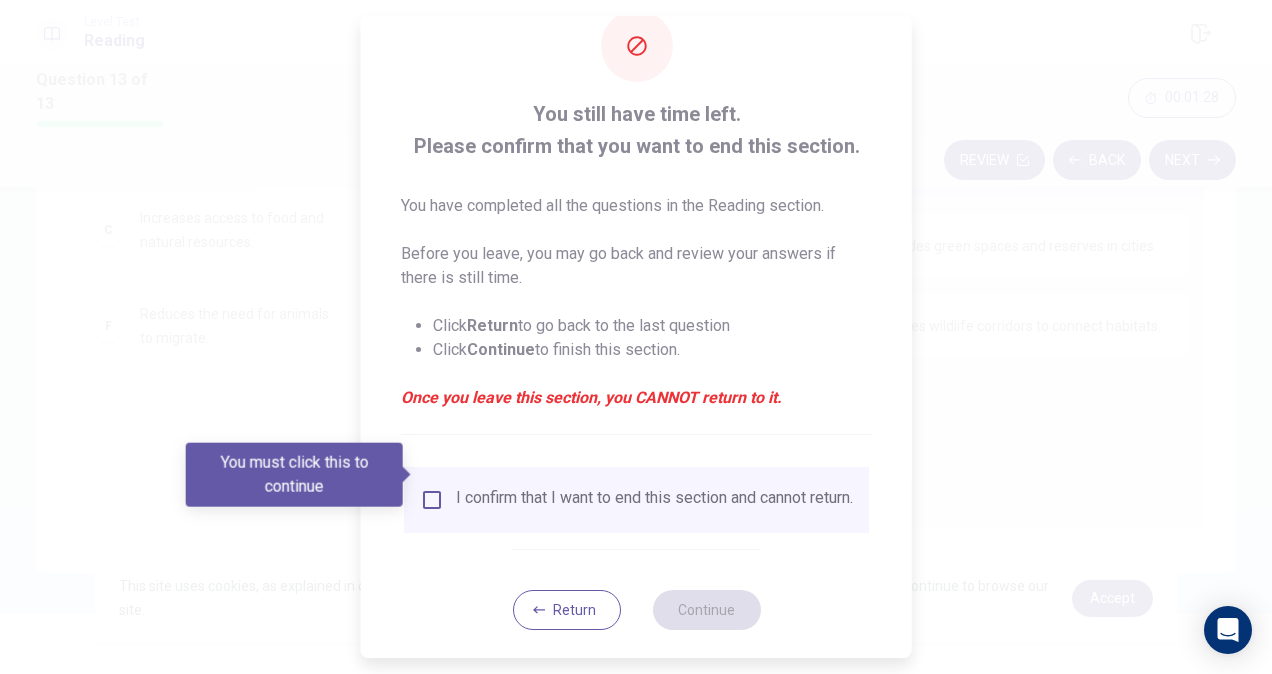 scroll, scrollTop: 72, scrollLeft: 0, axis: vertical 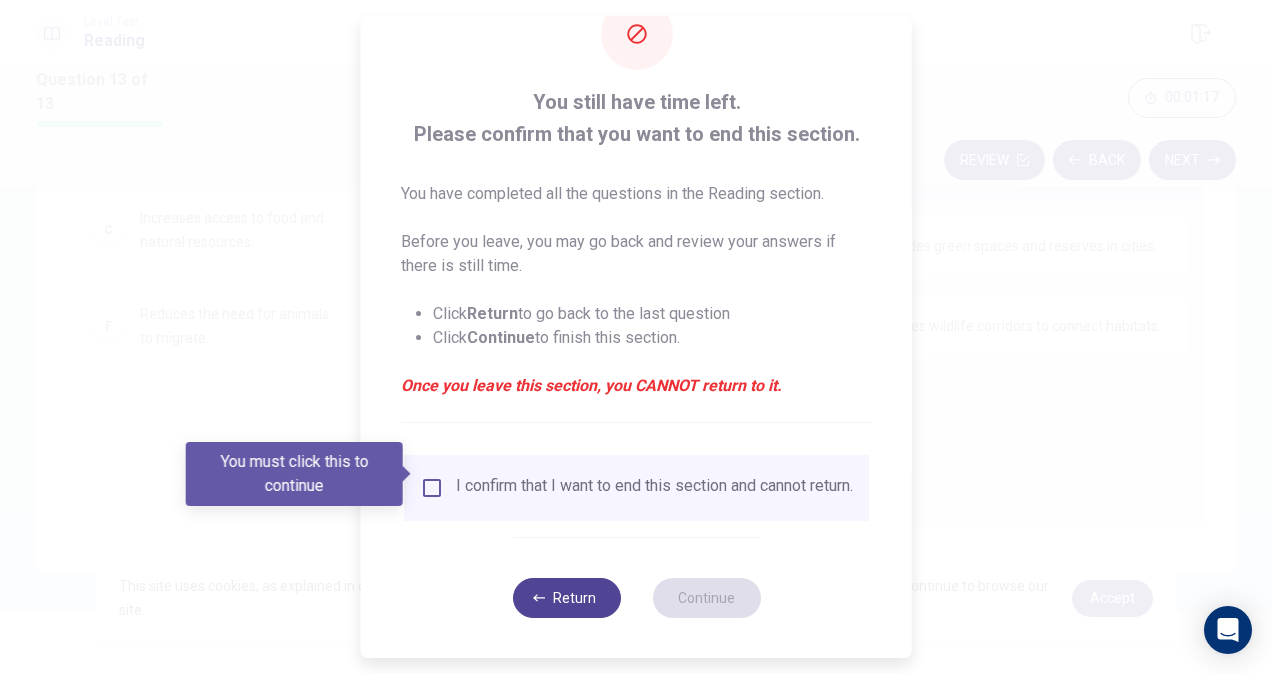 click on "Return" at bounding box center (566, 598) 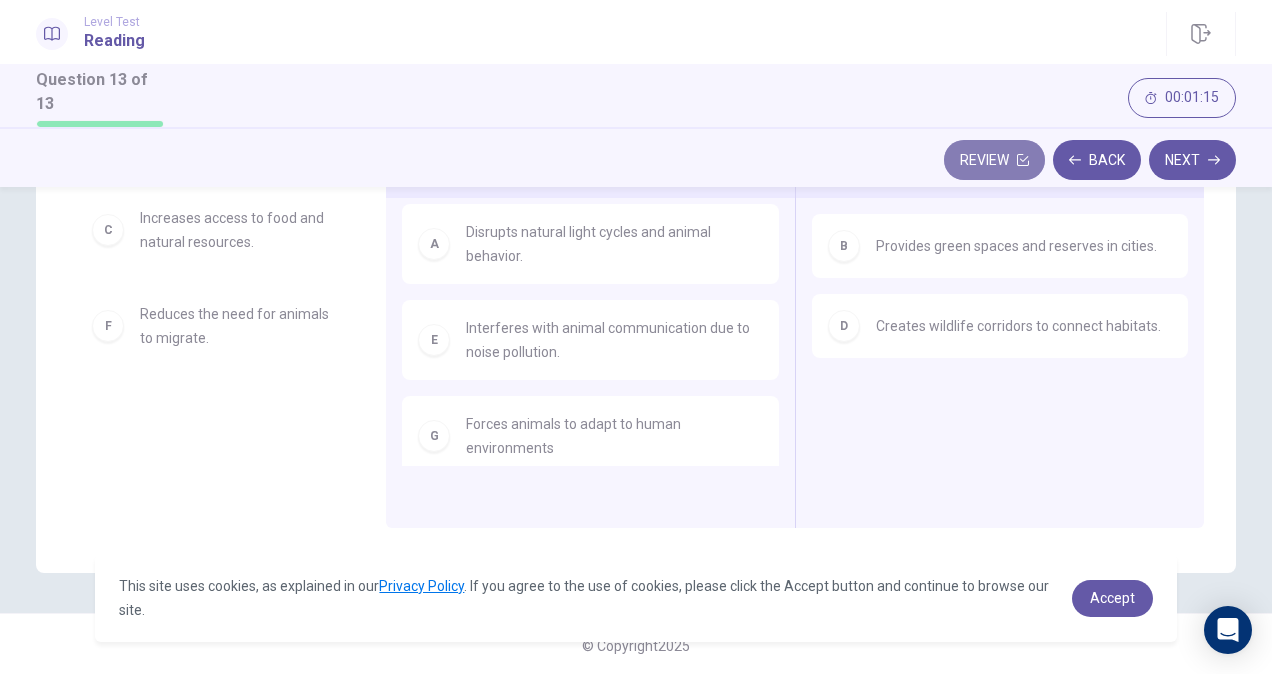 click on "Review" at bounding box center (994, 160) 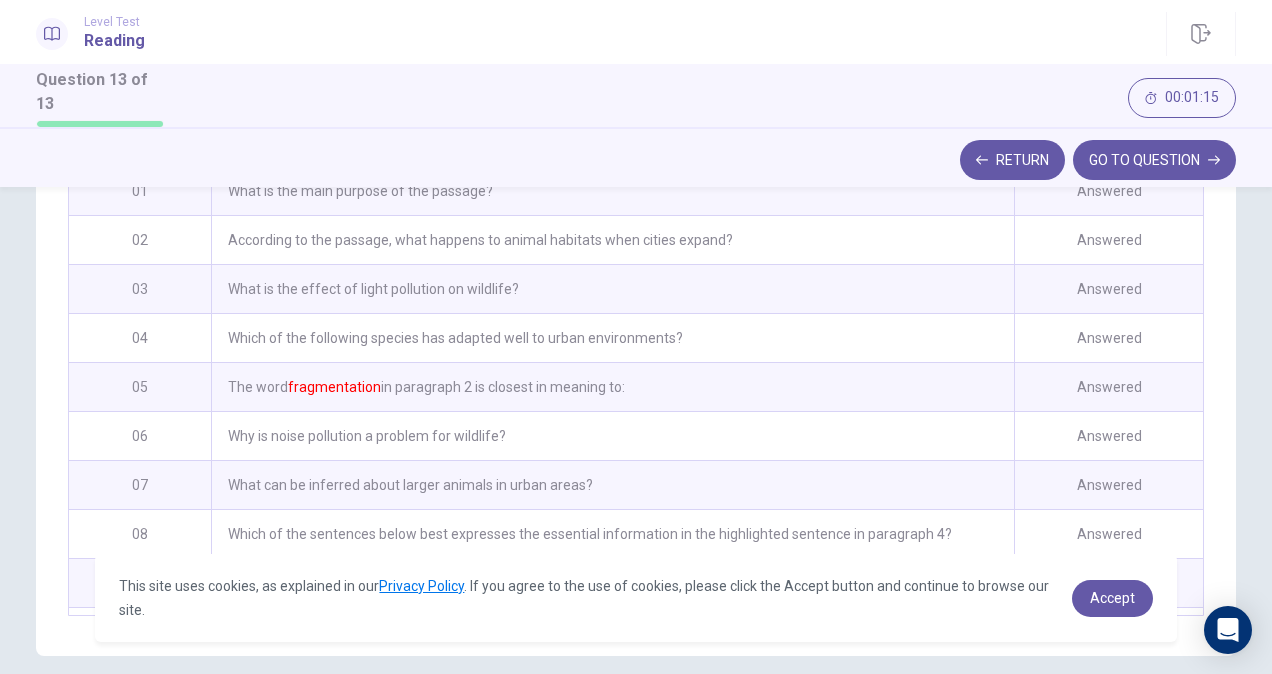 scroll, scrollTop: 455, scrollLeft: 0, axis: vertical 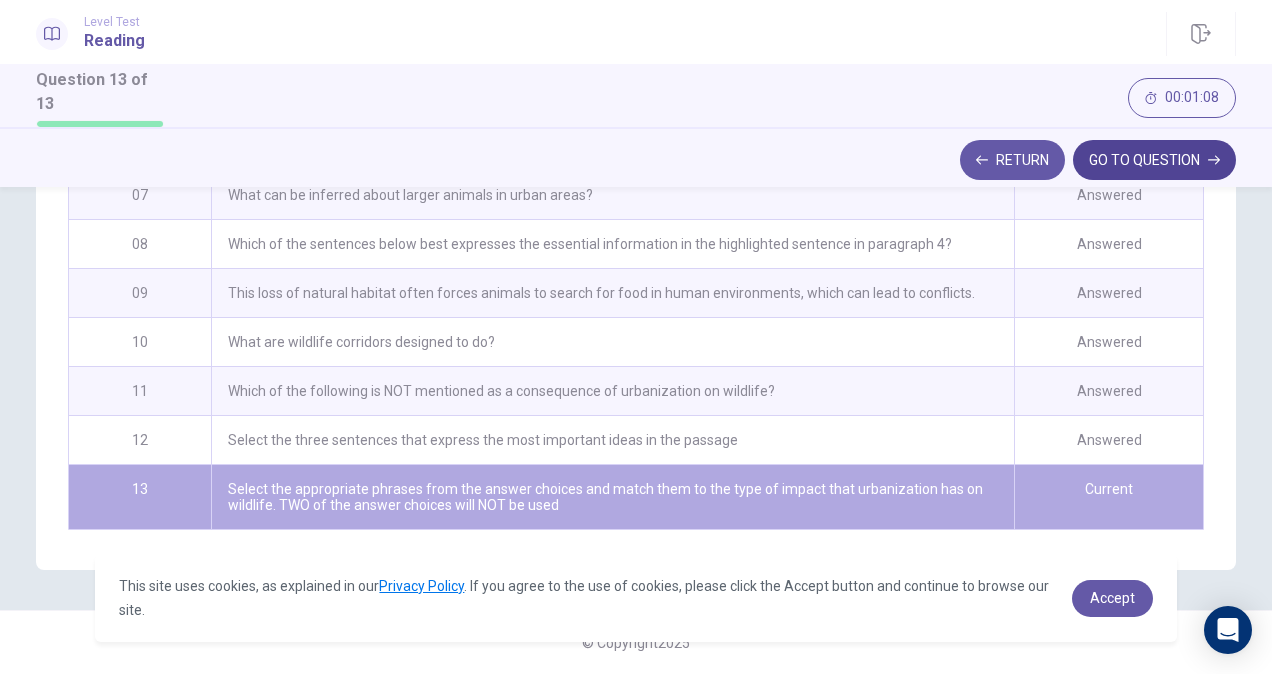 click on "GO TO QUESTION" at bounding box center (1154, 160) 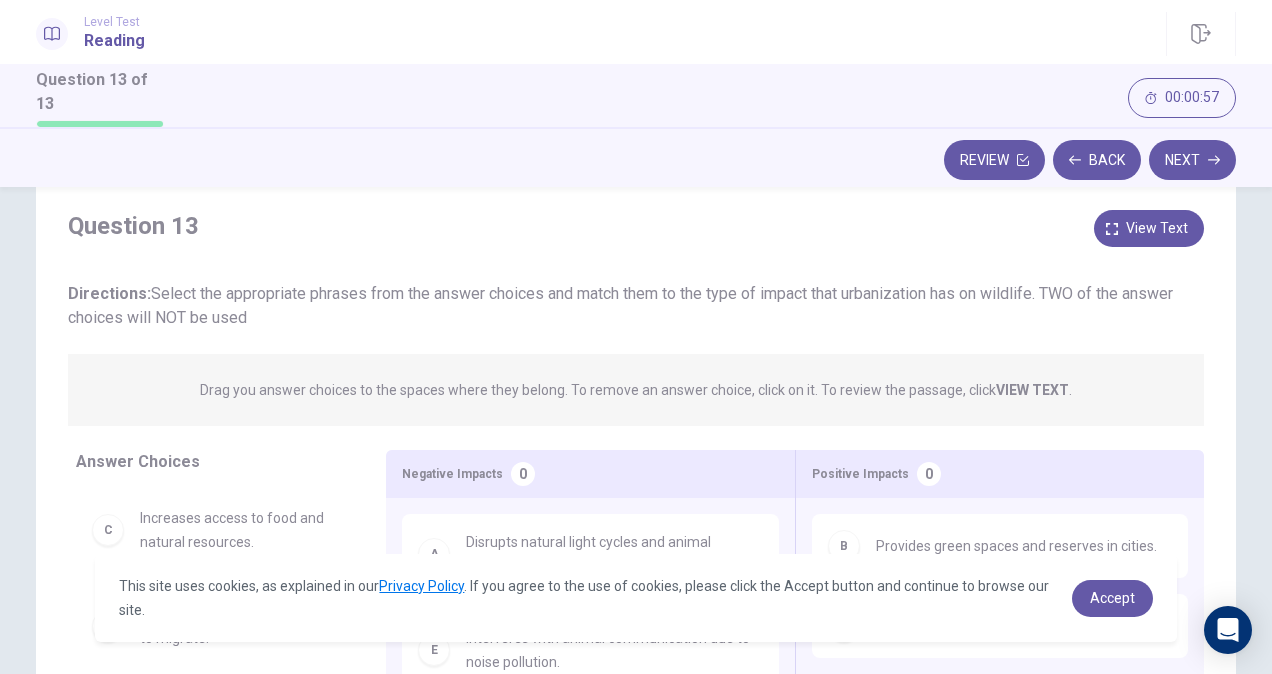 scroll, scrollTop: 149, scrollLeft: 0, axis: vertical 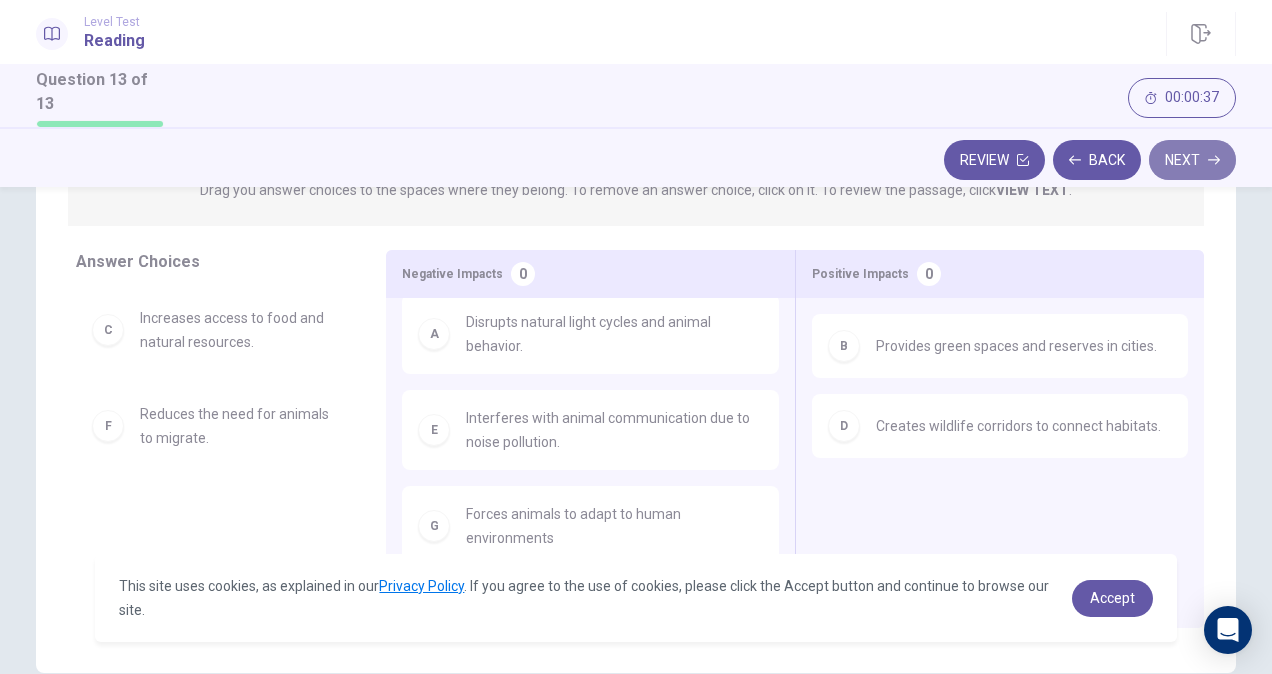 click on "Next" at bounding box center [1192, 160] 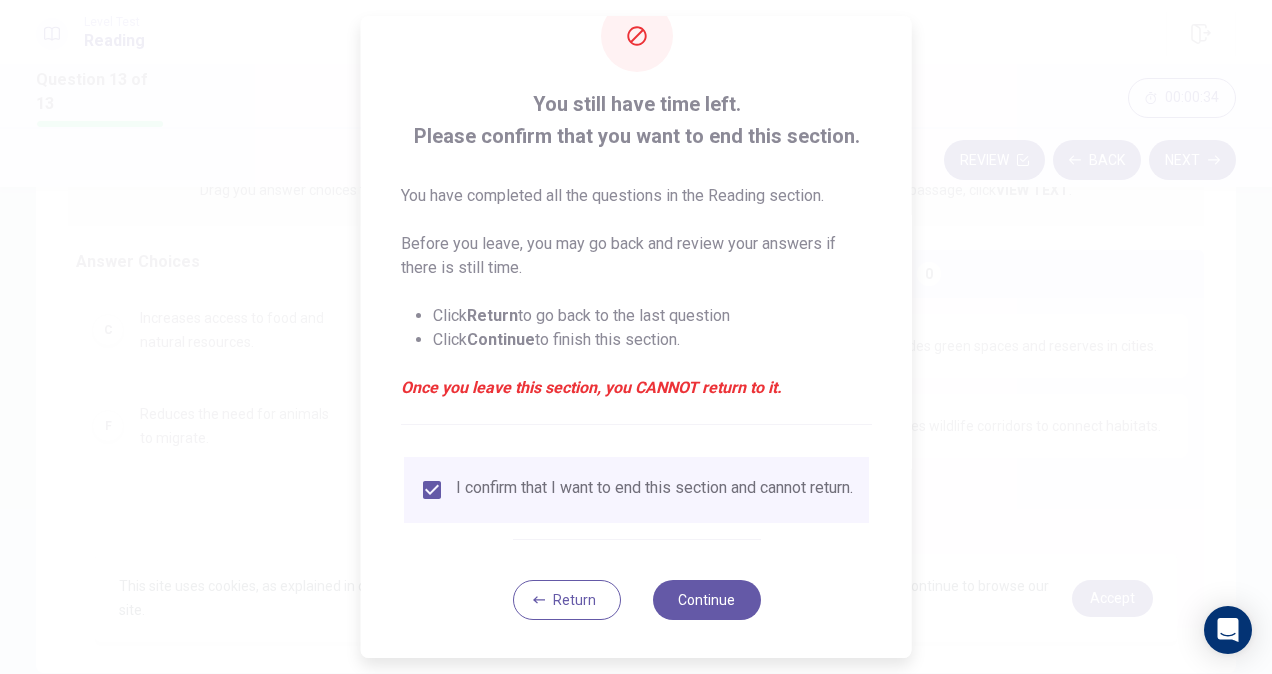 scroll, scrollTop: 72, scrollLeft: 0, axis: vertical 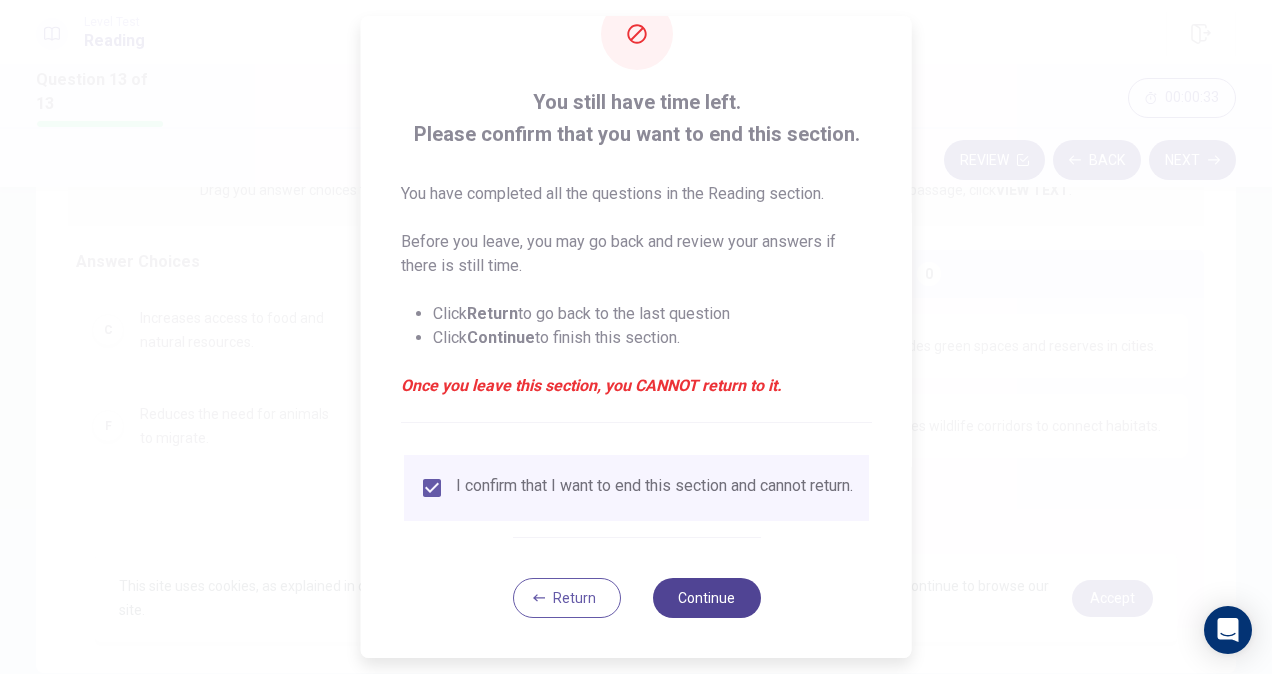 click on "Continue" at bounding box center (706, 598) 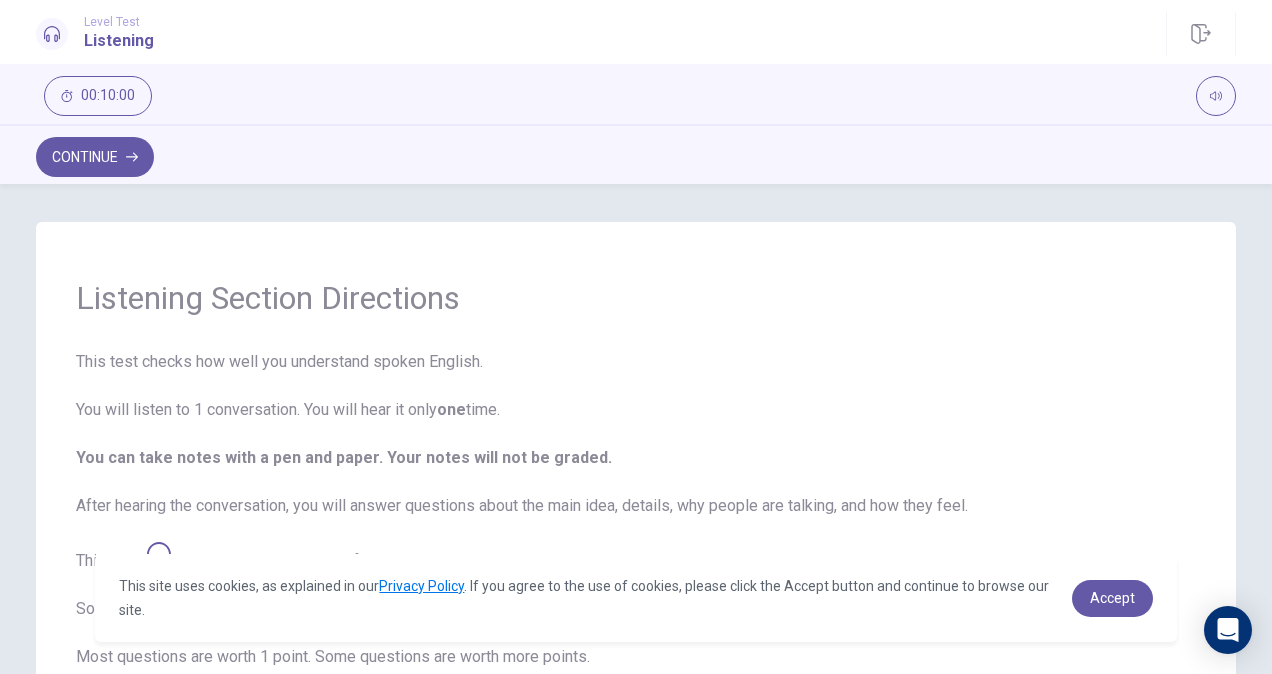 scroll, scrollTop: 0, scrollLeft: 0, axis: both 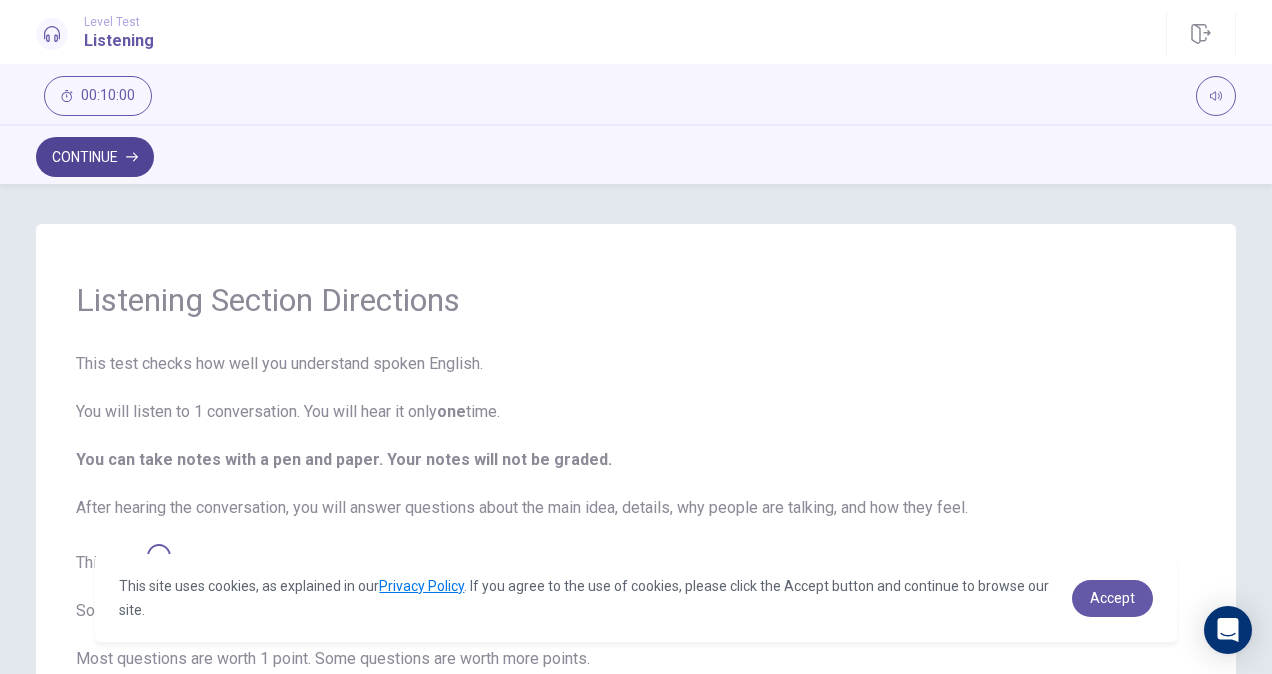 click on "Continue" at bounding box center [95, 157] 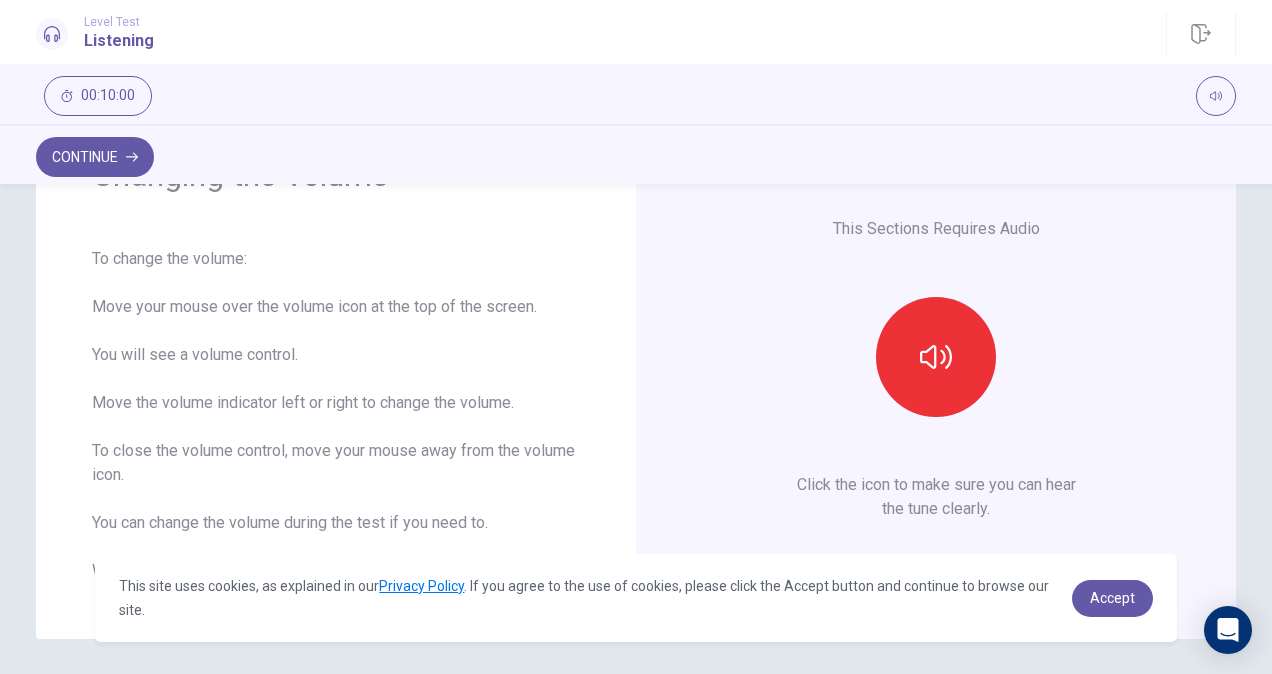 scroll, scrollTop: 94, scrollLeft: 0, axis: vertical 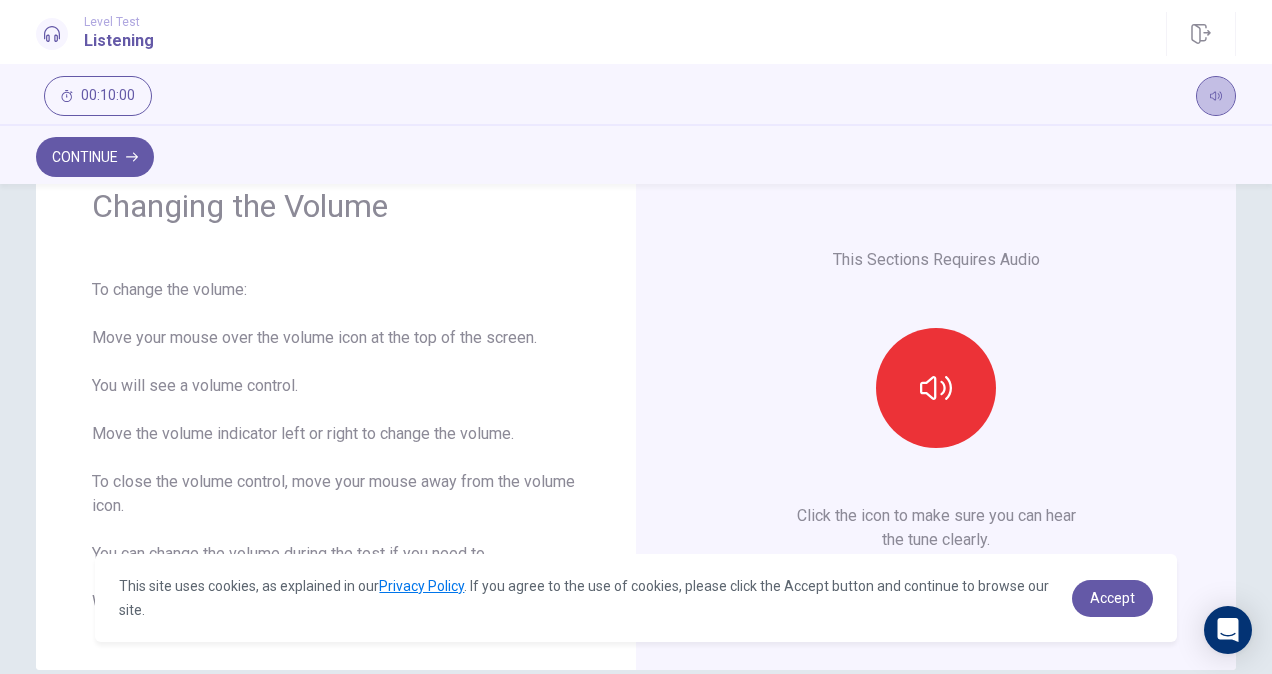 click 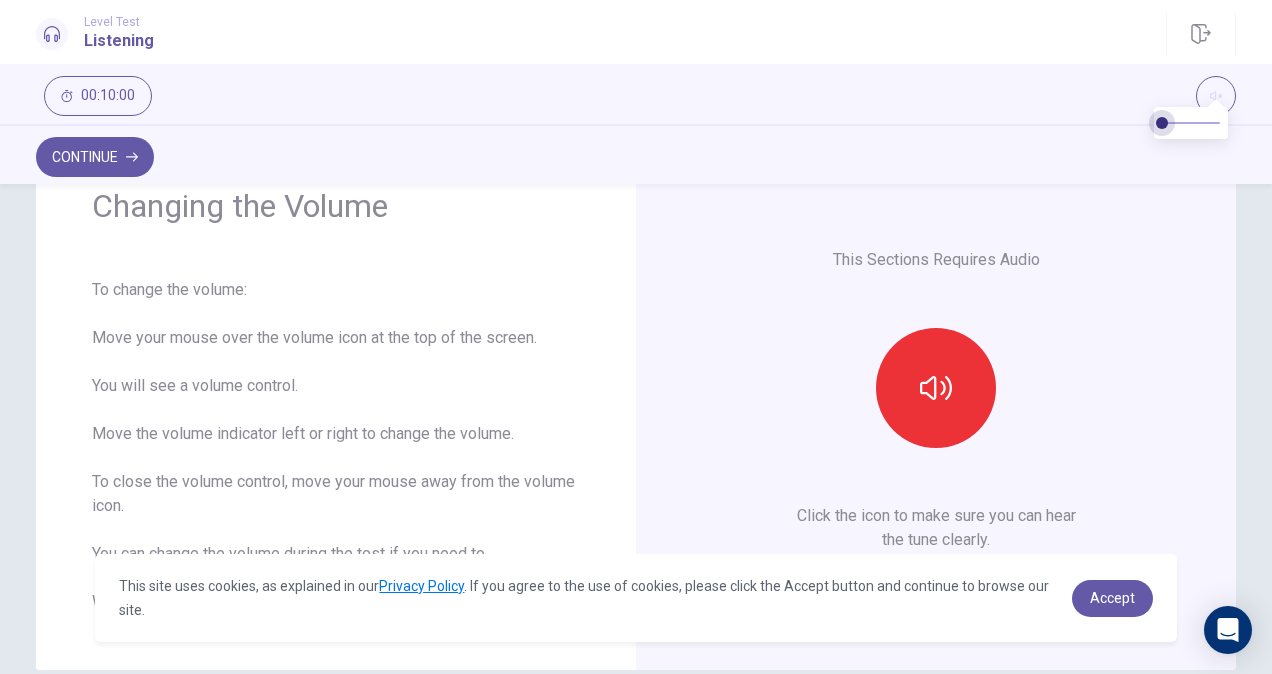 type on "*" 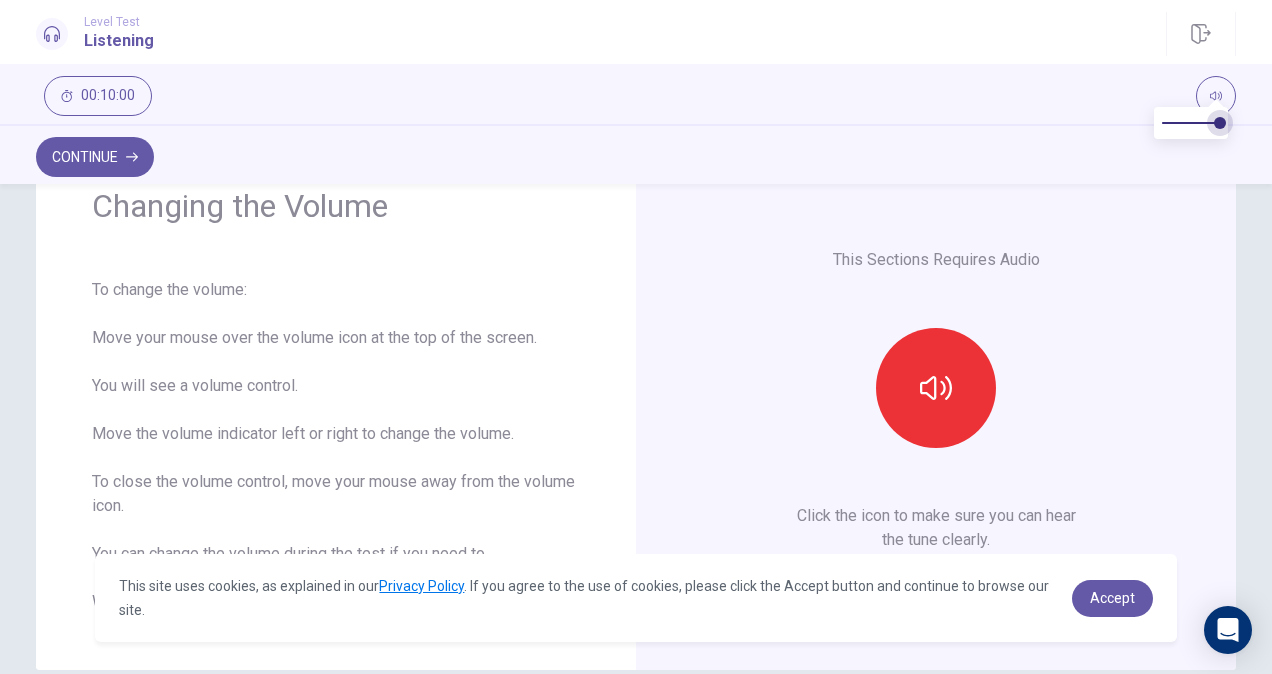 drag, startPoint x: 1218, startPoint y: 121, endPoint x: 1268, endPoint y: 145, distance: 55.461697 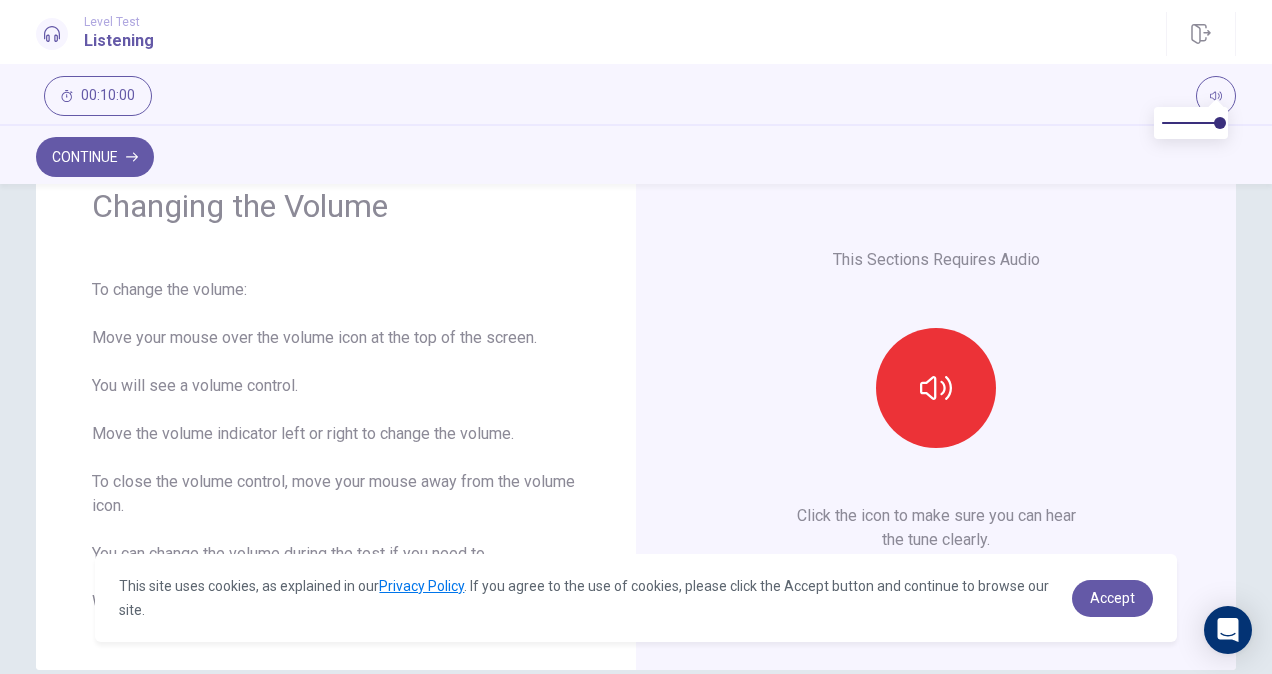 click on "This Sections Requires Audio Click the icon to make sure you can hear   the tune clearly." at bounding box center (936, 400) 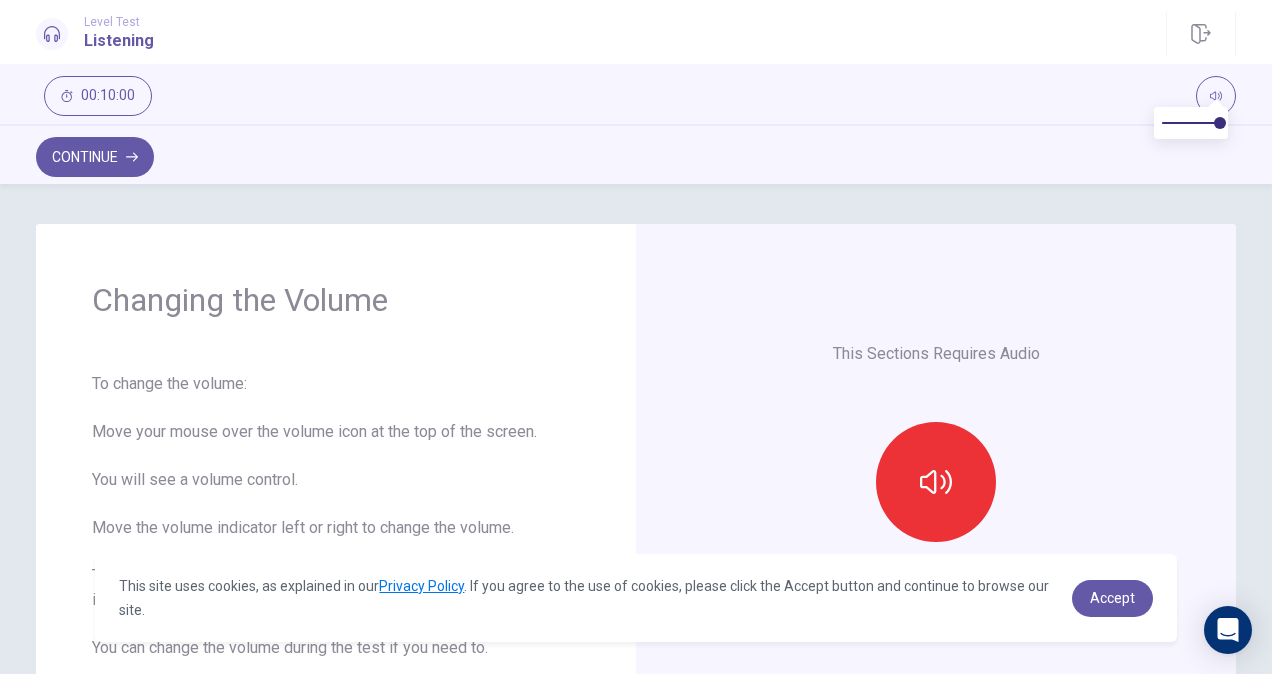 scroll, scrollTop: 100, scrollLeft: 0, axis: vertical 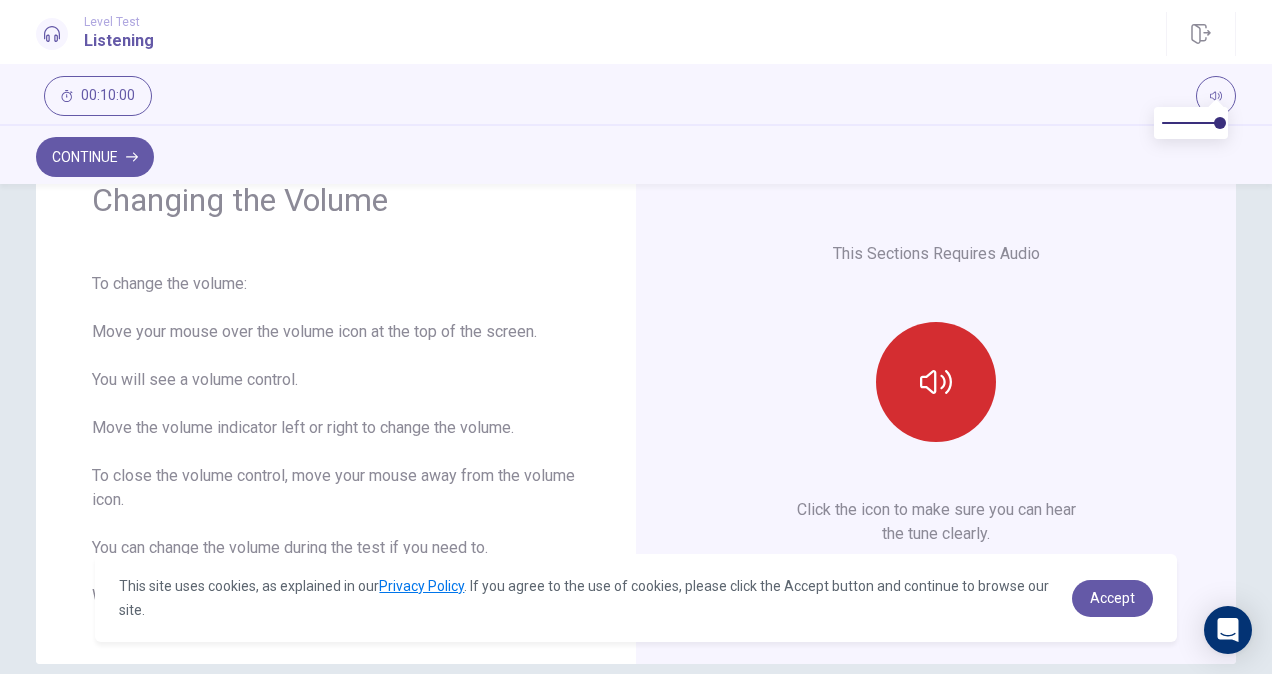 click at bounding box center (936, 382) 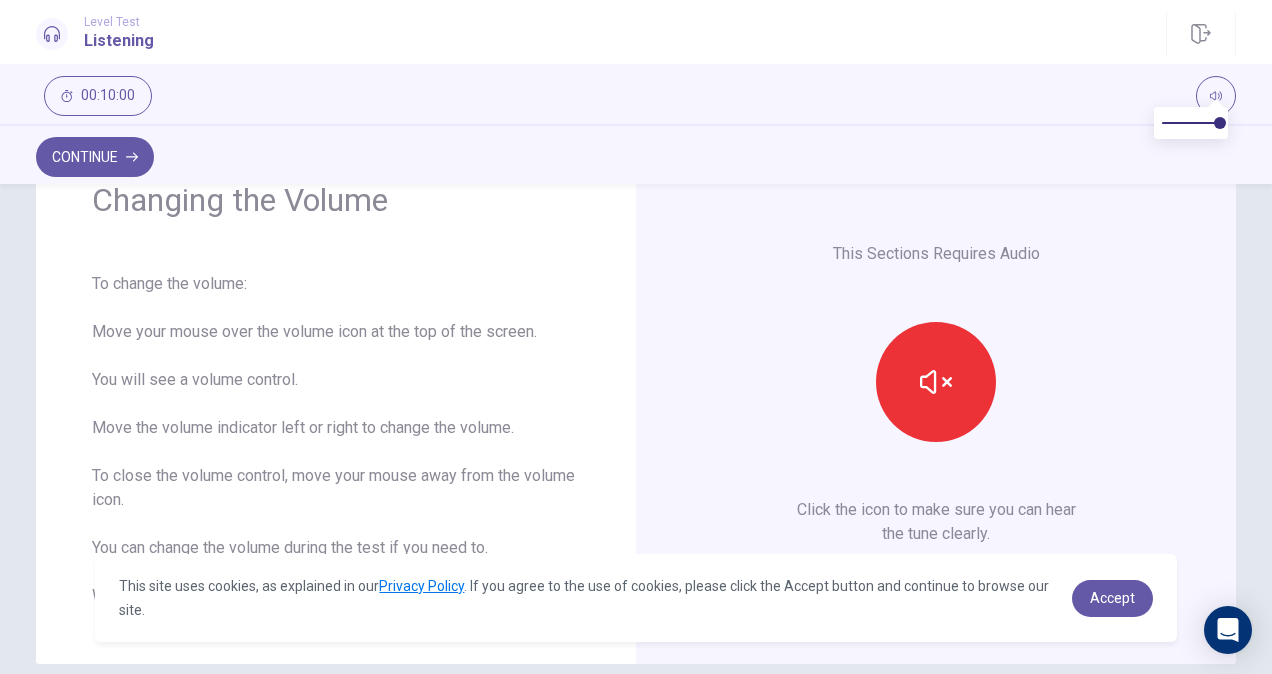 scroll, scrollTop: 194, scrollLeft: 0, axis: vertical 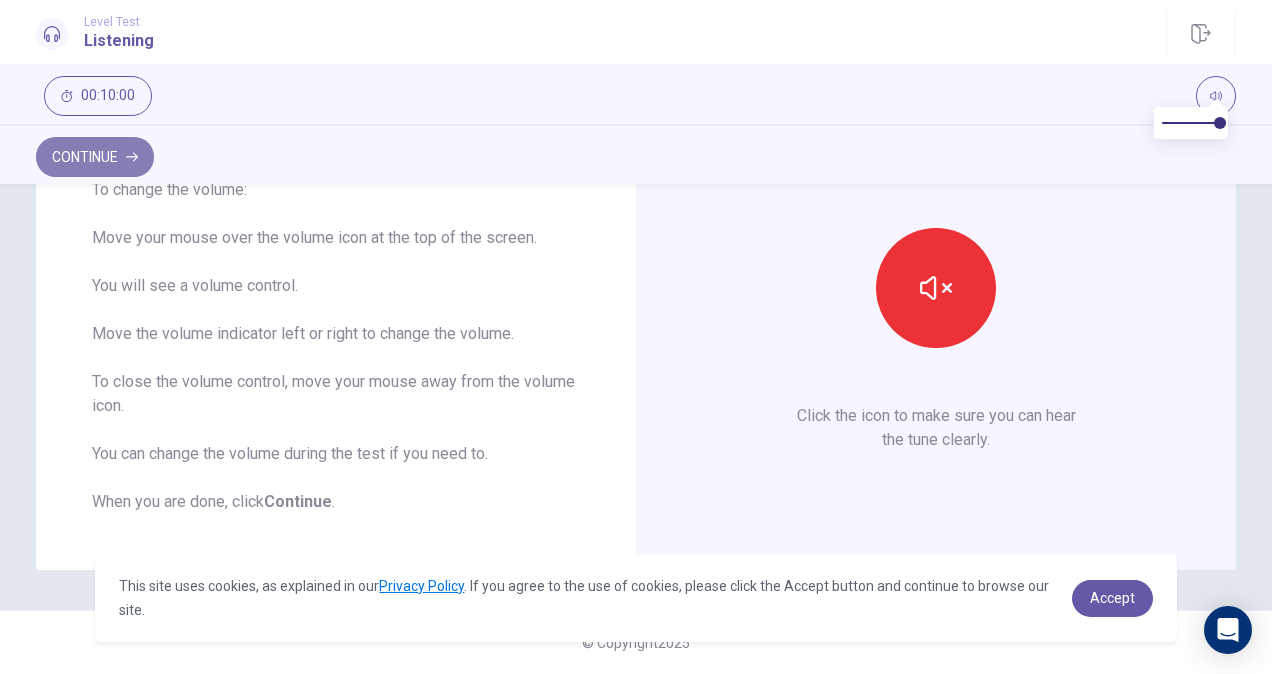 click on "Continue" at bounding box center [95, 157] 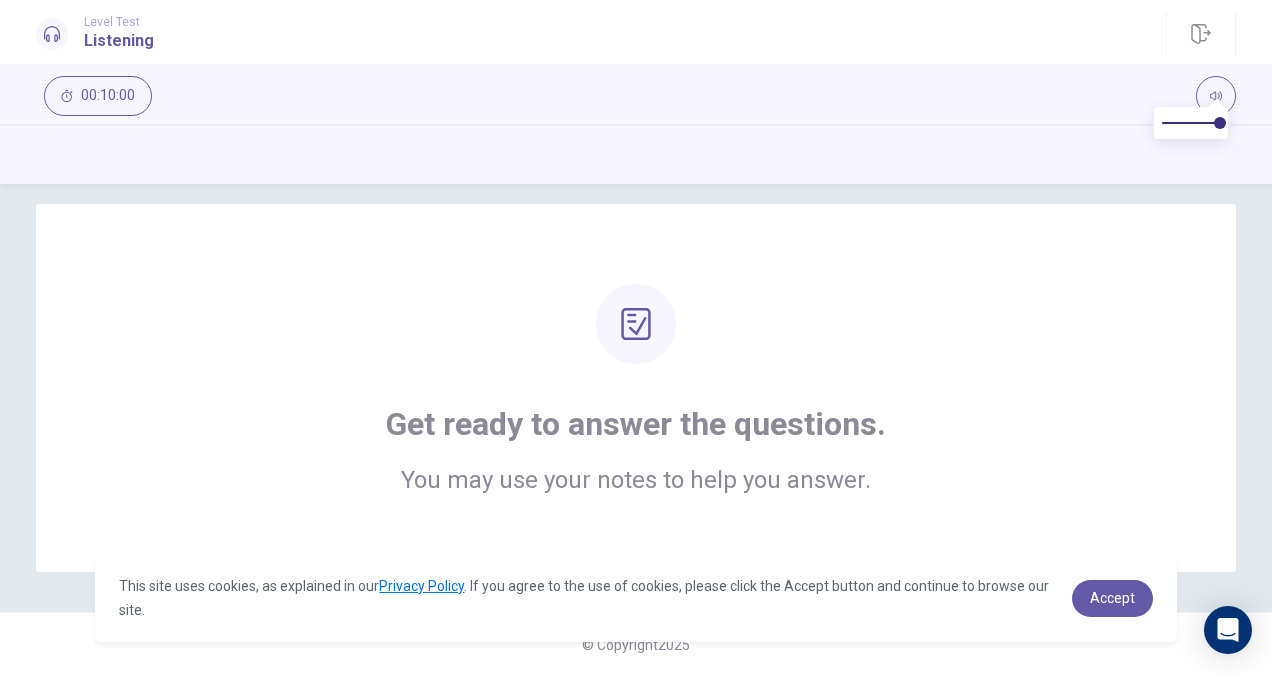 scroll, scrollTop: 22, scrollLeft: 0, axis: vertical 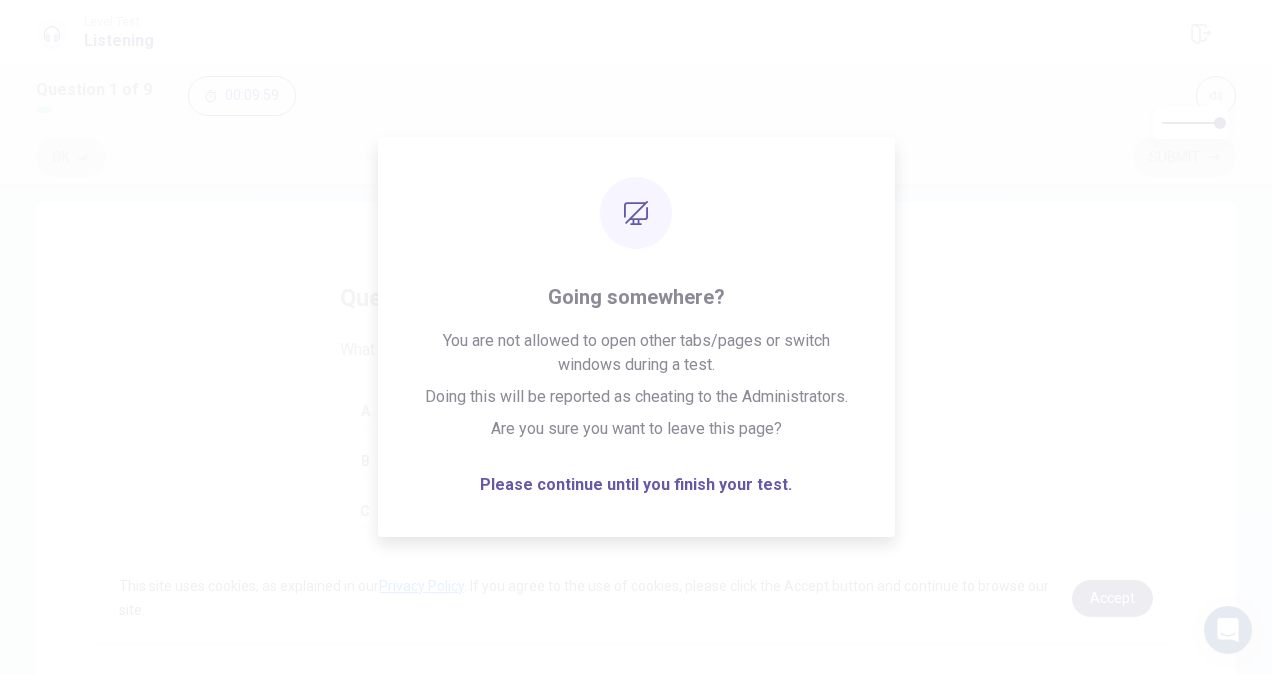 click on "Accept" at bounding box center (1112, 598) 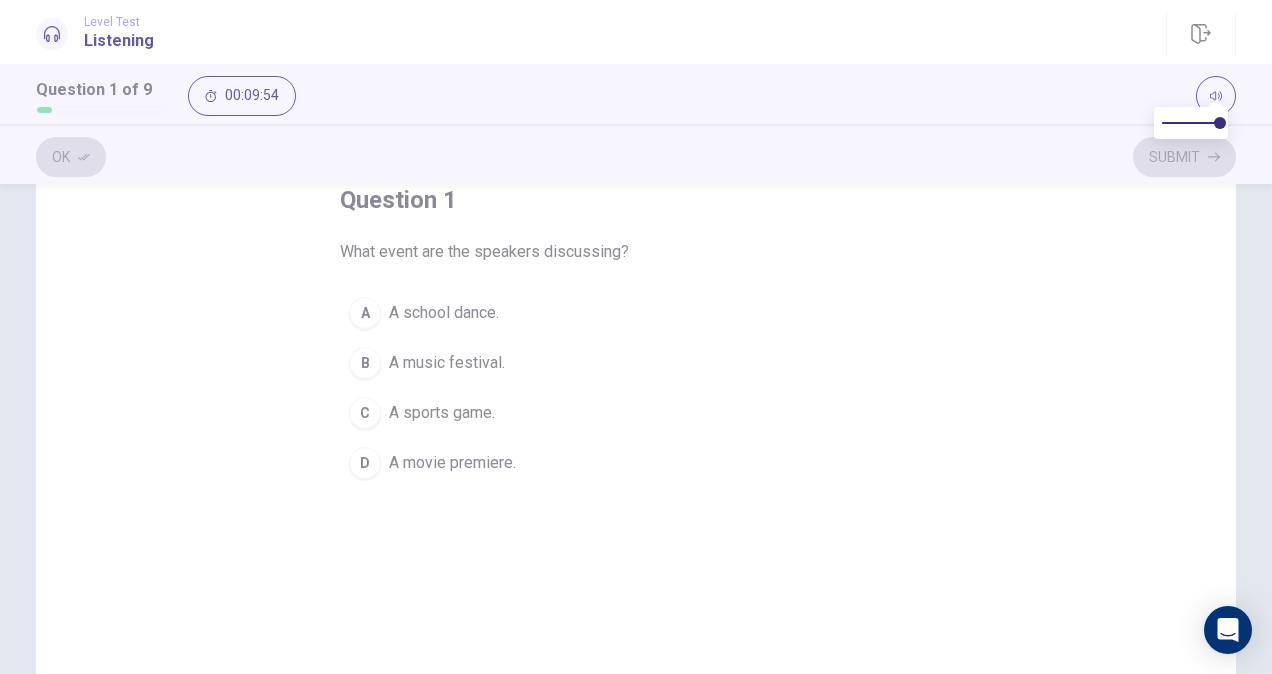 scroll, scrollTop: 122, scrollLeft: 0, axis: vertical 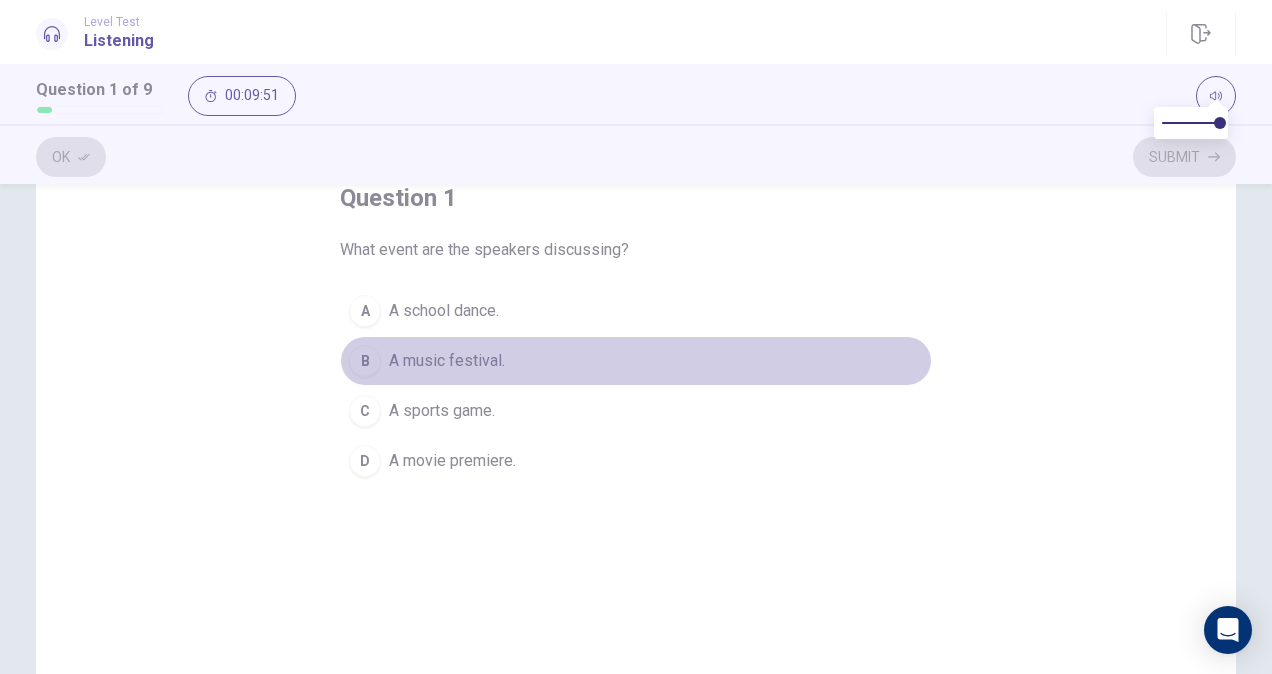 click on "B" at bounding box center (365, 361) 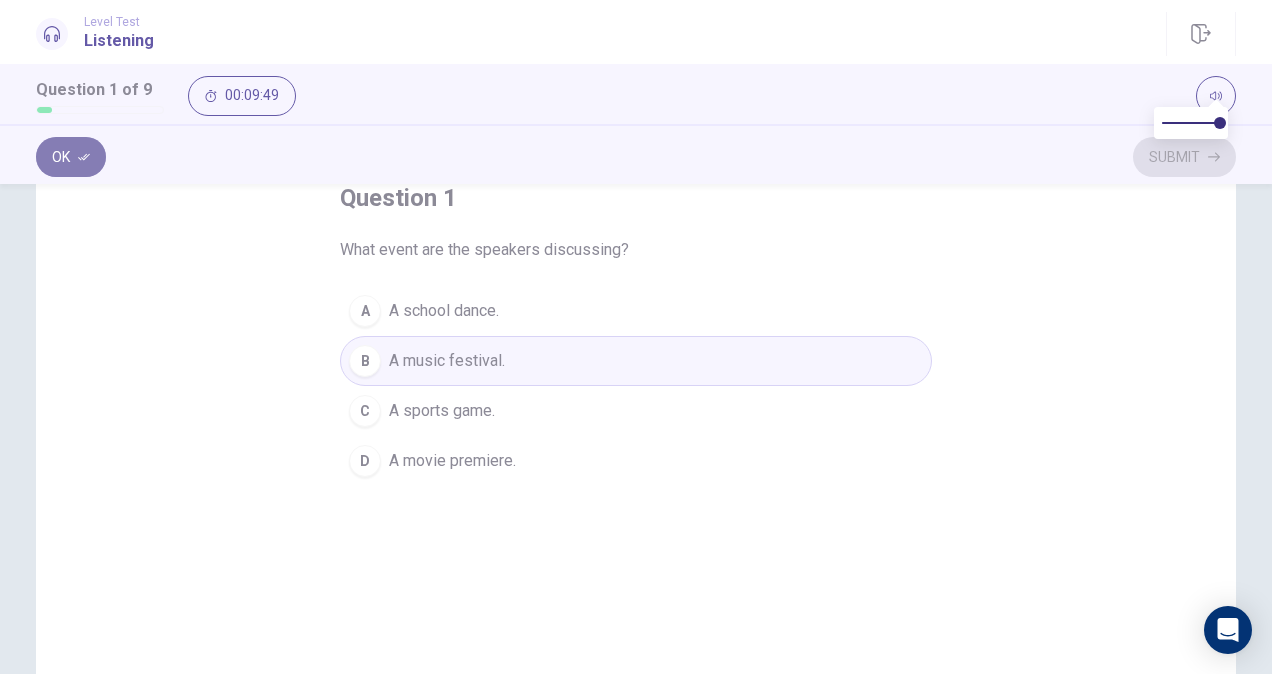 click on "Ok" at bounding box center [71, 157] 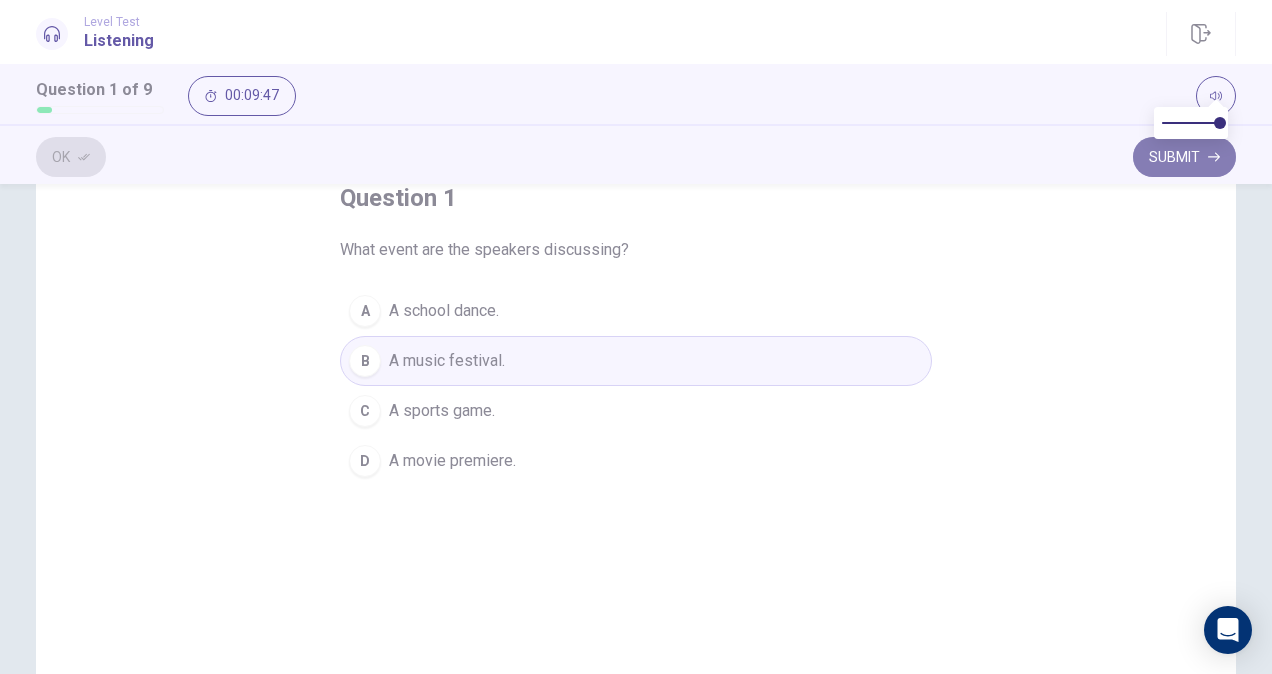 click on "Submit" at bounding box center (1184, 157) 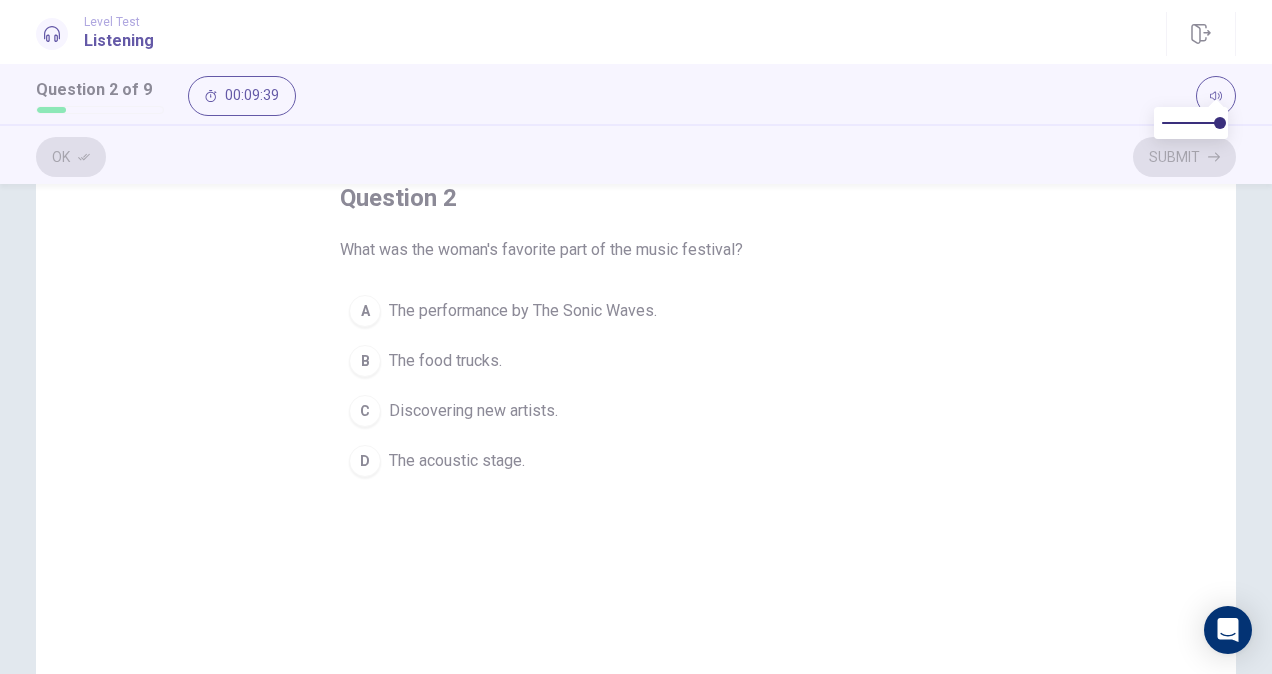 click on "The performance by The Sonic Waves." at bounding box center (523, 311) 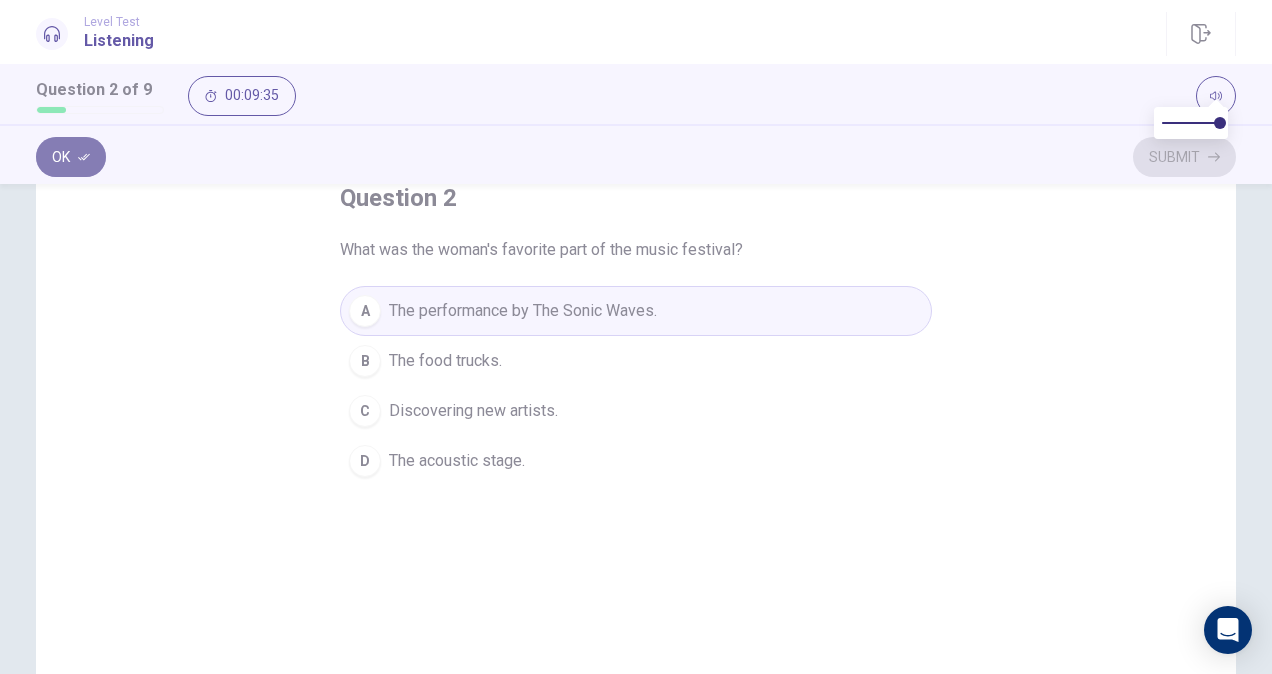 click on "Ok" at bounding box center [71, 157] 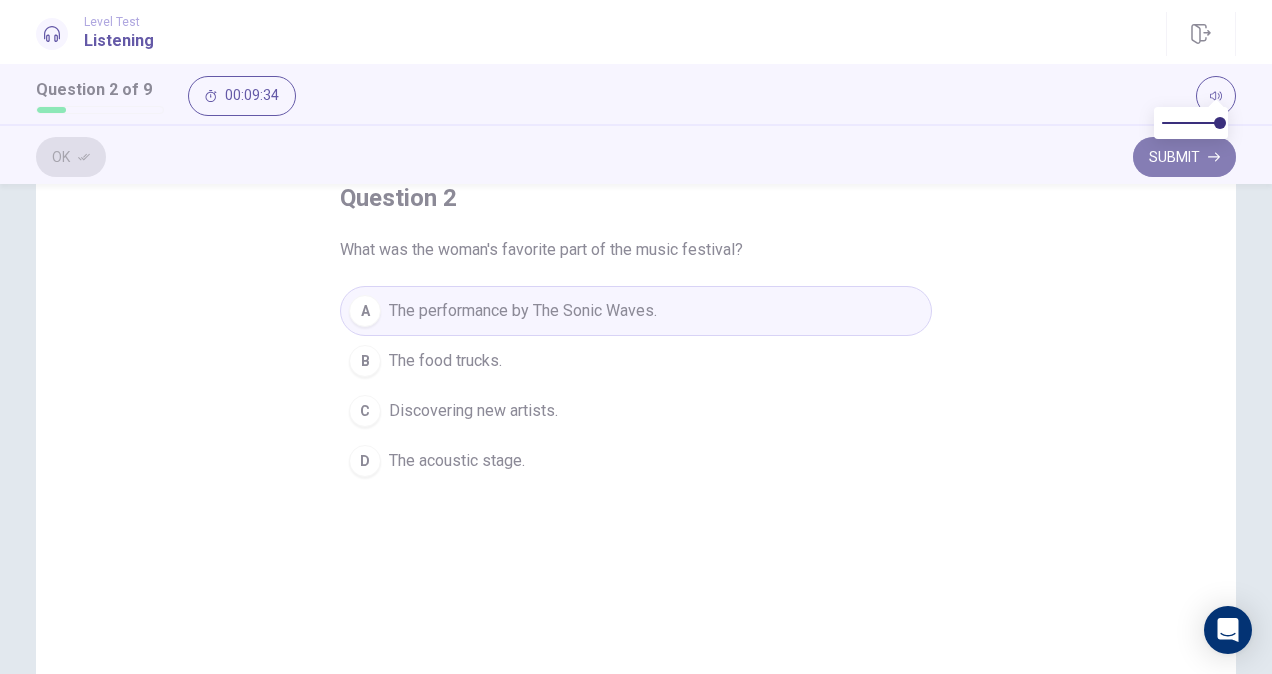 click on "Submit" at bounding box center (1184, 157) 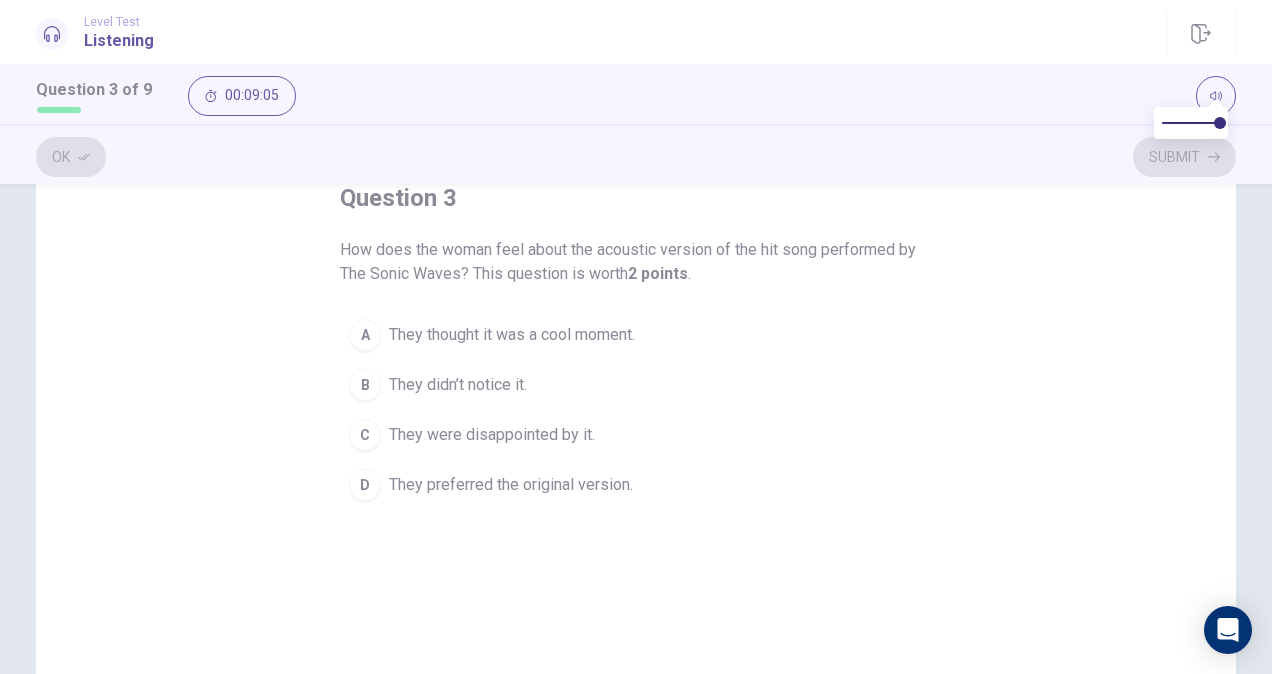 click on "A" at bounding box center (365, 335) 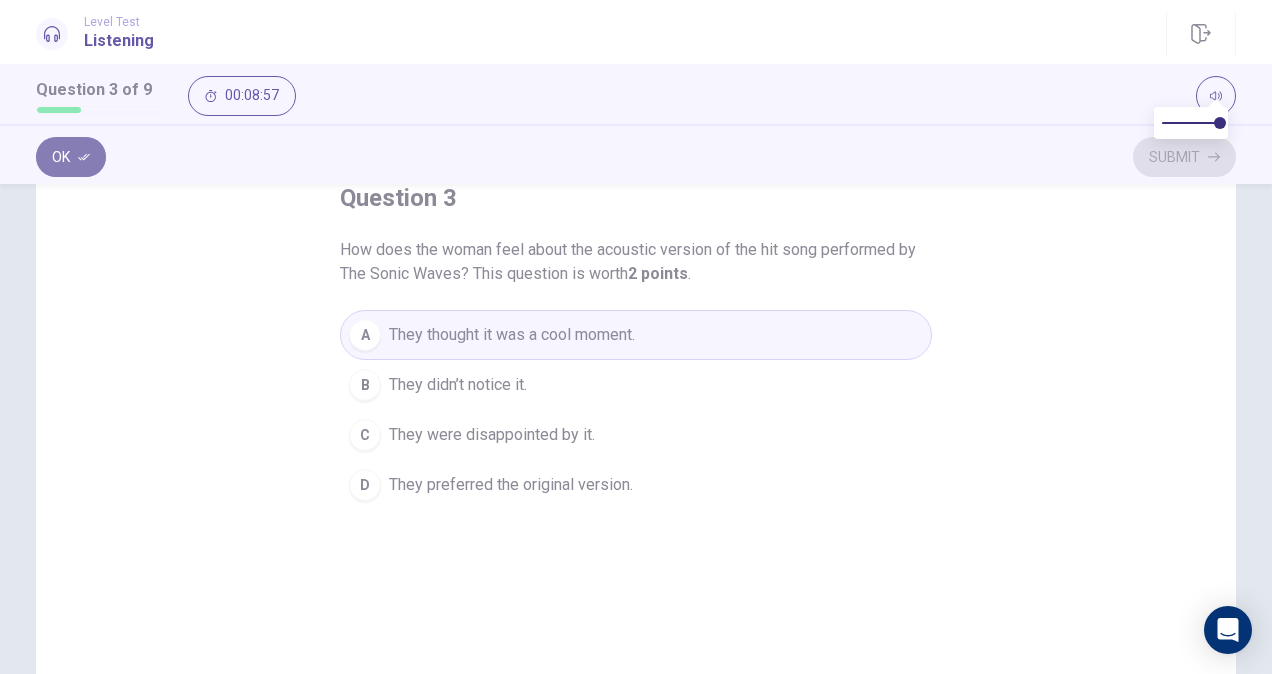click on "Ok" at bounding box center (71, 157) 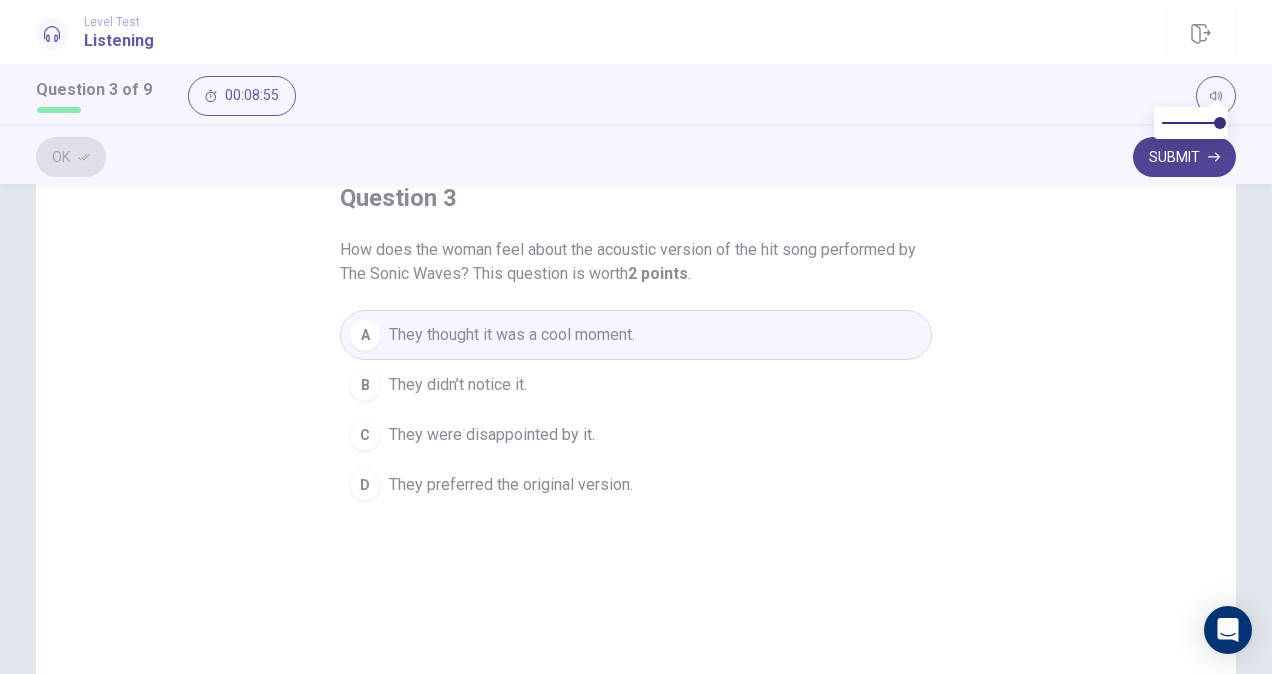 click on "Submit" at bounding box center (1184, 157) 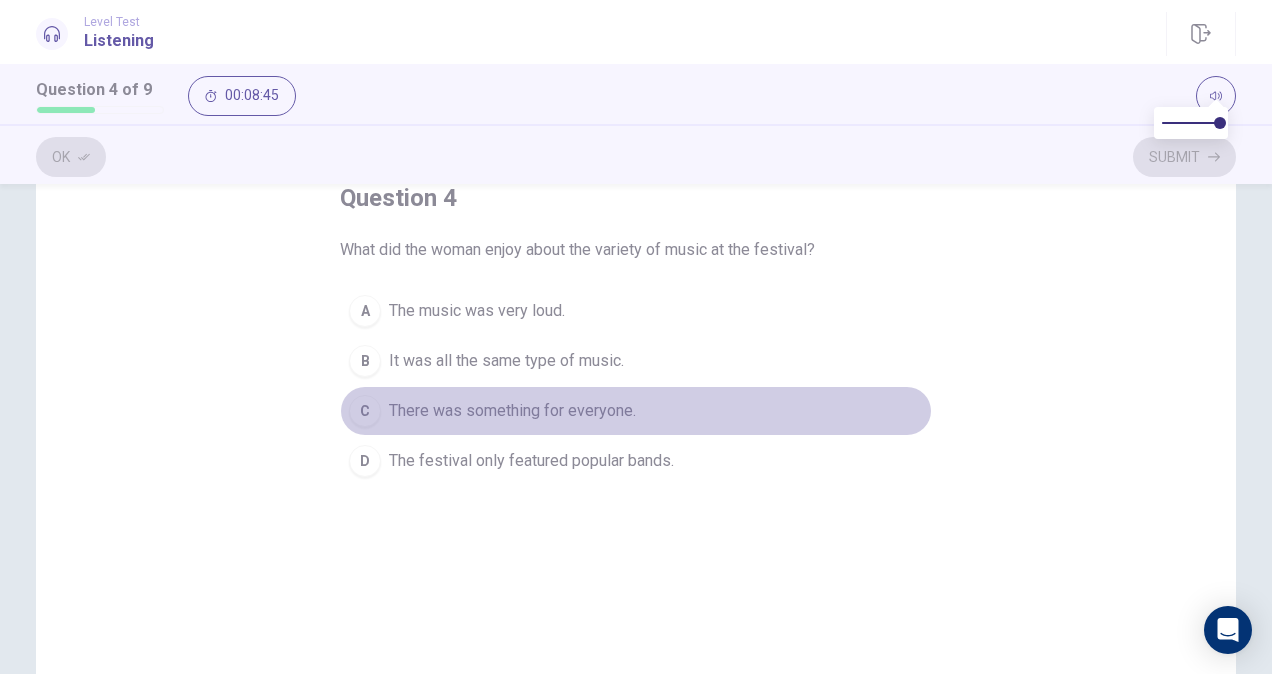 click on "There was something for everyone." at bounding box center (512, 411) 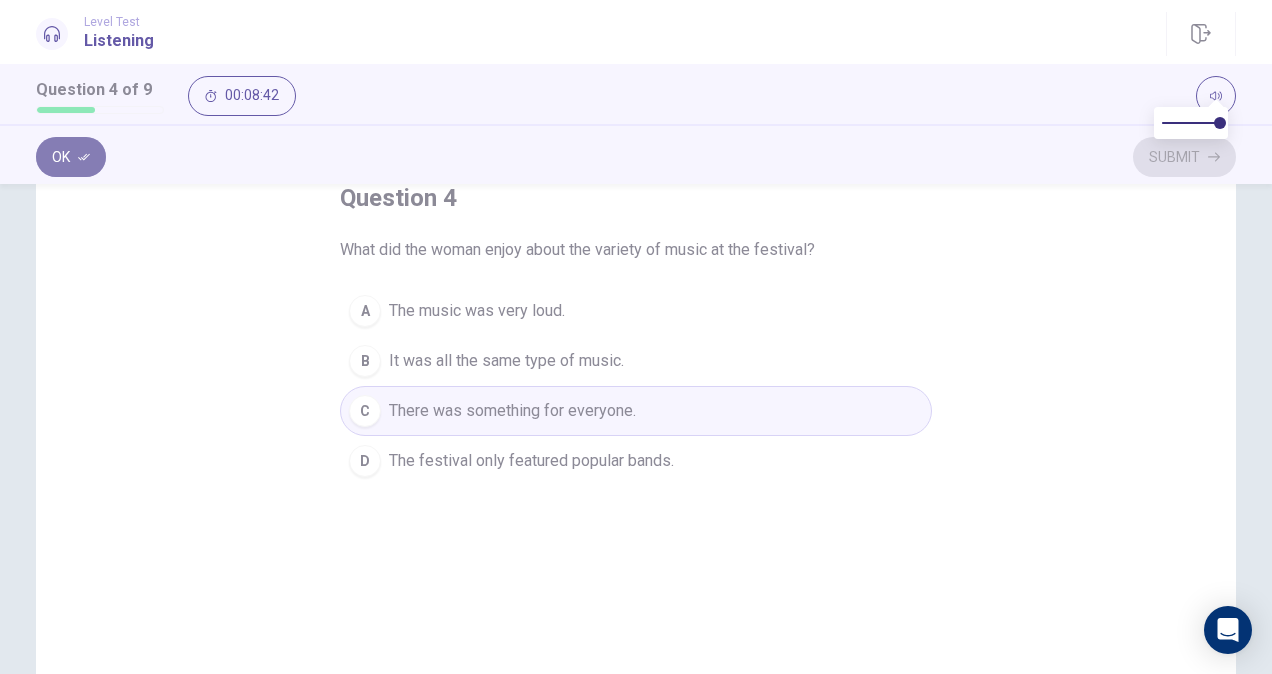 click on "Ok" at bounding box center (71, 157) 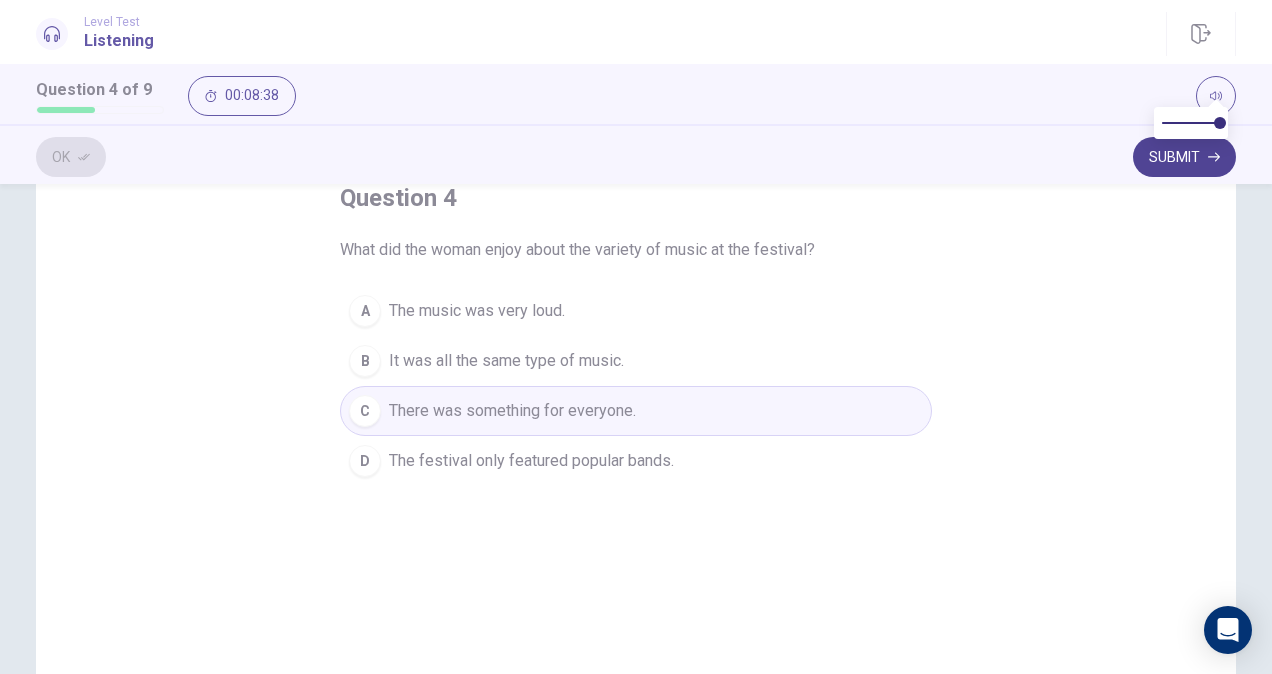 click on "Submit" at bounding box center (1184, 157) 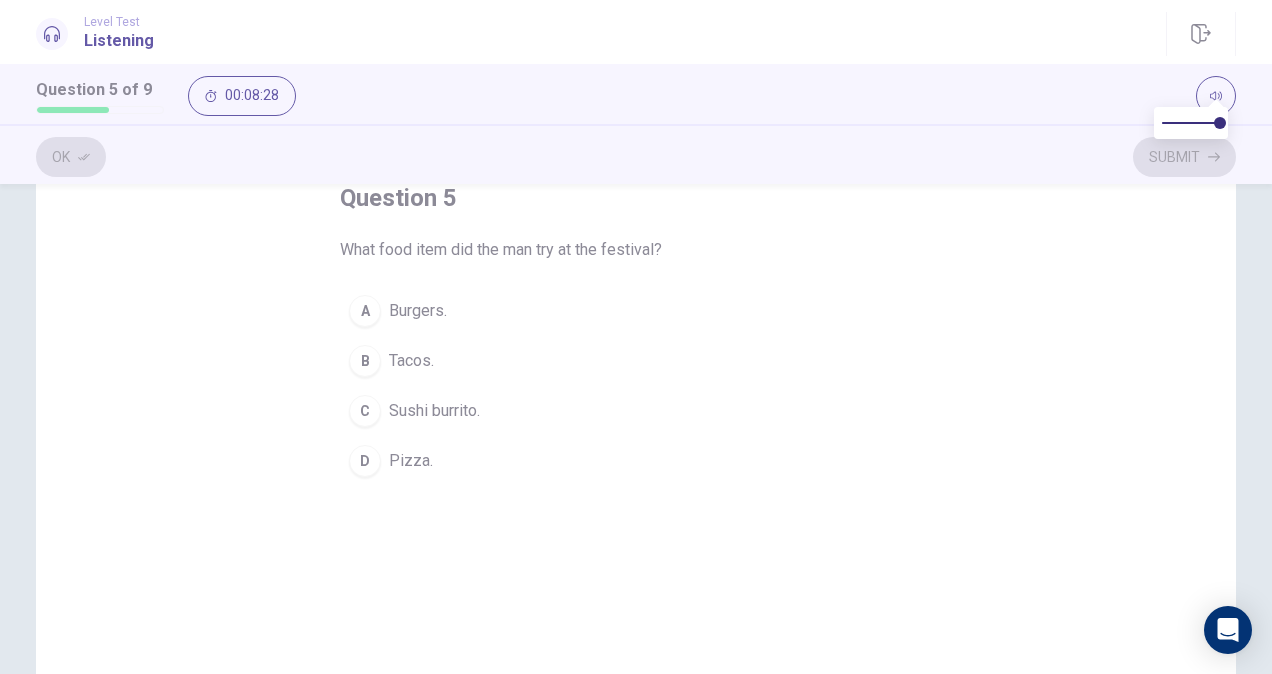 click on "C" at bounding box center [365, 411] 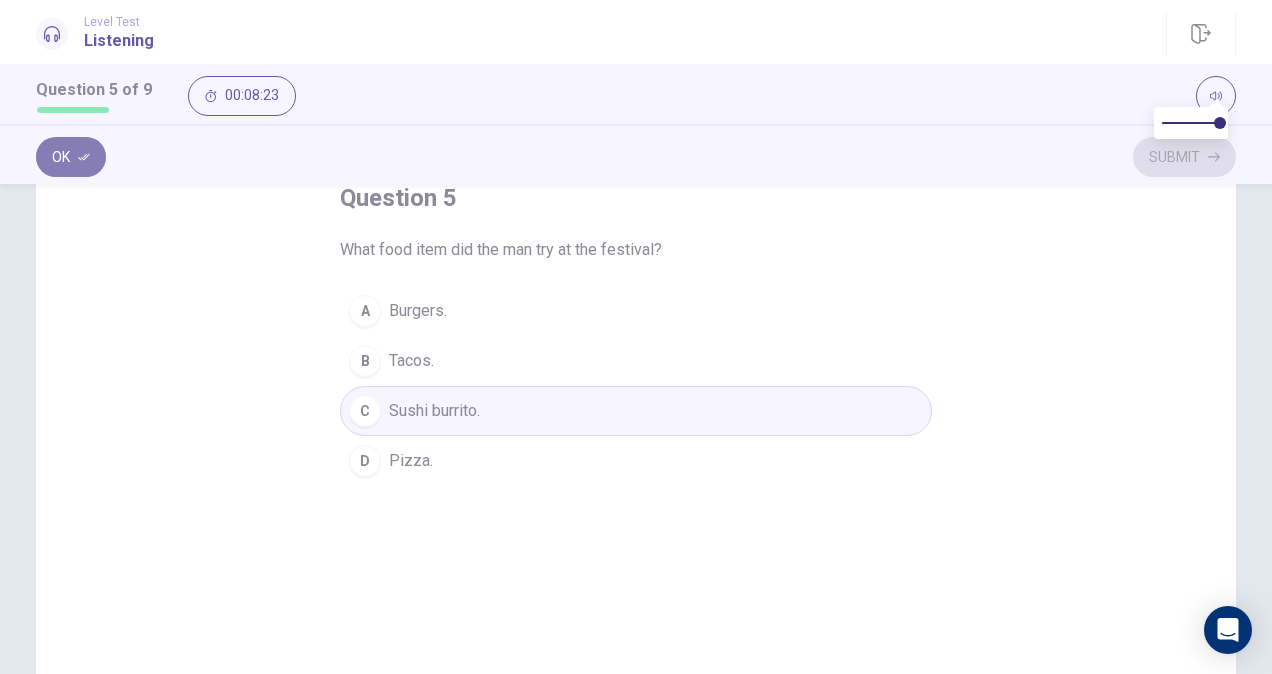 click on "Ok" at bounding box center [71, 157] 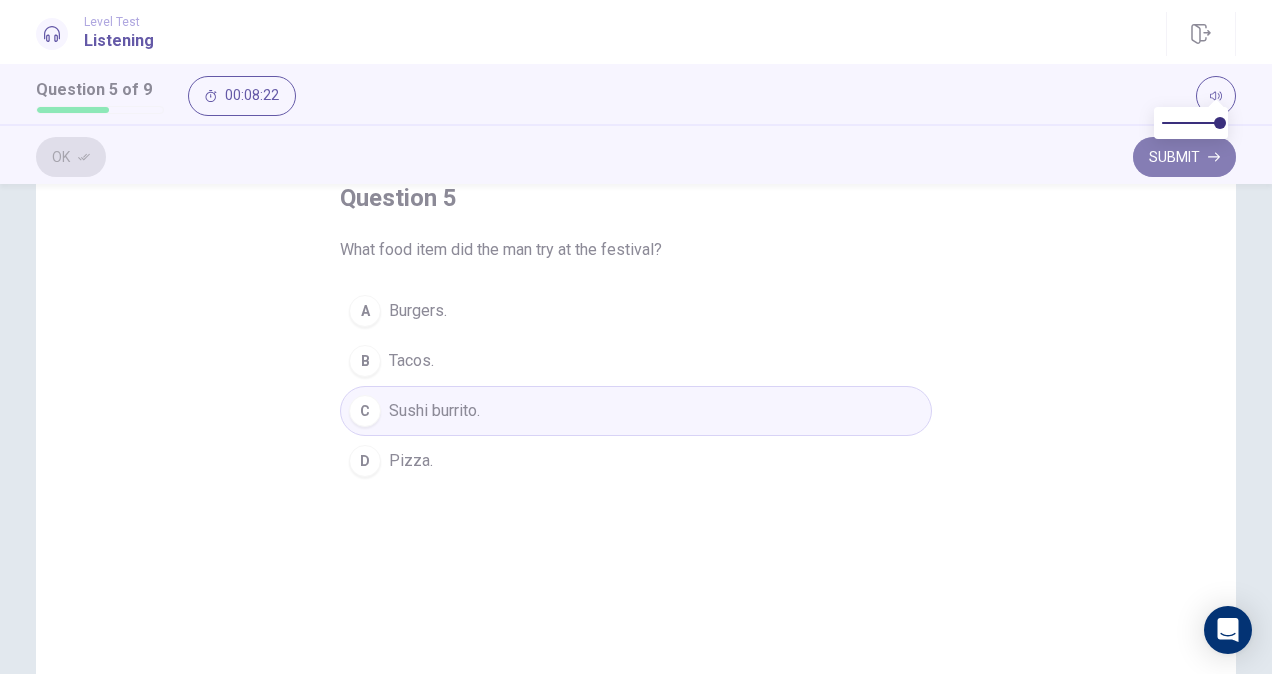click on "Submit" at bounding box center (1184, 157) 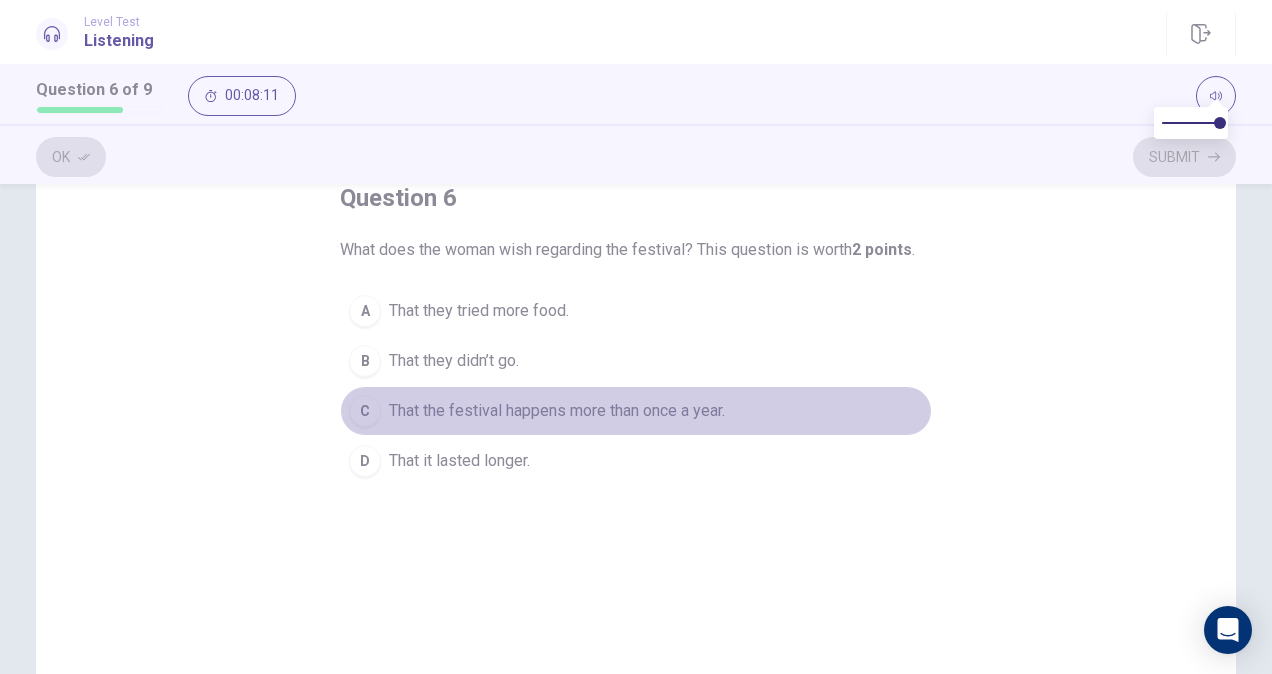 click on "That the festival happens more than once a year." at bounding box center [557, 411] 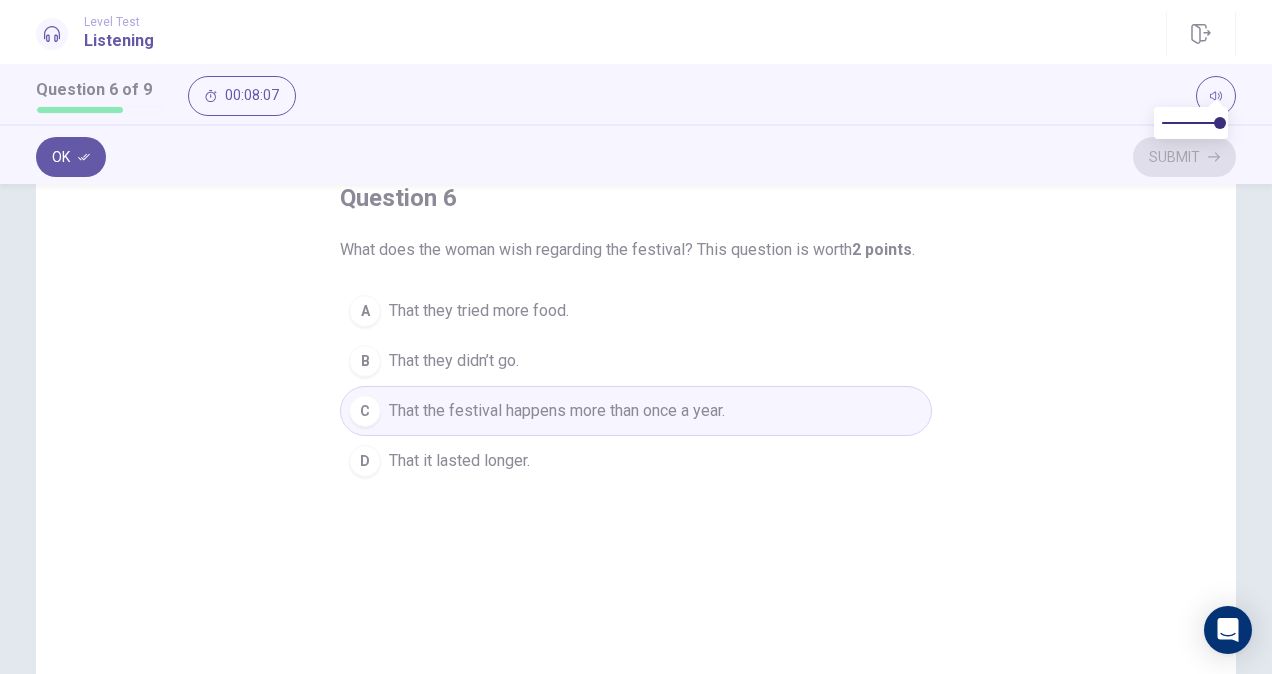 click 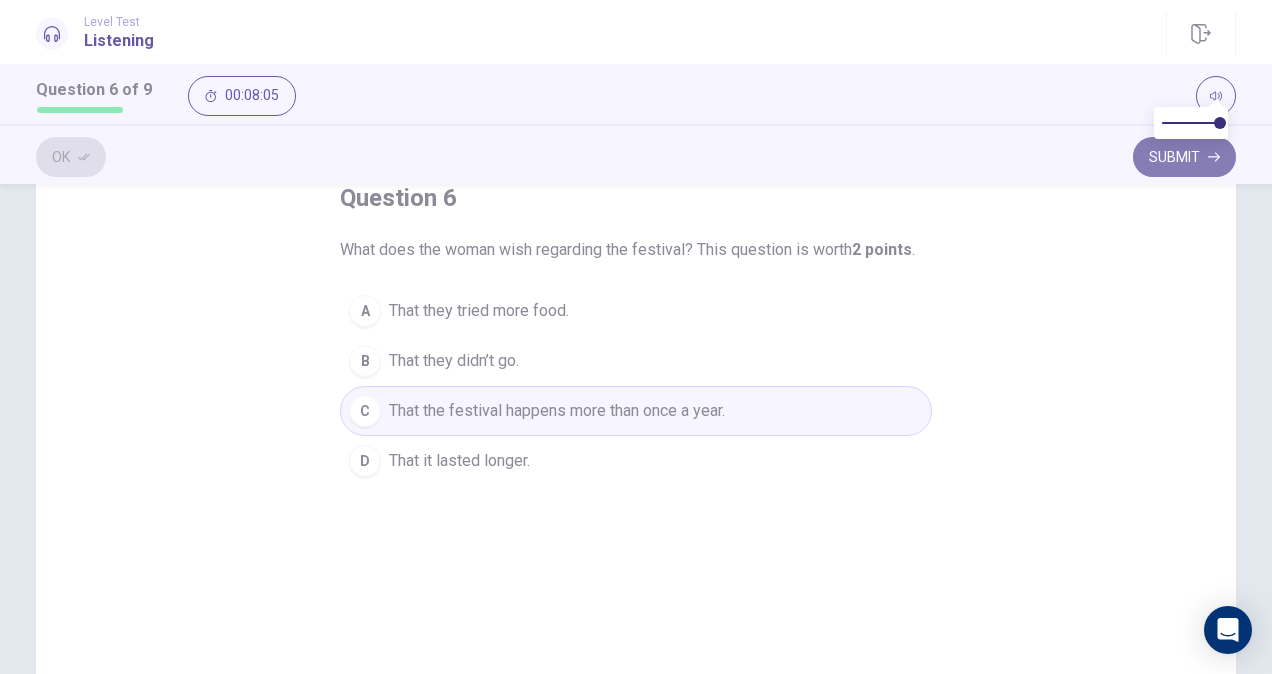 click on "Submit" at bounding box center [1184, 157] 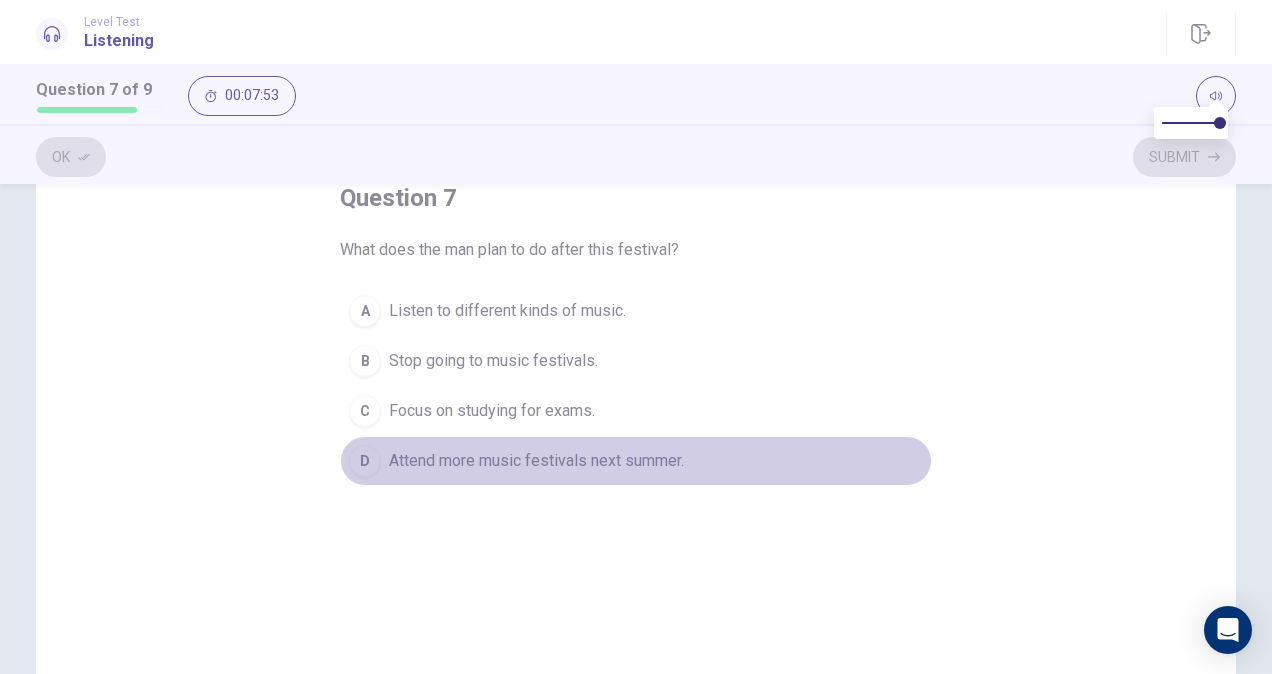 click on "Attend more music festivals next summer." at bounding box center [536, 461] 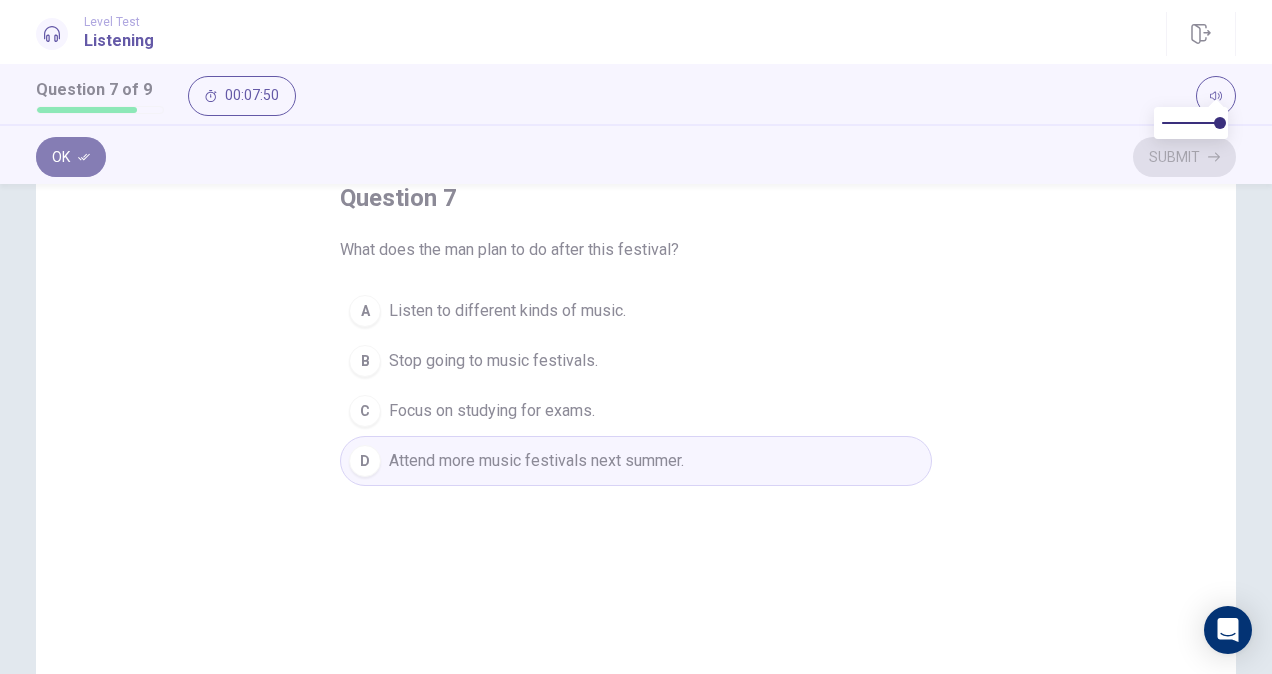 click on "Ok" at bounding box center [71, 157] 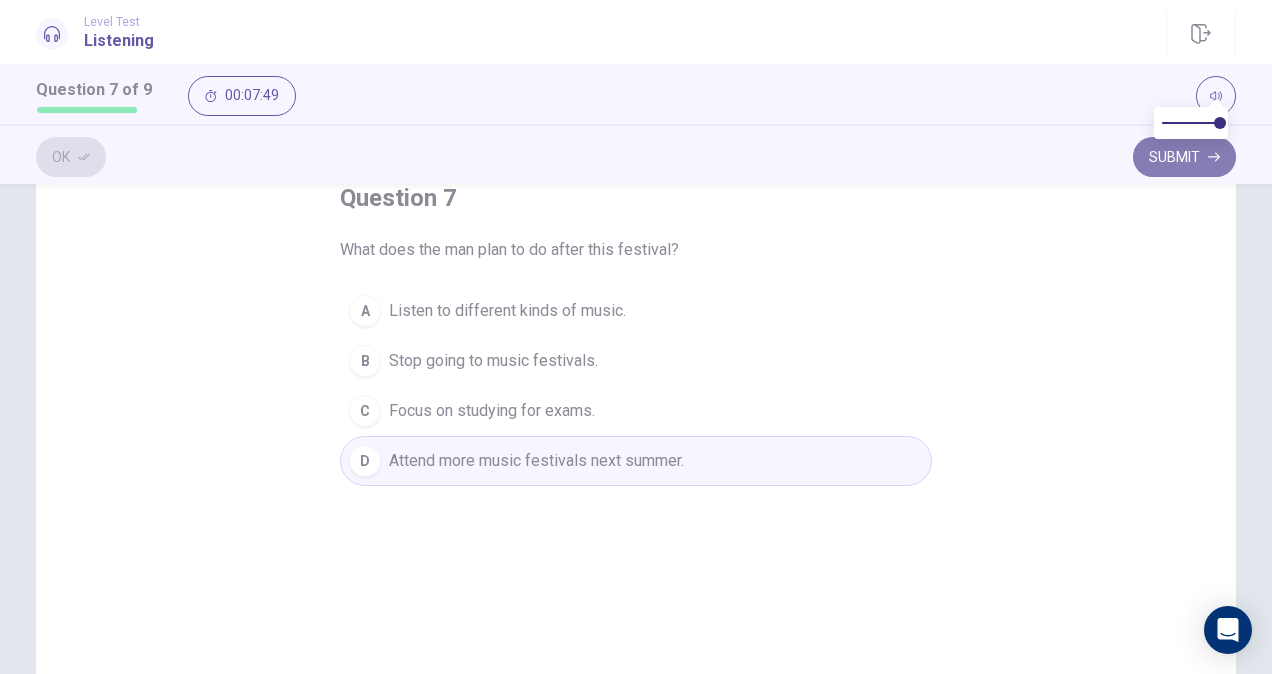click on "Submit" at bounding box center (1184, 157) 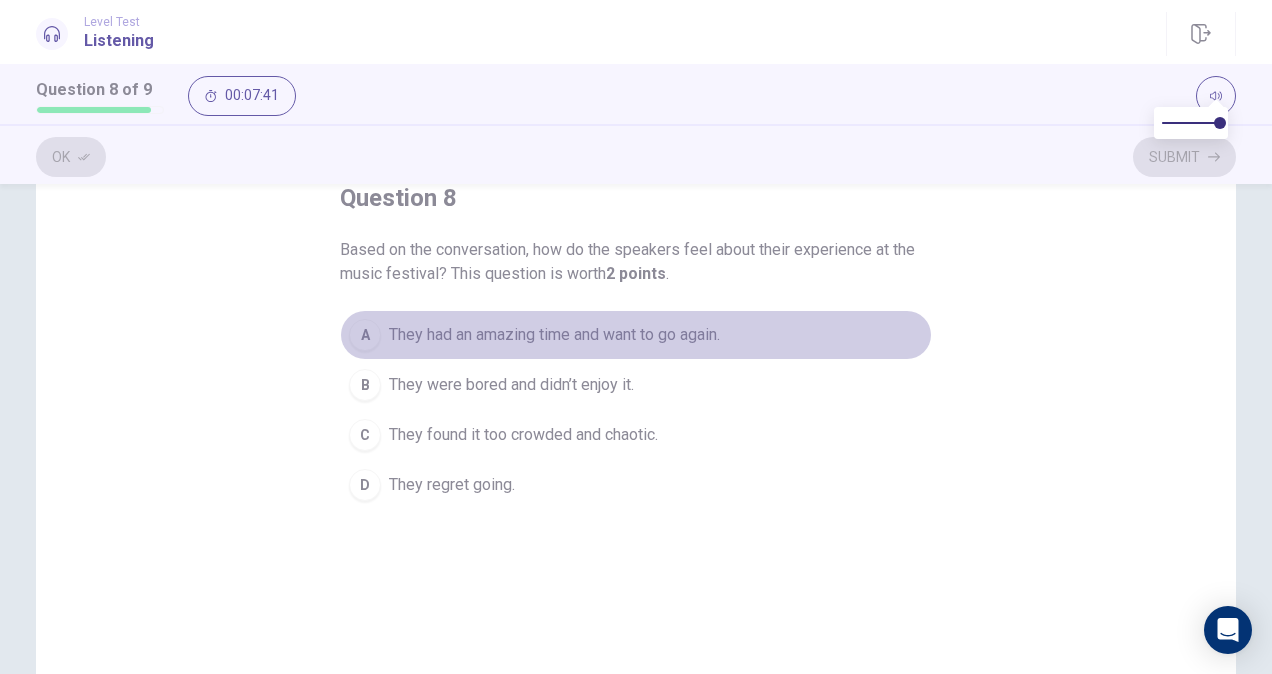 click on "They had an amazing time and want to go again." at bounding box center (554, 335) 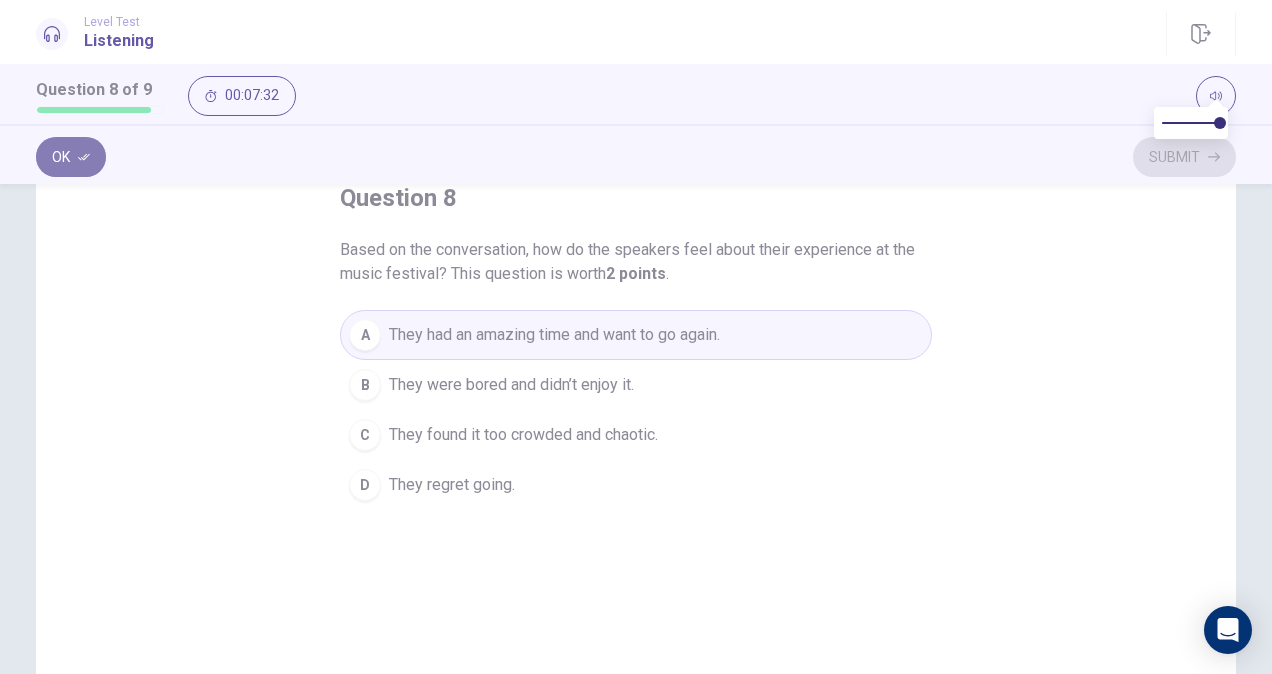 click on "Ok" at bounding box center [71, 157] 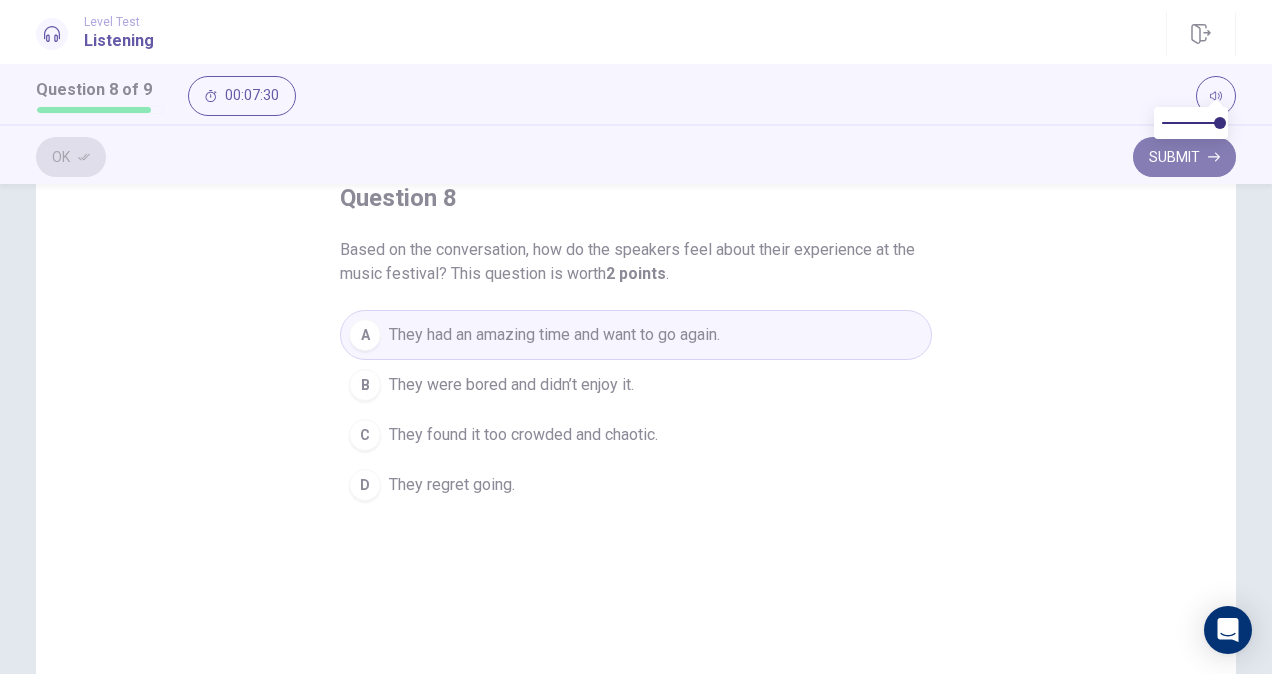 click on "Submit" at bounding box center (1184, 157) 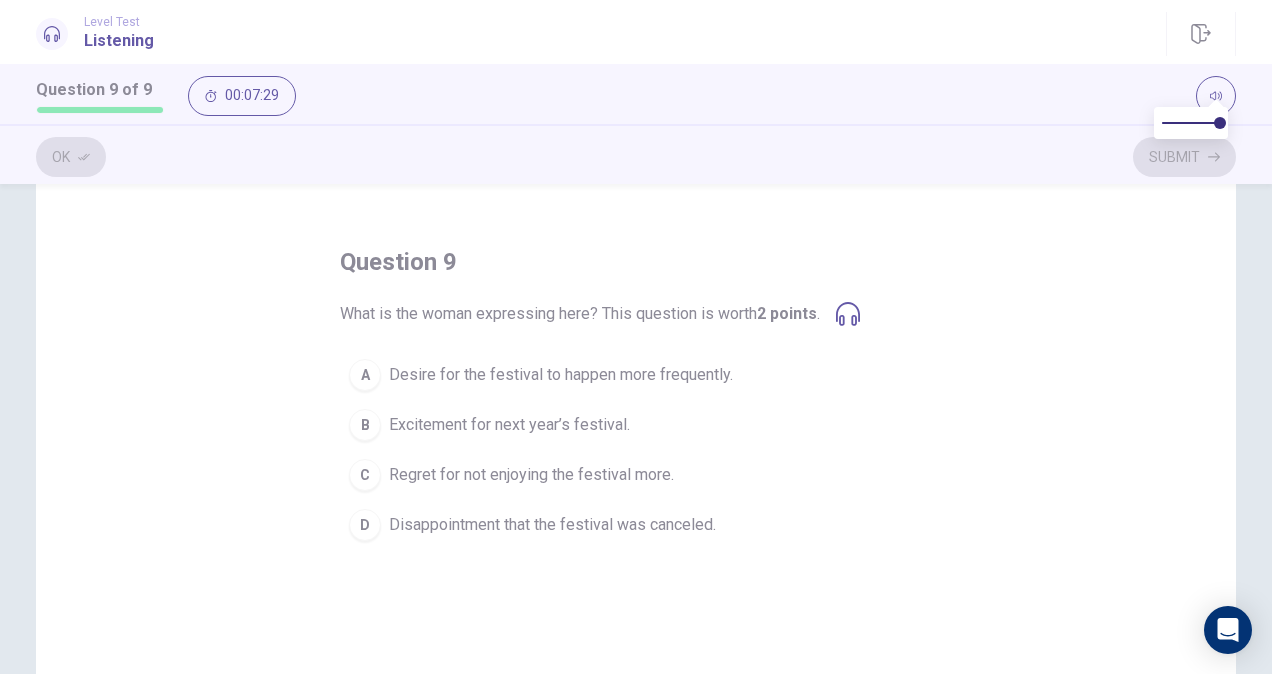 scroll, scrollTop: 100, scrollLeft: 0, axis: vertical 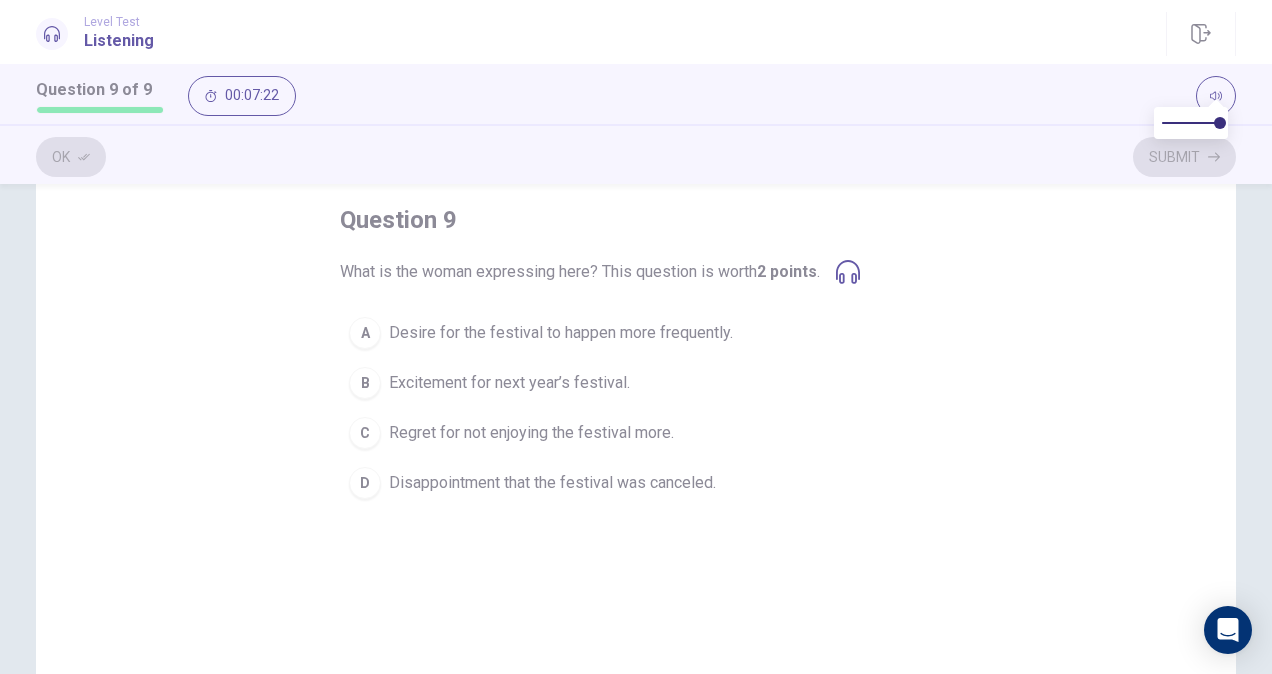 click 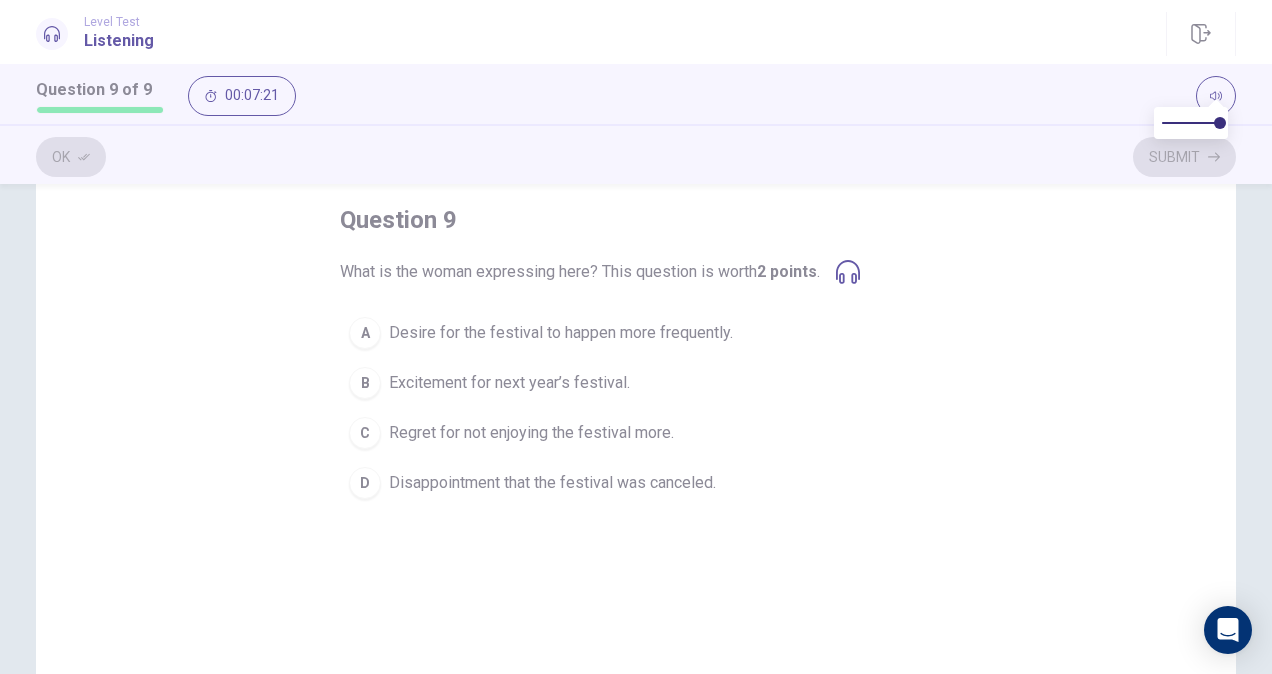click 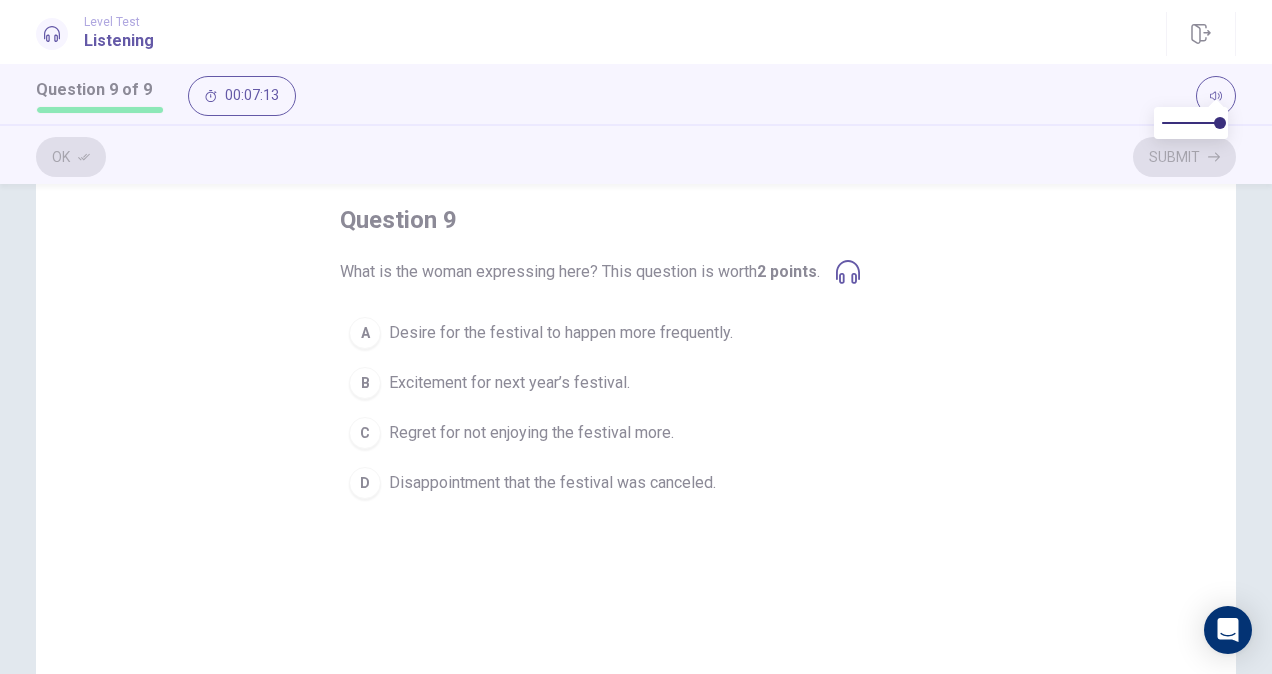 click on "Desire for the festival to happen more frequently." at bounding box center (561, 333) 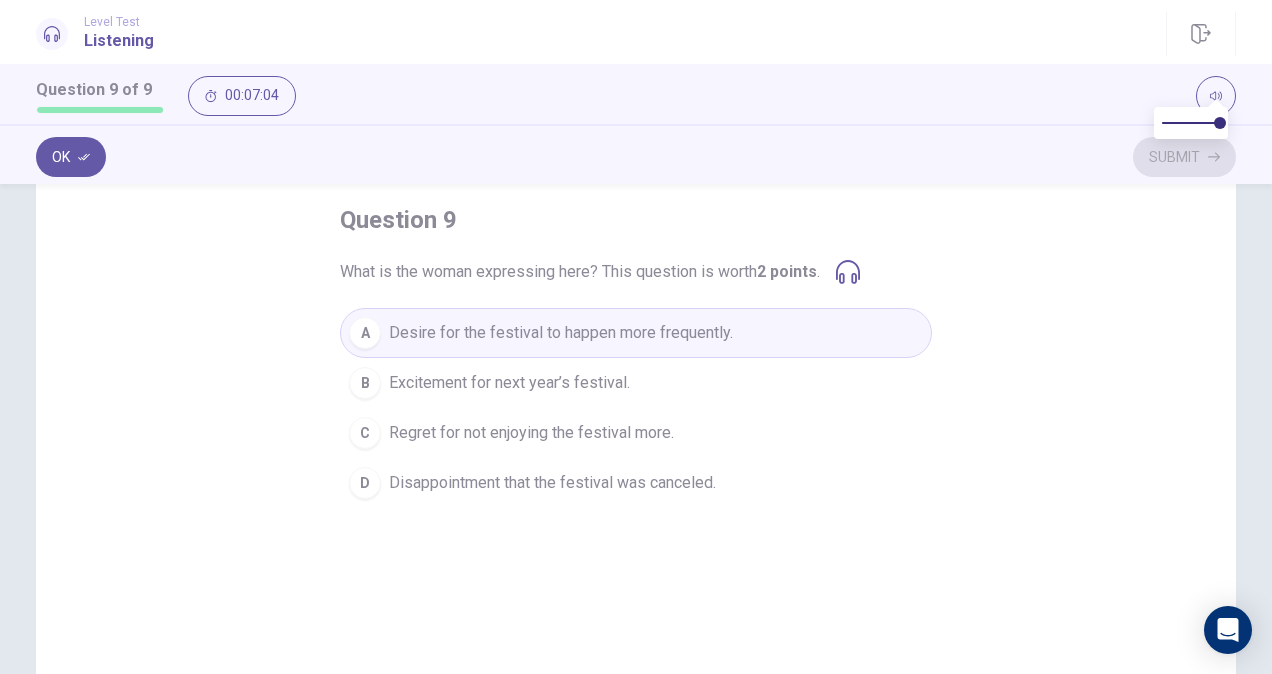 click on "Excitement for next year’s festival." at bounding box center (509, 383) 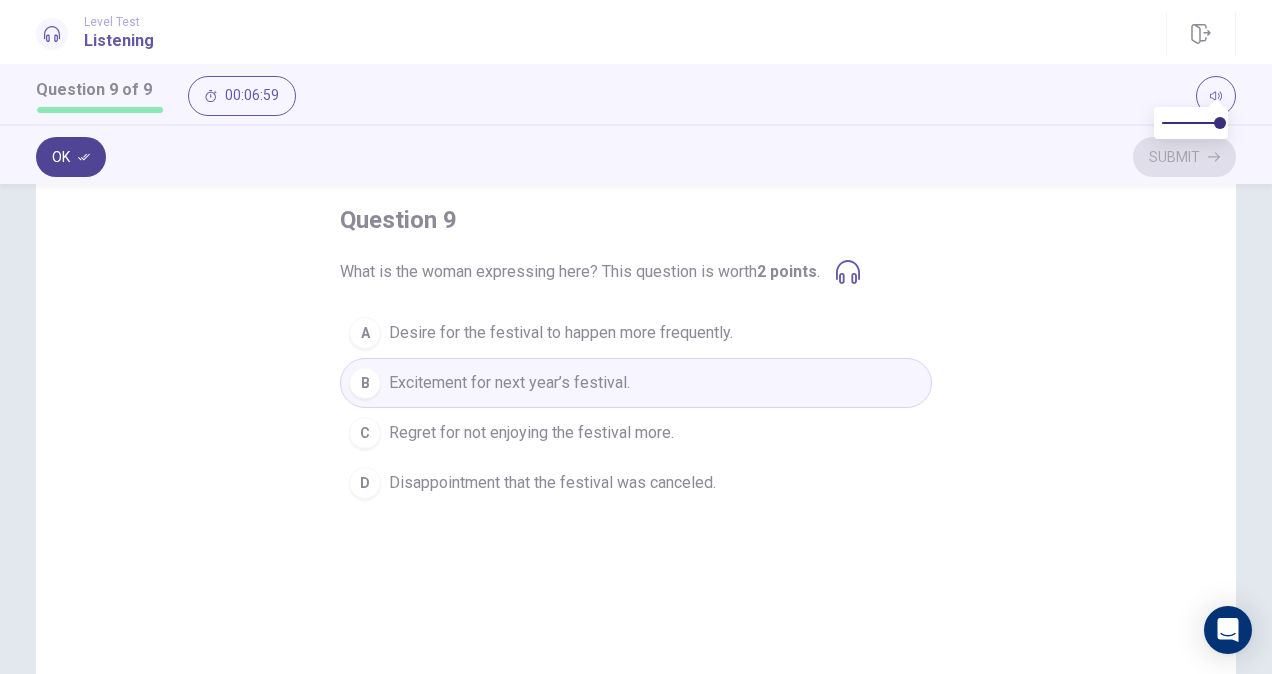 click on "Ok" at bounding box center [71, 157] 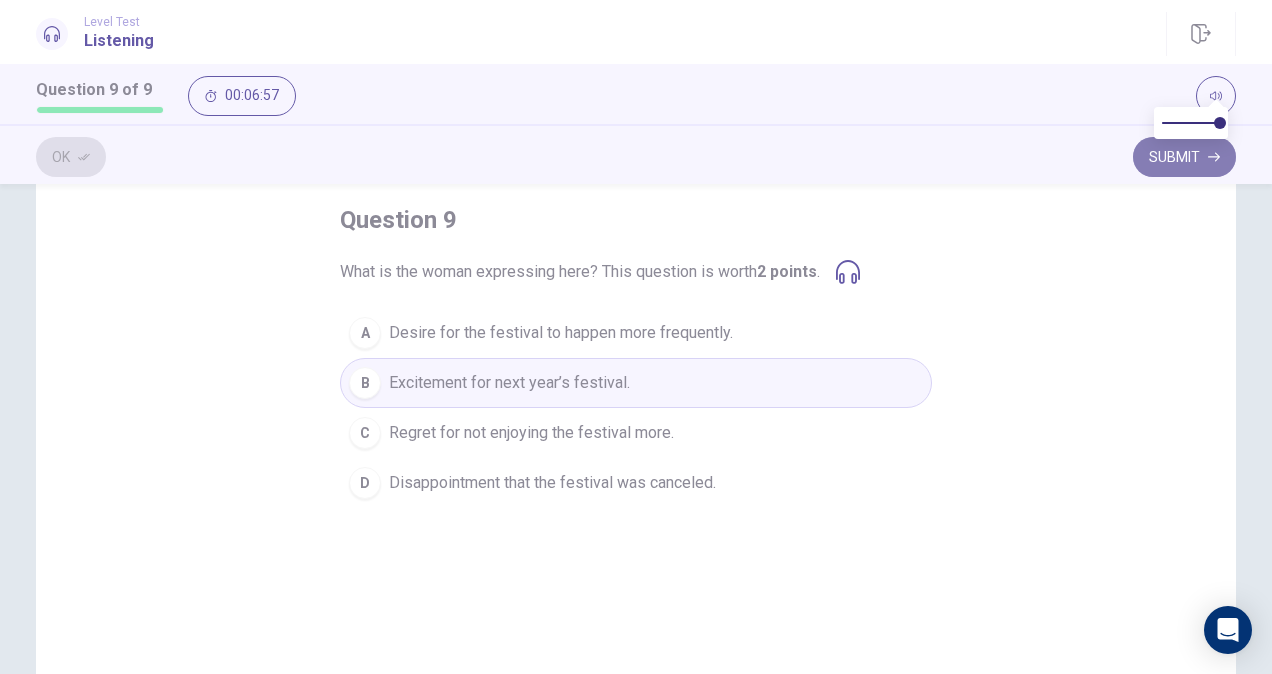 click on "Submit" at bounding box center (1184, 157) 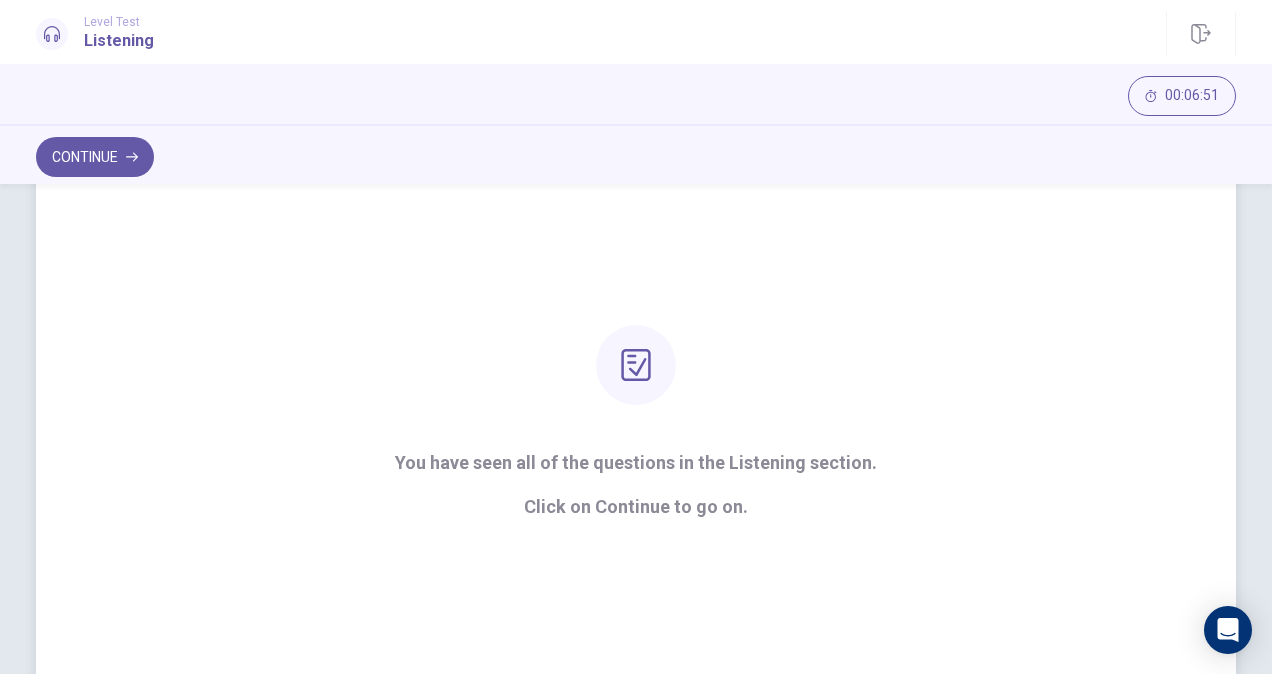 scroll, scrollTop: 94, scrollLeft: 0, axis: vertical 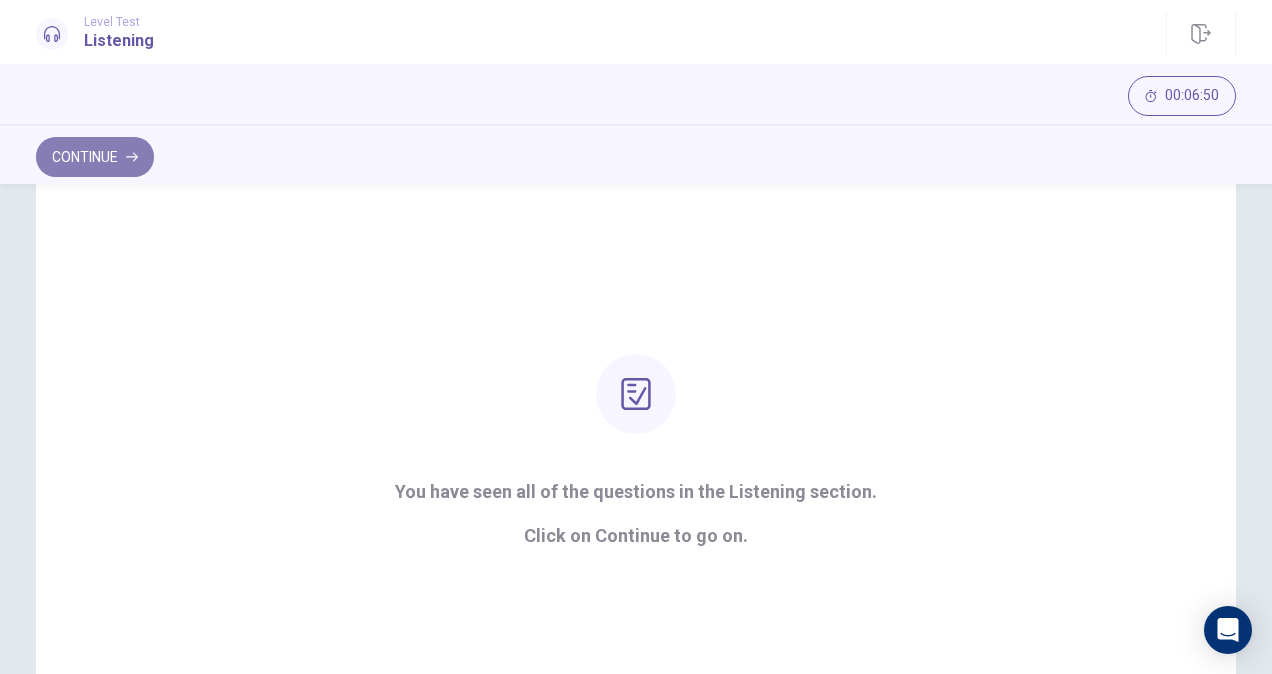 click on "Continue" at bounding box center (95, 157) 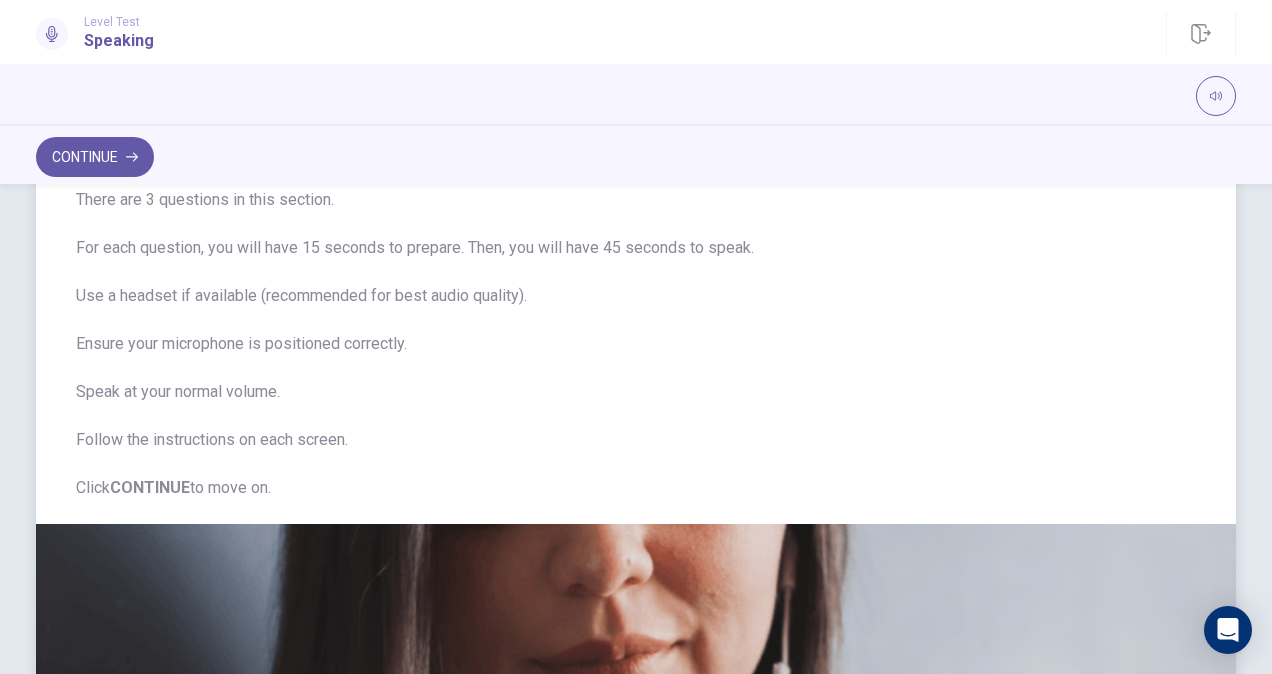 scroll, scrollTop: 110, scrollLeft: 0, axis: vertical 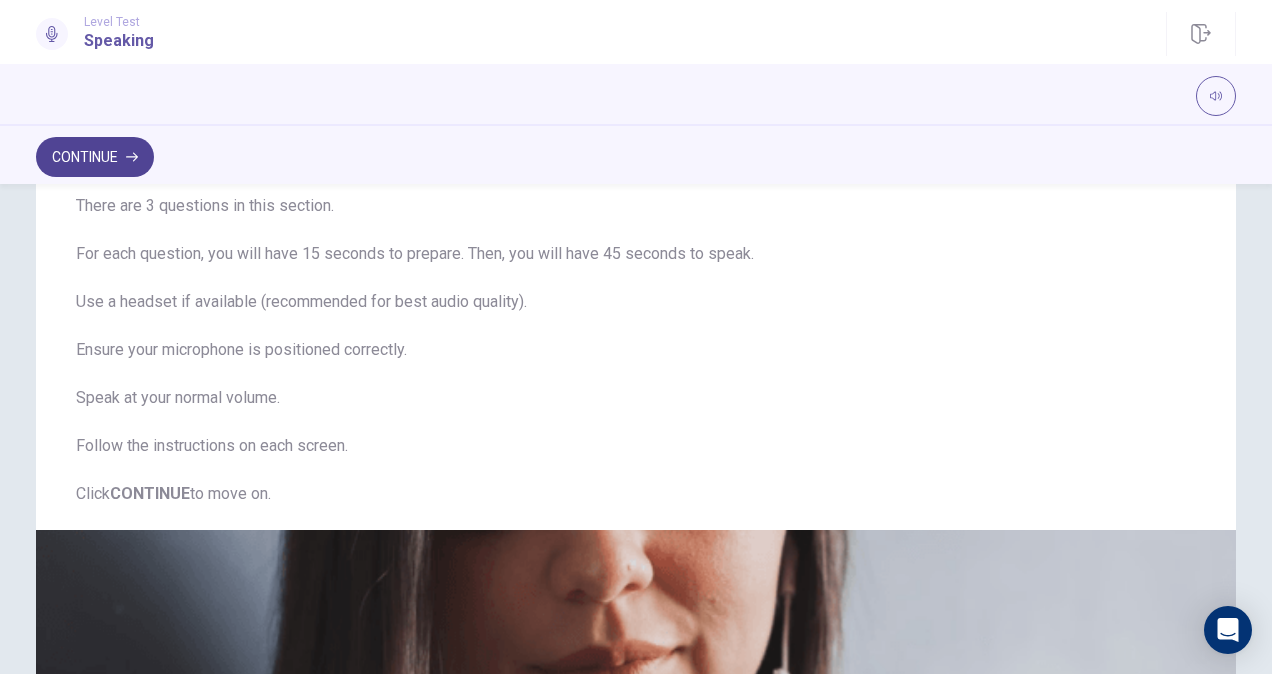 click on "Continue" at bounding box center [95, 157] 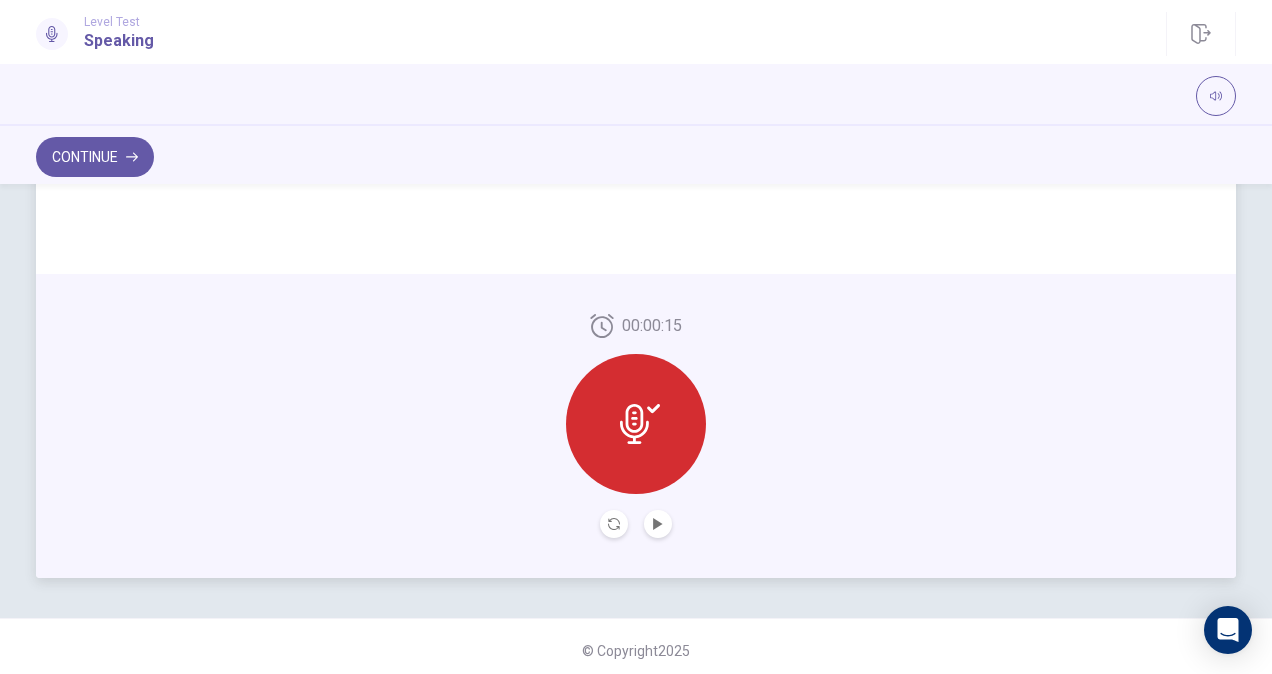 scroll, scrollTop: 526, scrollLeft: 0, axis: vertical 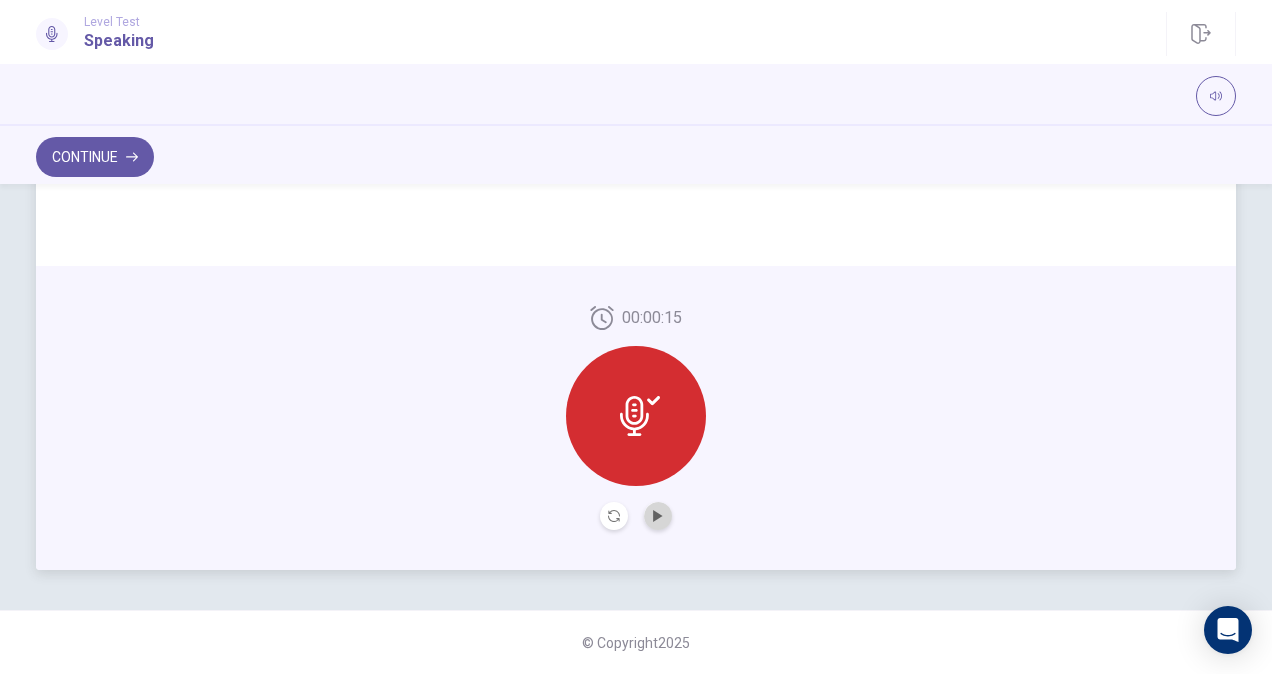 click at bounding box center (658, 516) 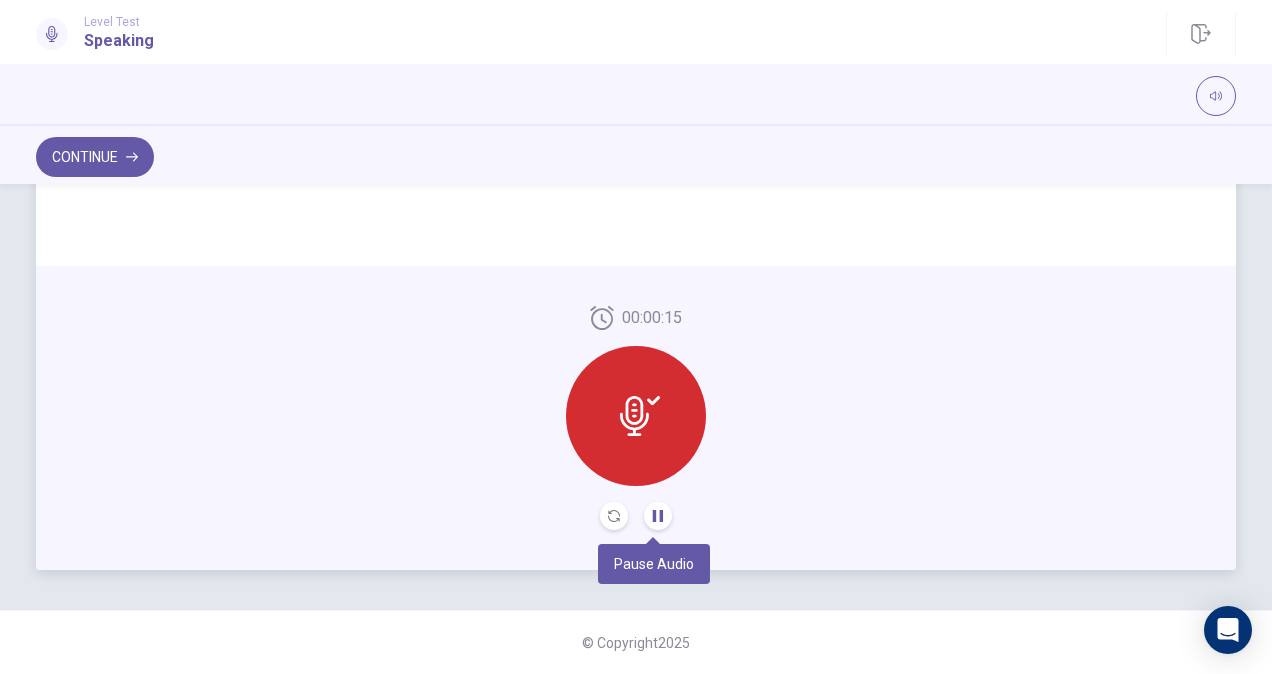 click 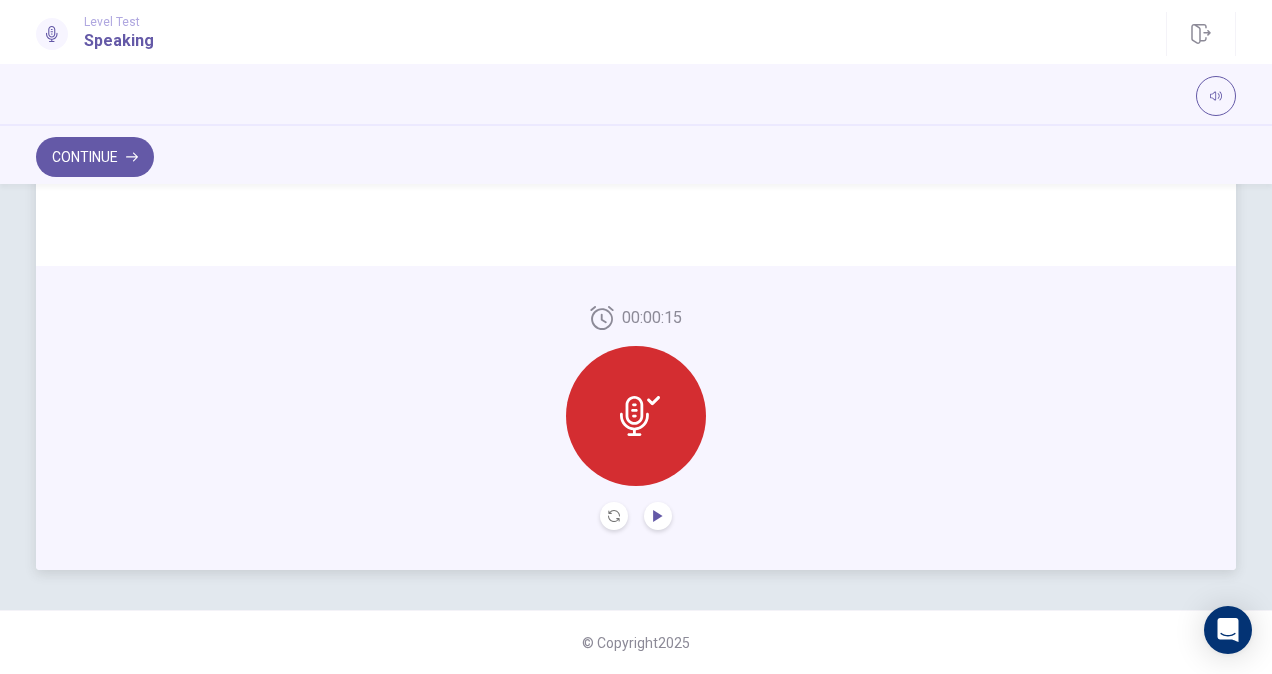 click at bounding box center [636, 416] 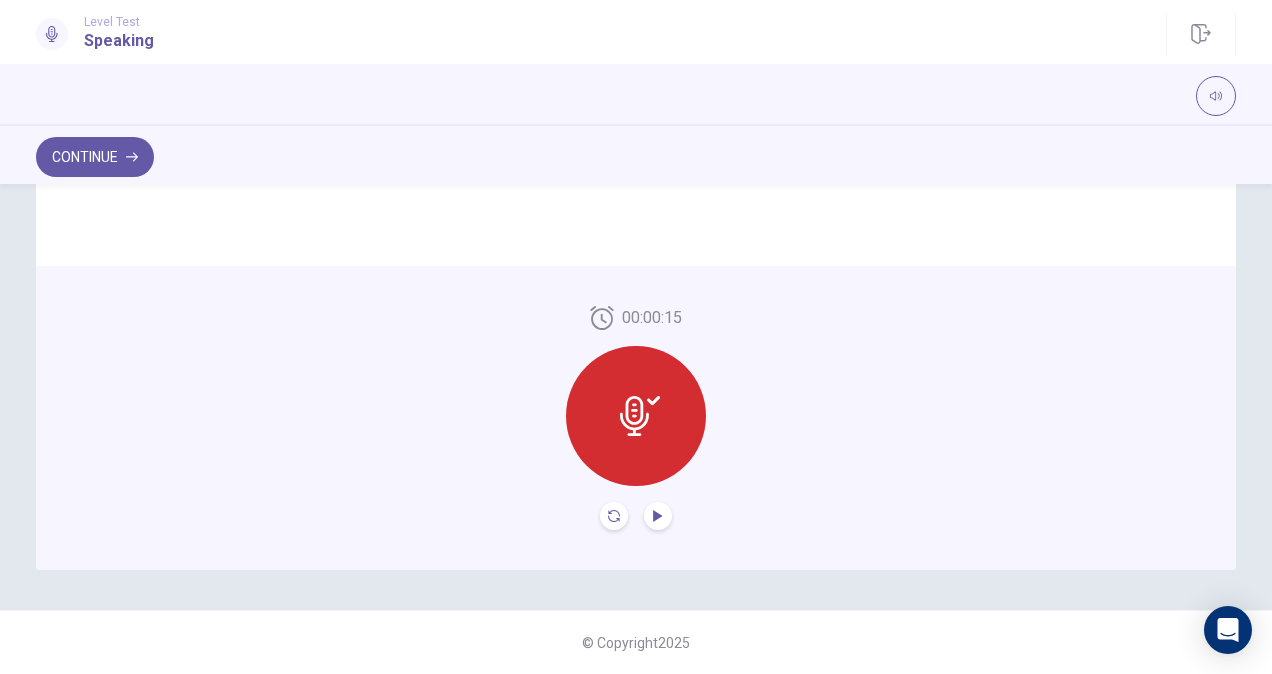 click 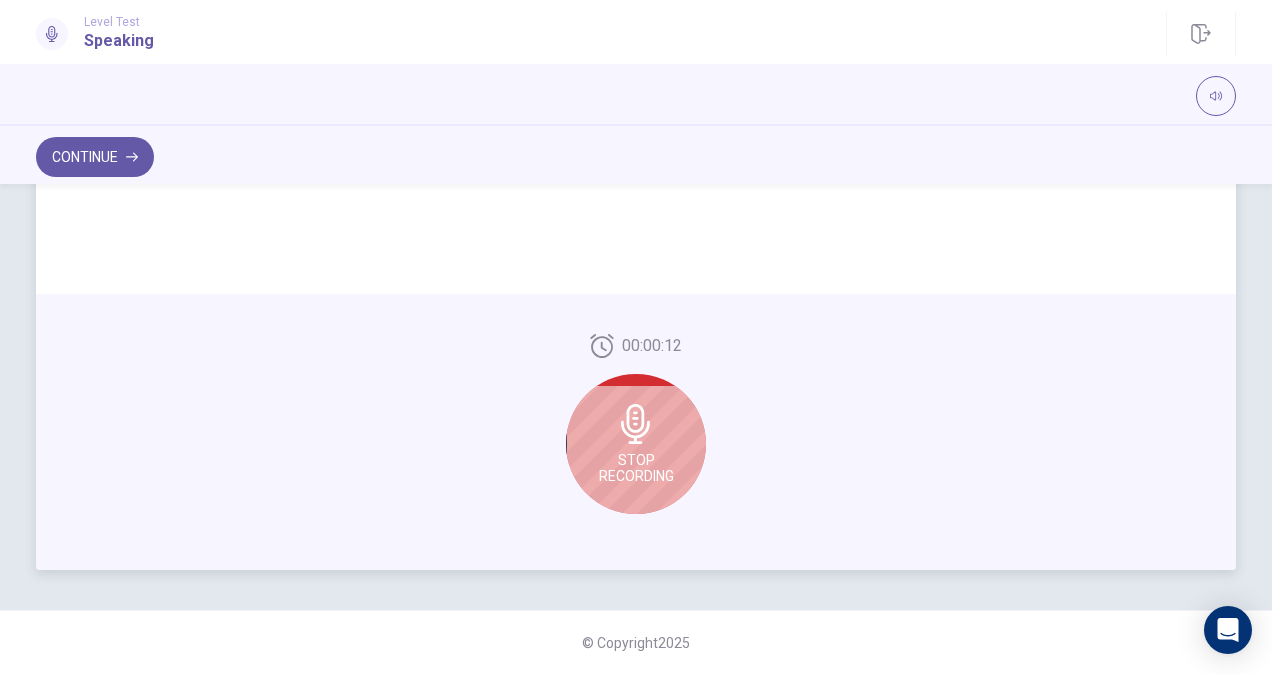 click 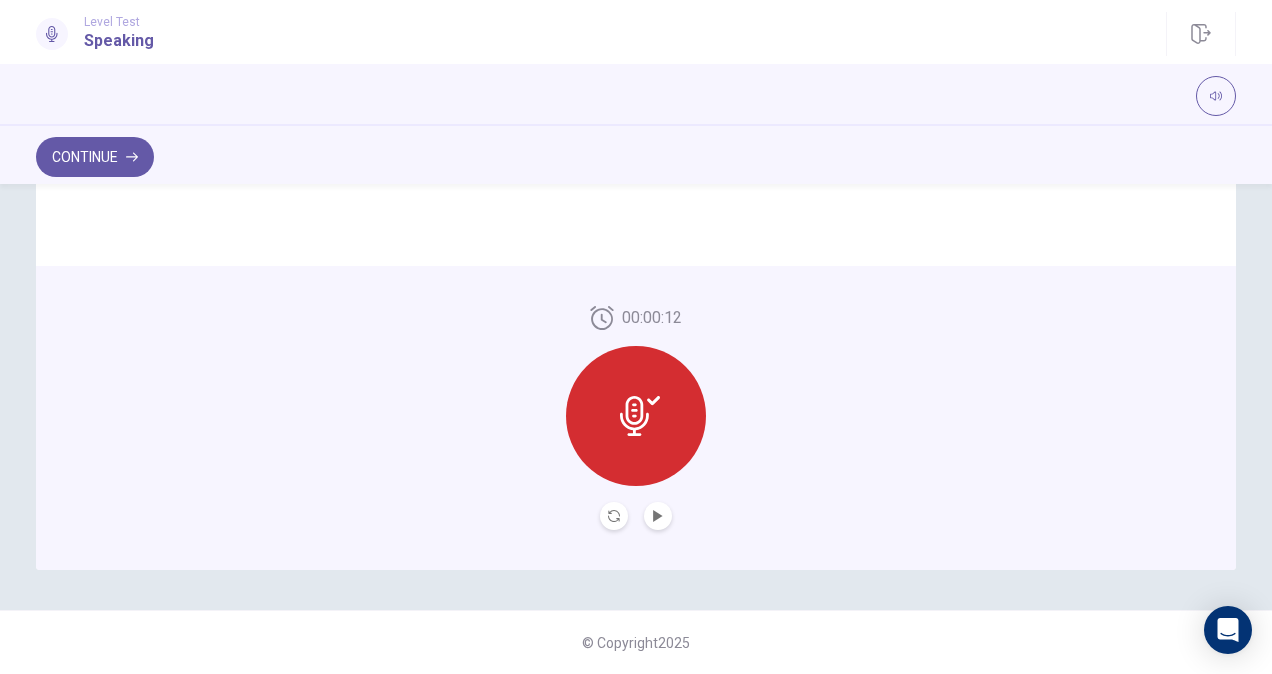 click at bounding box center [658, 516] 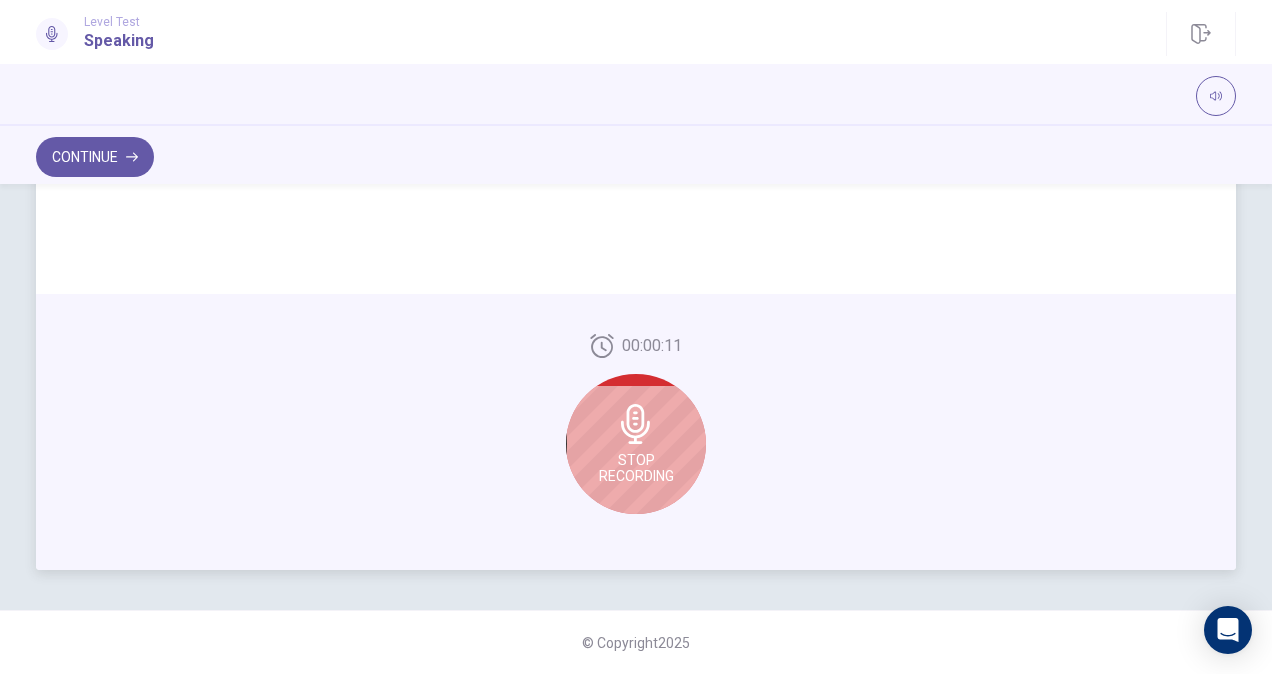 click on "Stop   Recording" at bounding box center (636, 468) 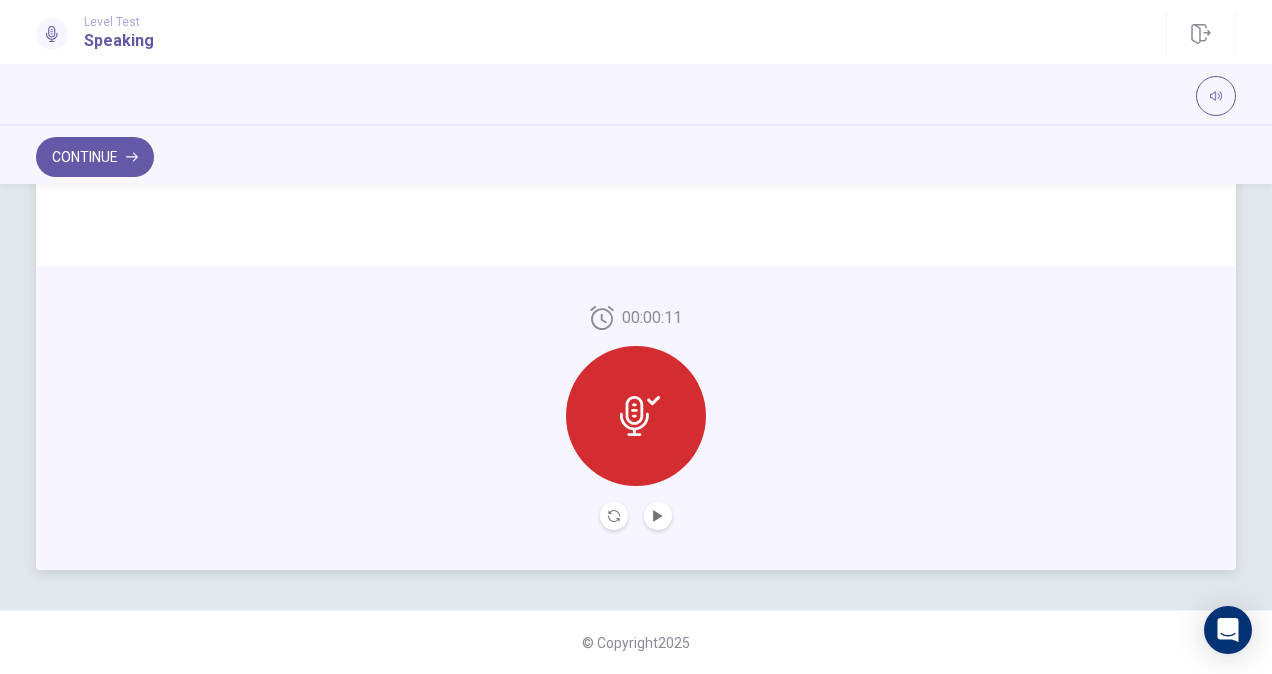 click at bounding box center [658, 516] 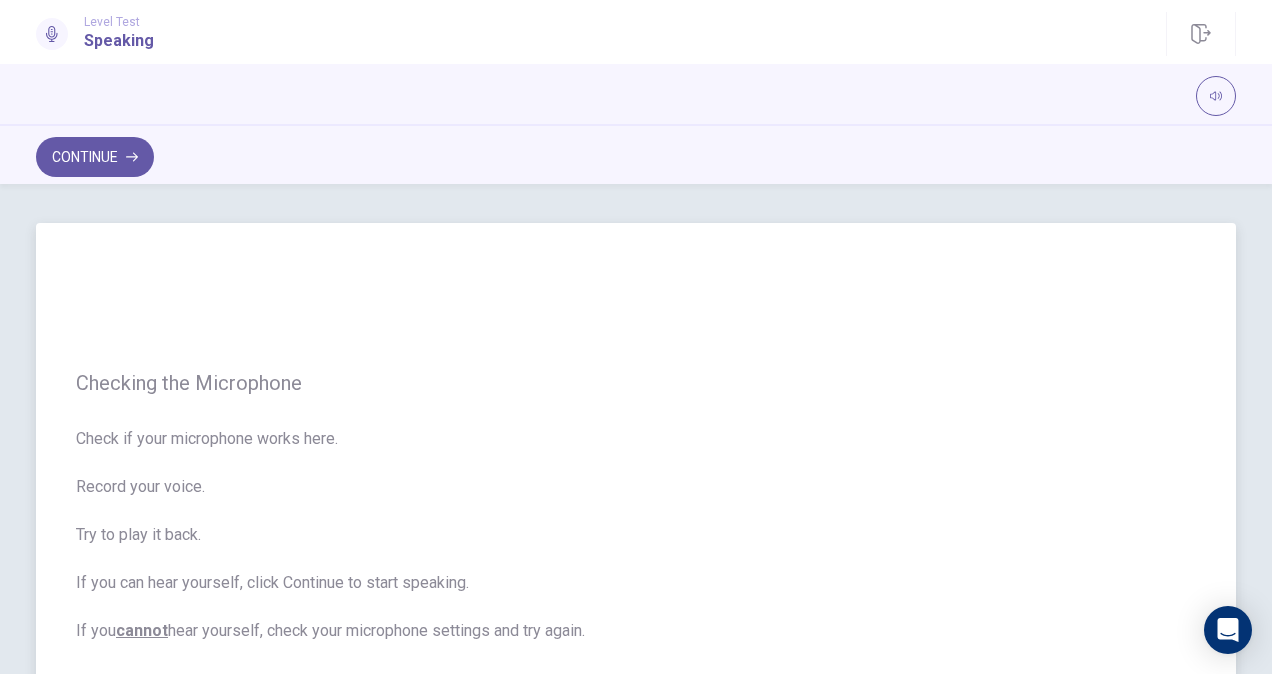 scroll, scrollTop: 0, scrollLeft: 0, axis: both 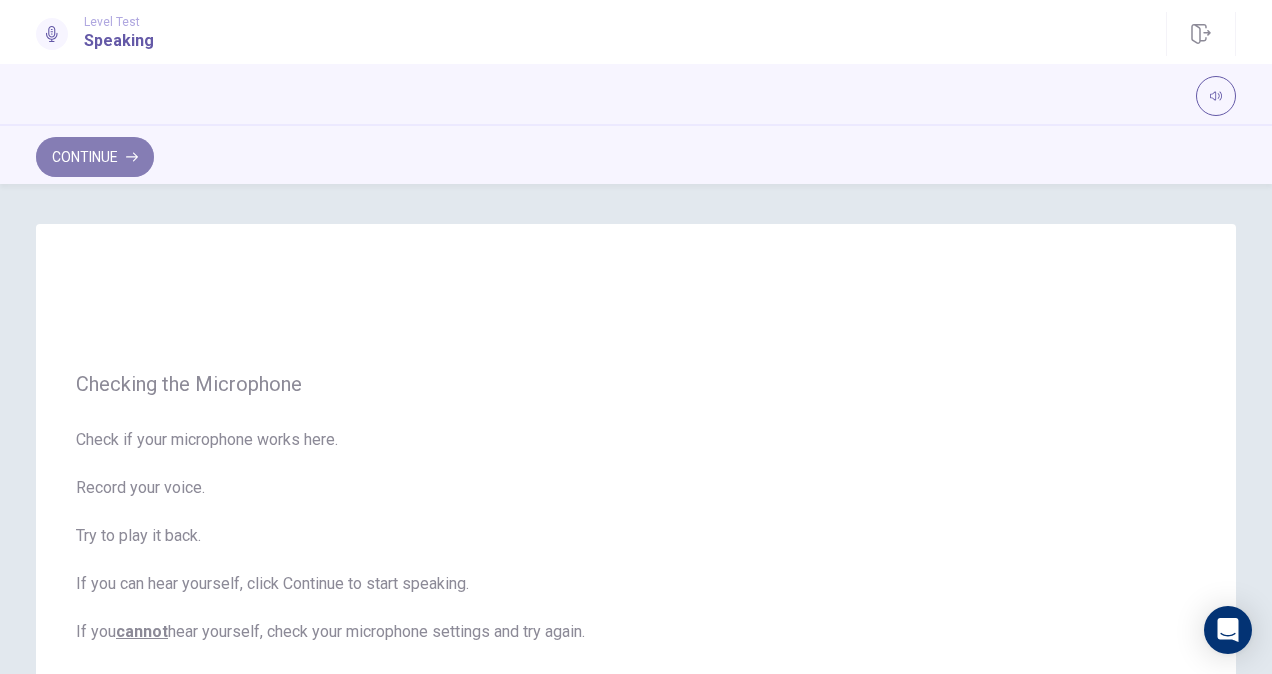 click on "Continue" at bounding box center (95, 157) 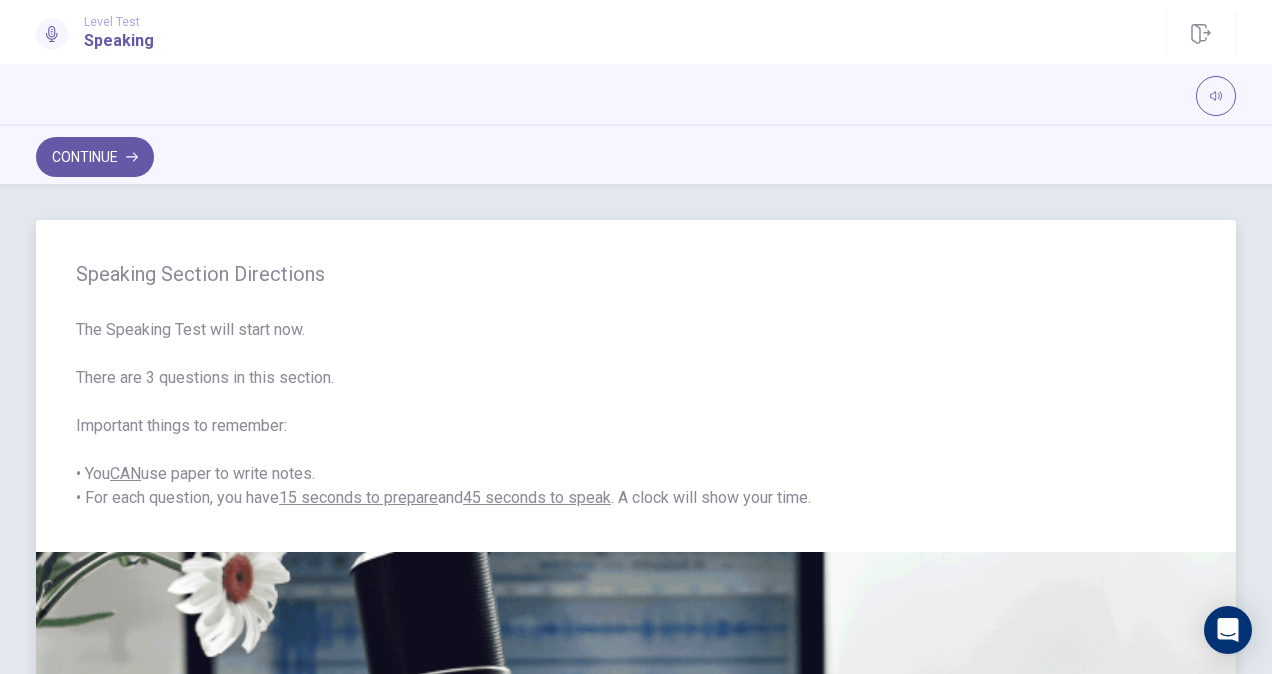 scroll, scrollTop: 0, scrollLeft: 0, axis: both 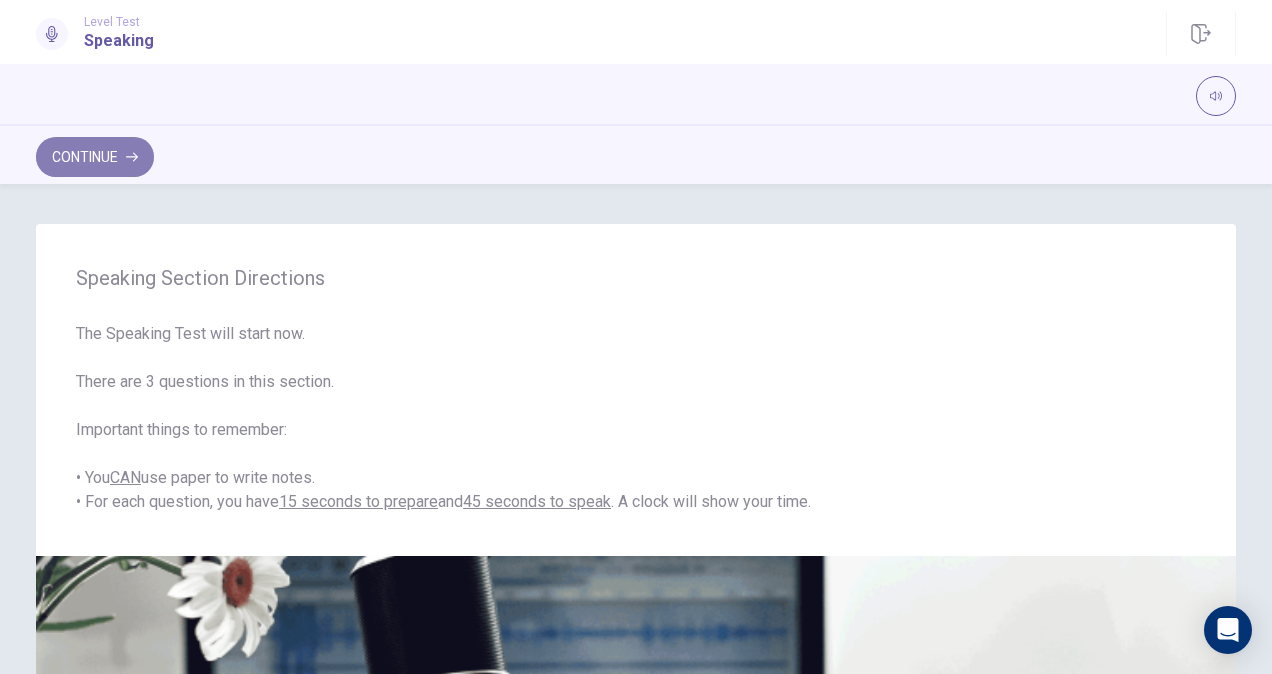 click on "Continue" at bounding box center [95, 157] 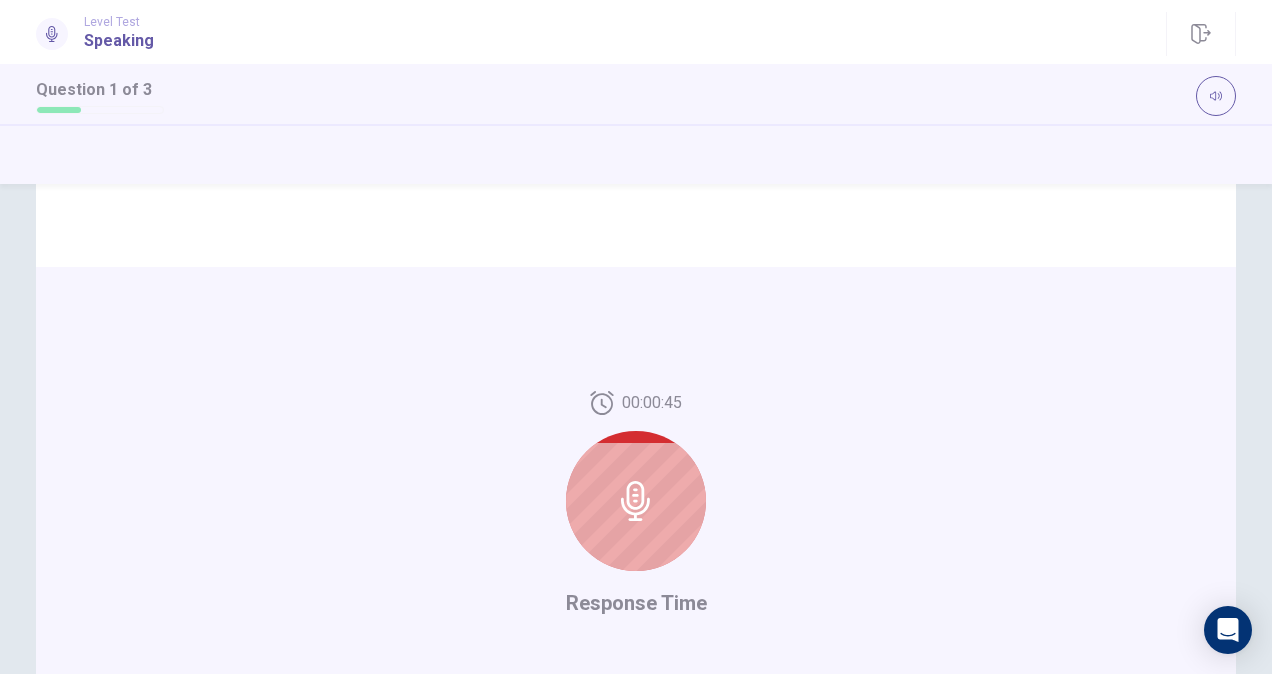 scroll, scrollTop: 426, scrollLeft: 0, axis: vertical 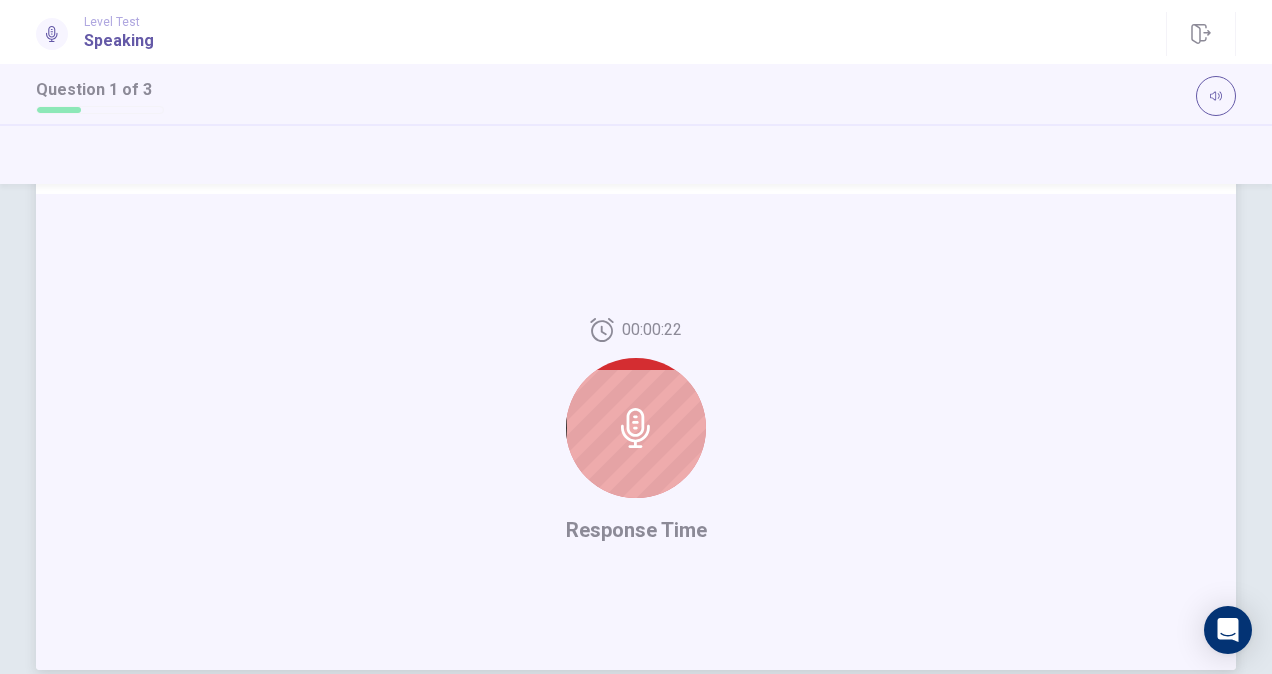 click 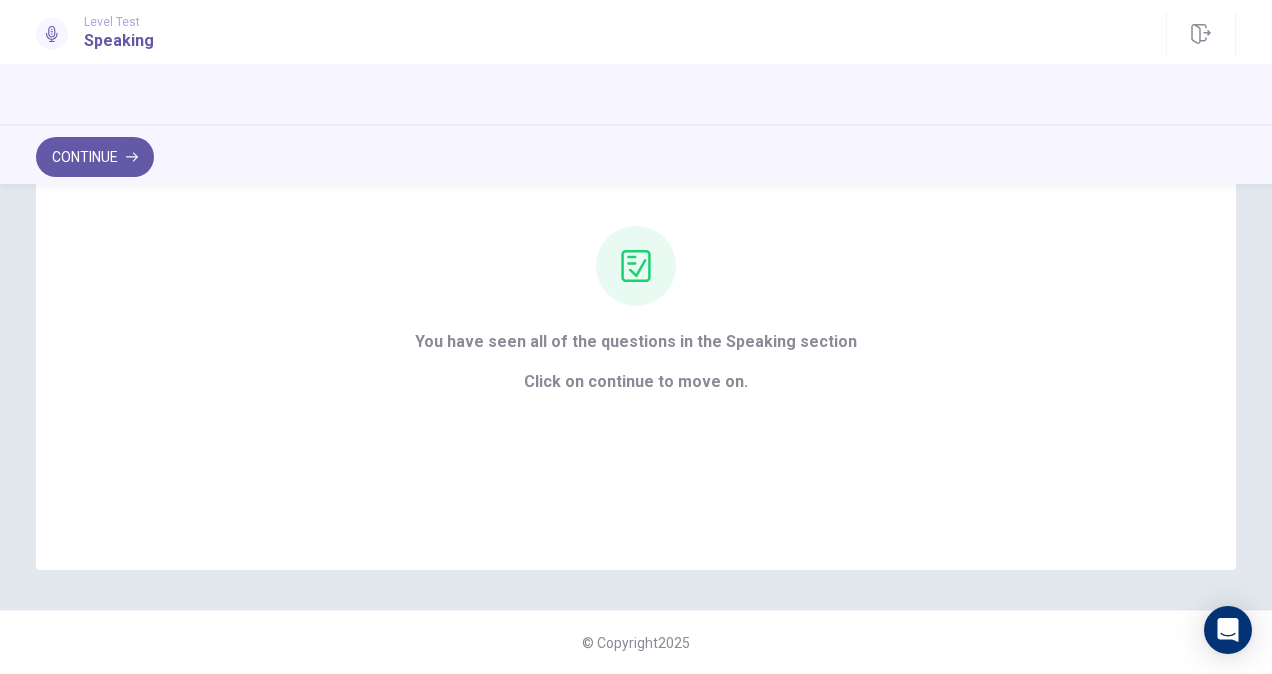 scroll, scrollTop: 174, scrollLeft: 0, axis: vertical 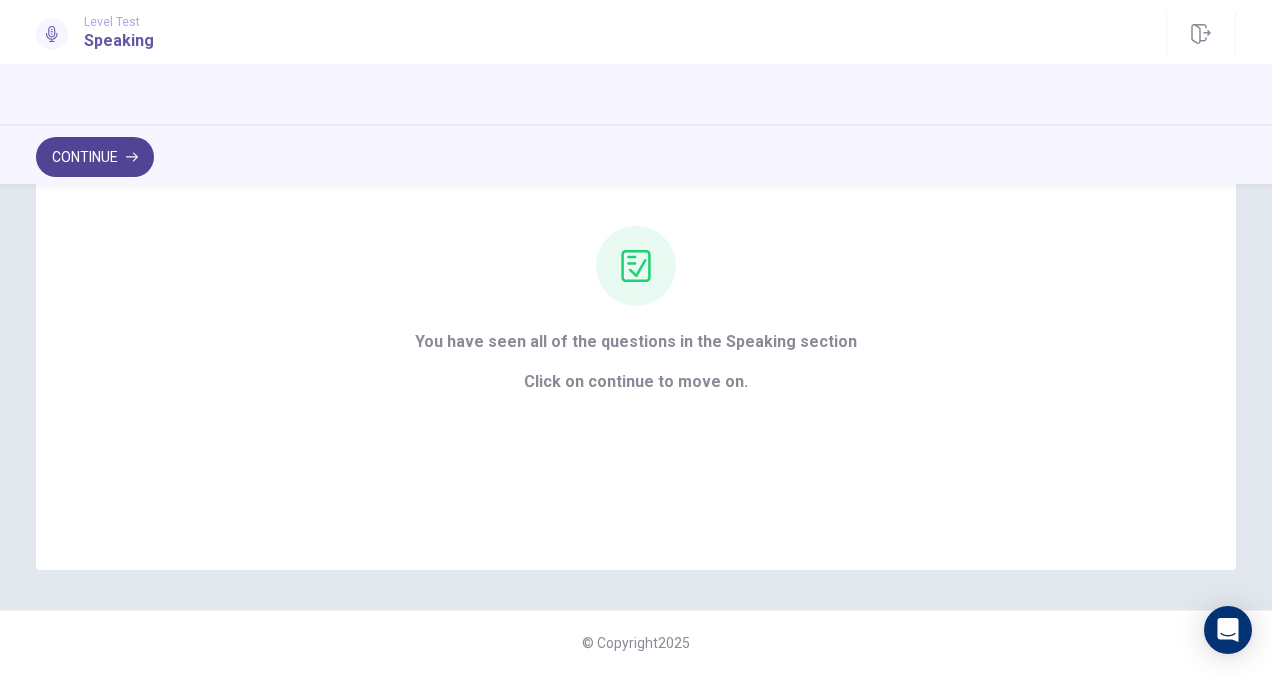 click on "Continue" at bounding box center [95, 157] 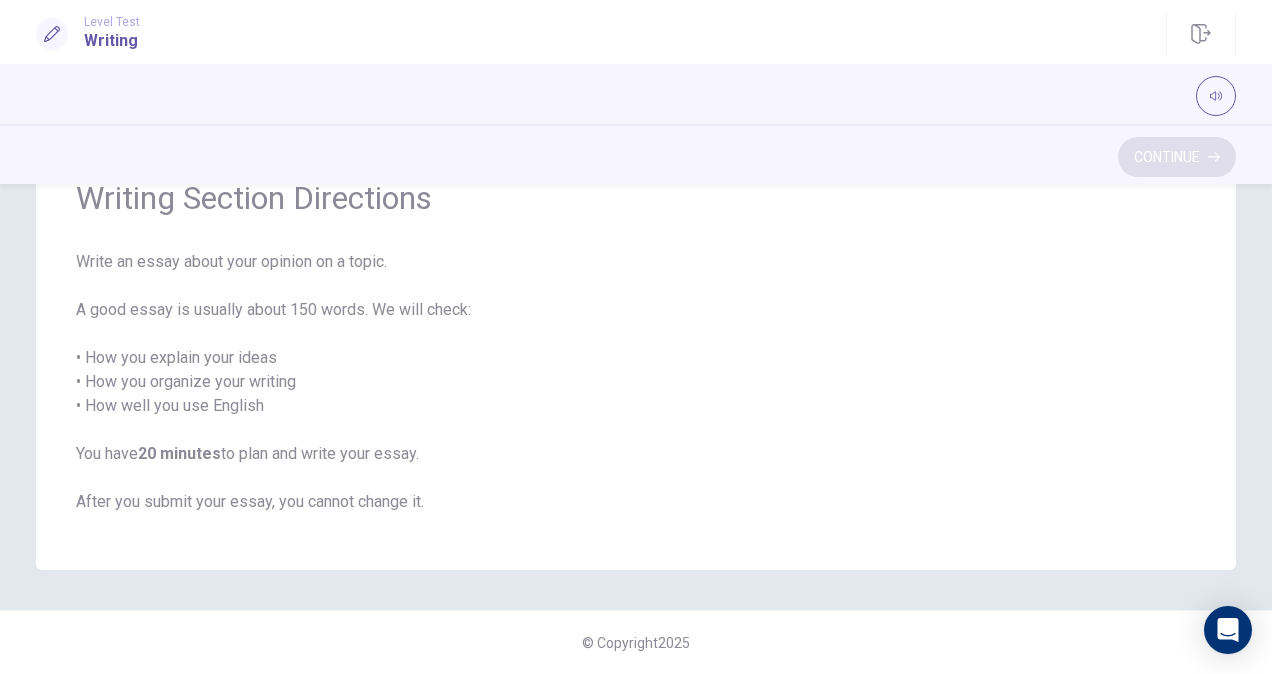 scroll, scrollTop: 102, scrollLeft: 0, axis: vertical 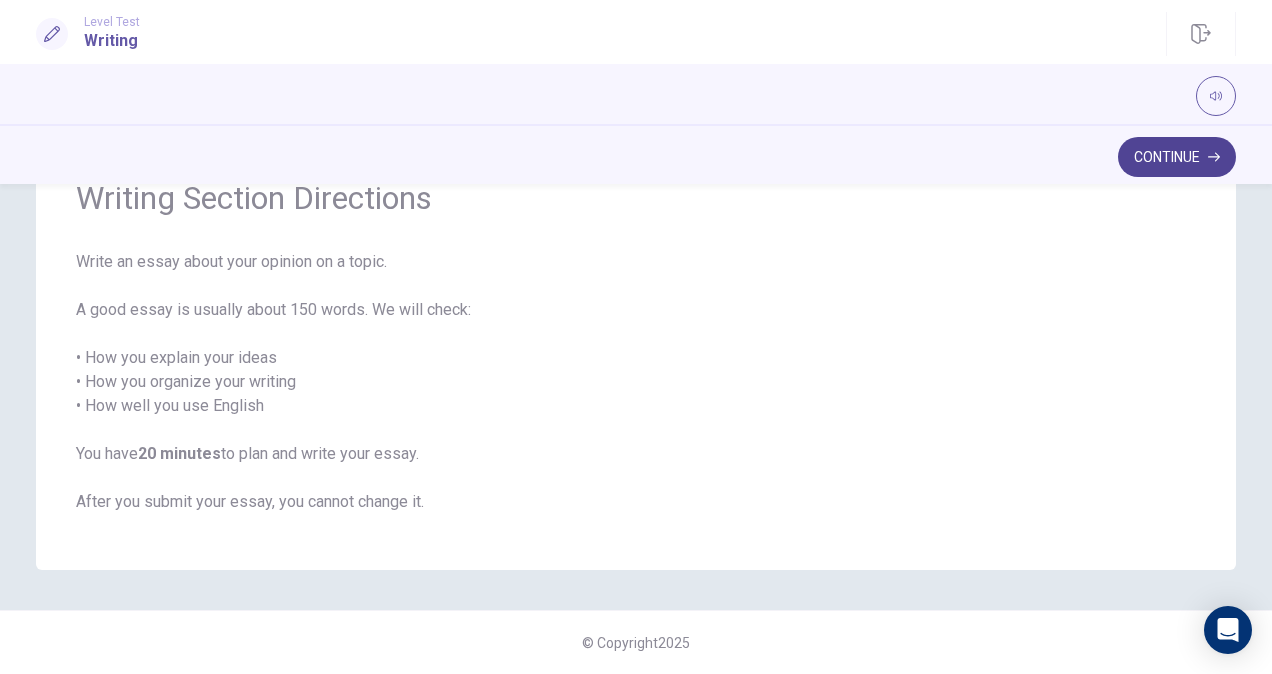 click on "Continue" at bounding box center (1177, 157) 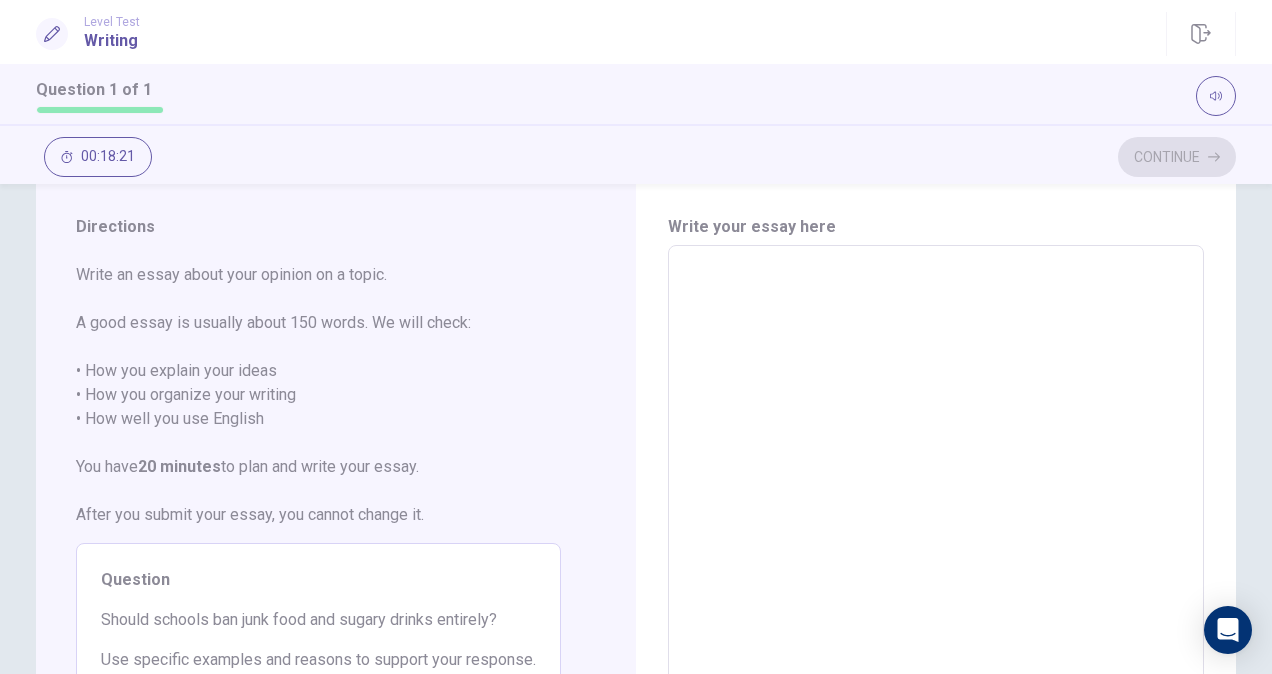 scroll, scrollTop: 0, scrollLeft: 0, axis: both 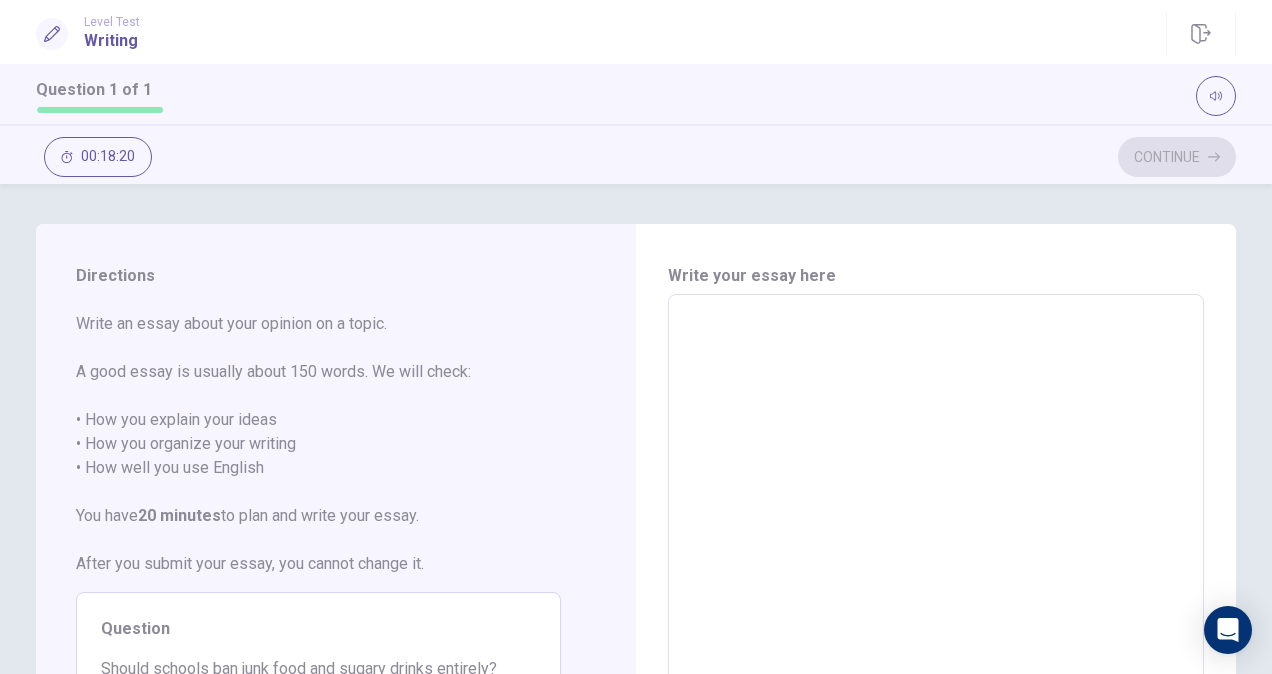 click at bounding box center (936, 571) 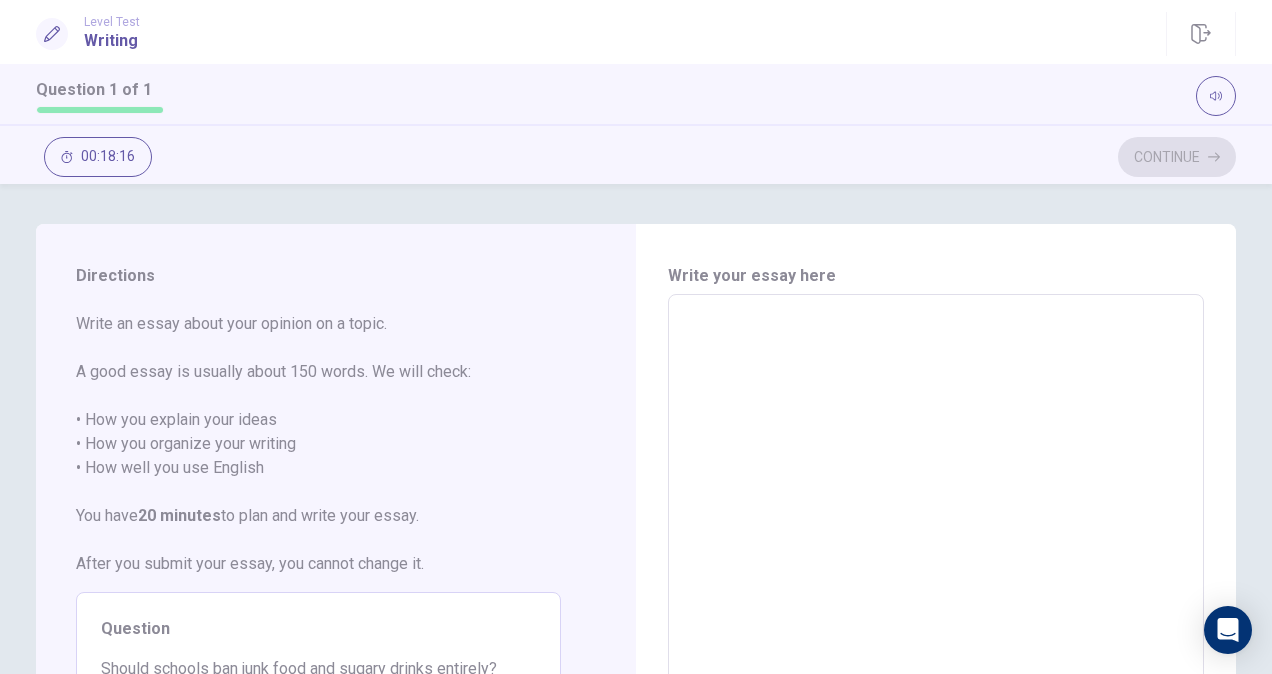 type on "*" 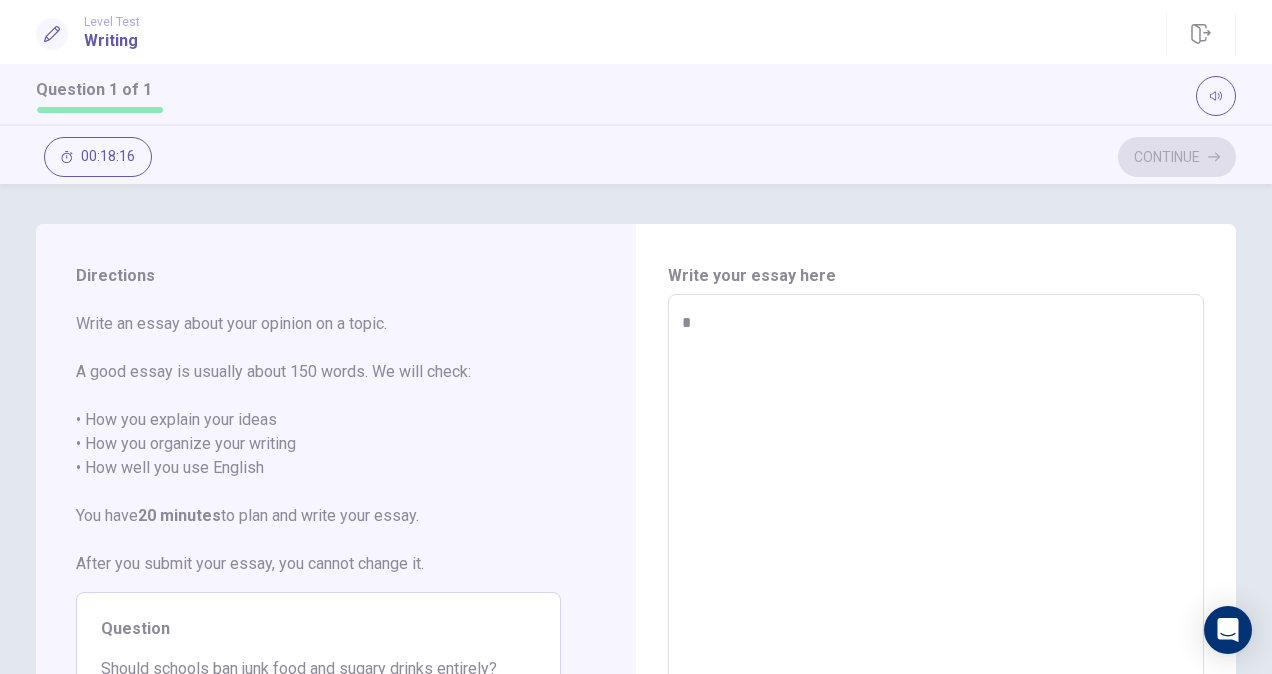 type on "*" 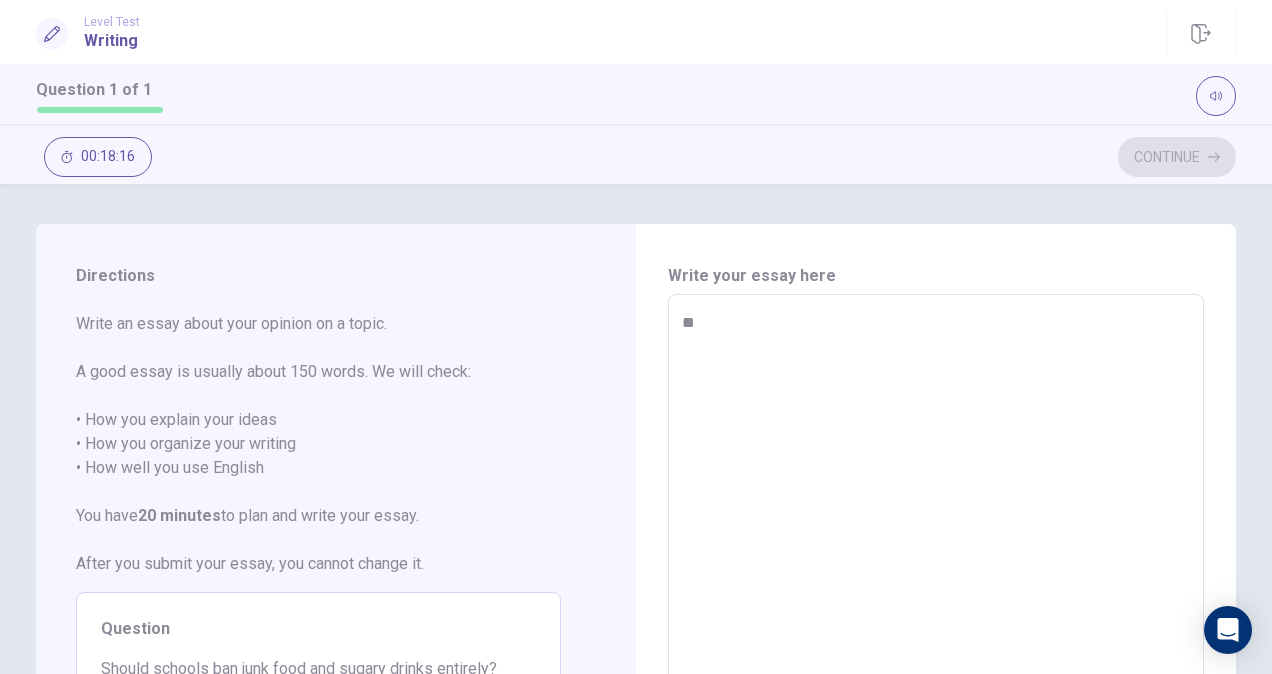 type on "*" 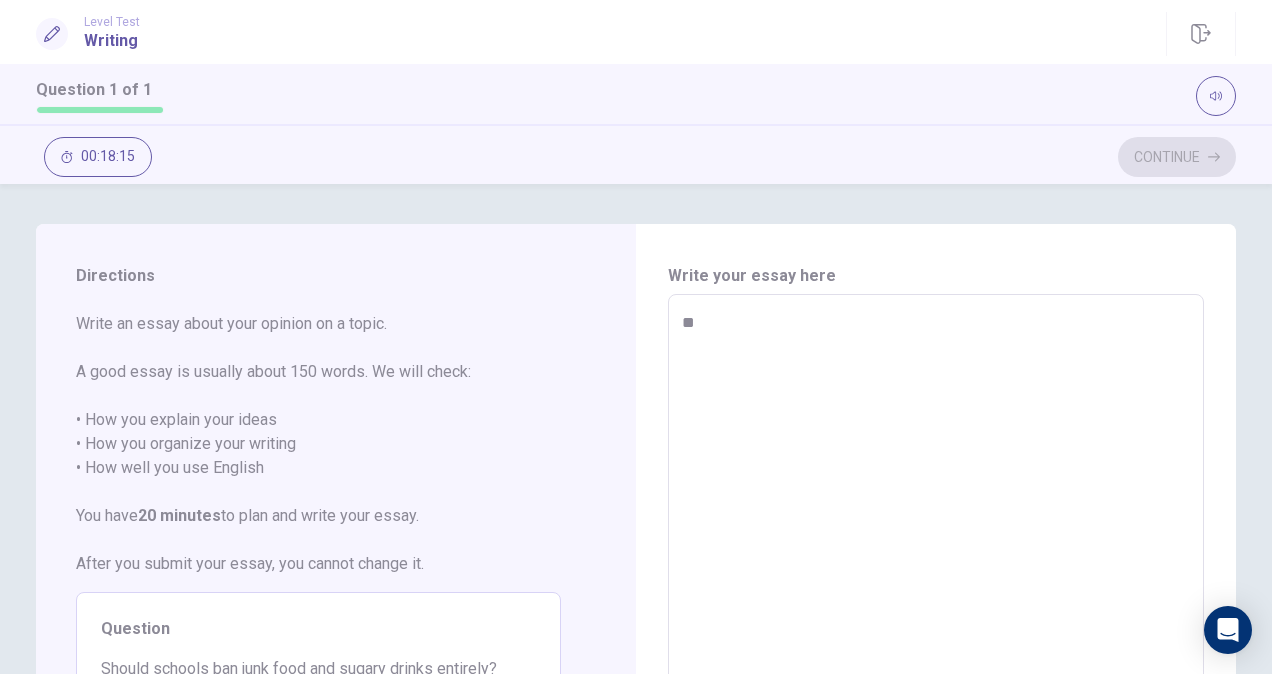 type on "***" 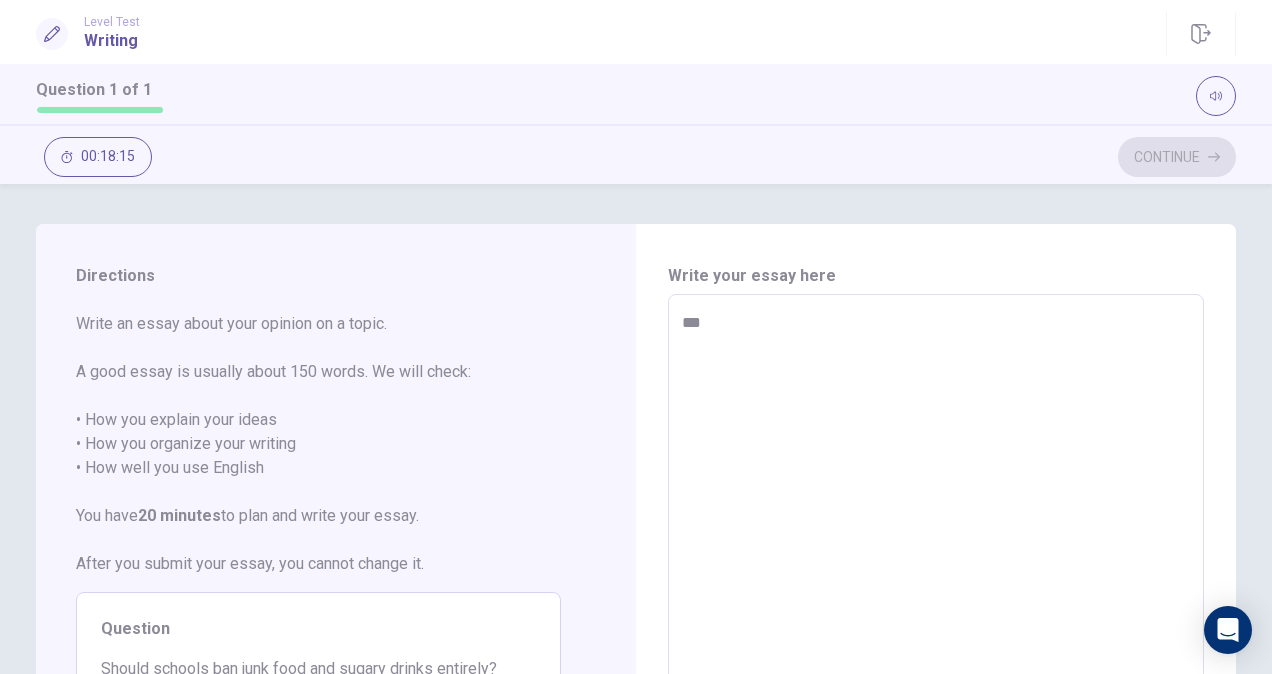 type on "*" 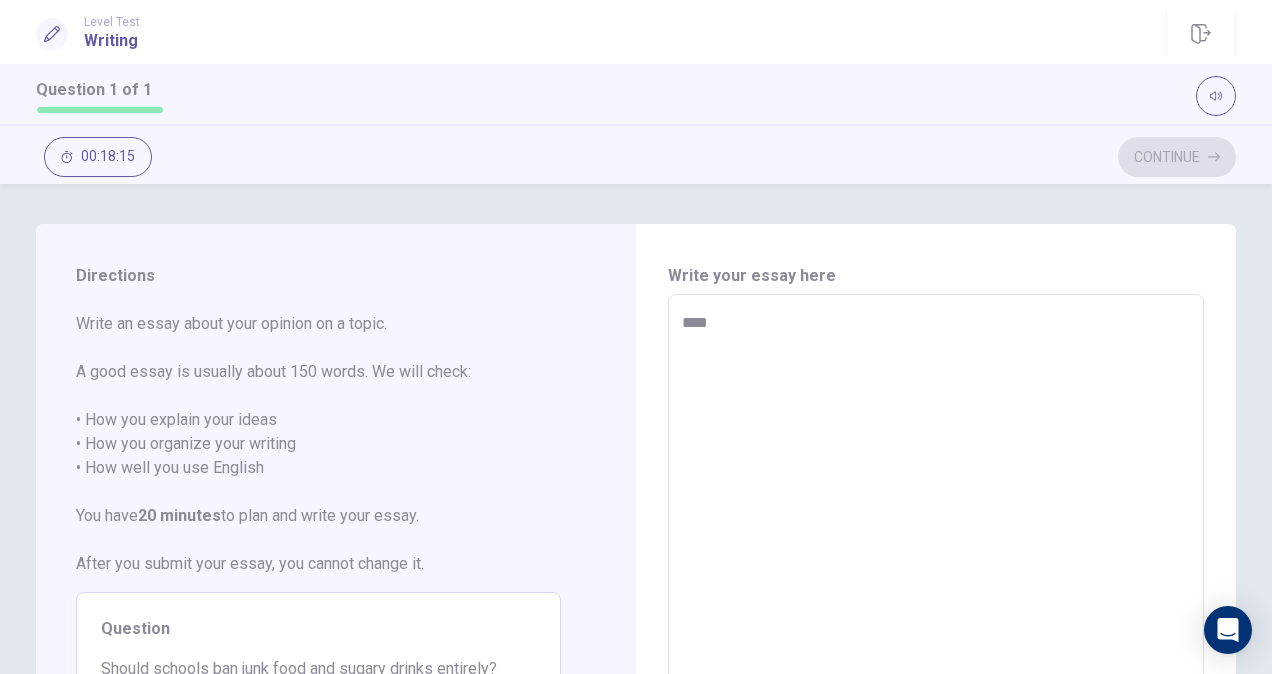 type on "*" 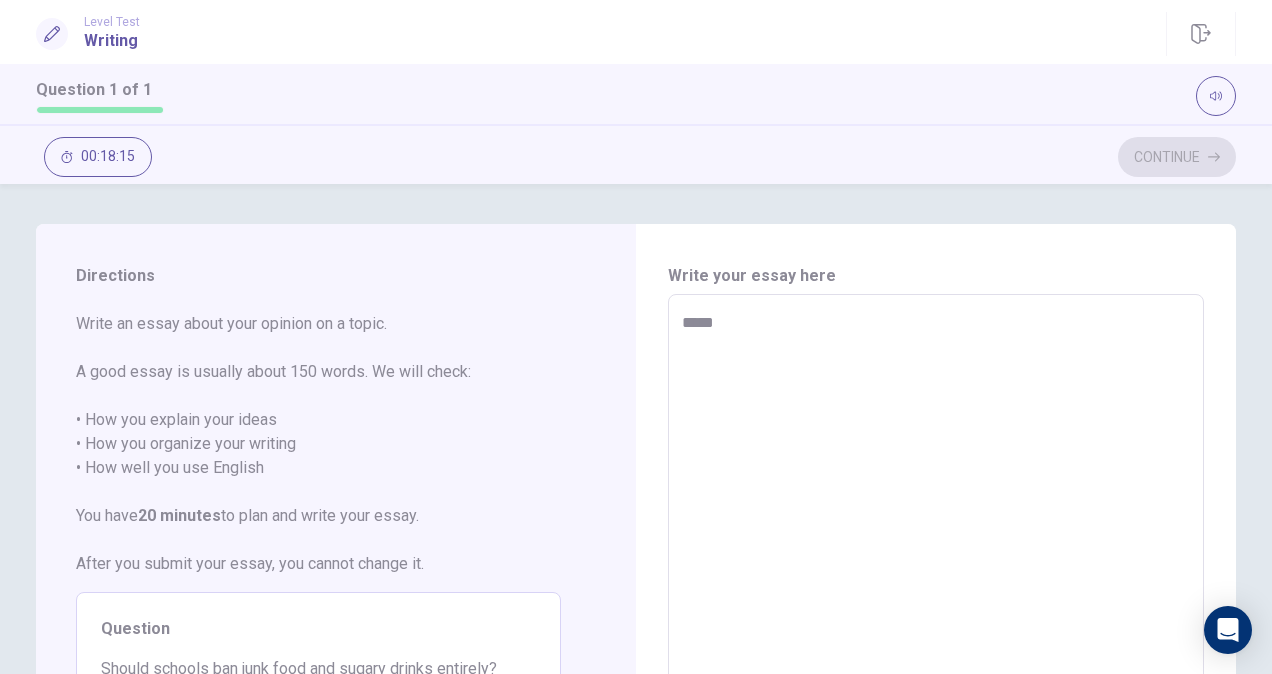 type on "*" 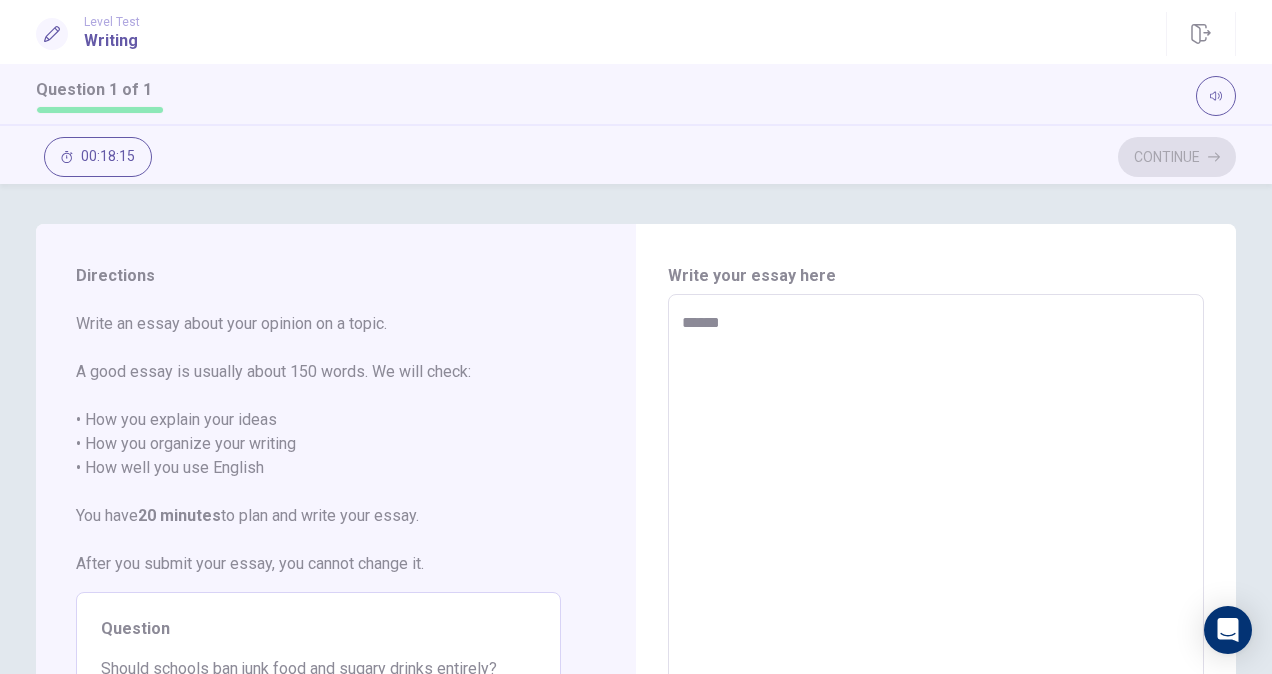 type on "*" 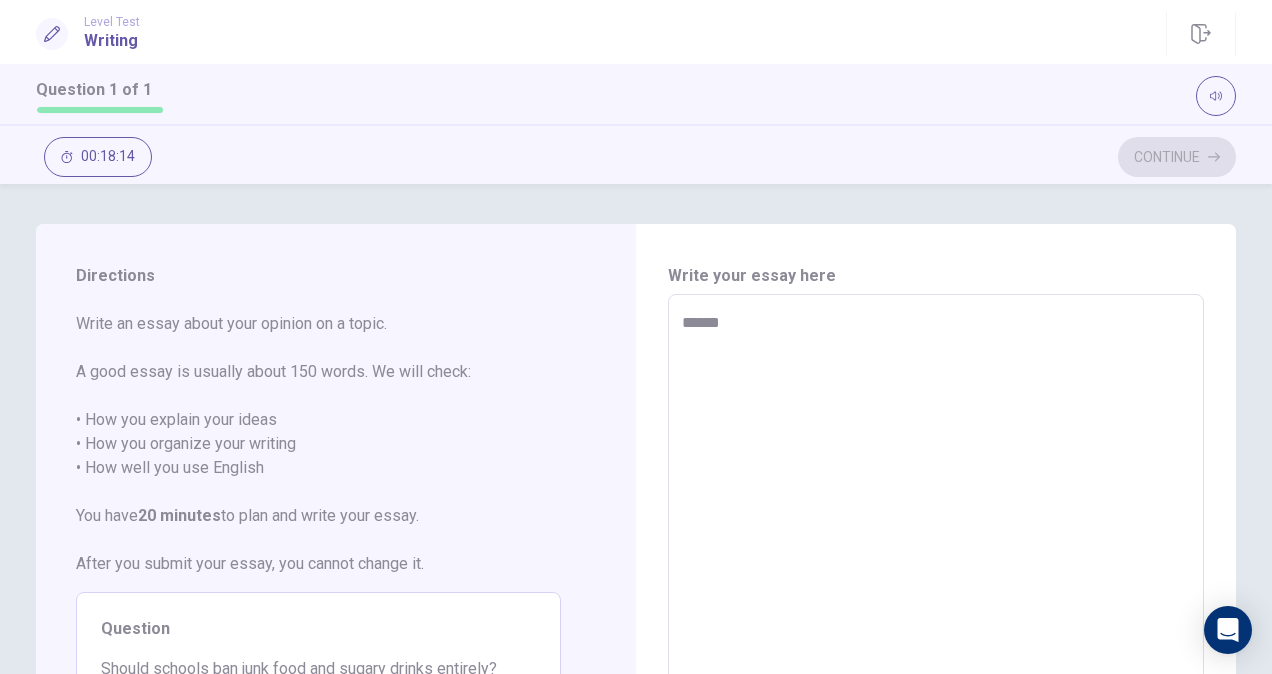 type on "*******" 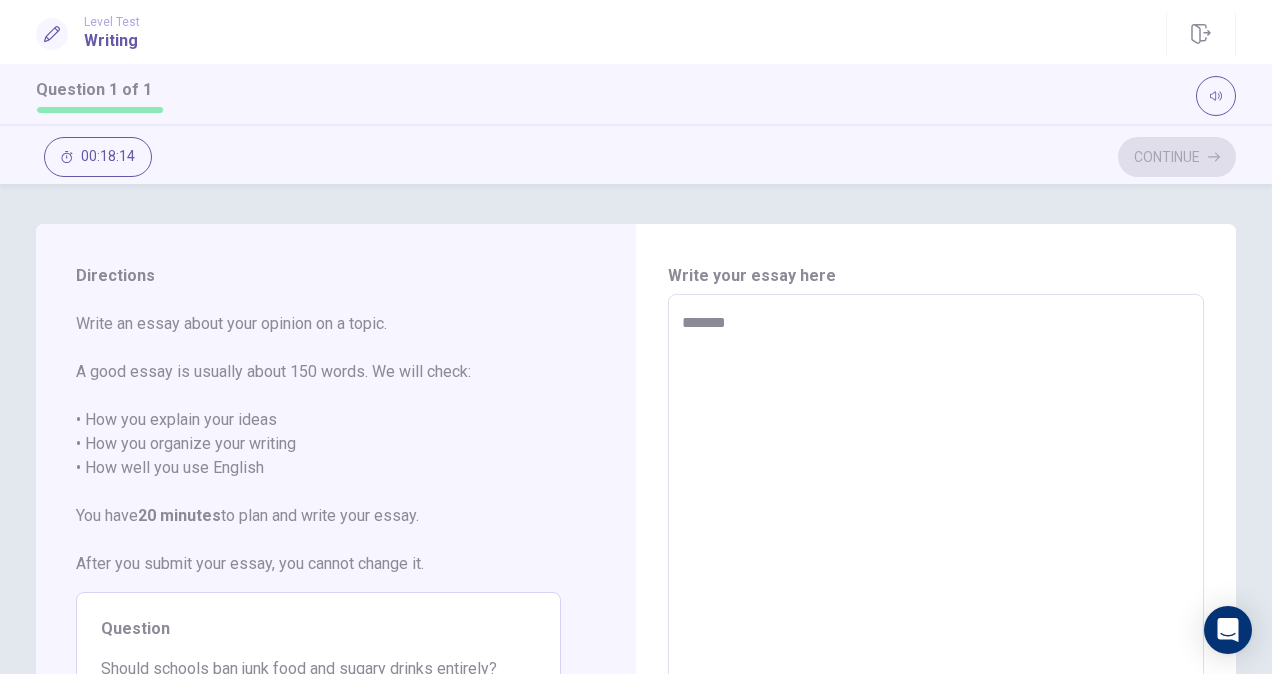 type on "*" 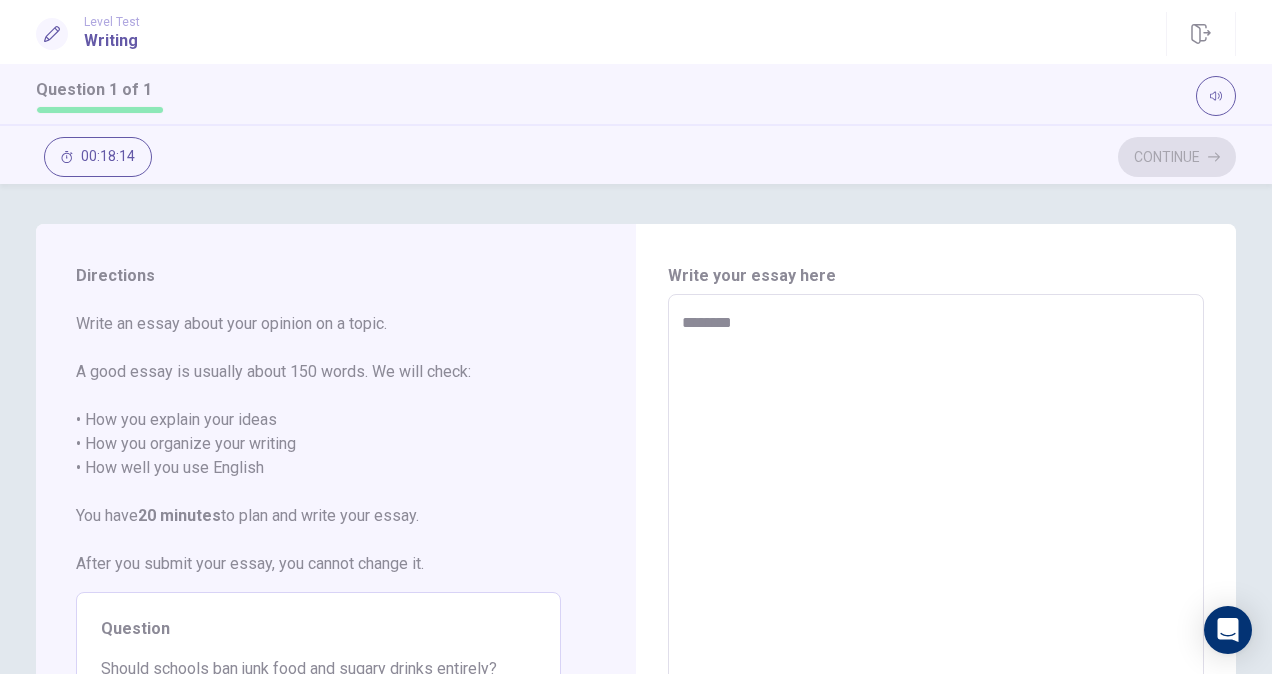 type on "*" 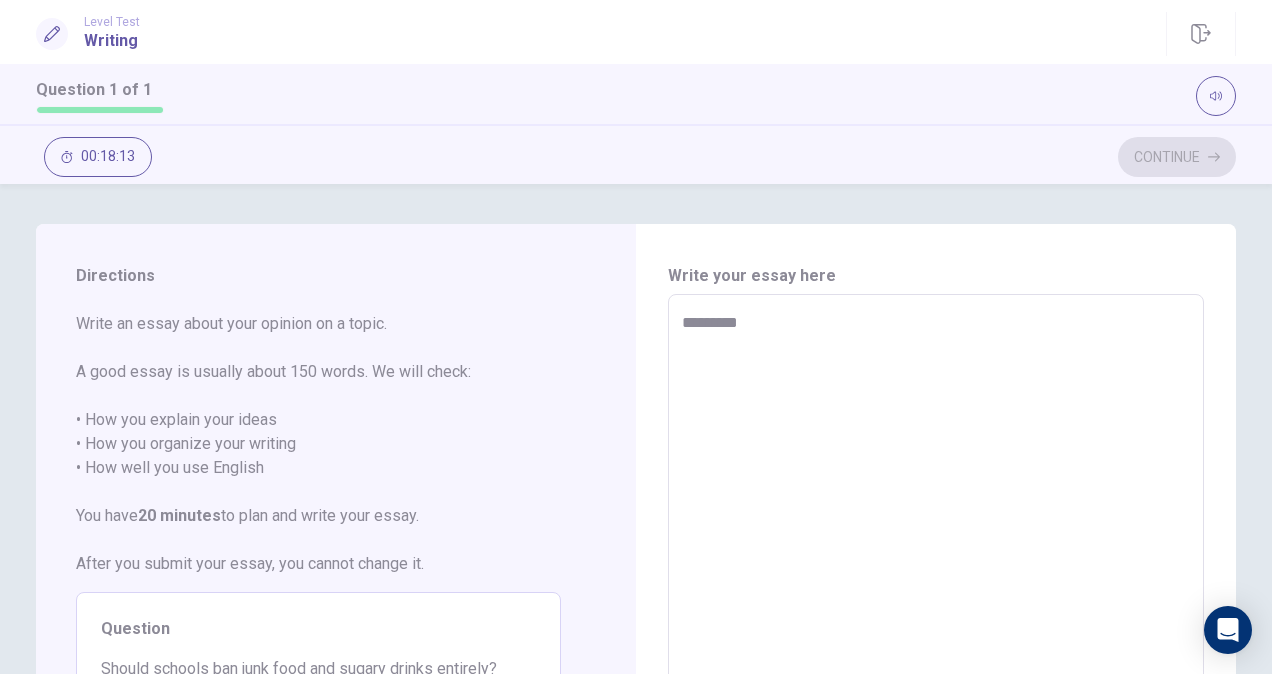 type on "*" 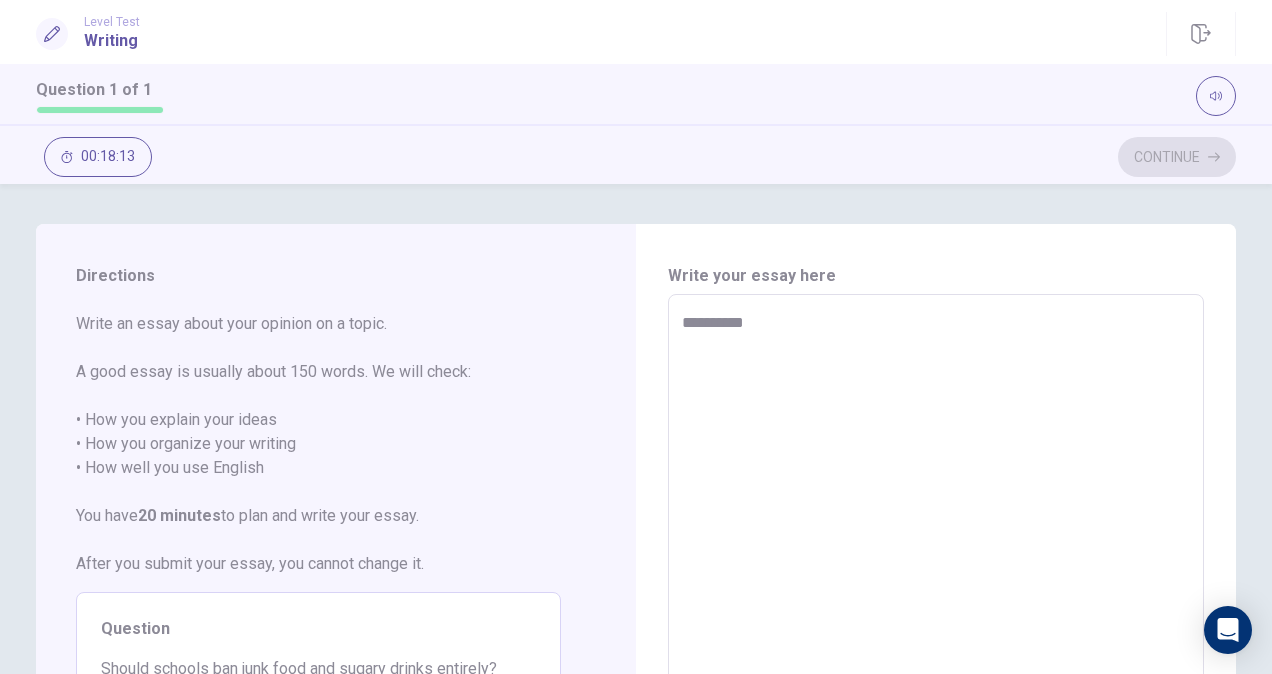 type on "*" 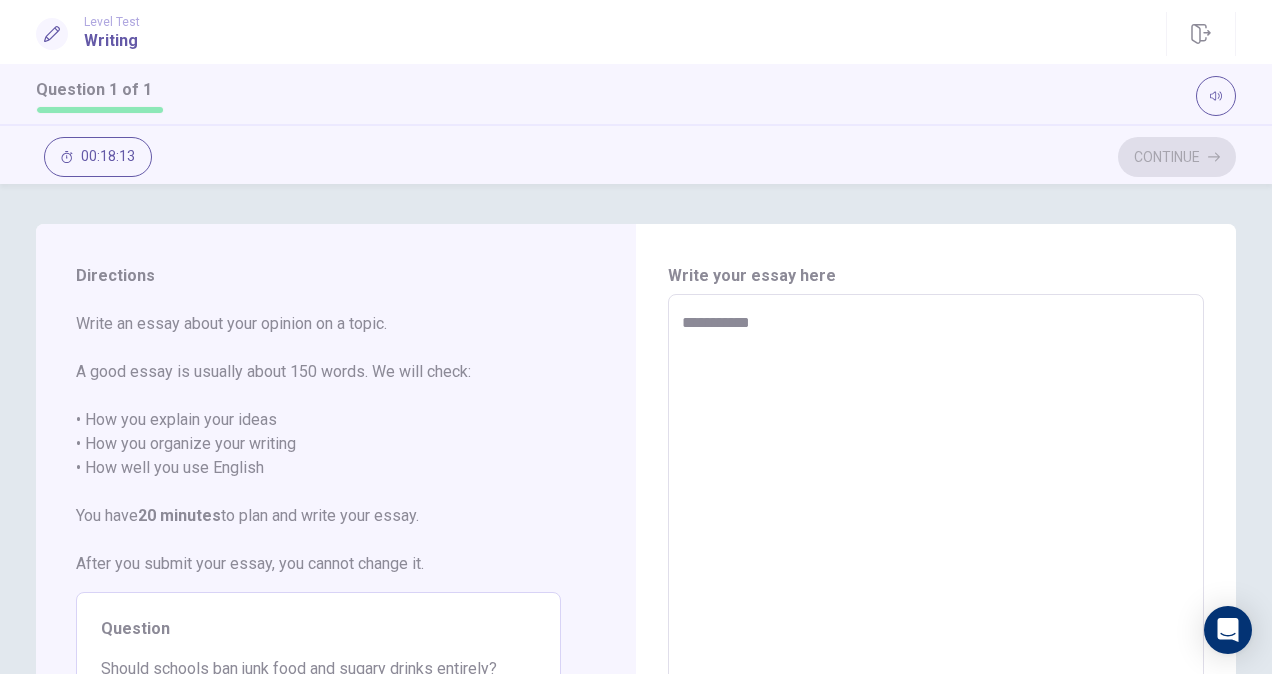 type on "*" 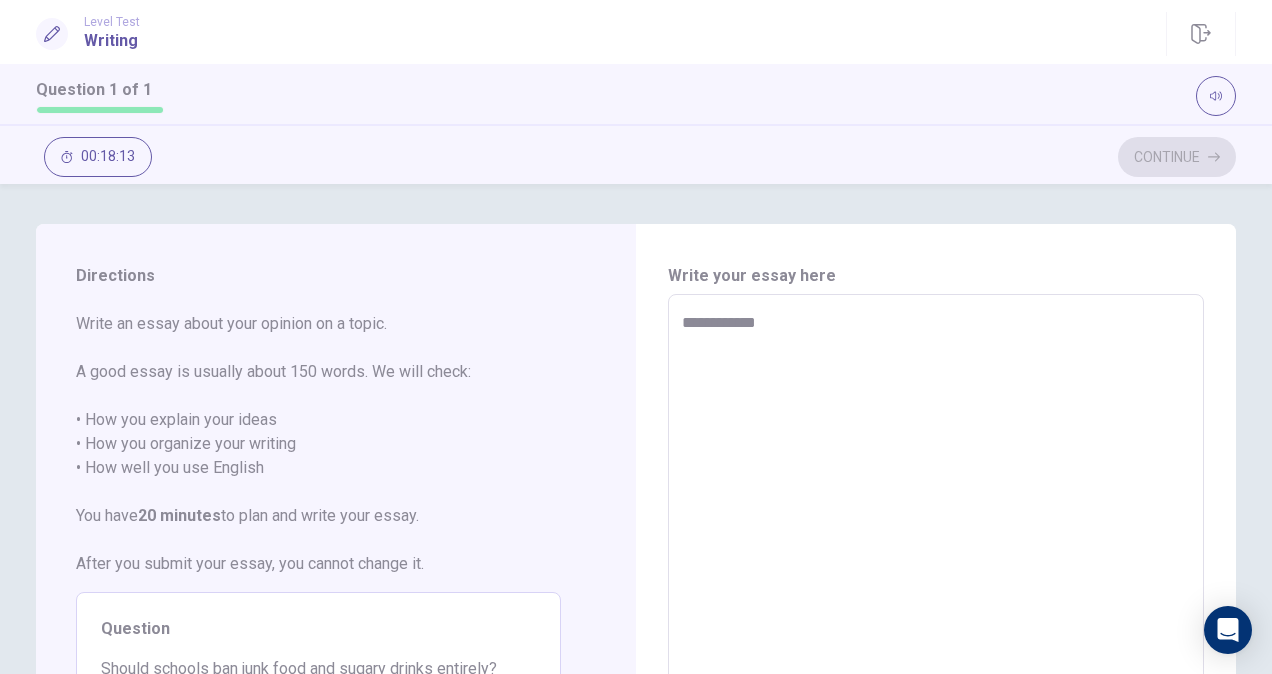 type on "**********" 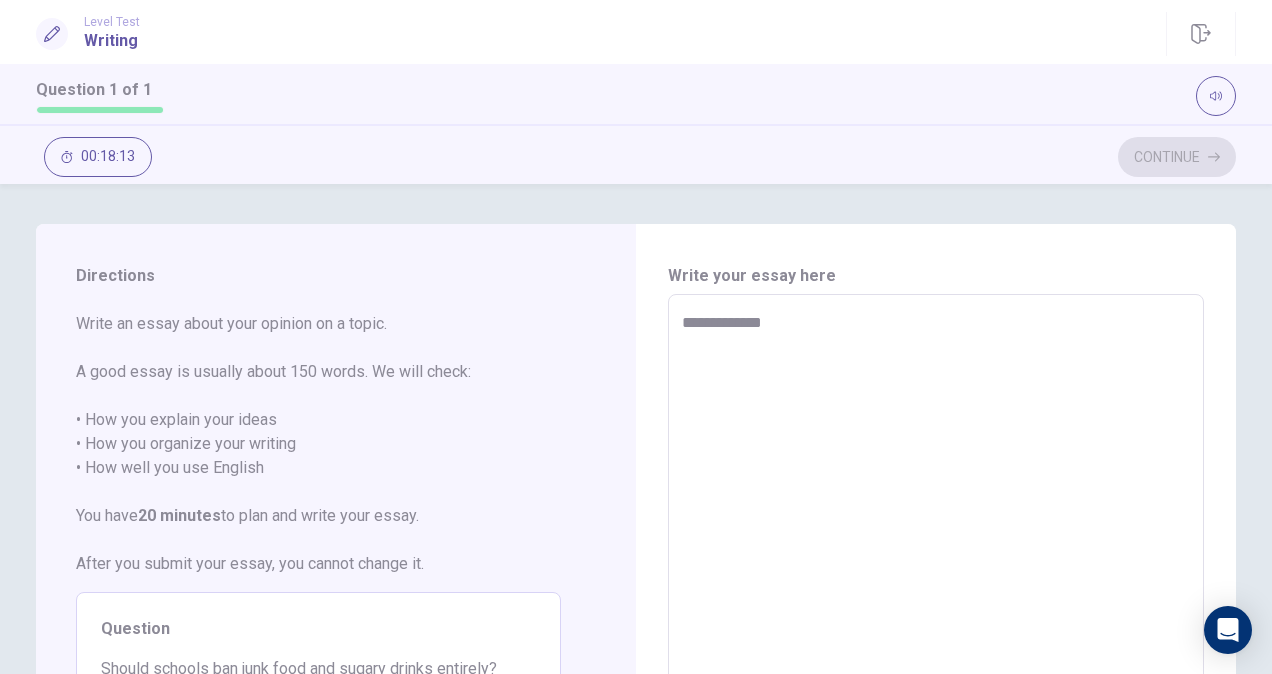 type on "*" 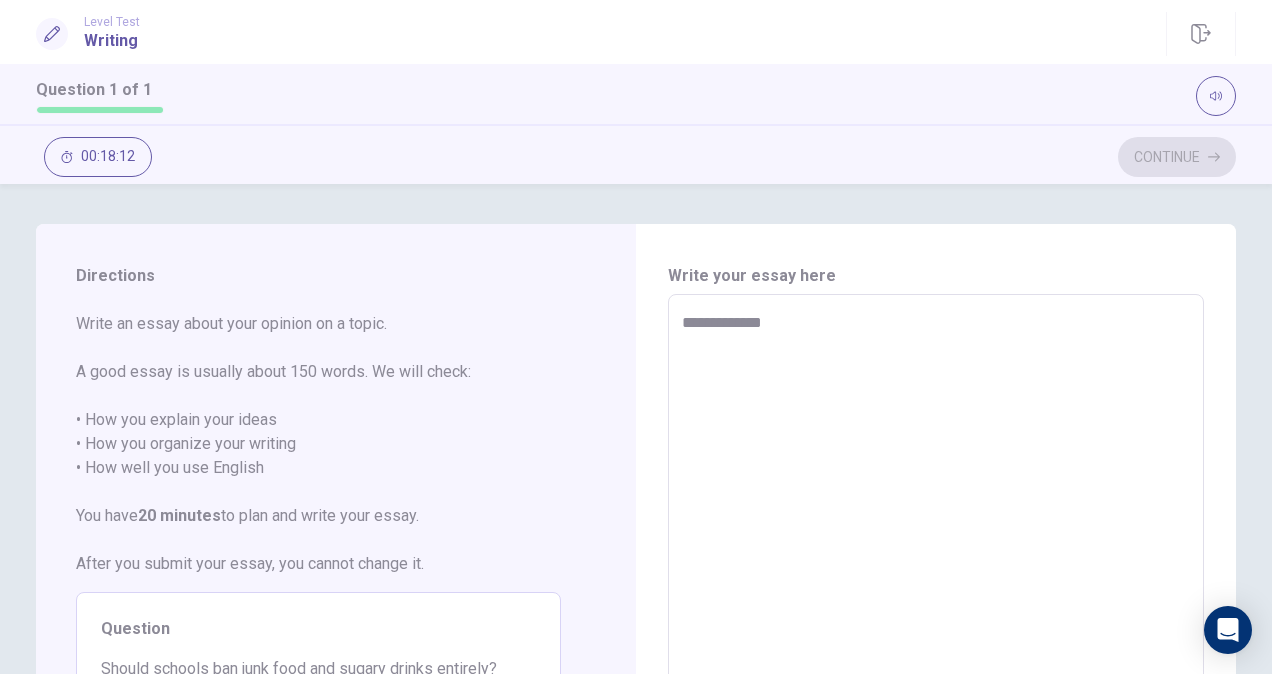 type on "**********" 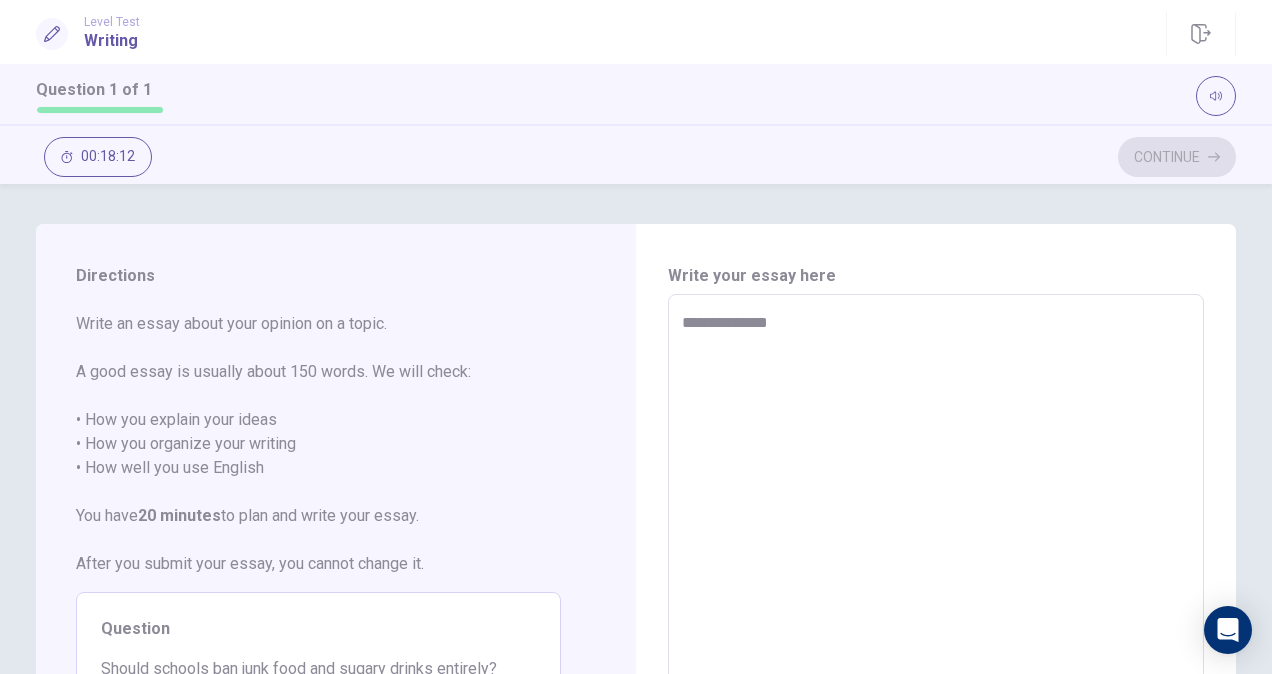 type on "*" 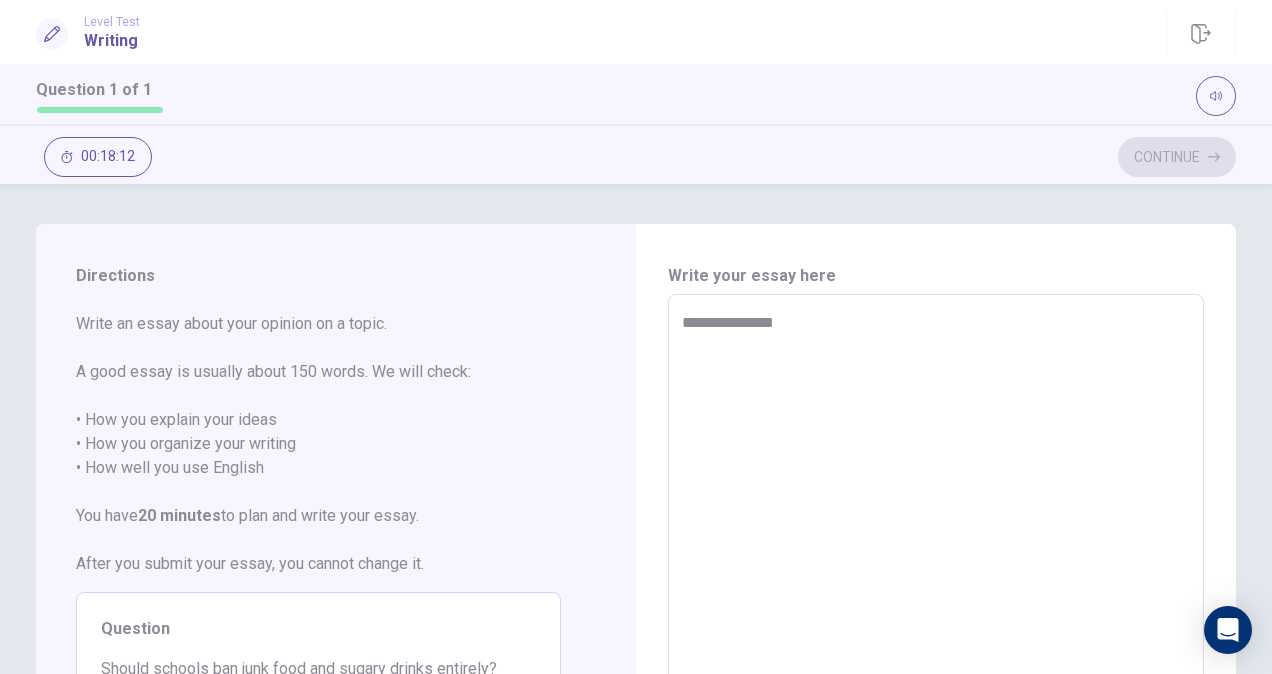 type on "*" 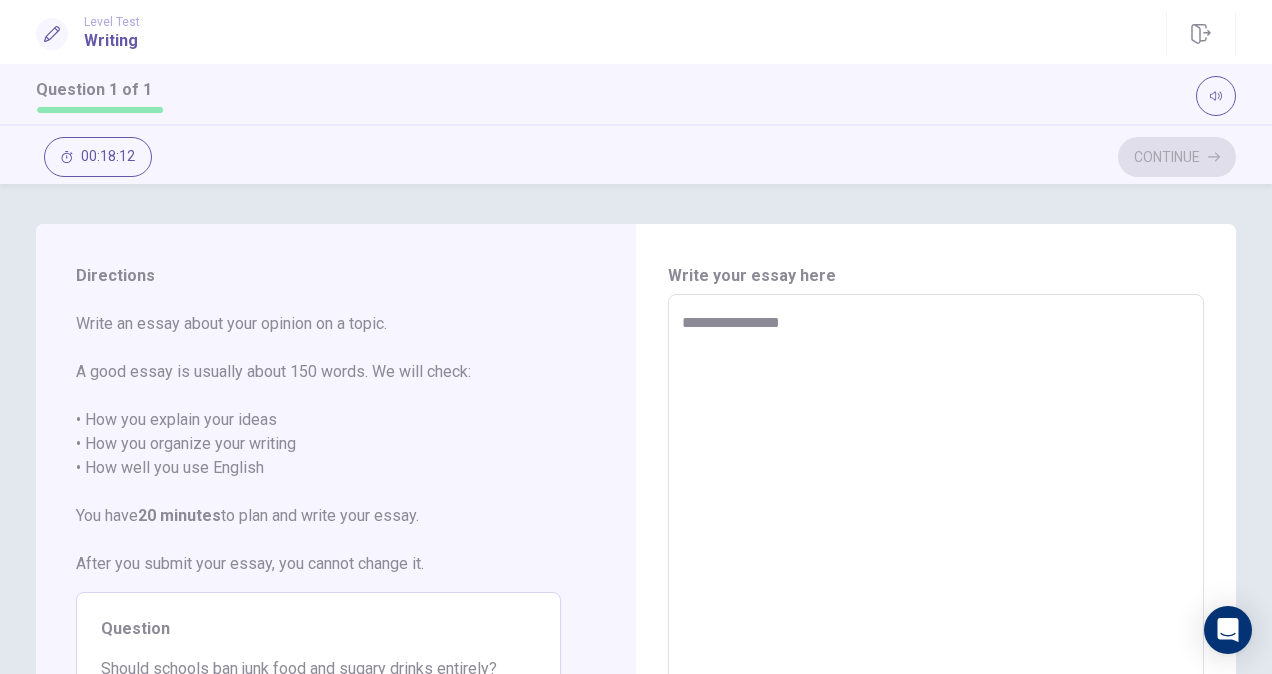 type on "*" 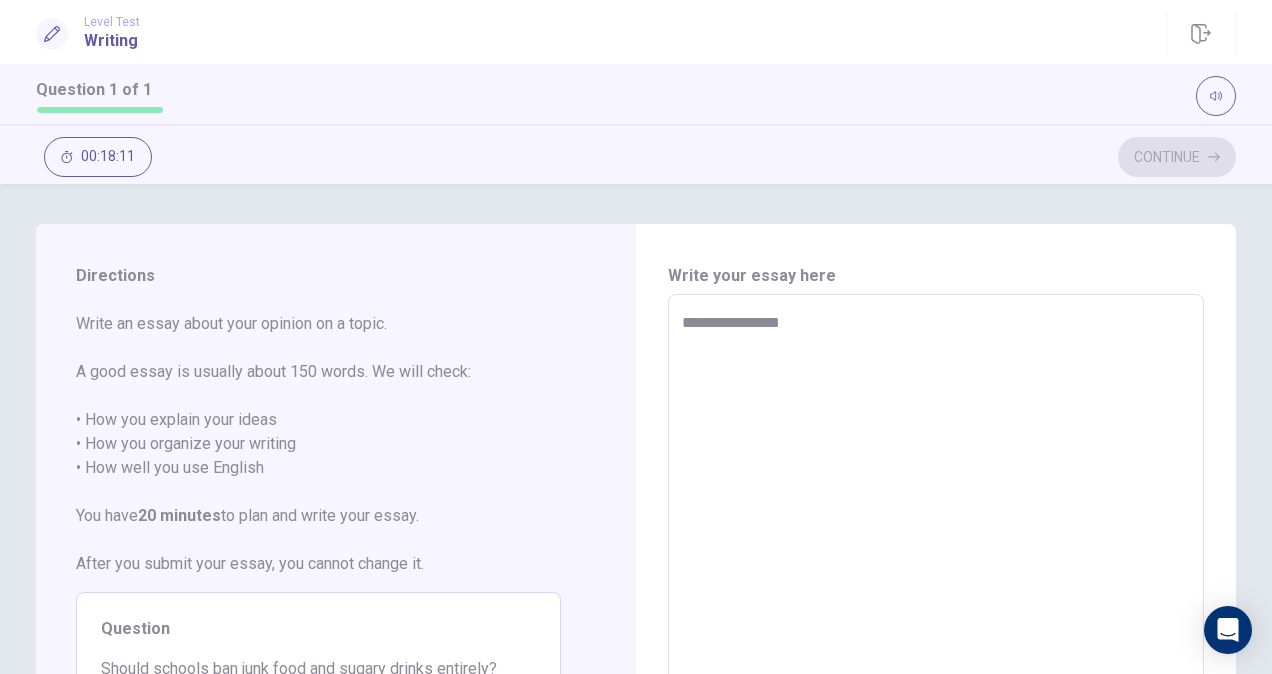 type on "**********" 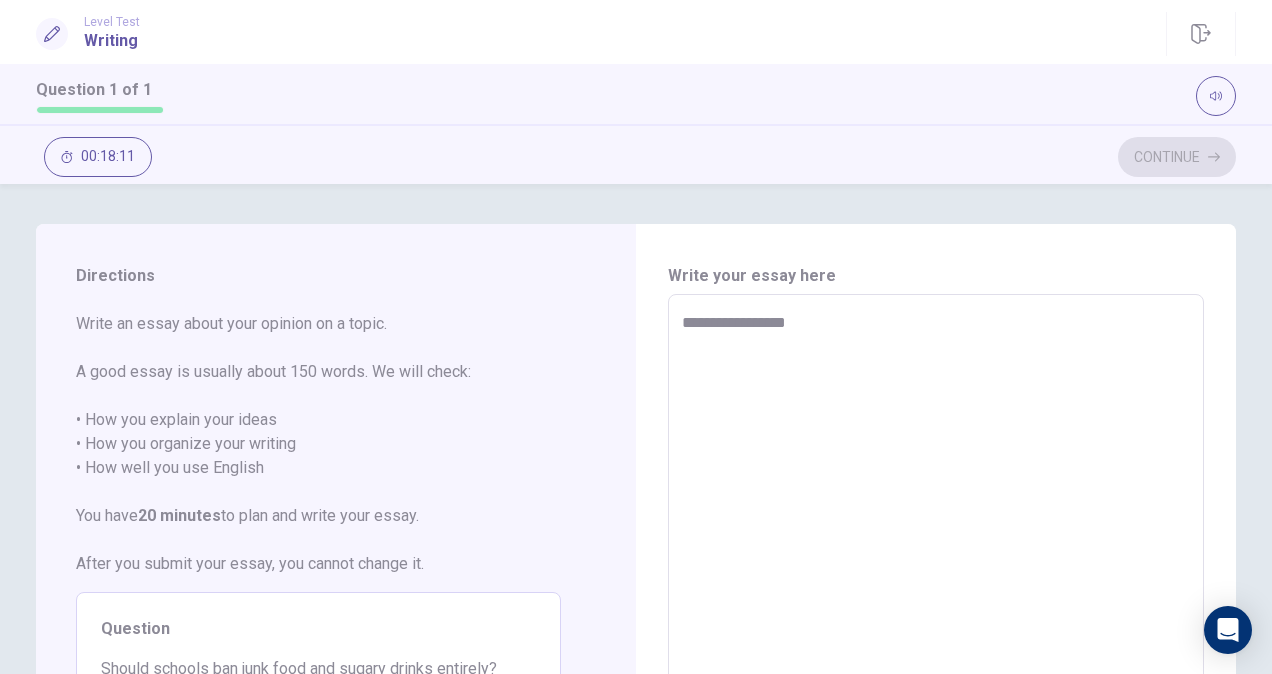 type on "**********" 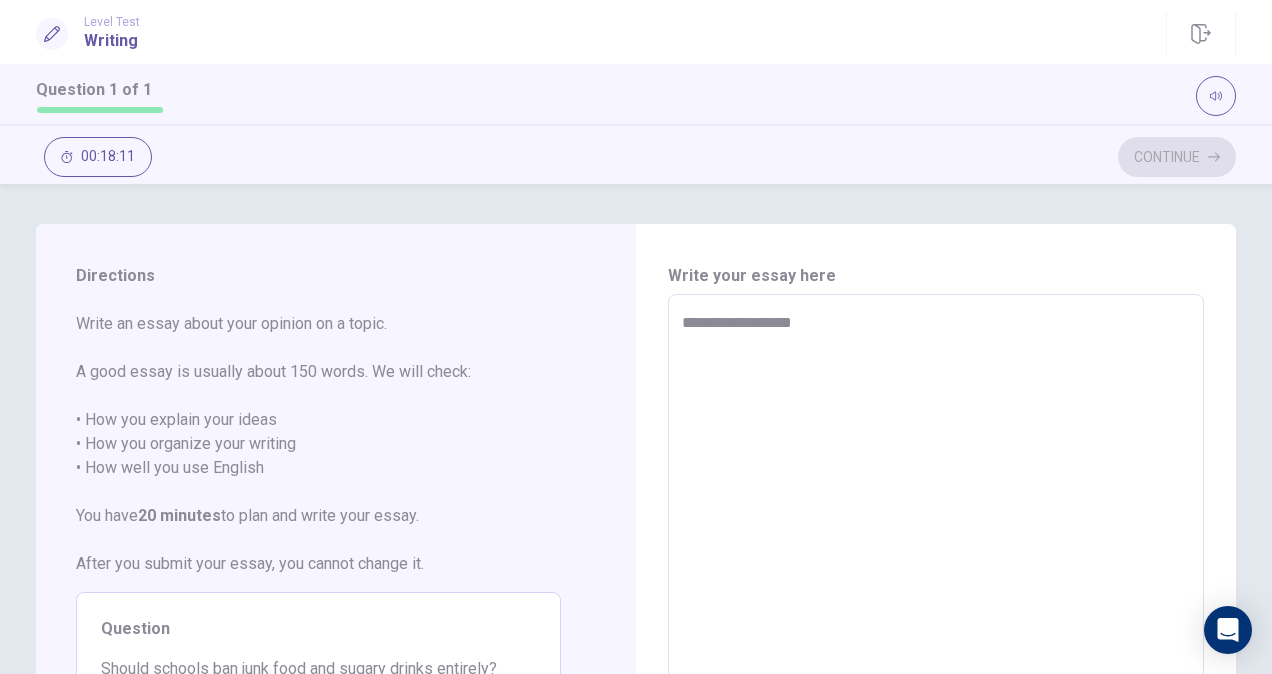 type on "*" 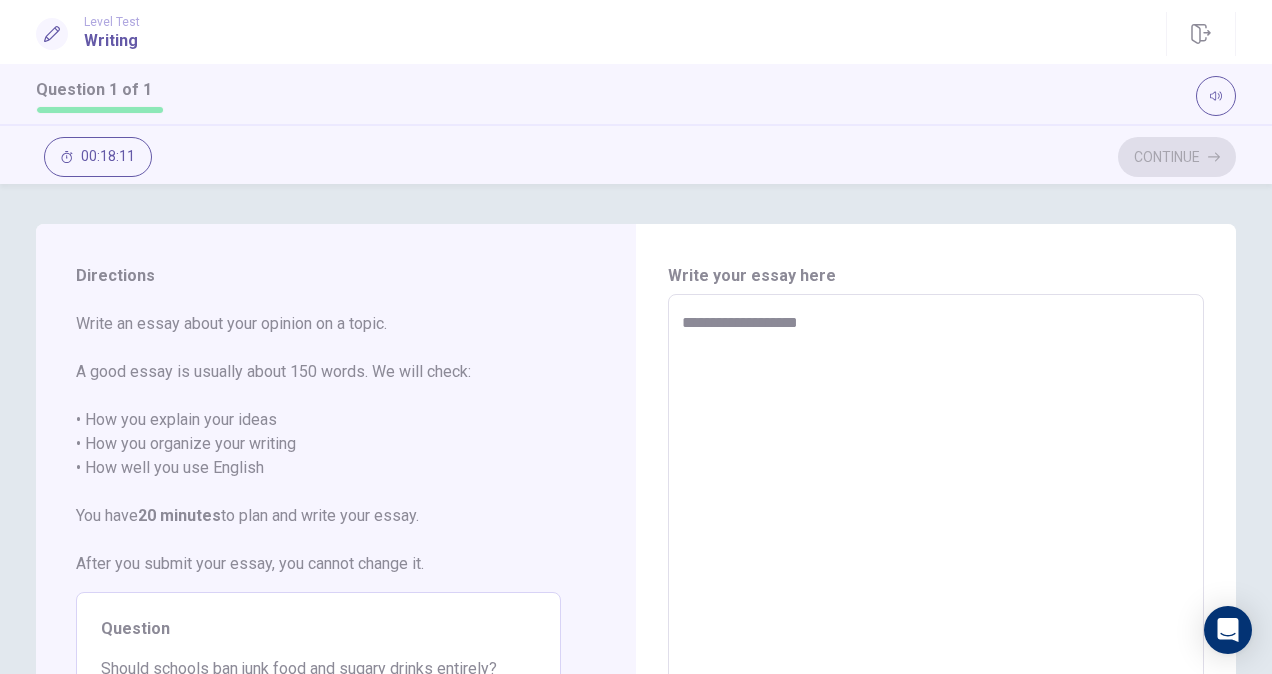 type on "*" 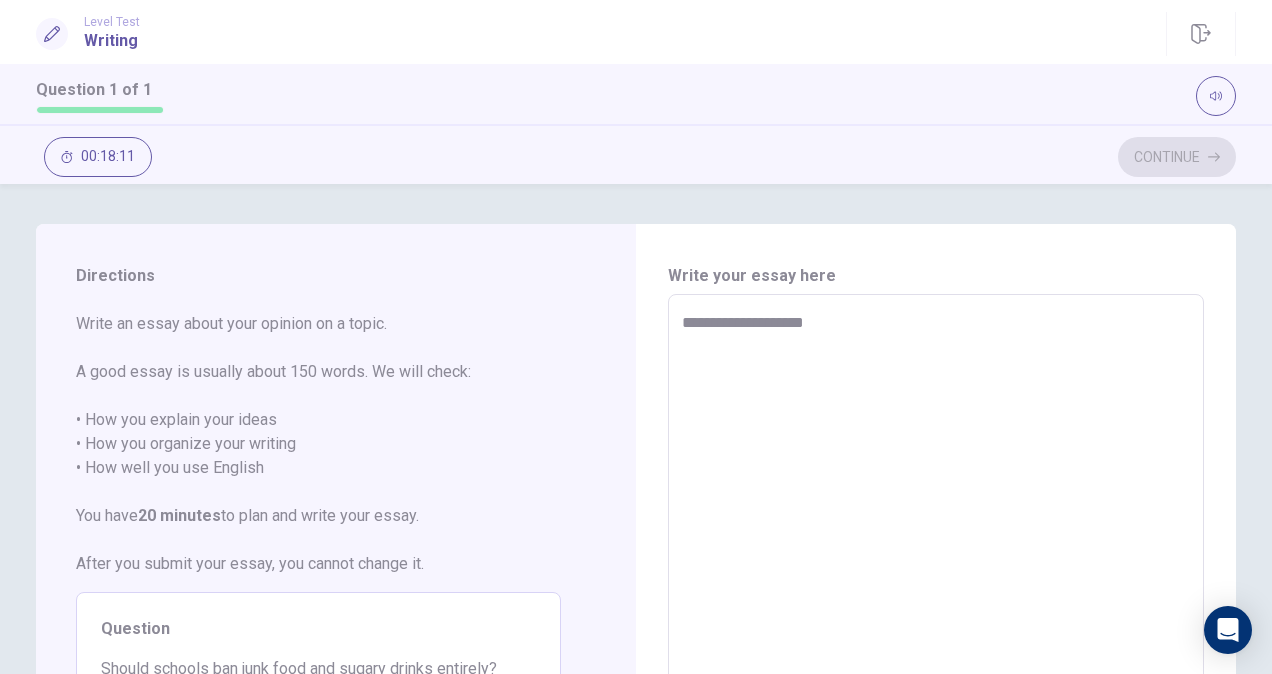 type on "*" 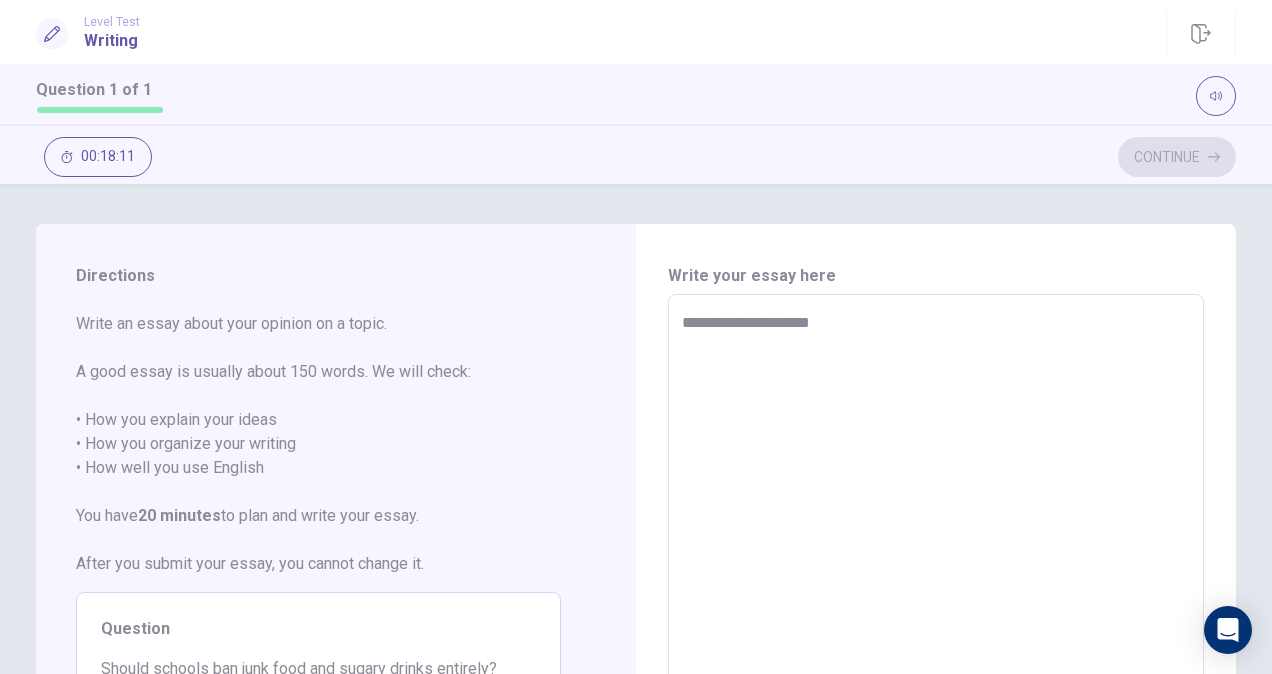 type on "*" 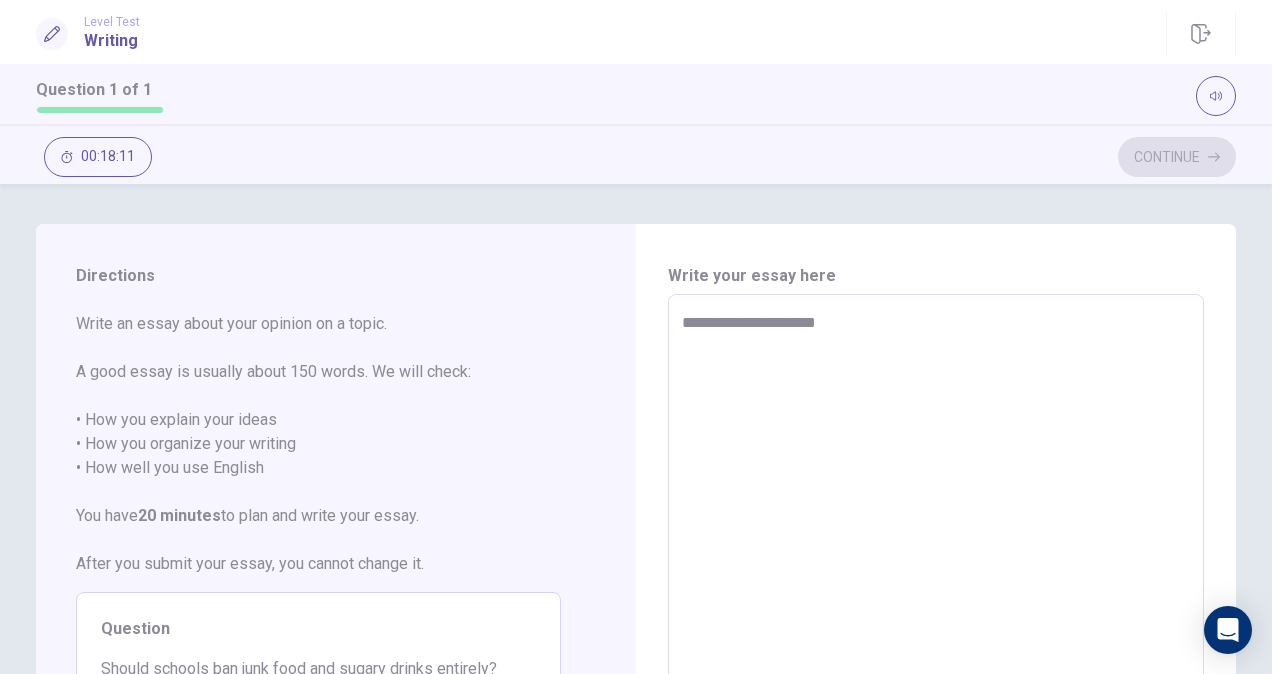 type on "*" 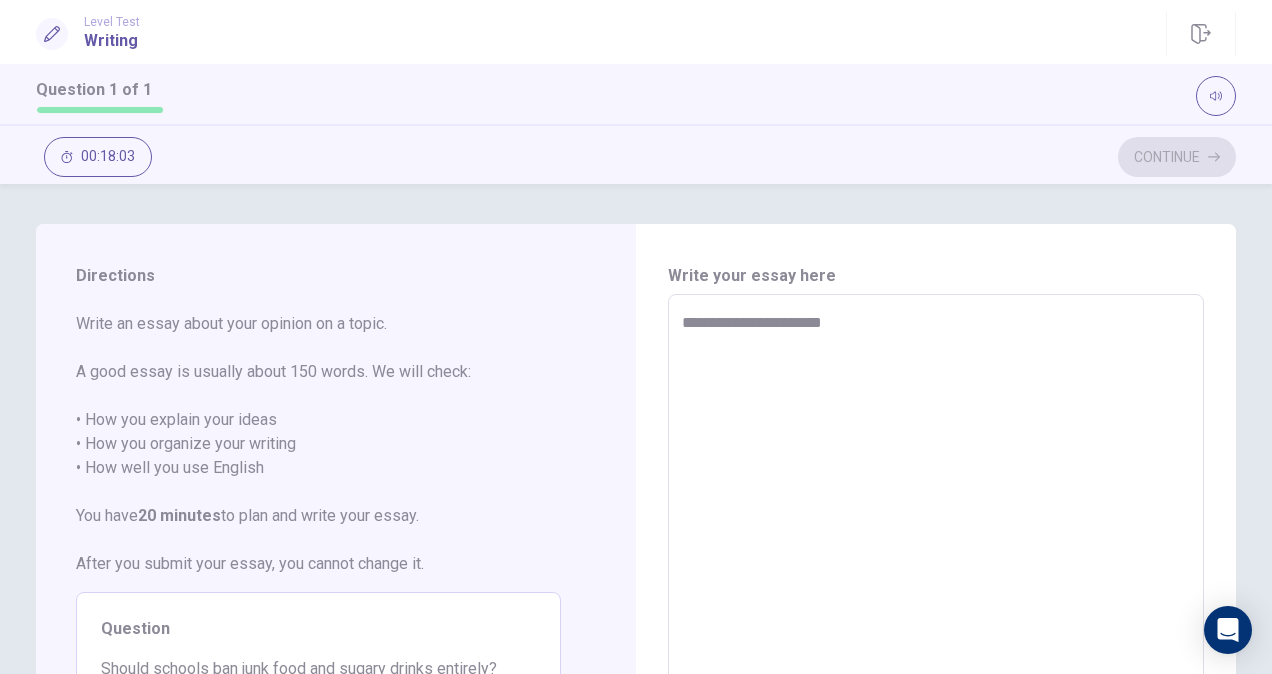 type on "*" 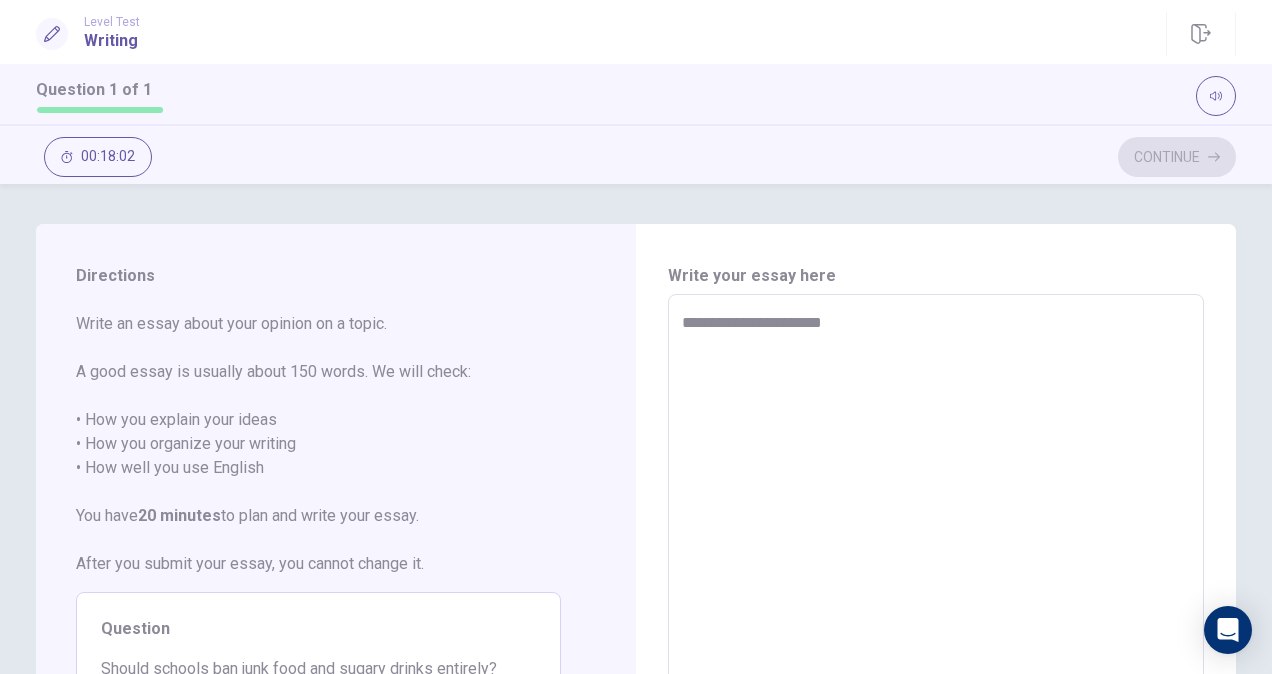 type on "**********" 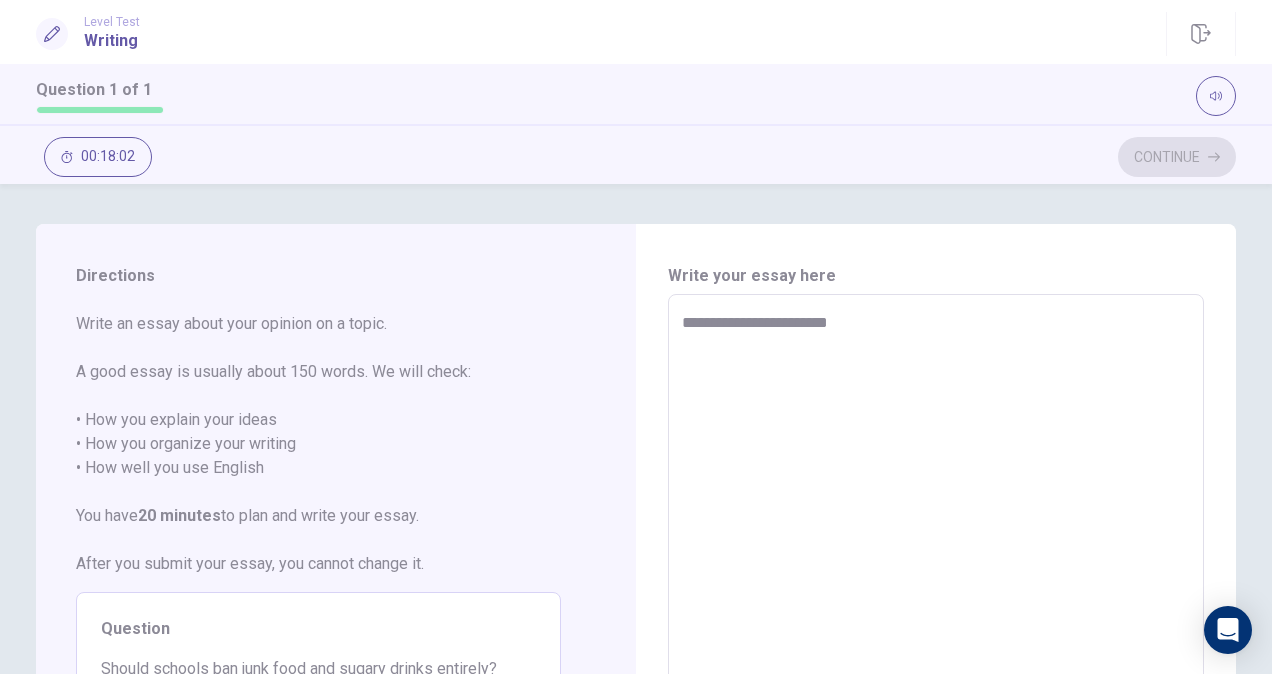 type on "*" 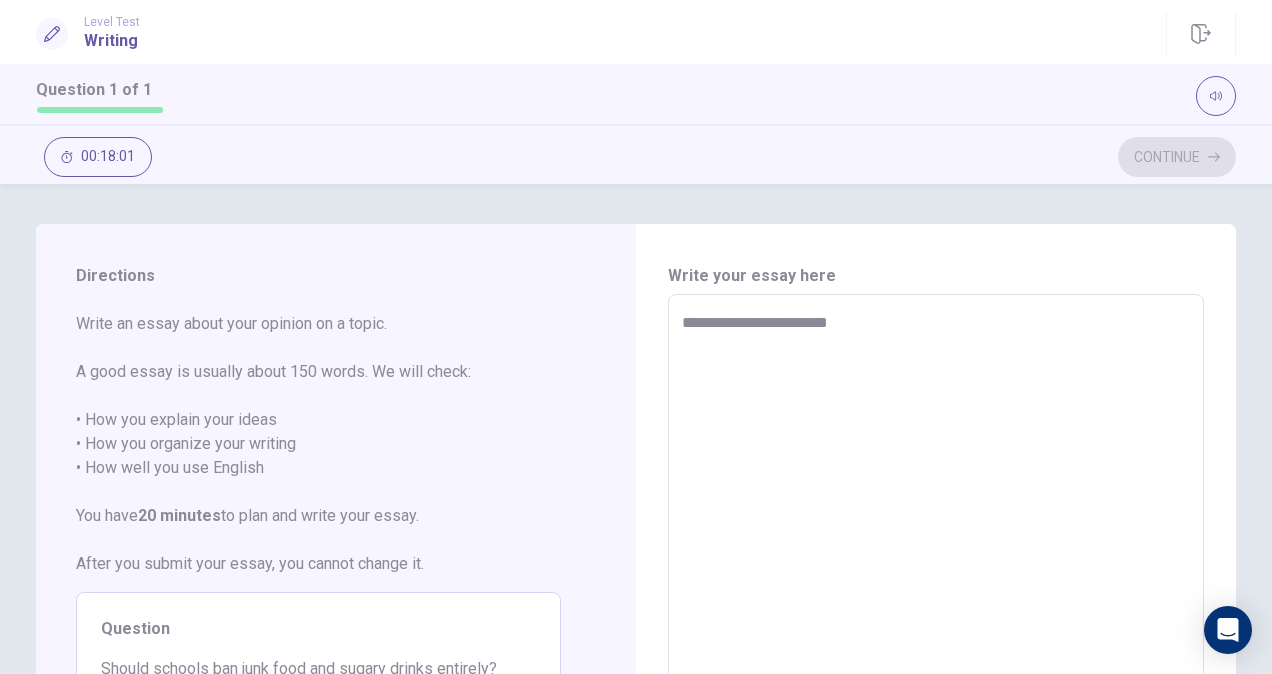 type on "**********" 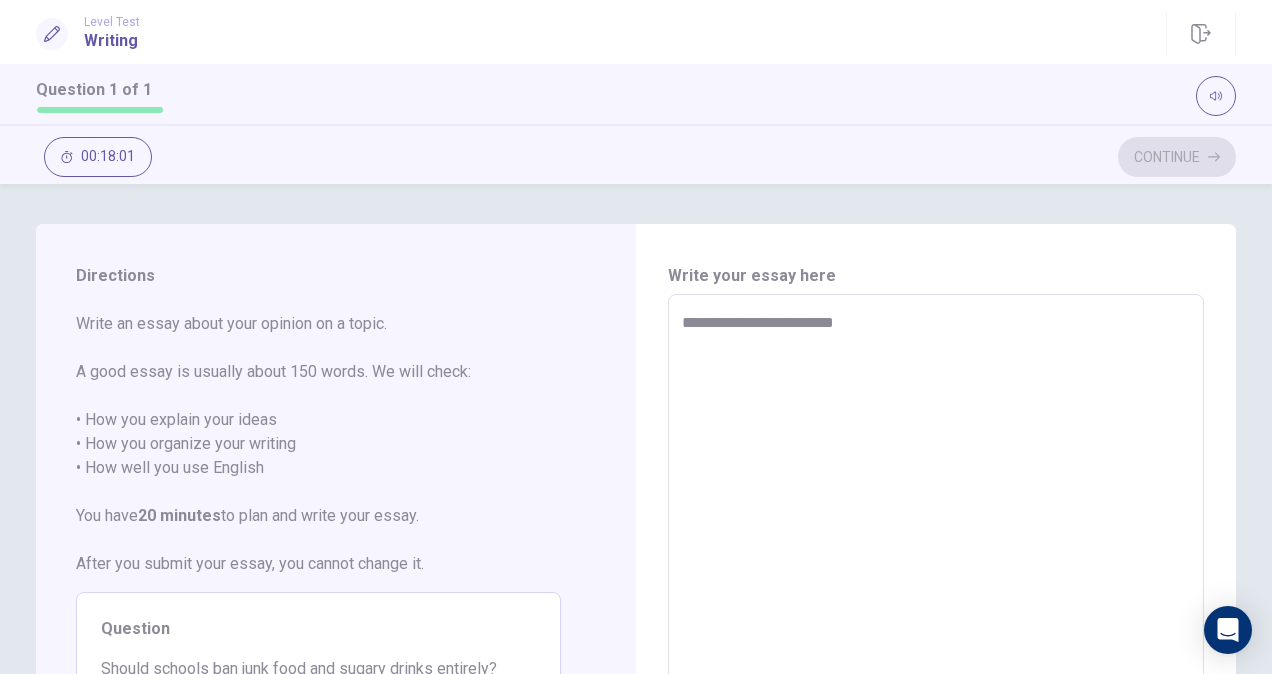 type on "*" 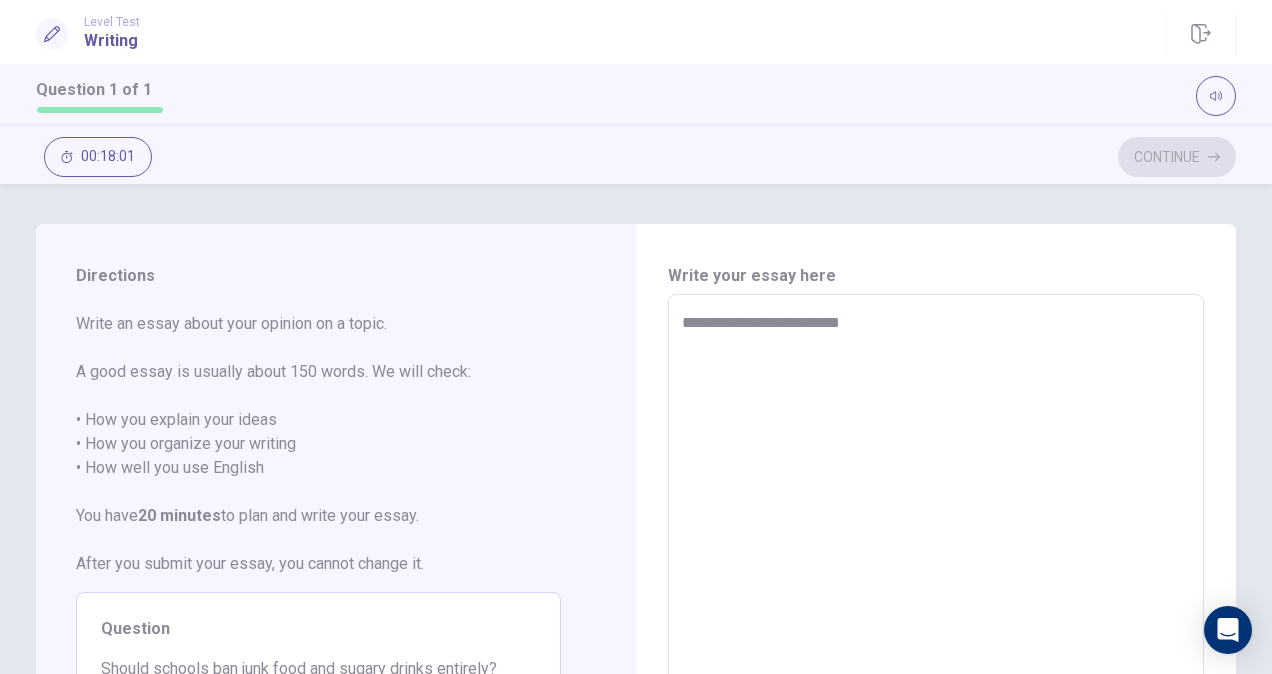 type on "*" 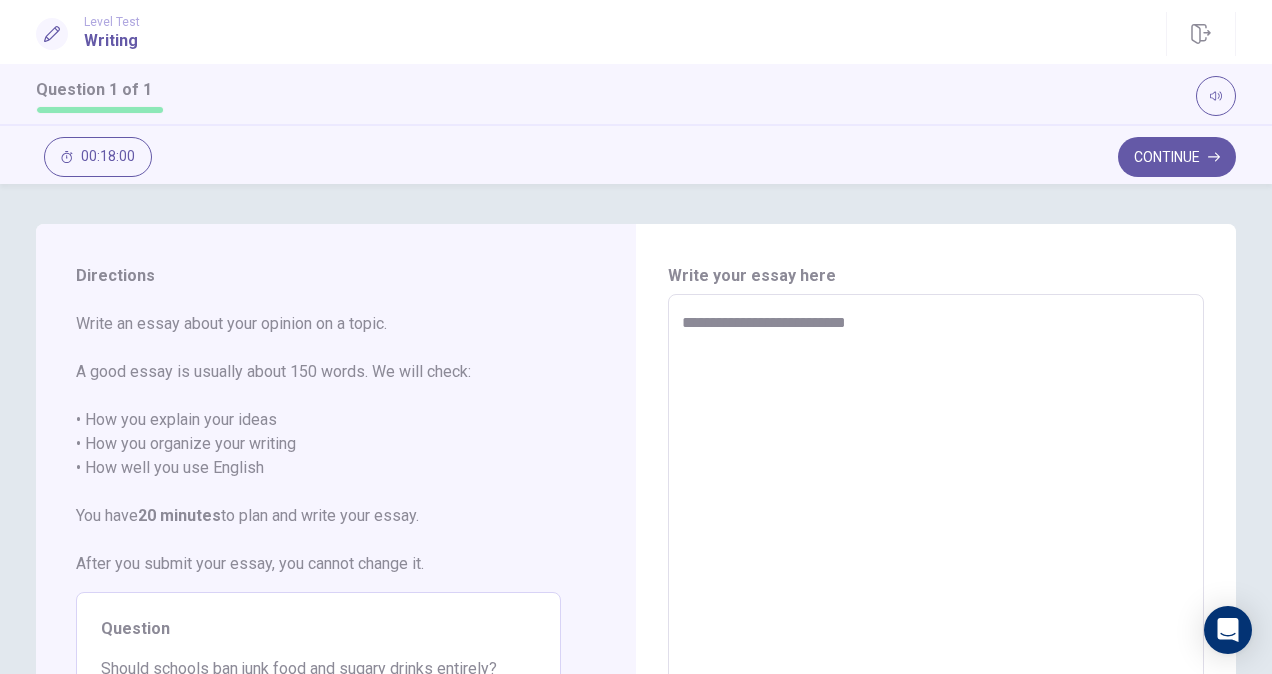 type on "*" 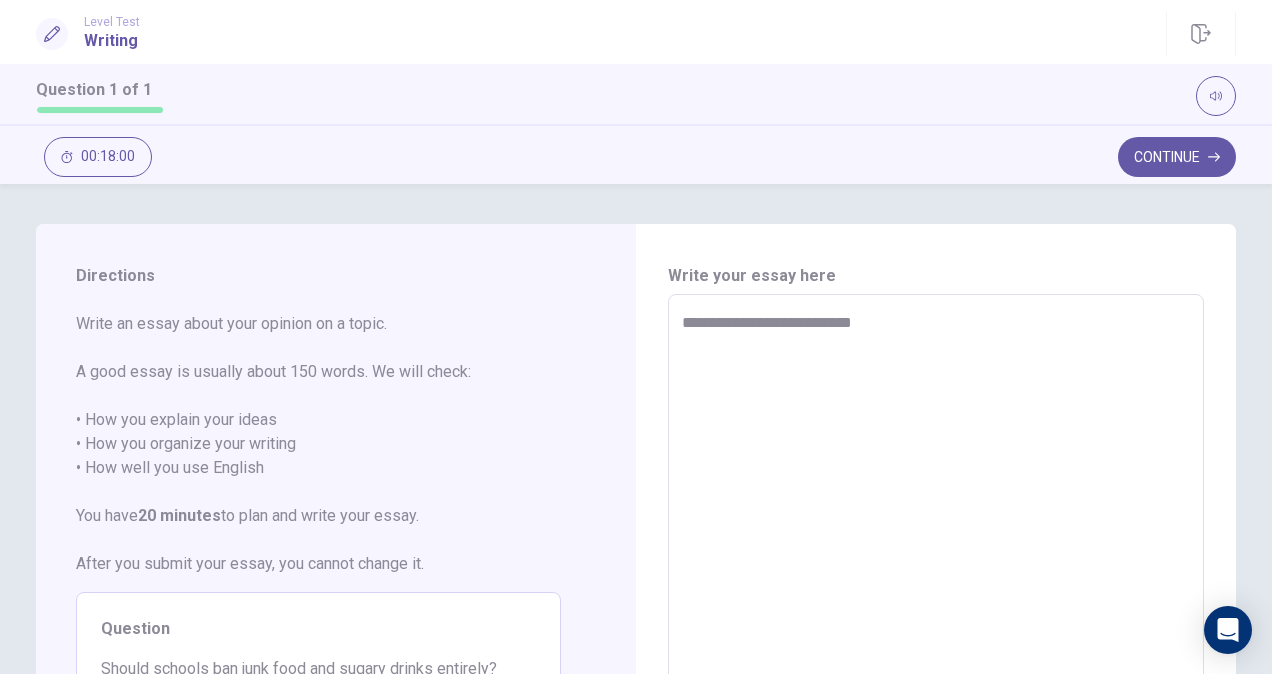 type on "**********" 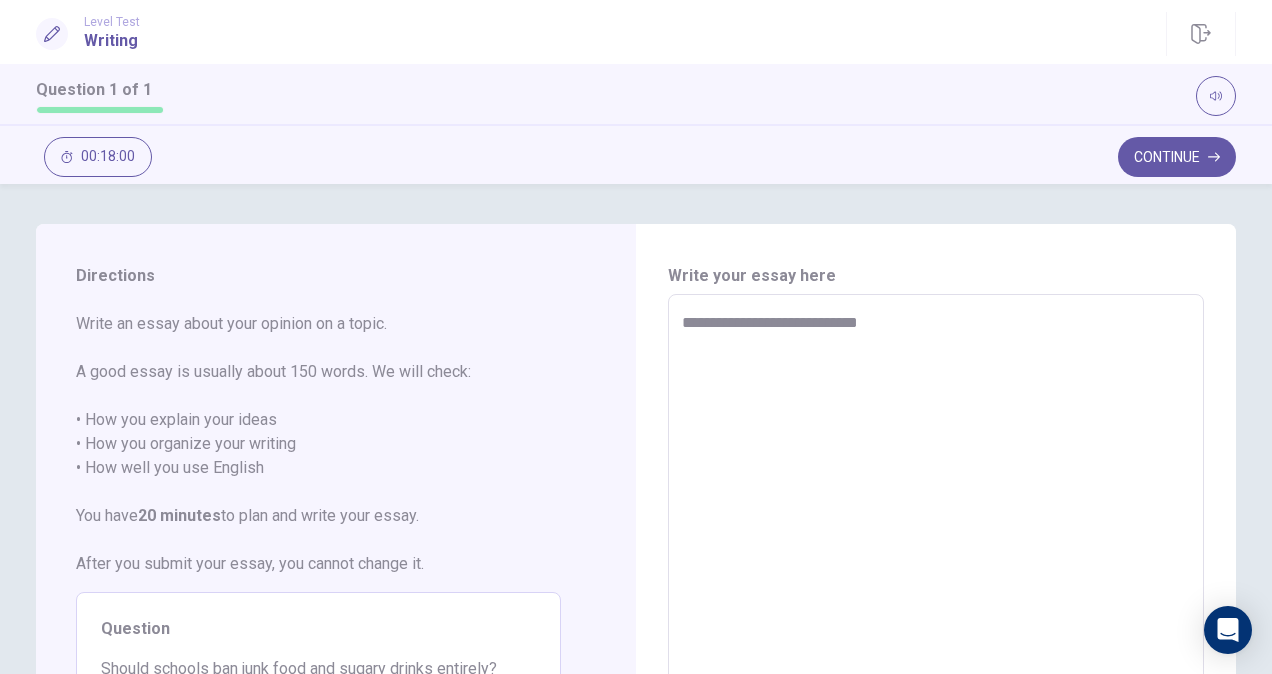 type on "*" 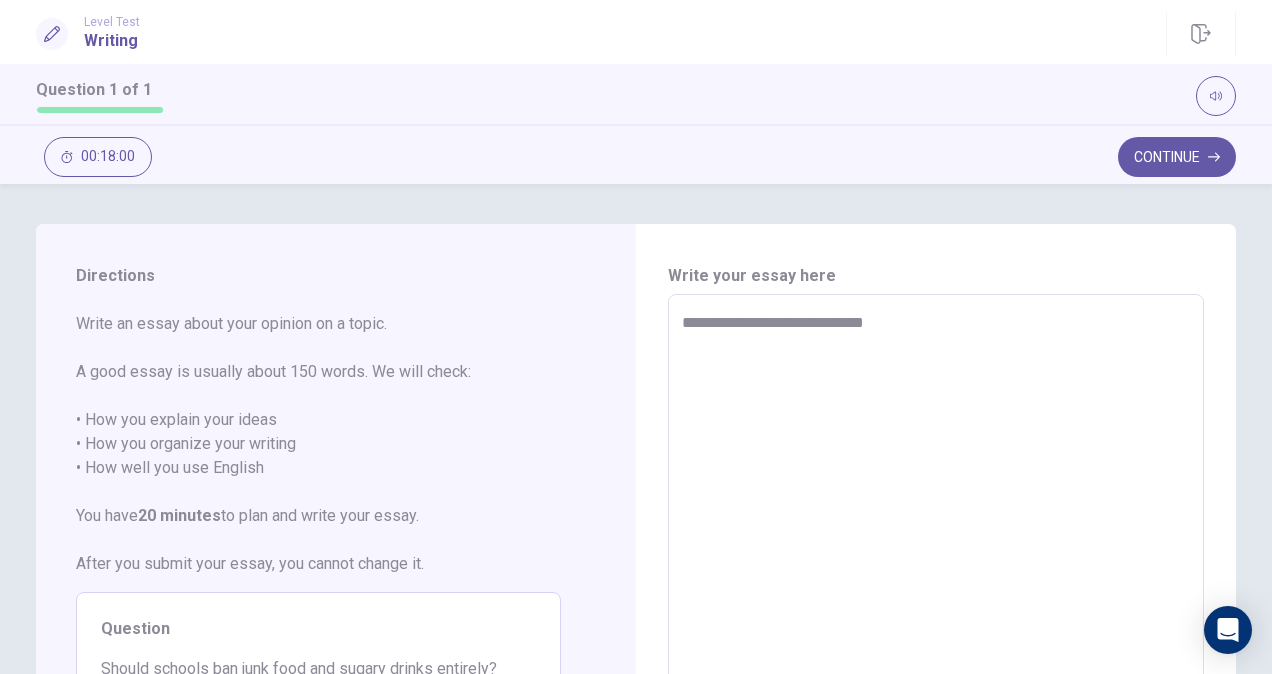 type on "*" 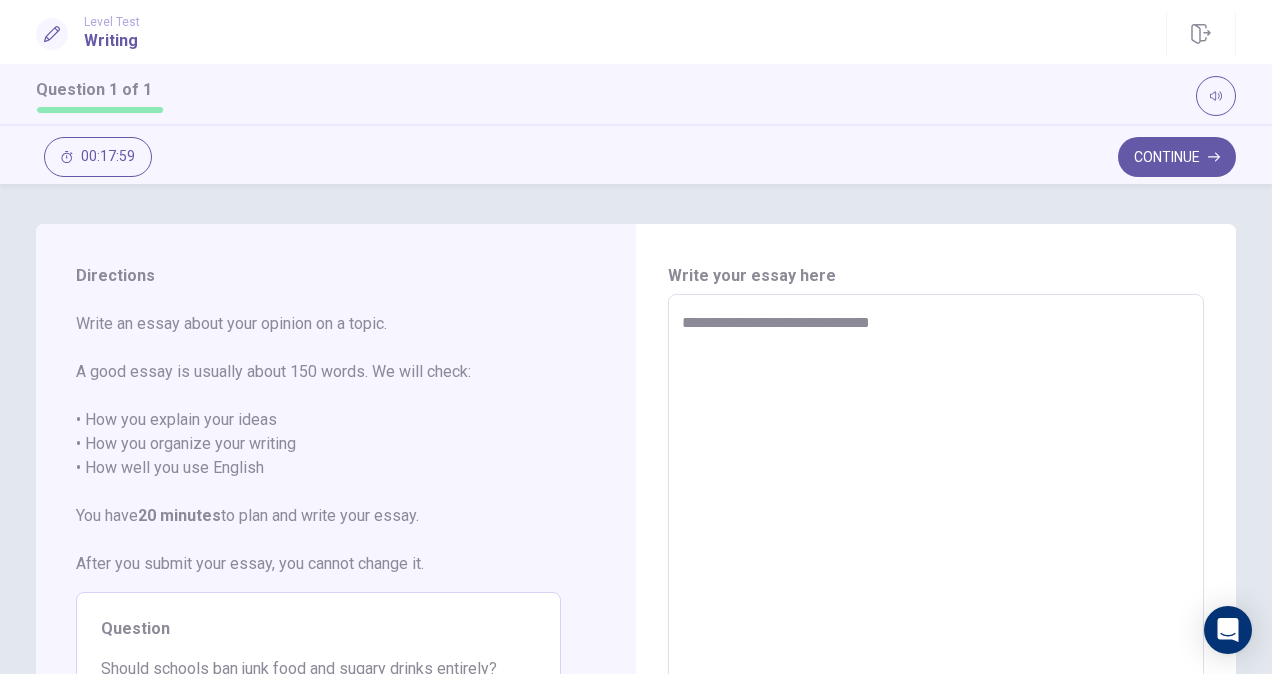 type on "*" 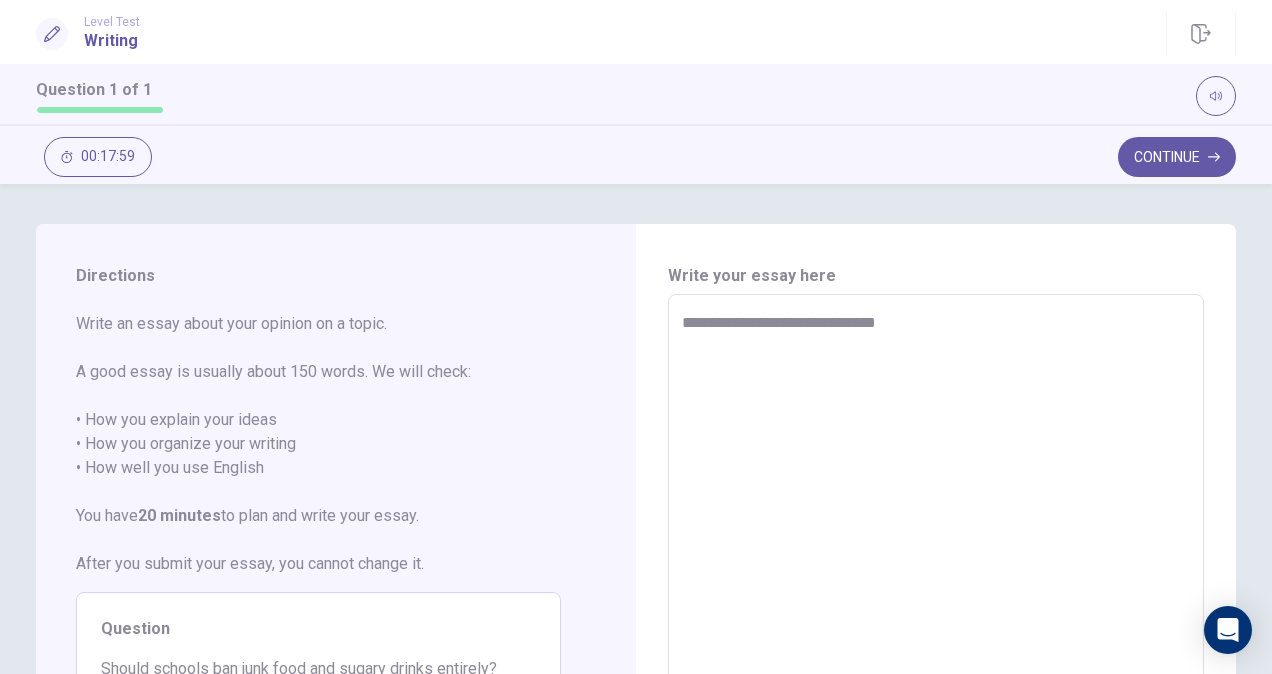 type on "*" 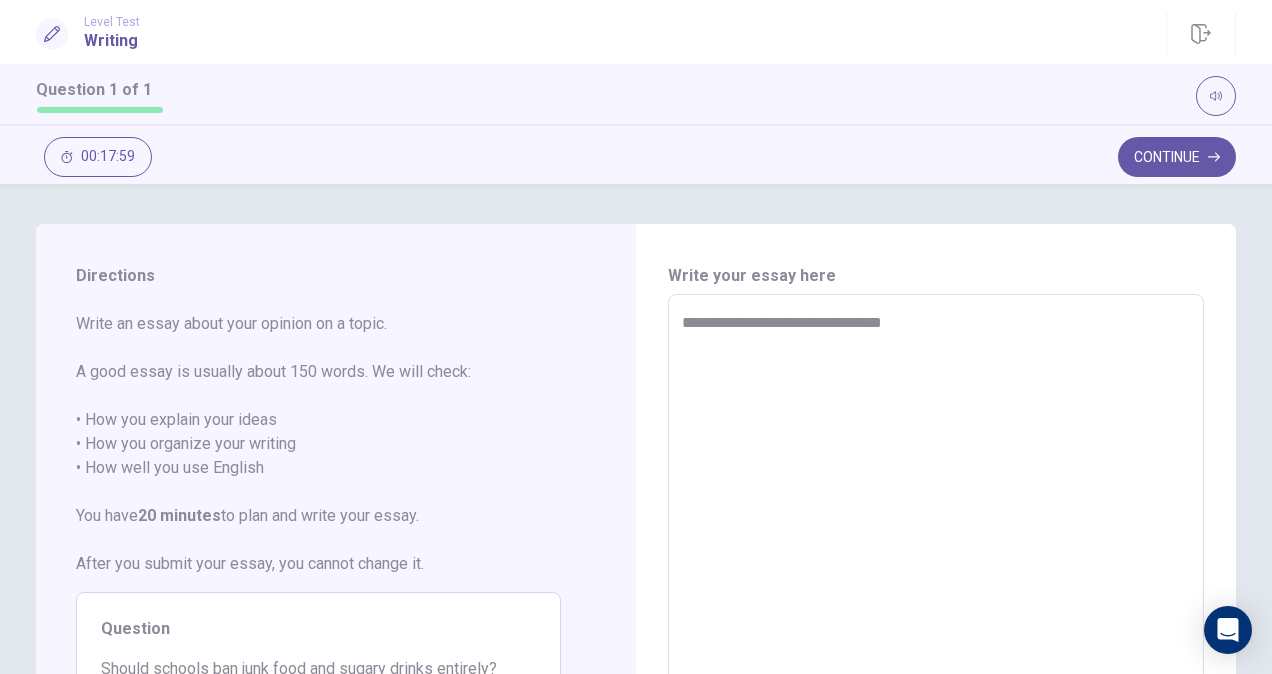 type on "*" 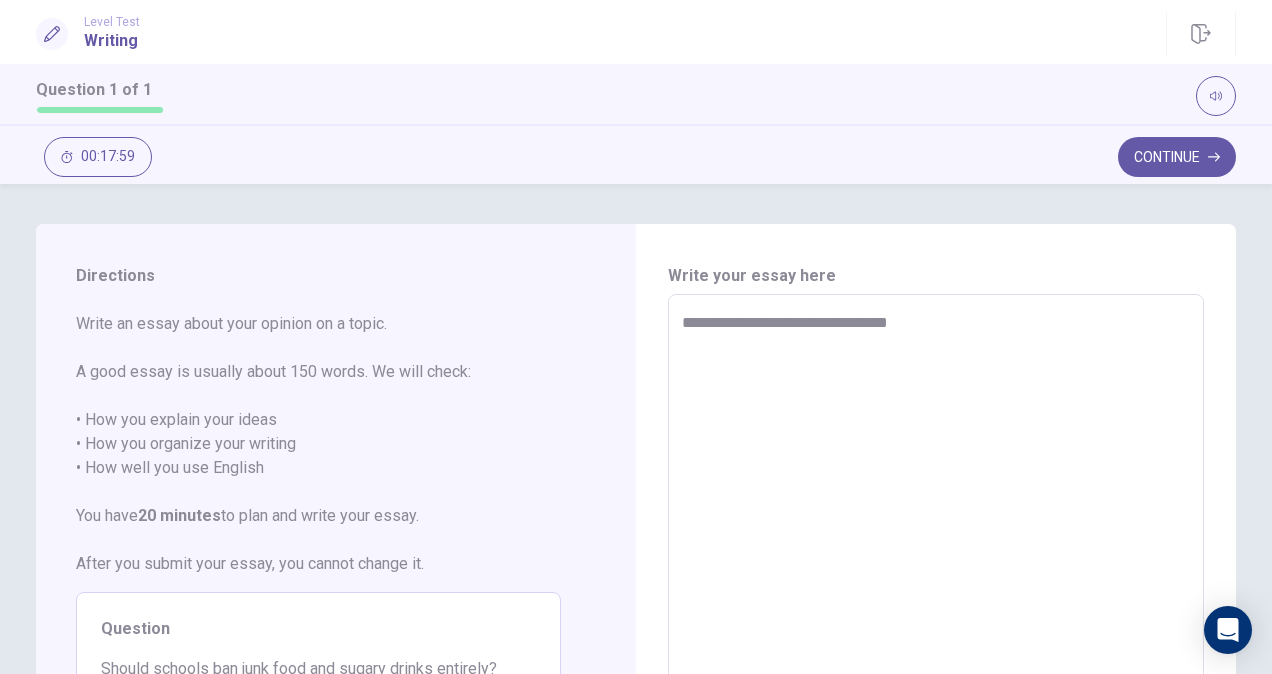 type on "*" 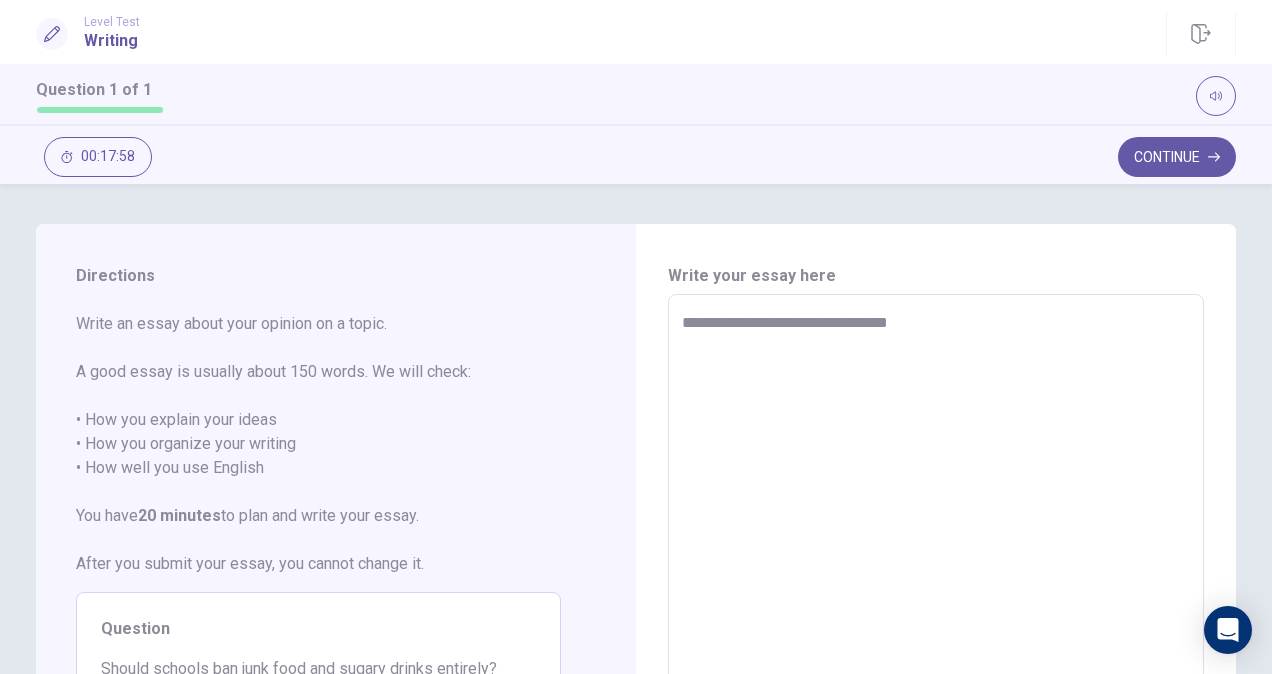 type on "**********" 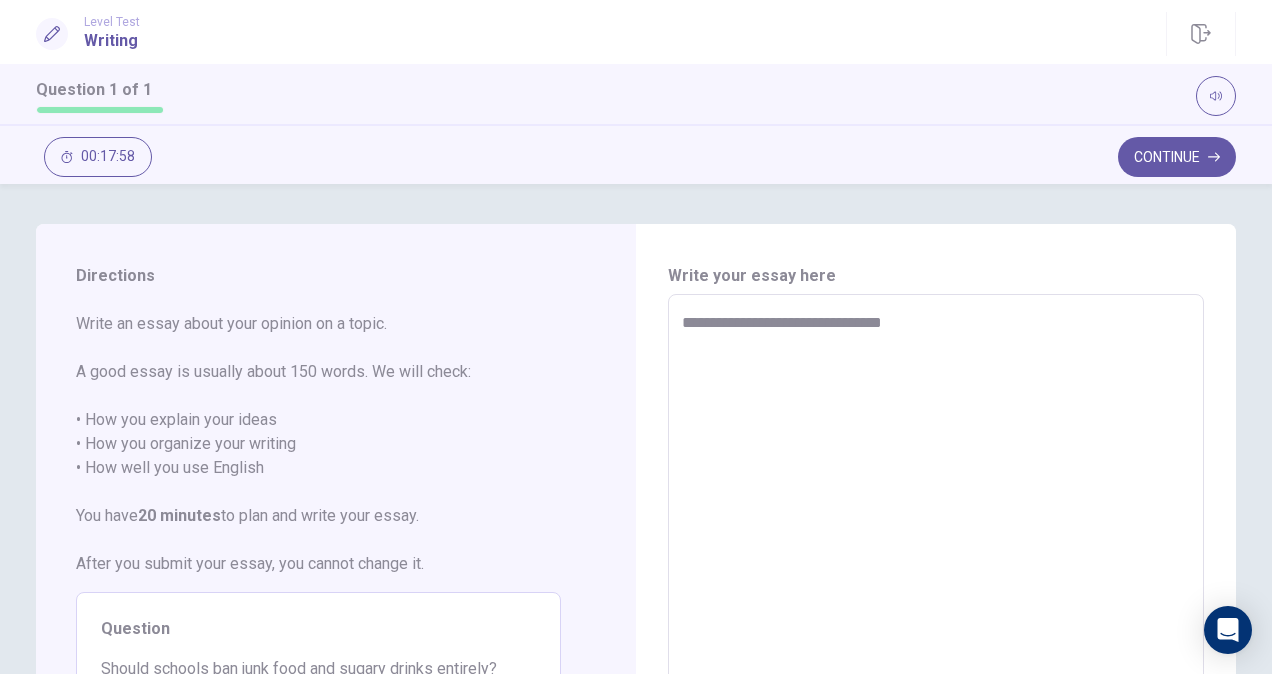 type on "*" 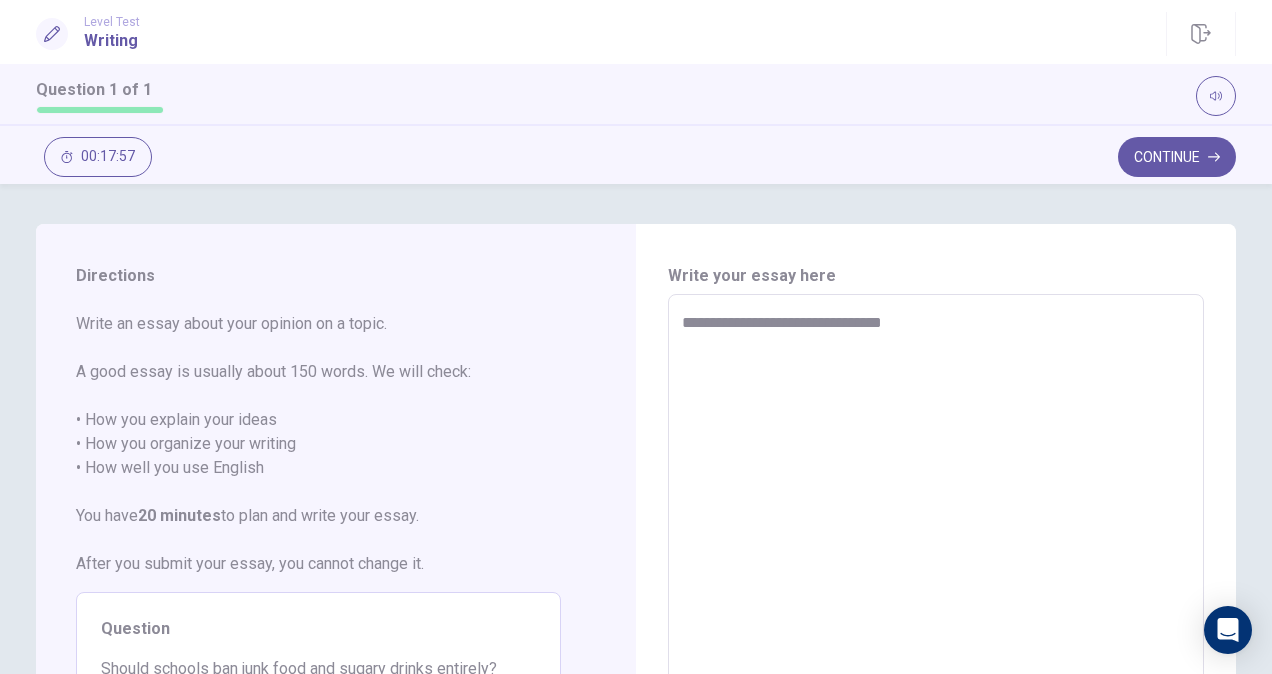 type on "**********" 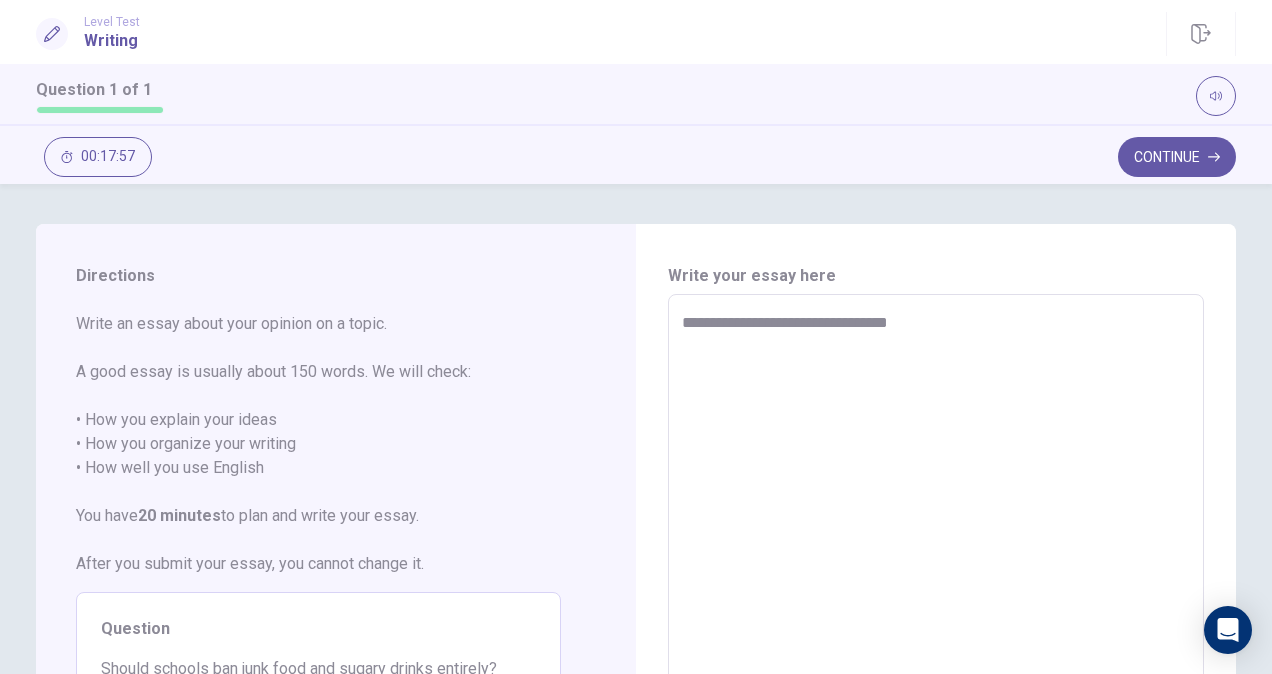 type on "*" 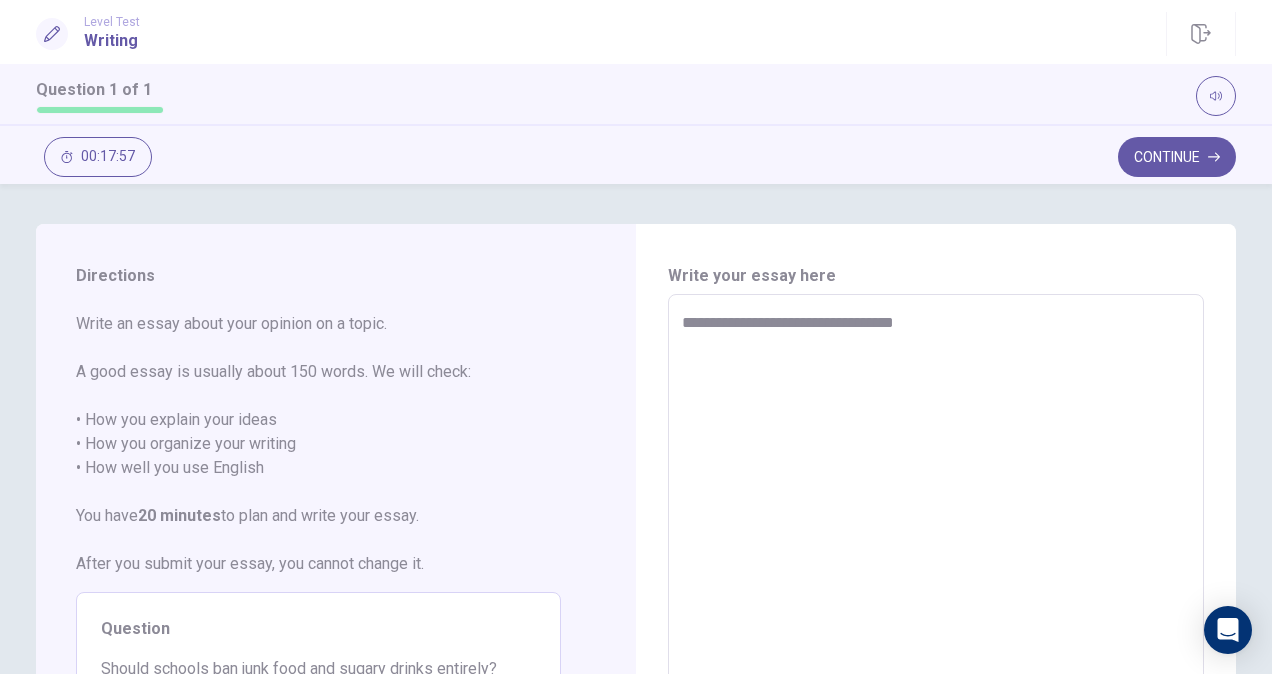 type on "*" 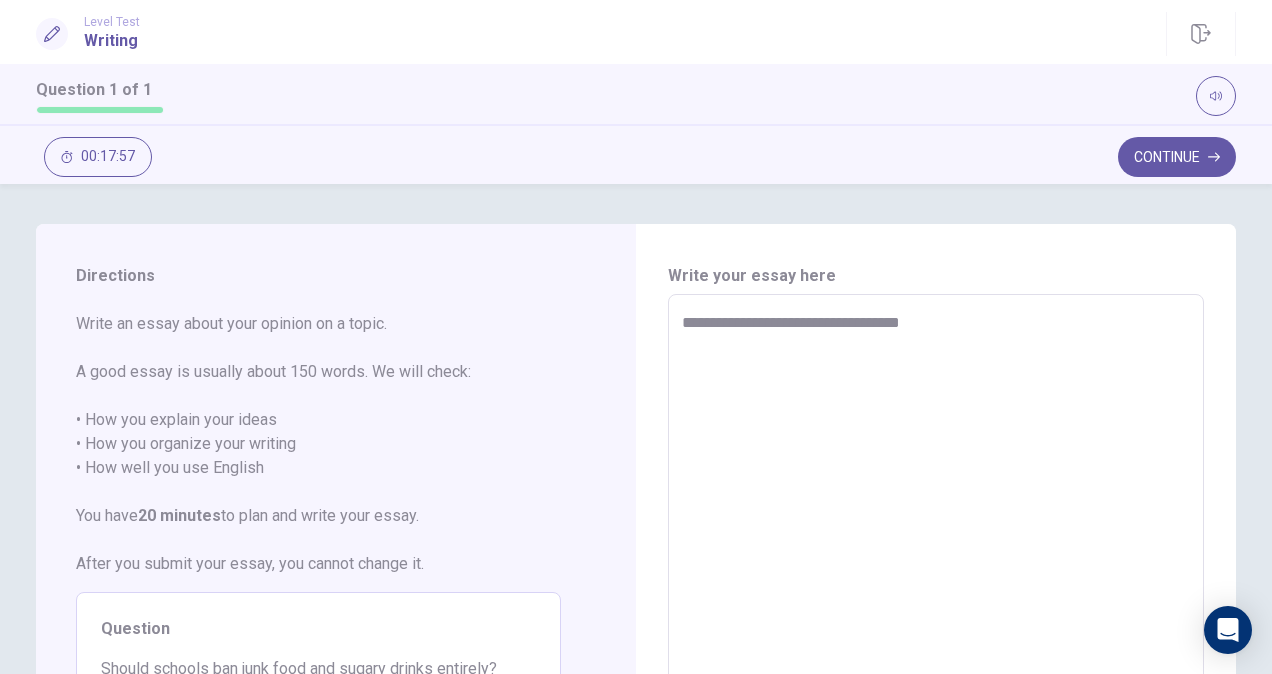 type on "*" 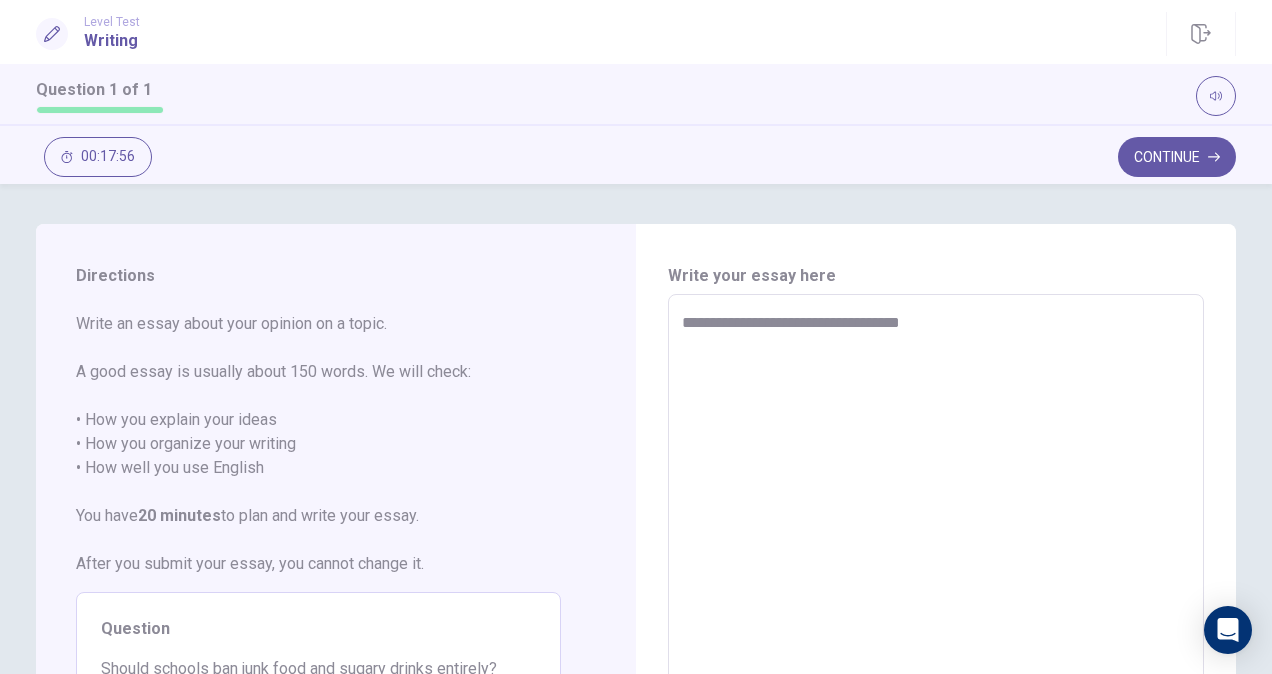 type on "**********" 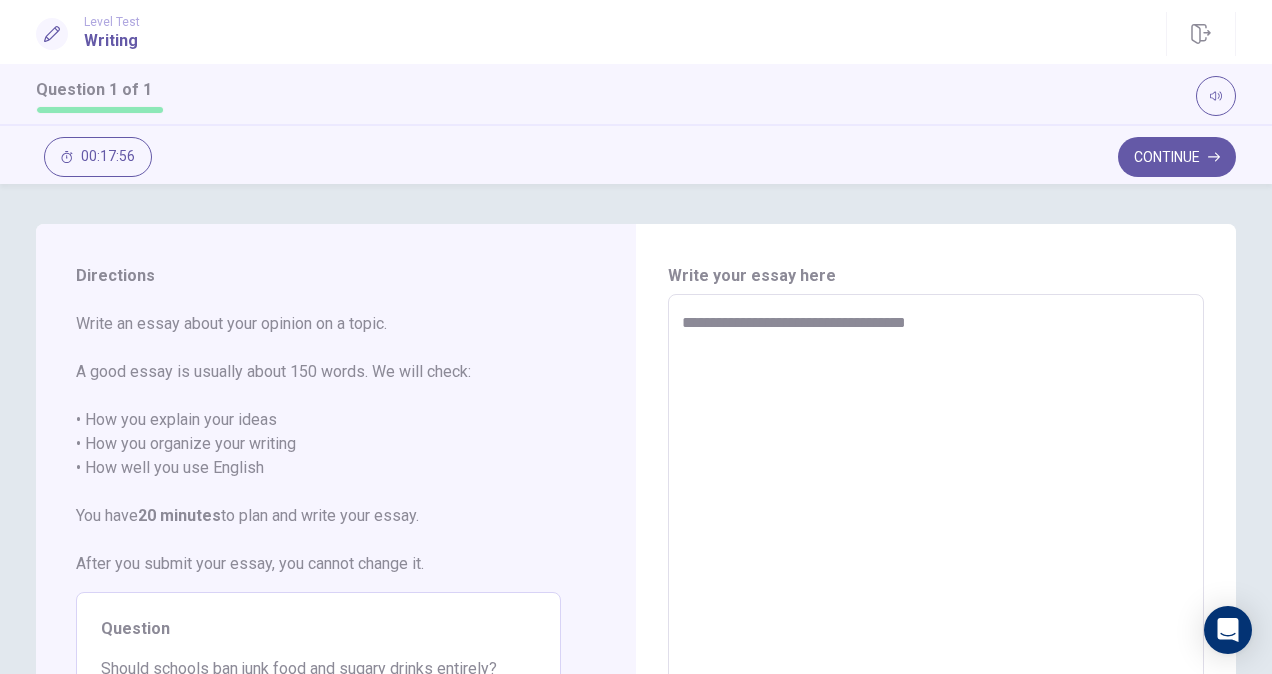 type on "*" 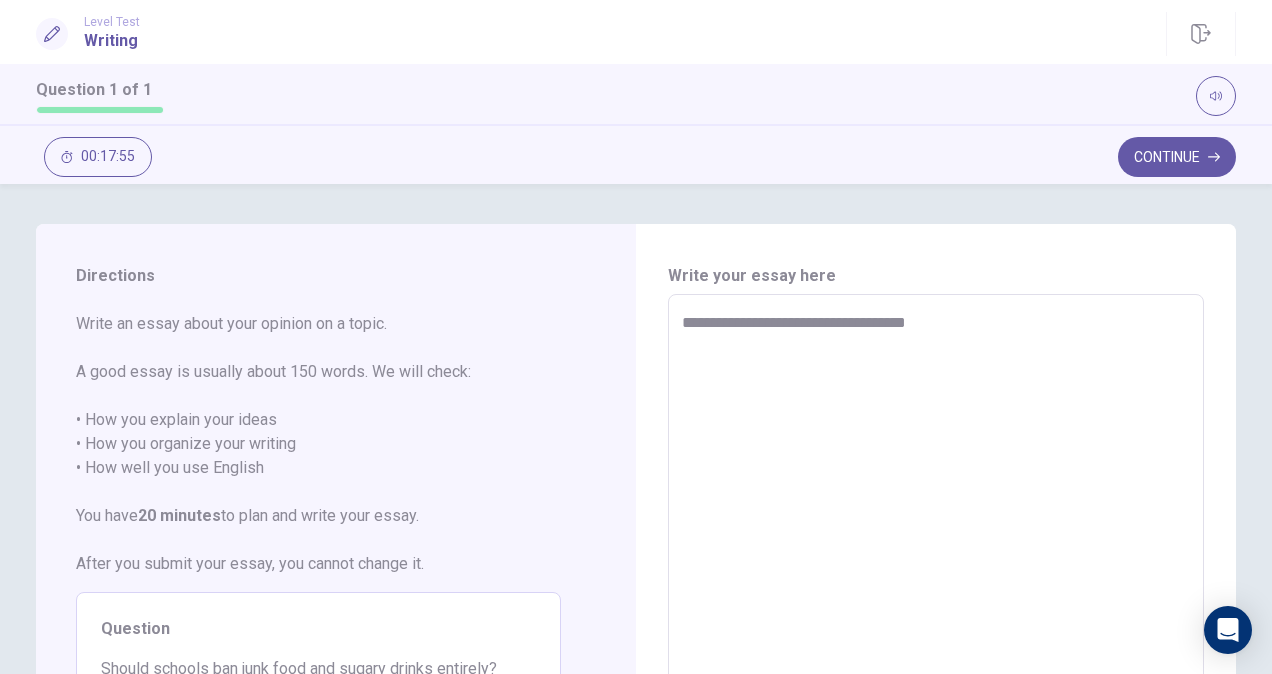 type on "**********" 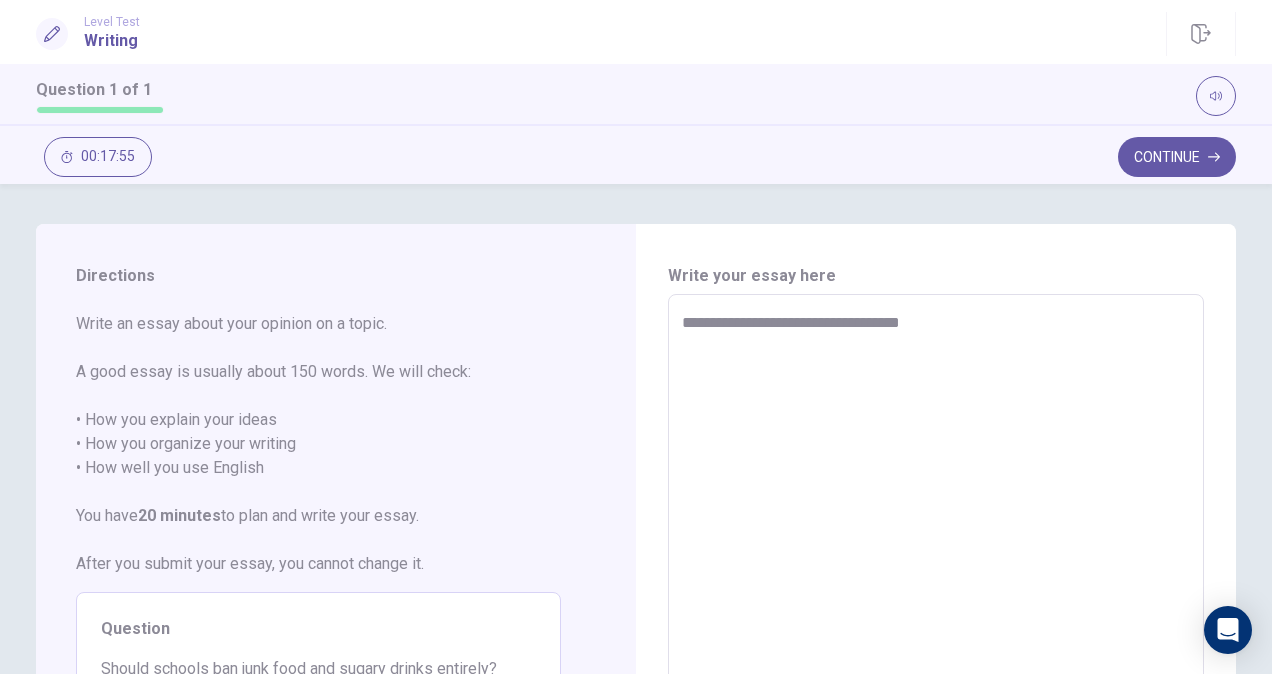 type on "*" 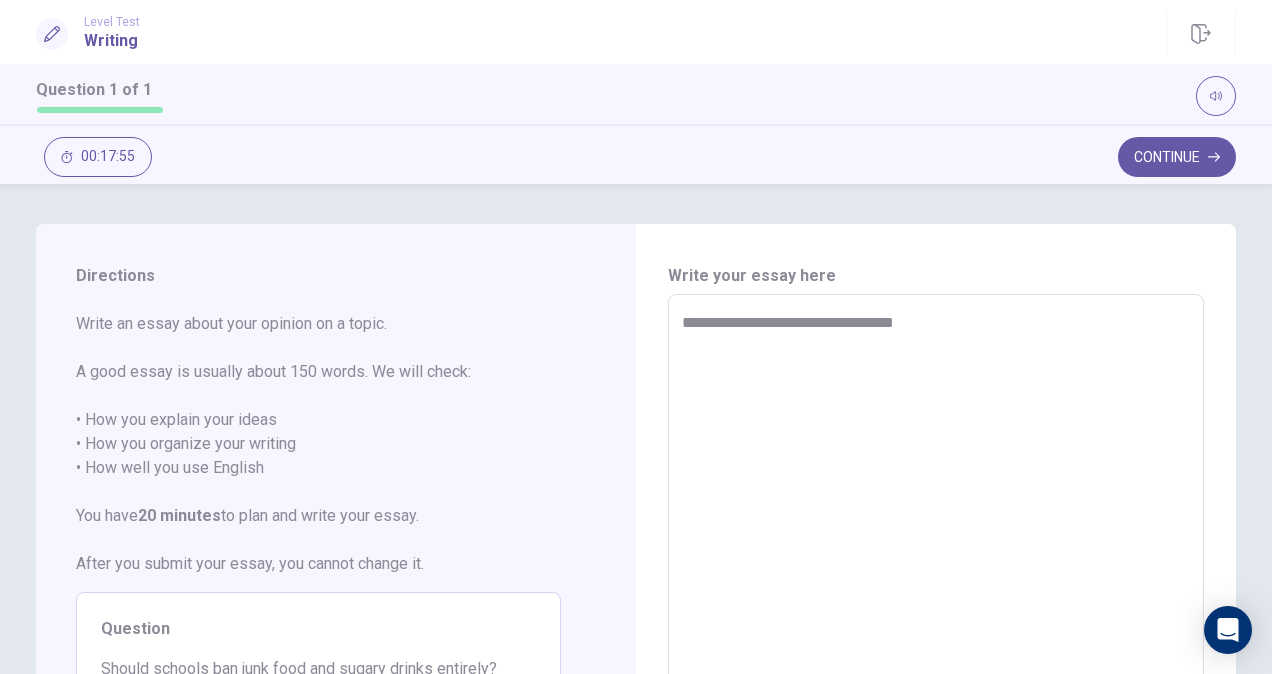 type on "*" 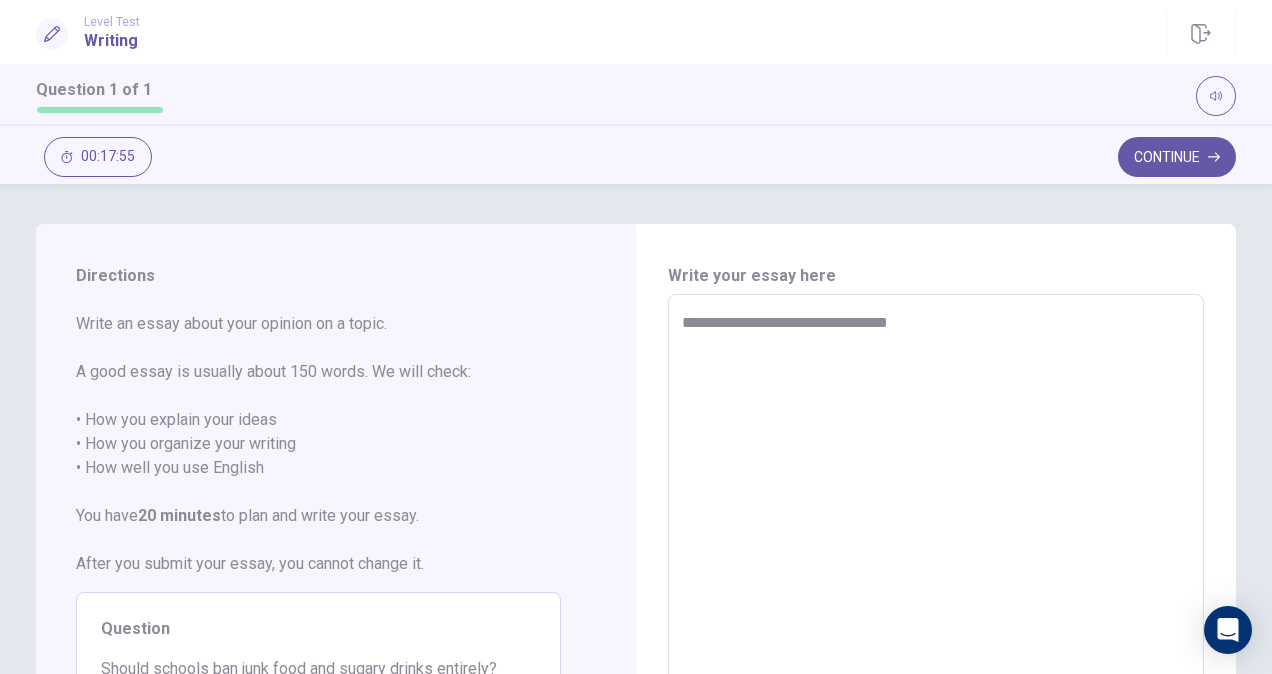 type on "*" 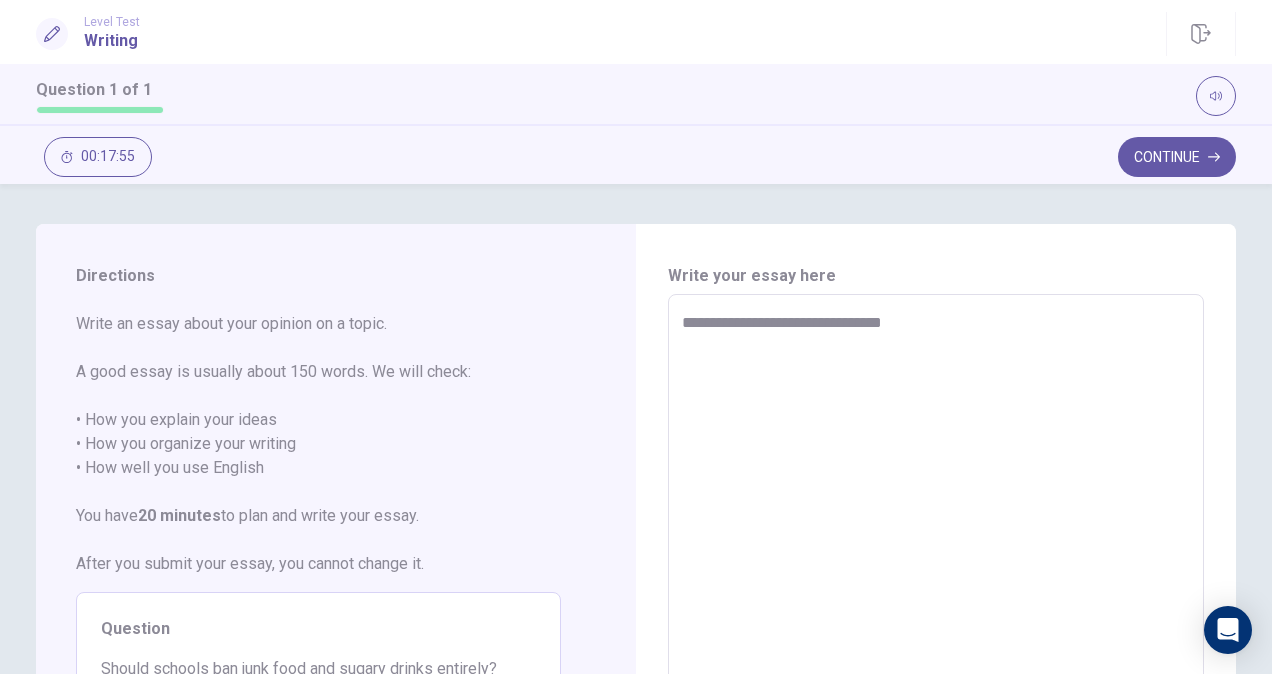 type on "*" 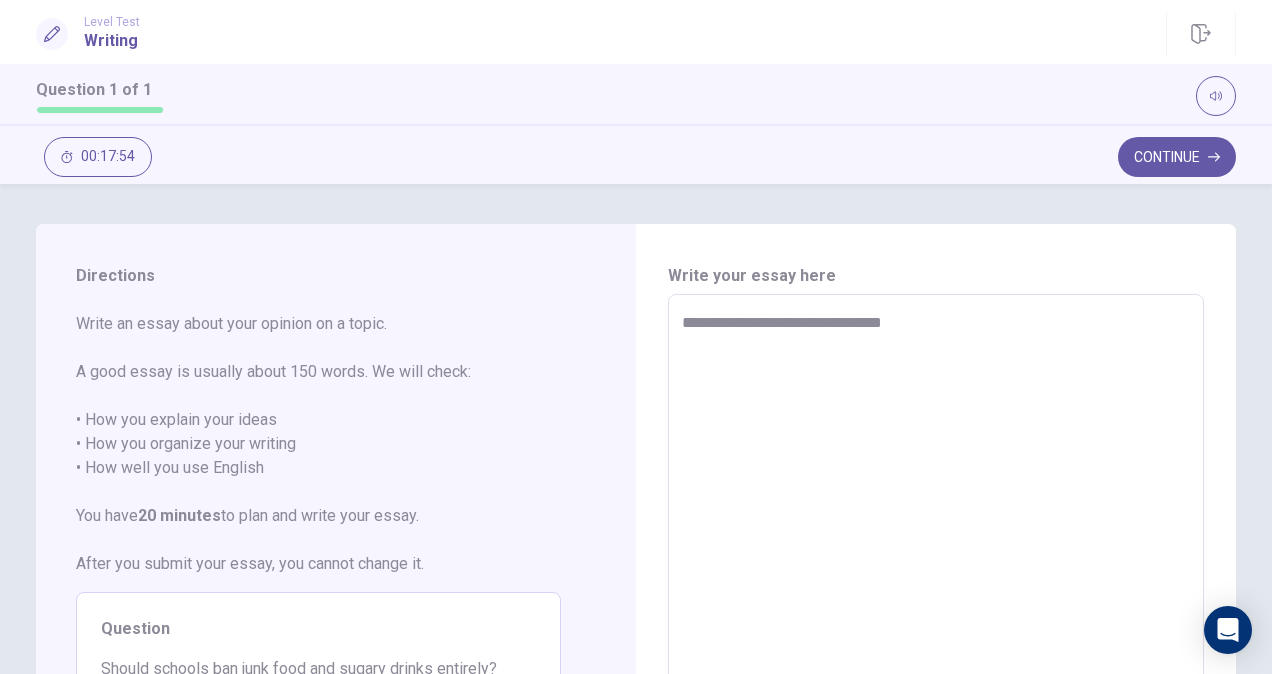 type on "**********" 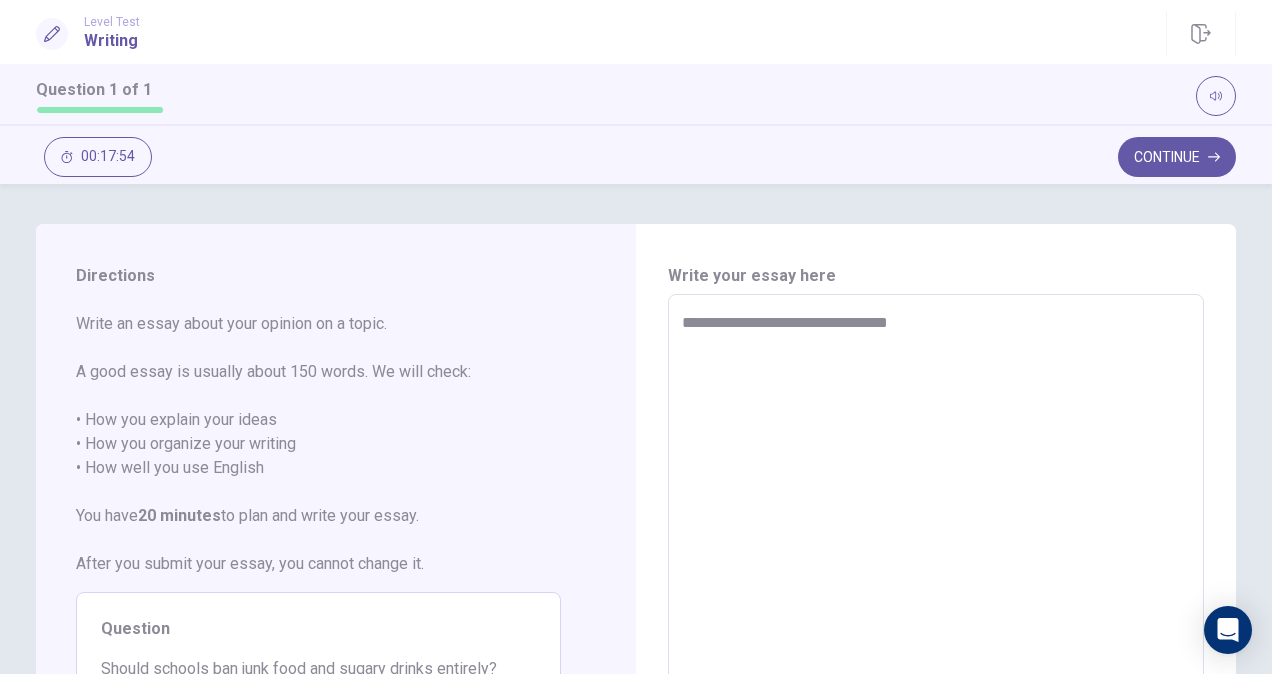 type on "*" 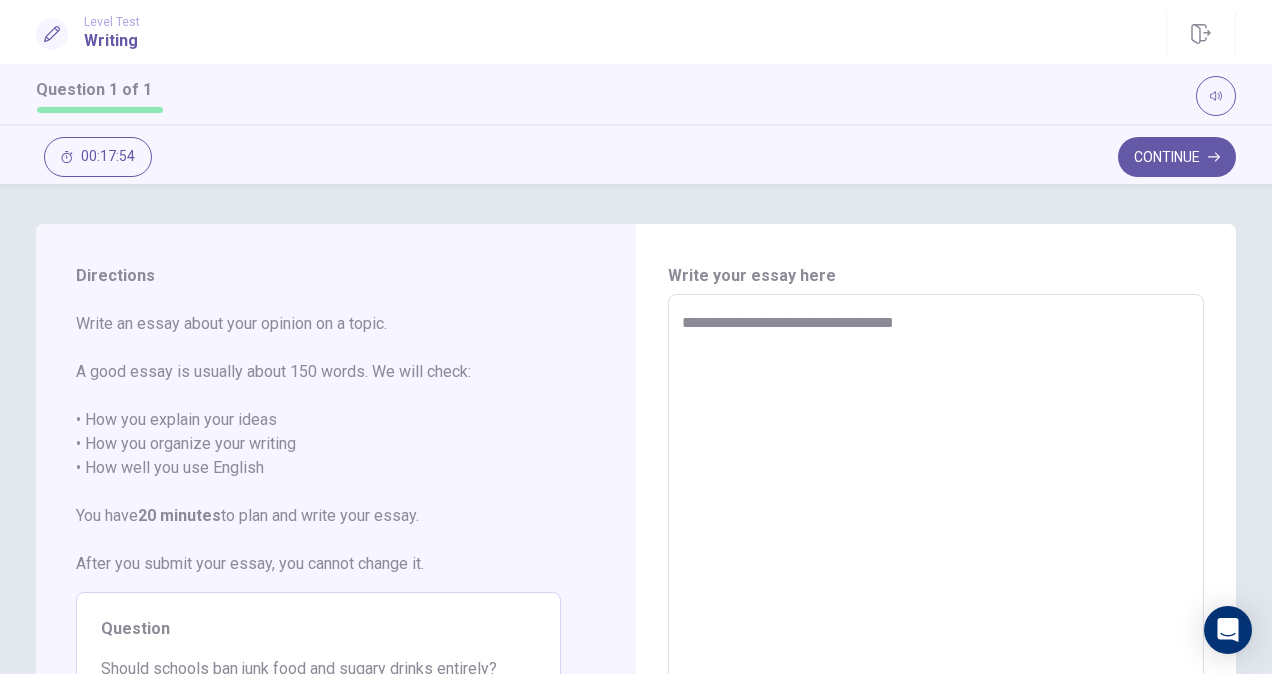 type on "*" 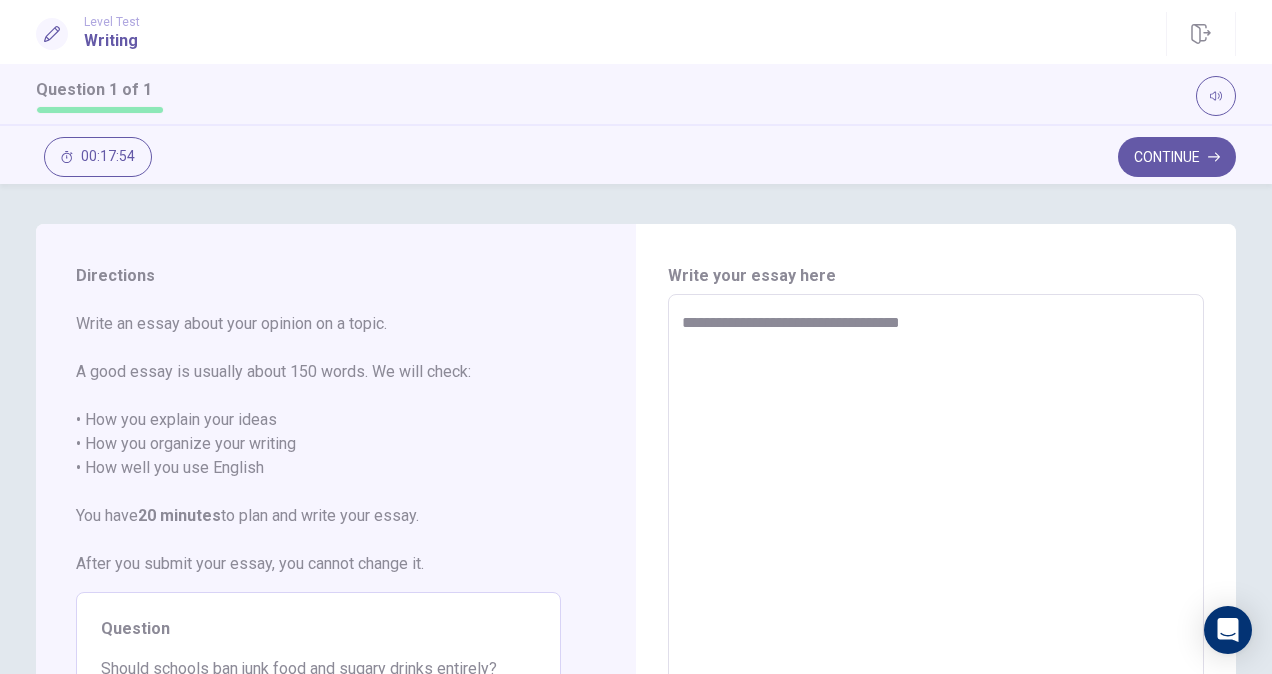 type on "*" 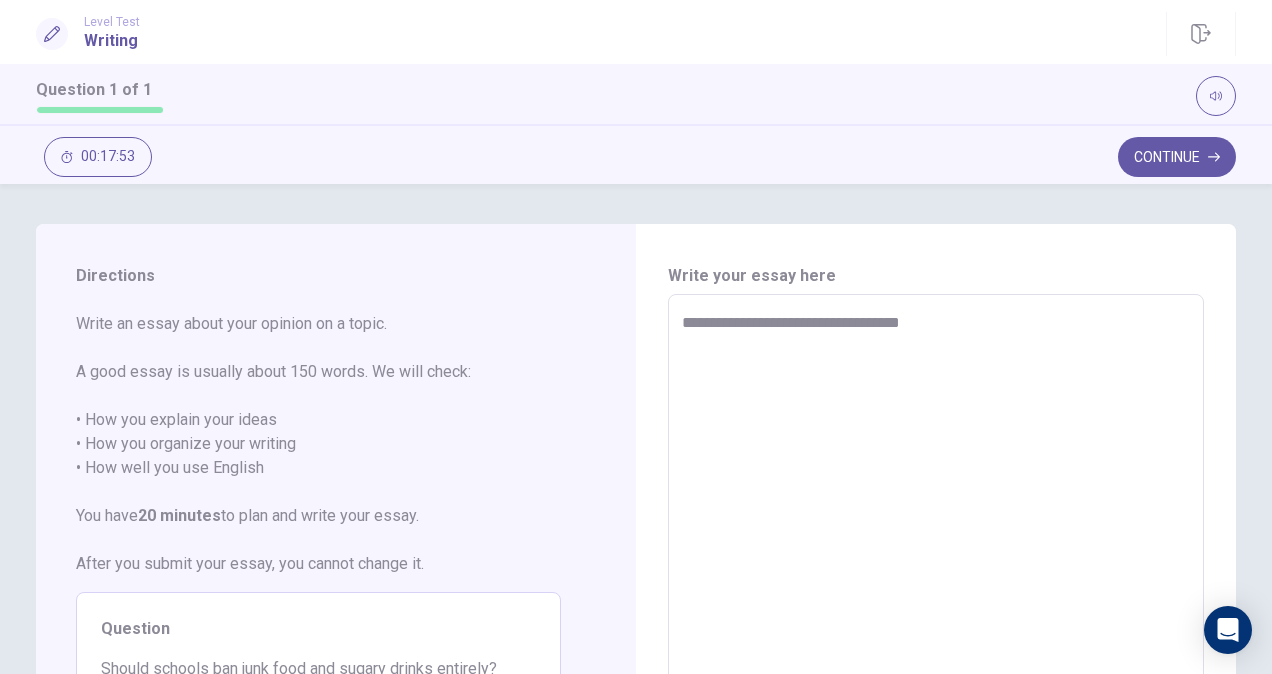 type on "**********" 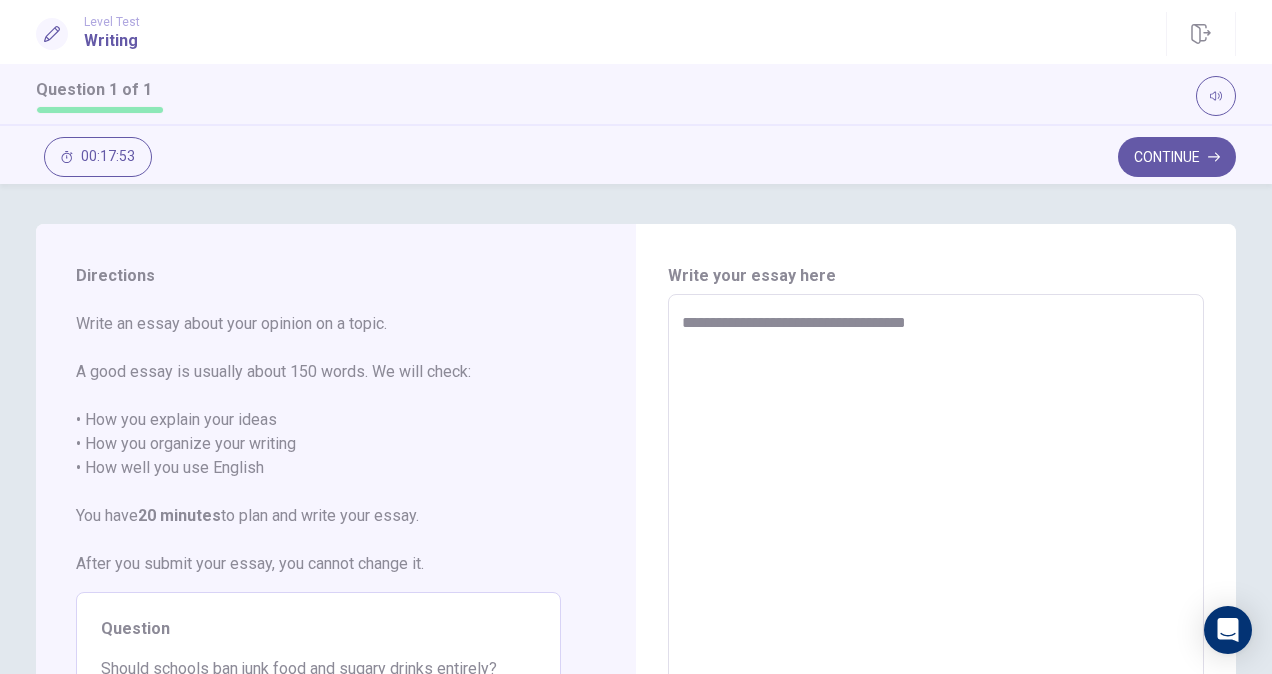 type on "*" 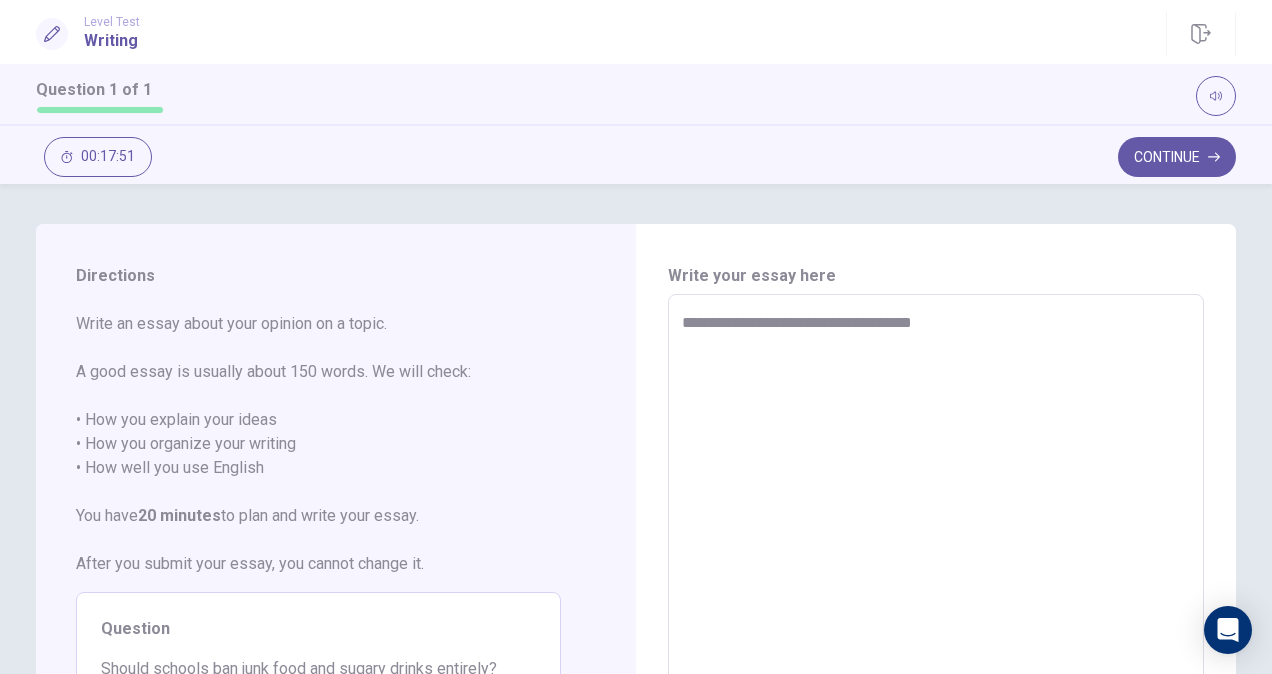 type on "*" 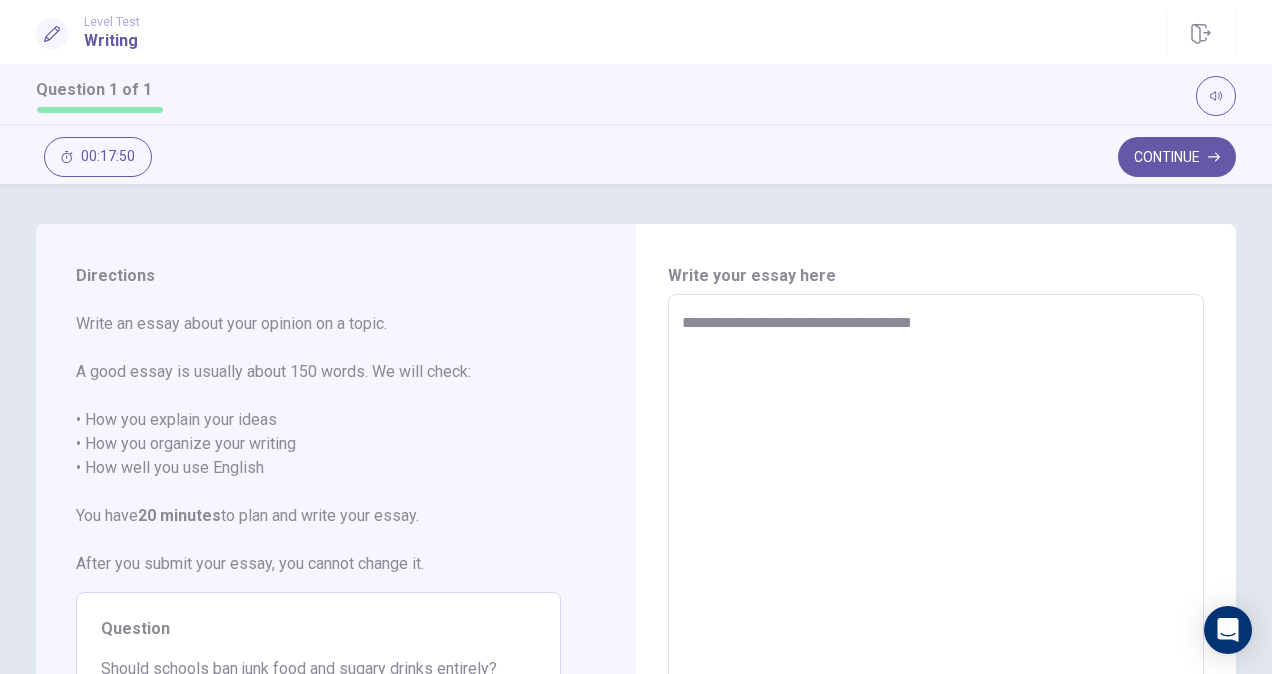 type on "**********" 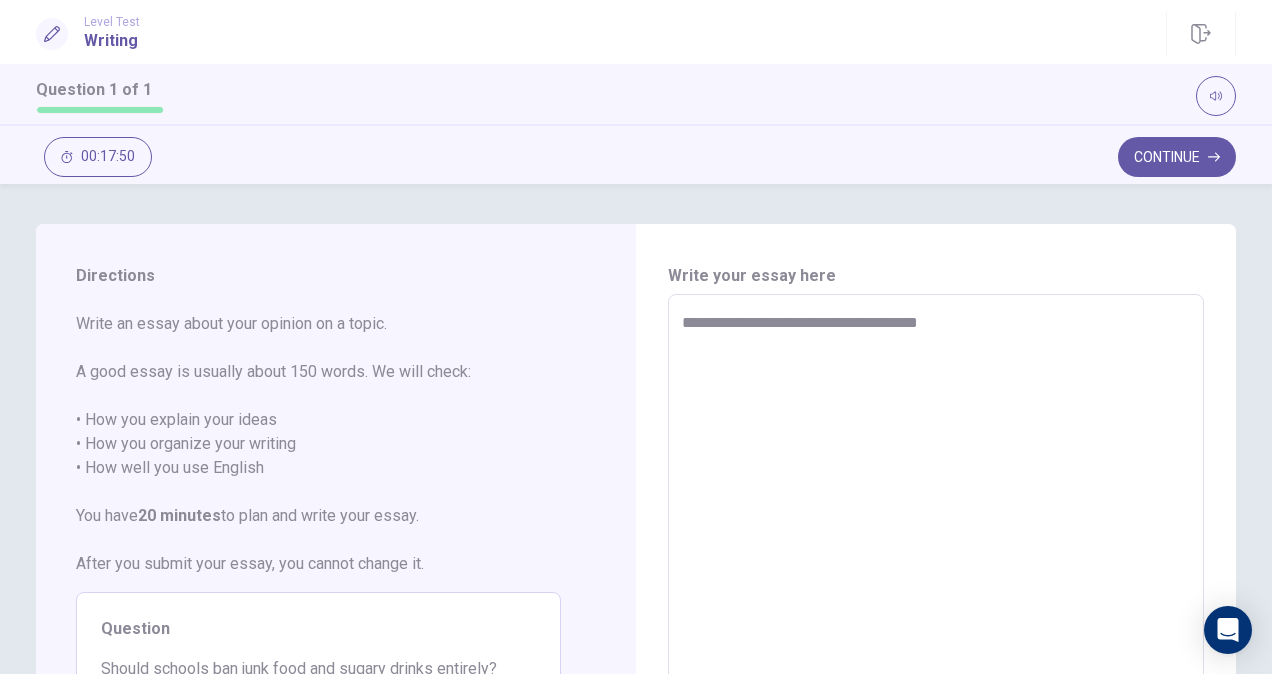 type on "*" 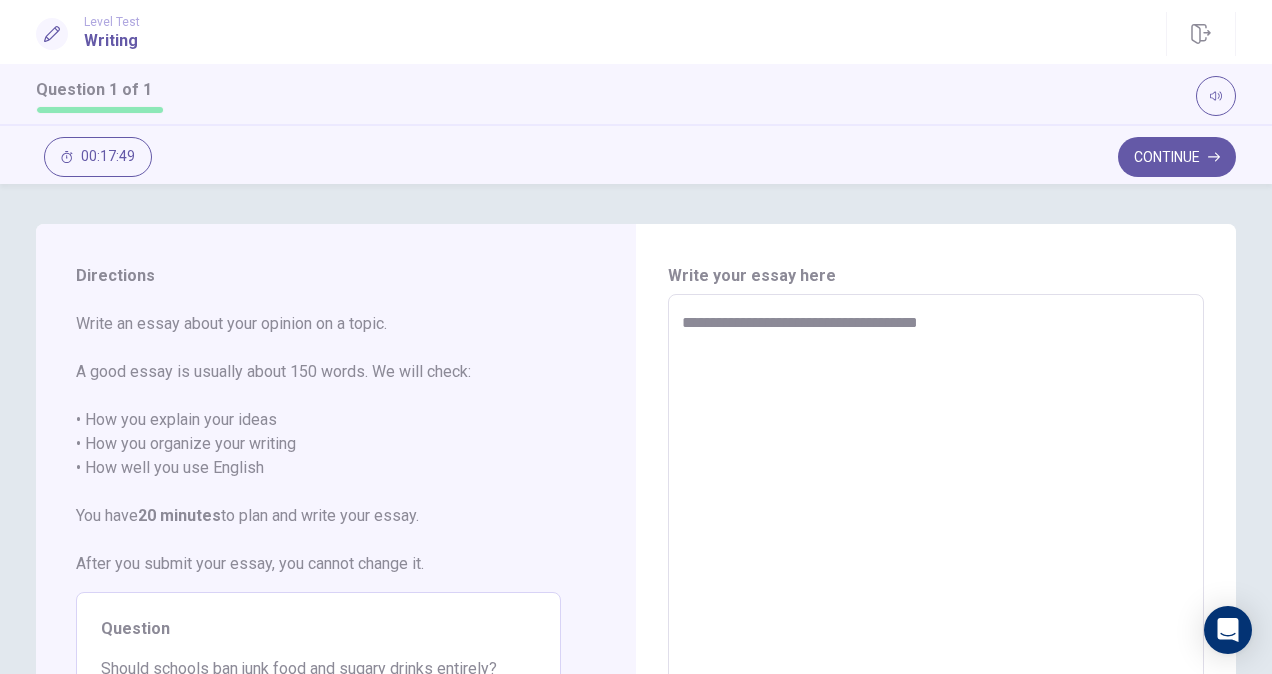 type on "**********" 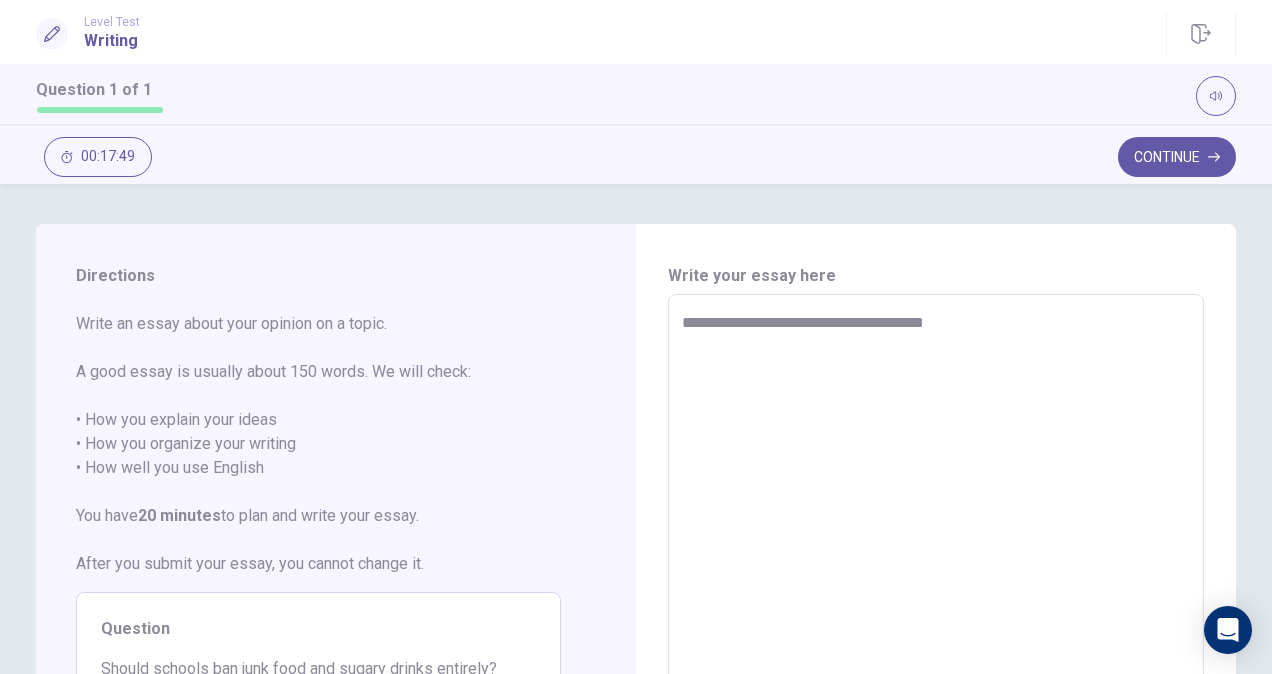 type on "*" 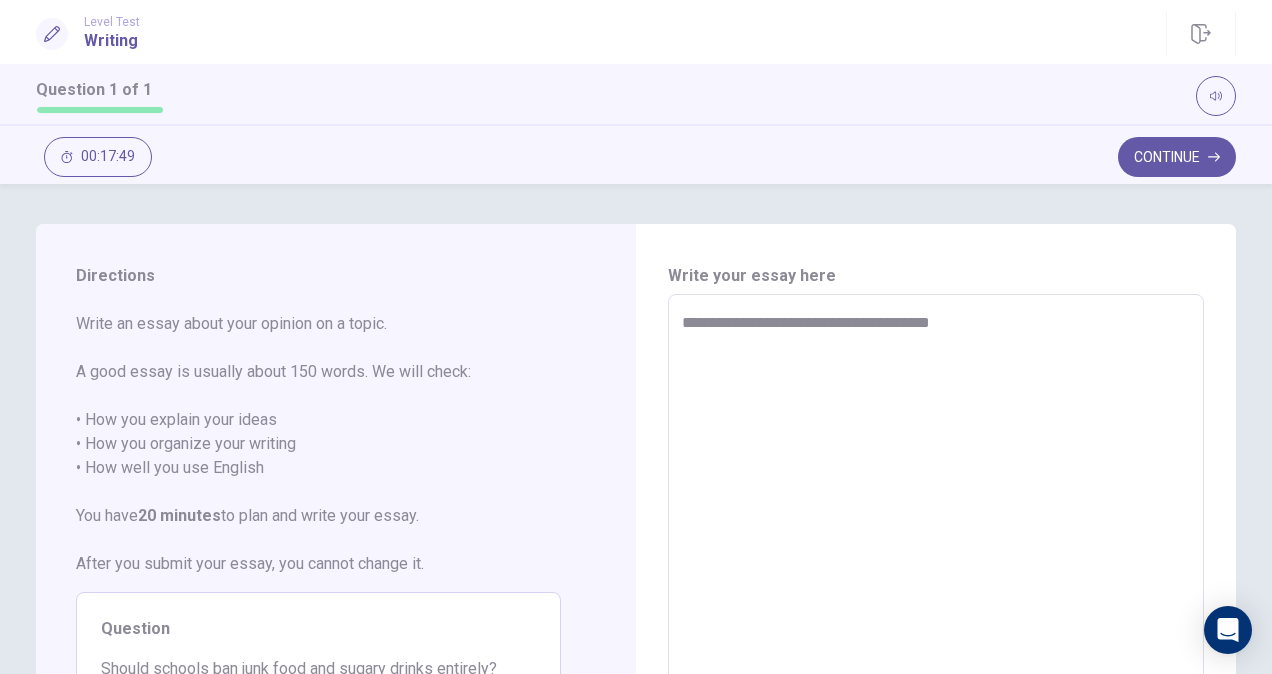 type on "*" 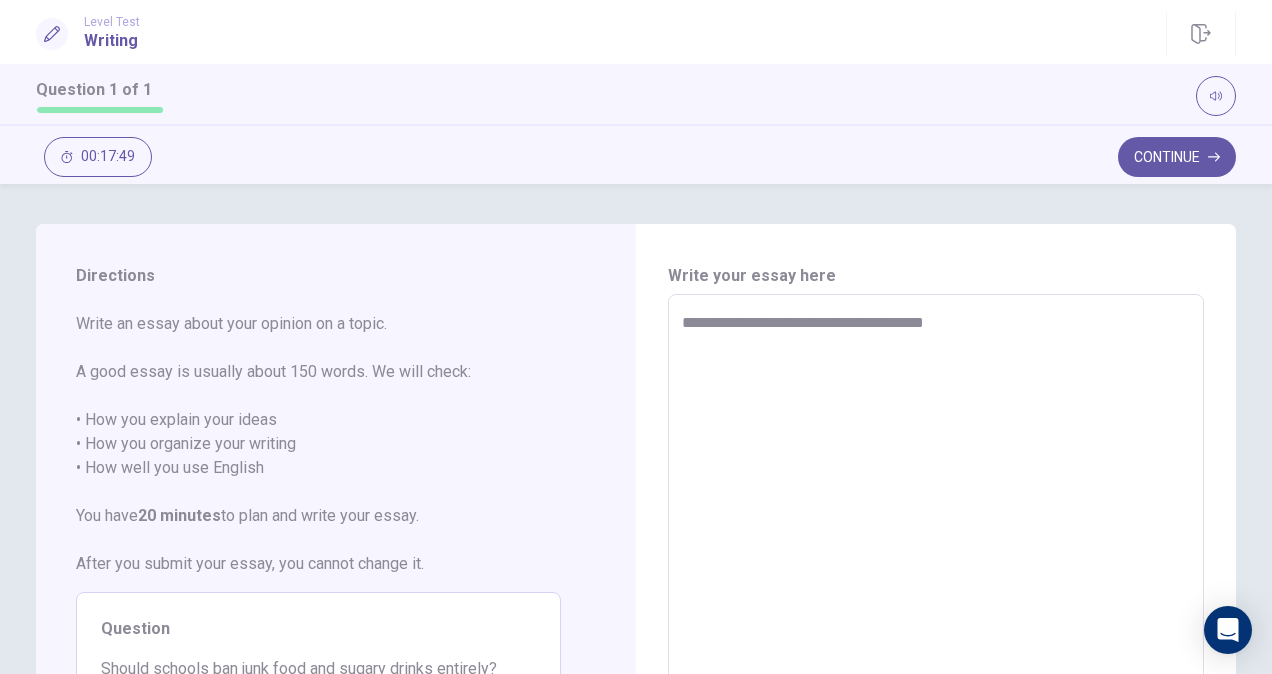 type on "*" 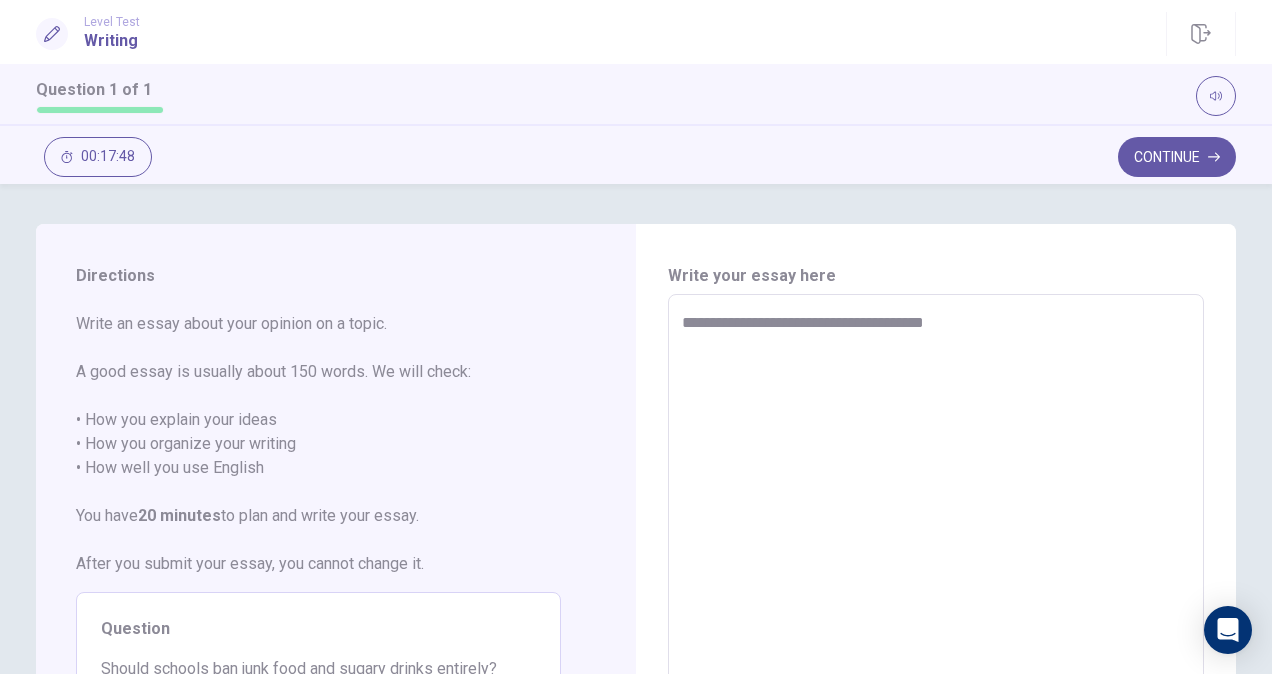type on "**********" 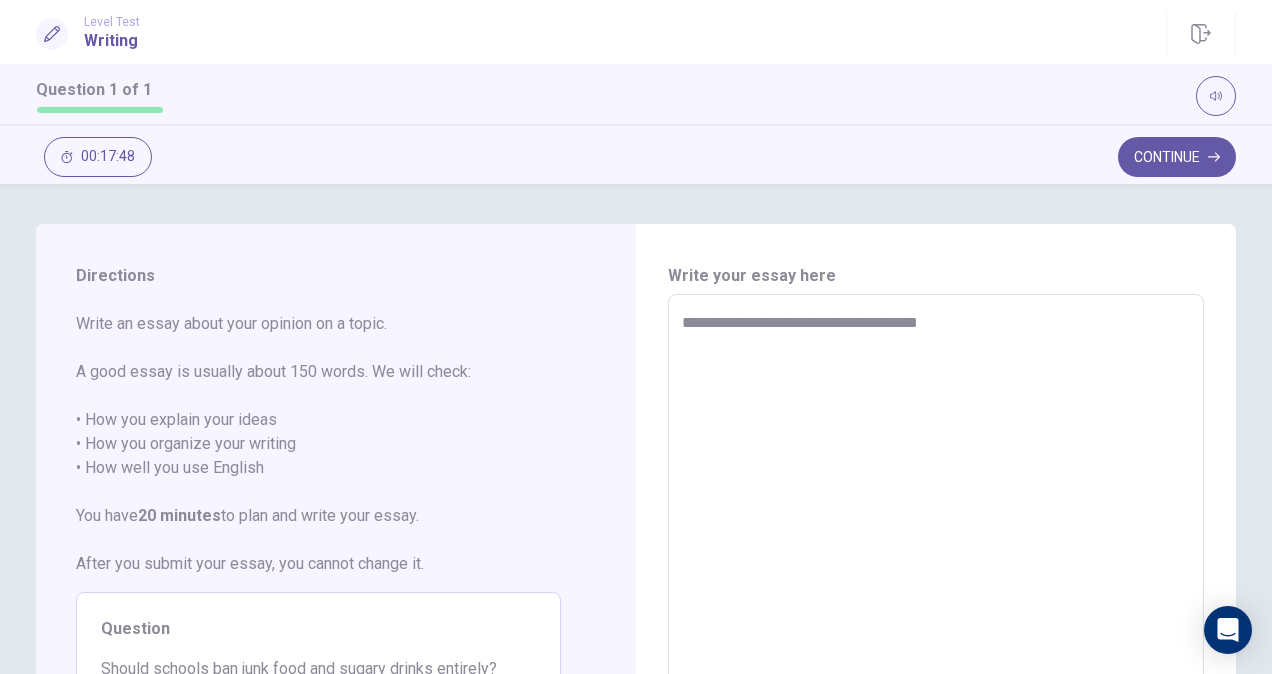 type on "*" 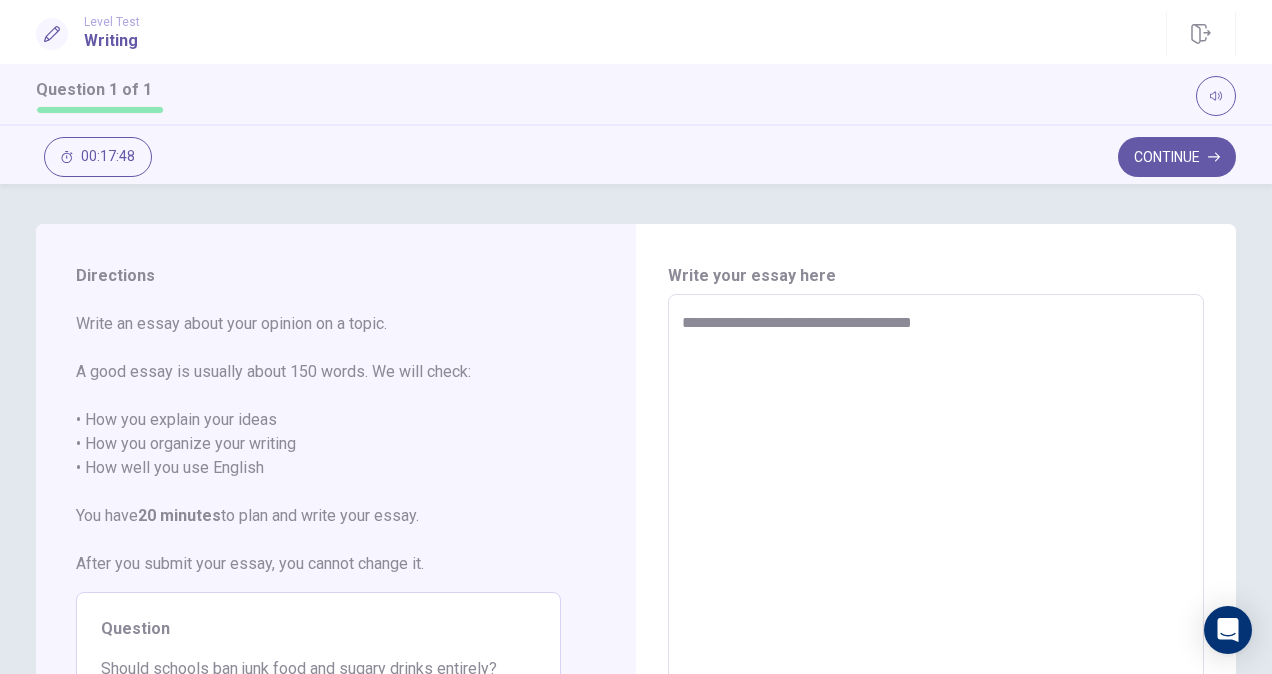 type on "*" 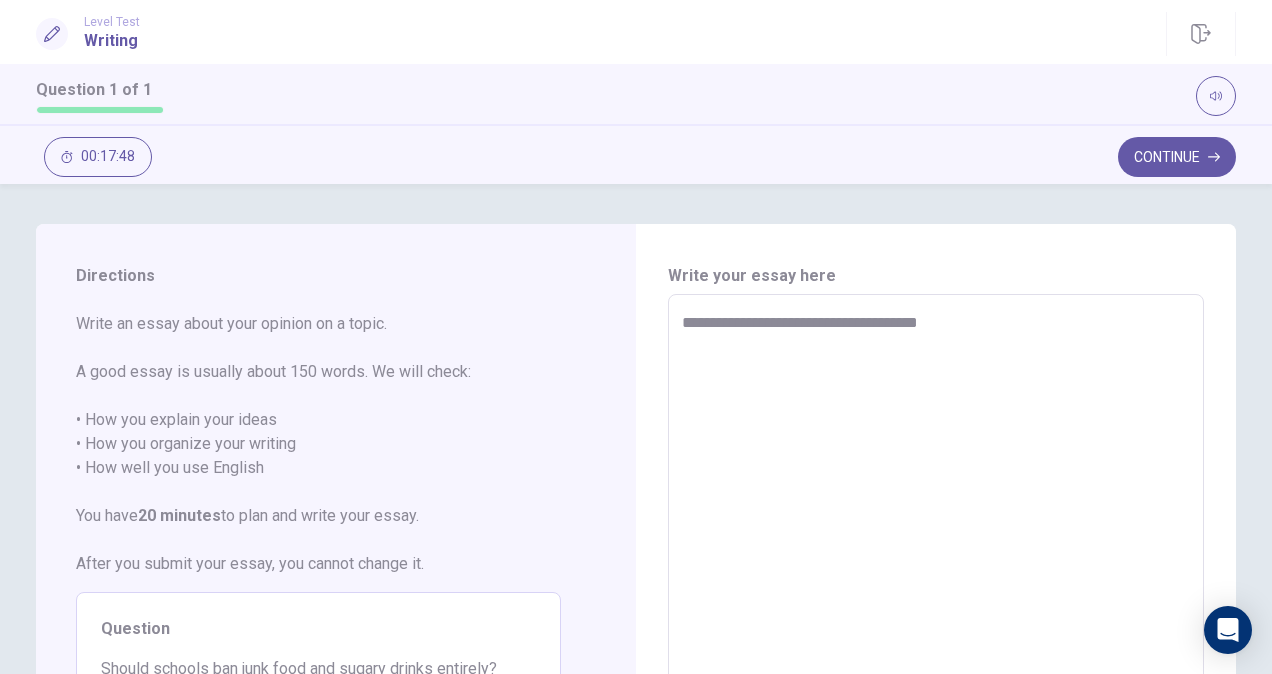 type on "*" 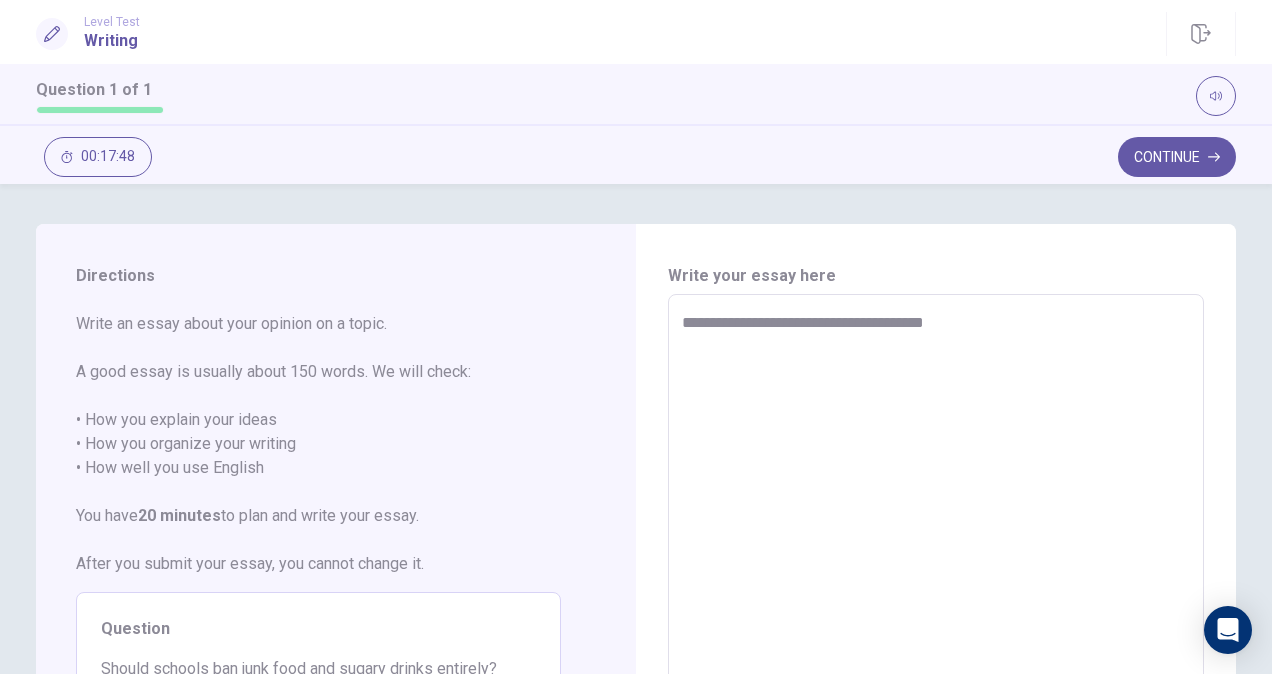 type on "*" 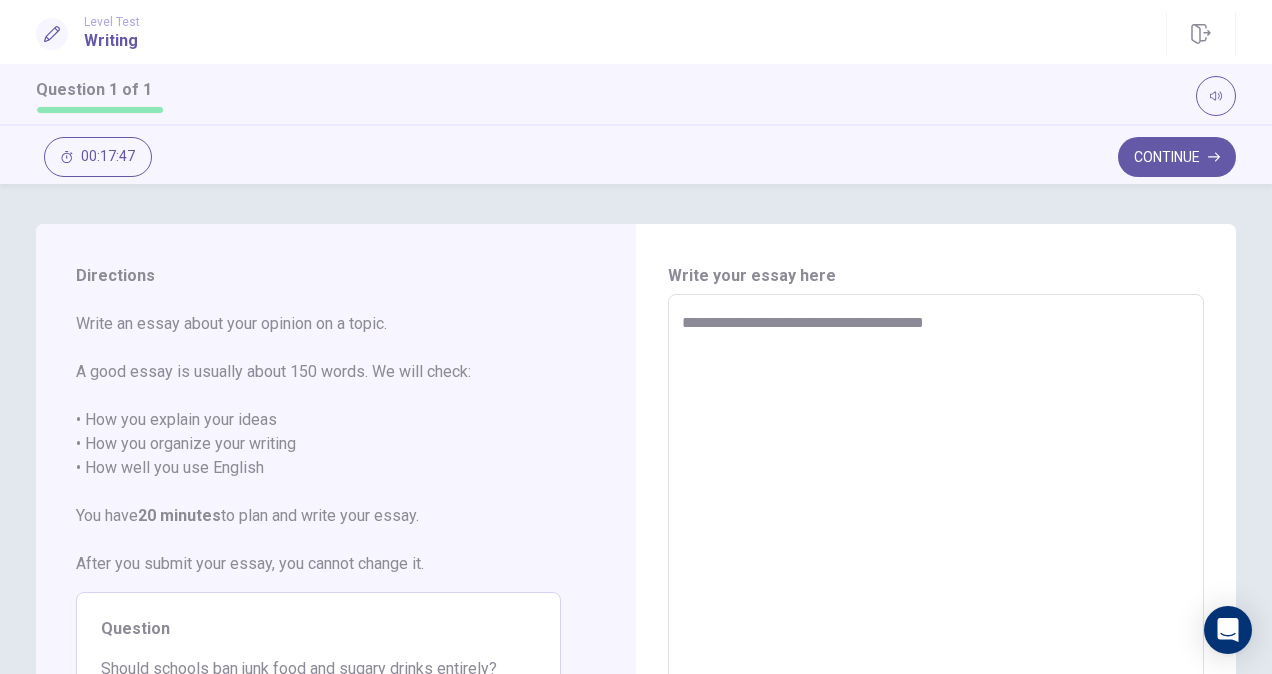 type on "**********" 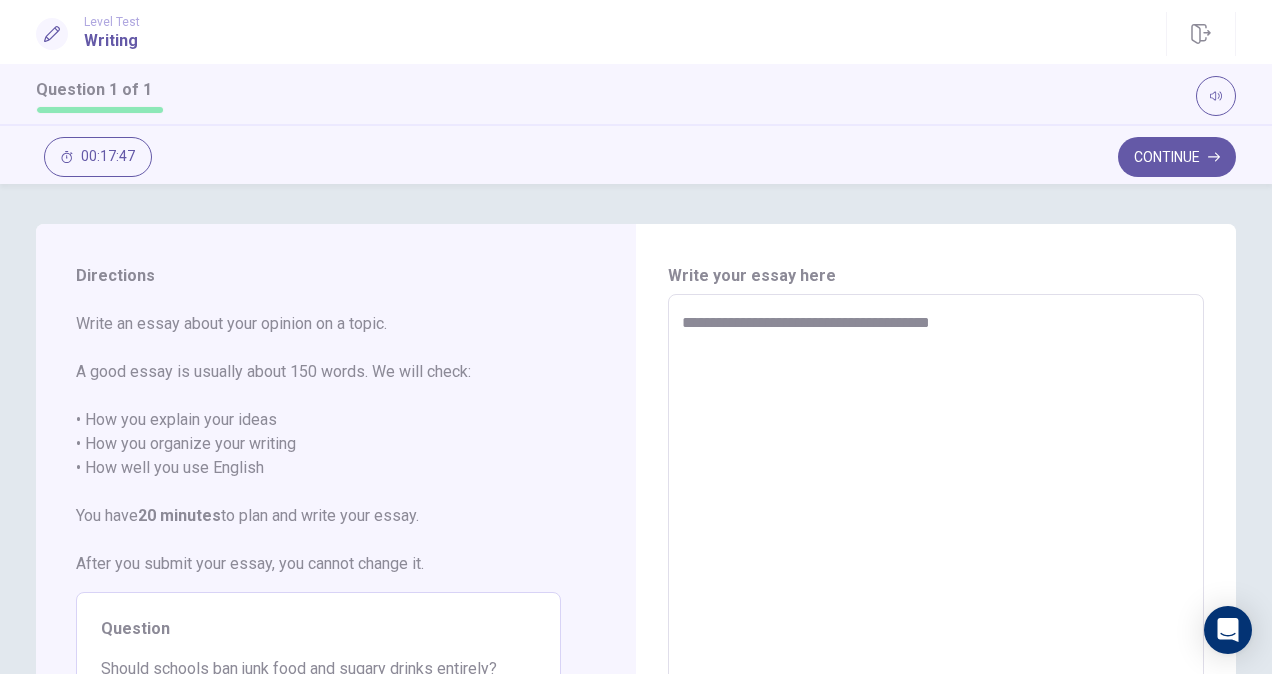 type on "*" 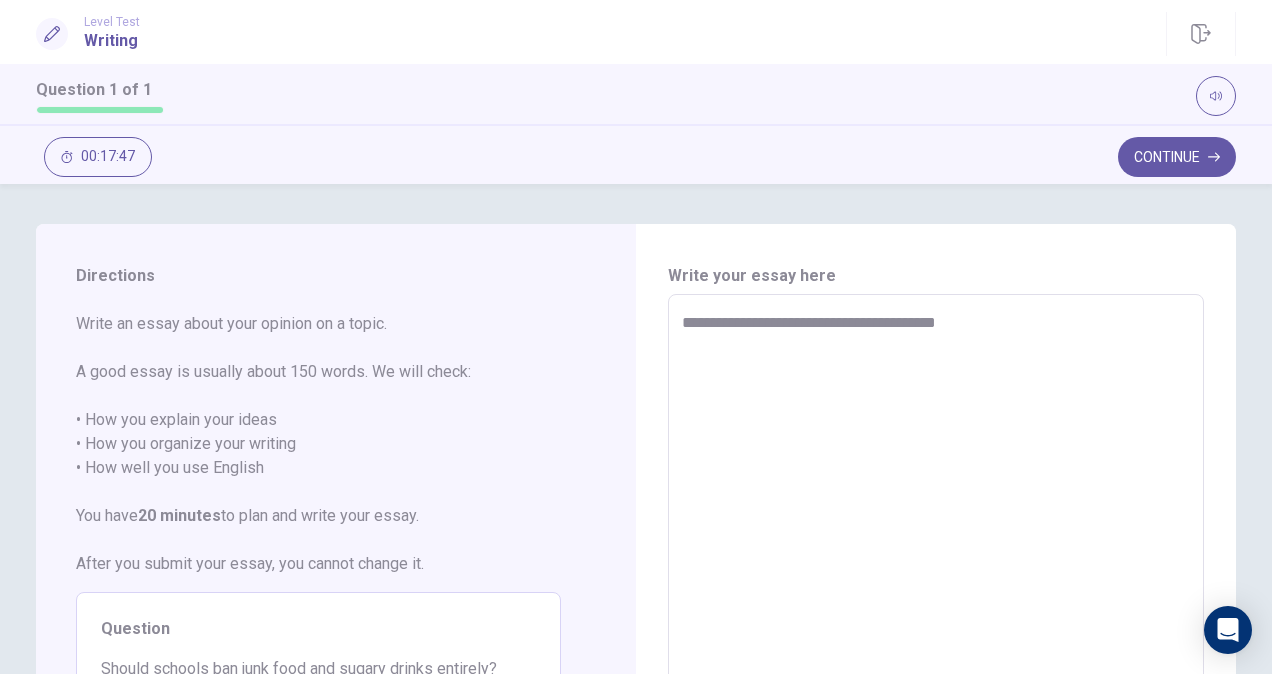 type on "*" 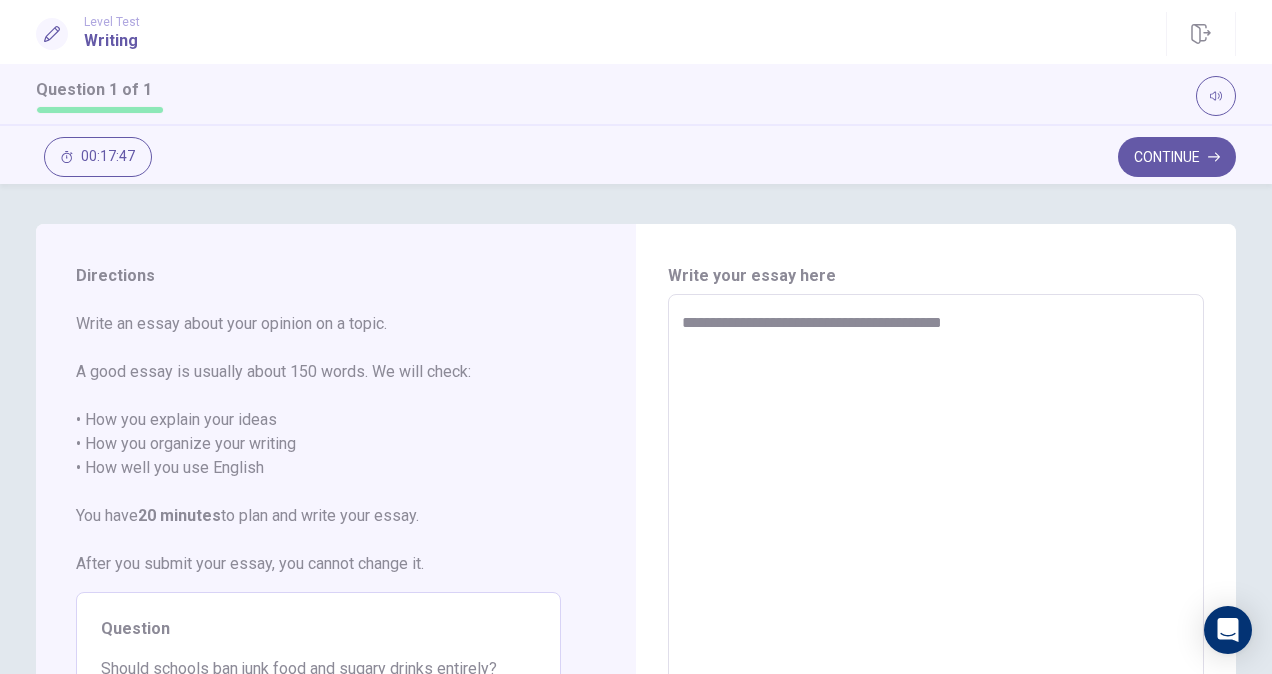 type on "*" 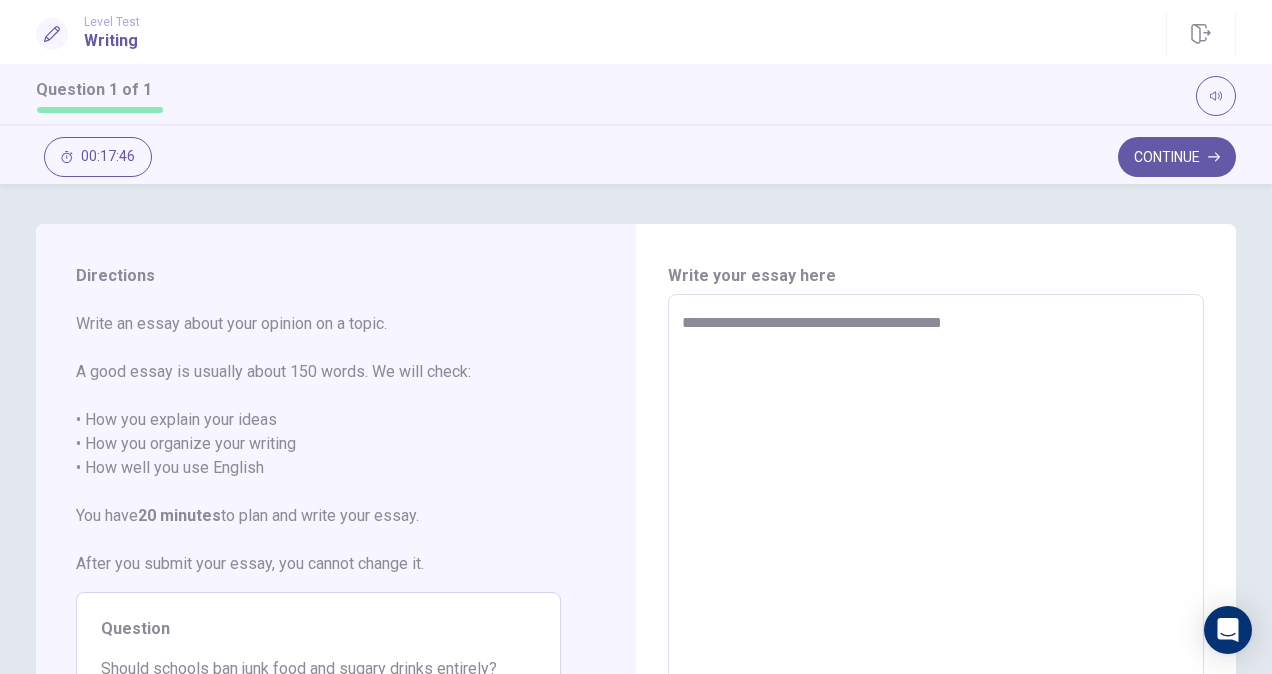 type on "**********" 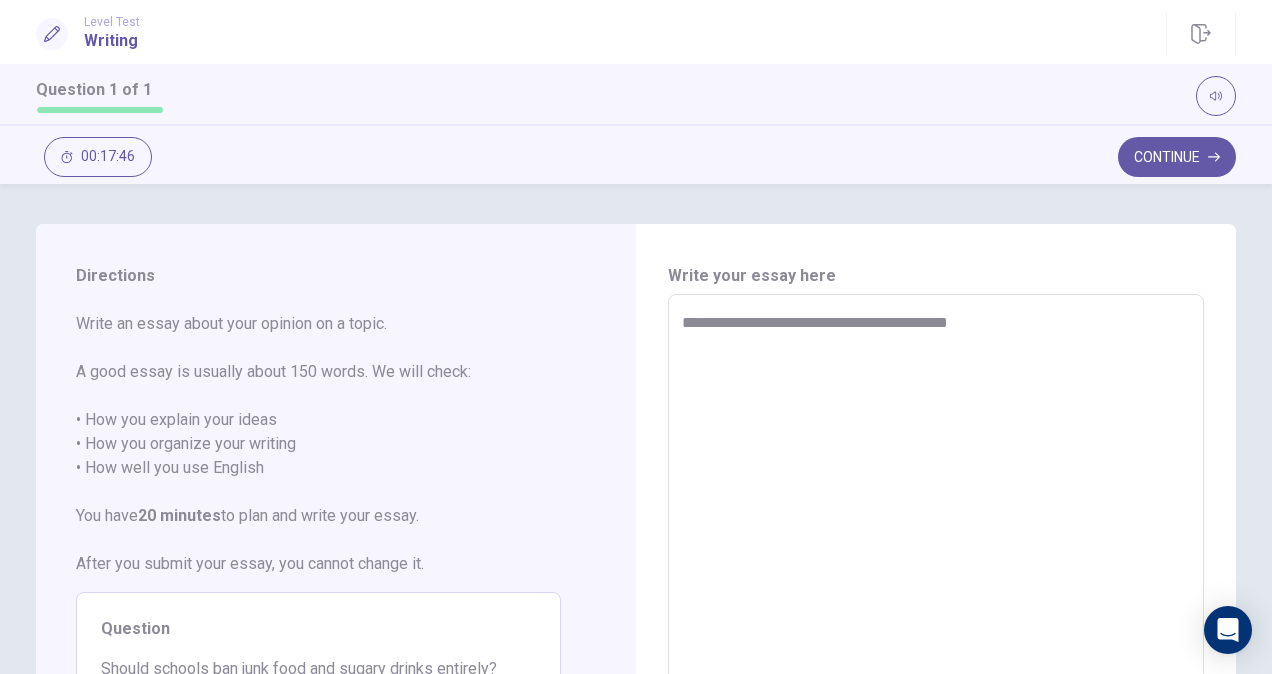 type on "*" 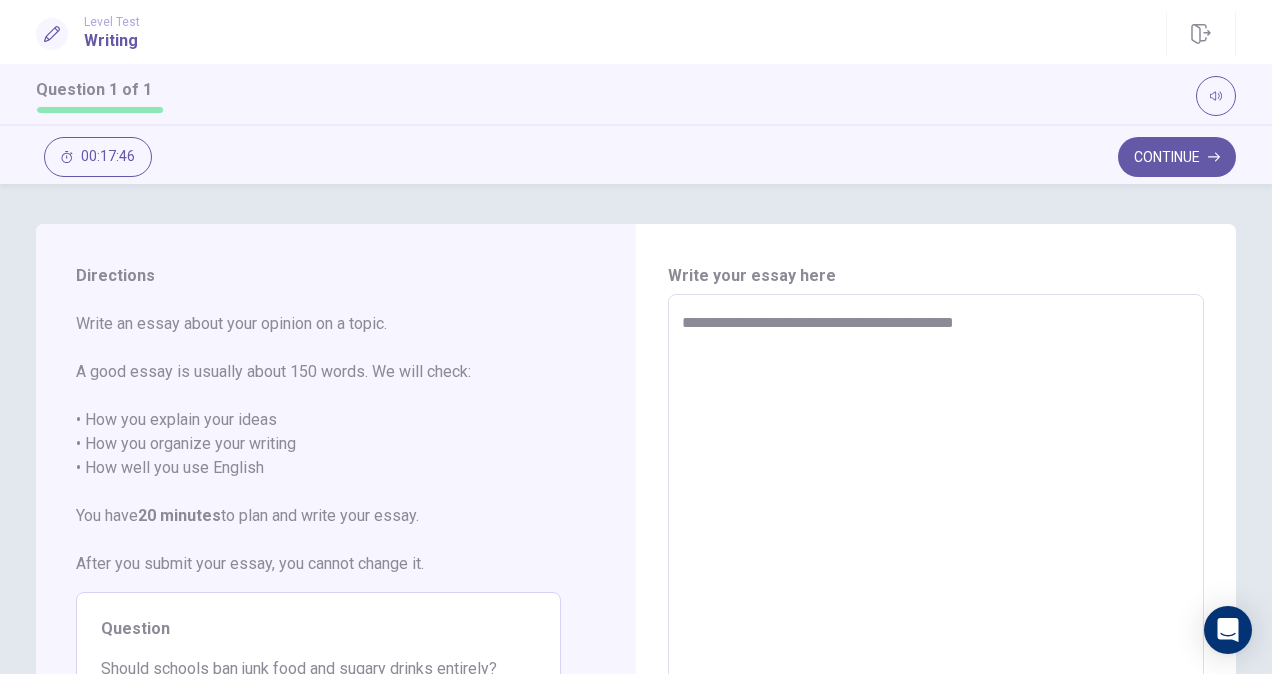 type on "*" 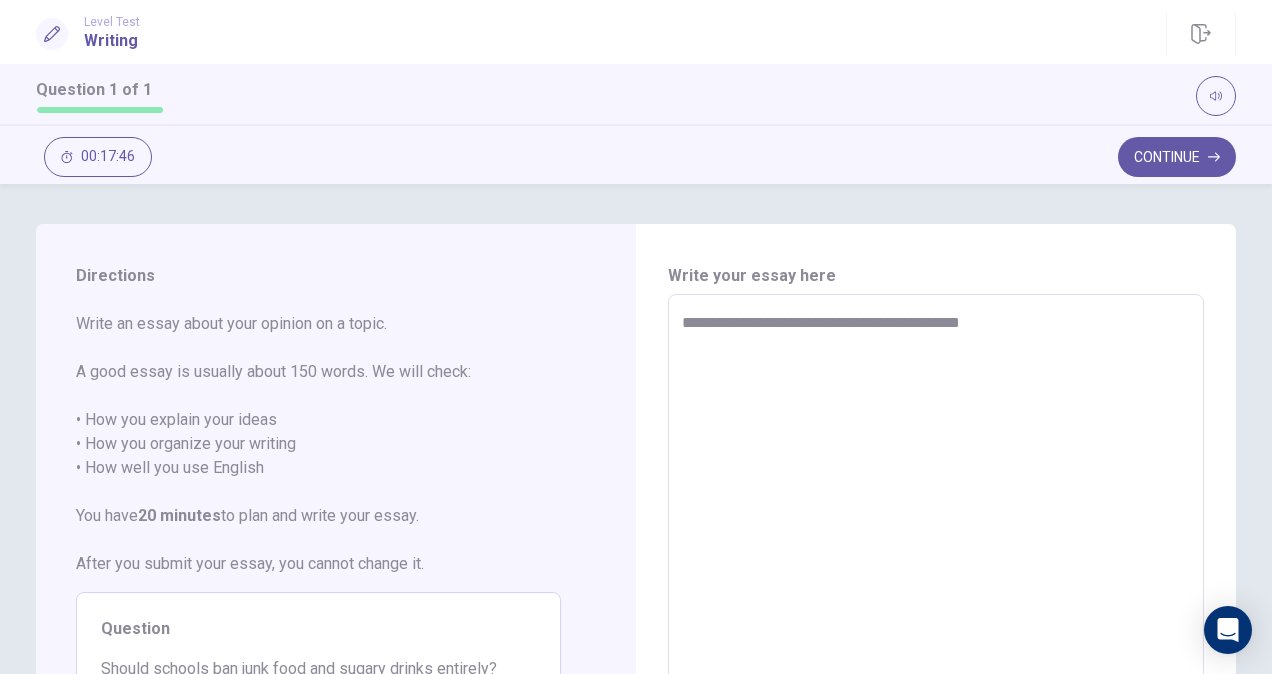 type on "*" 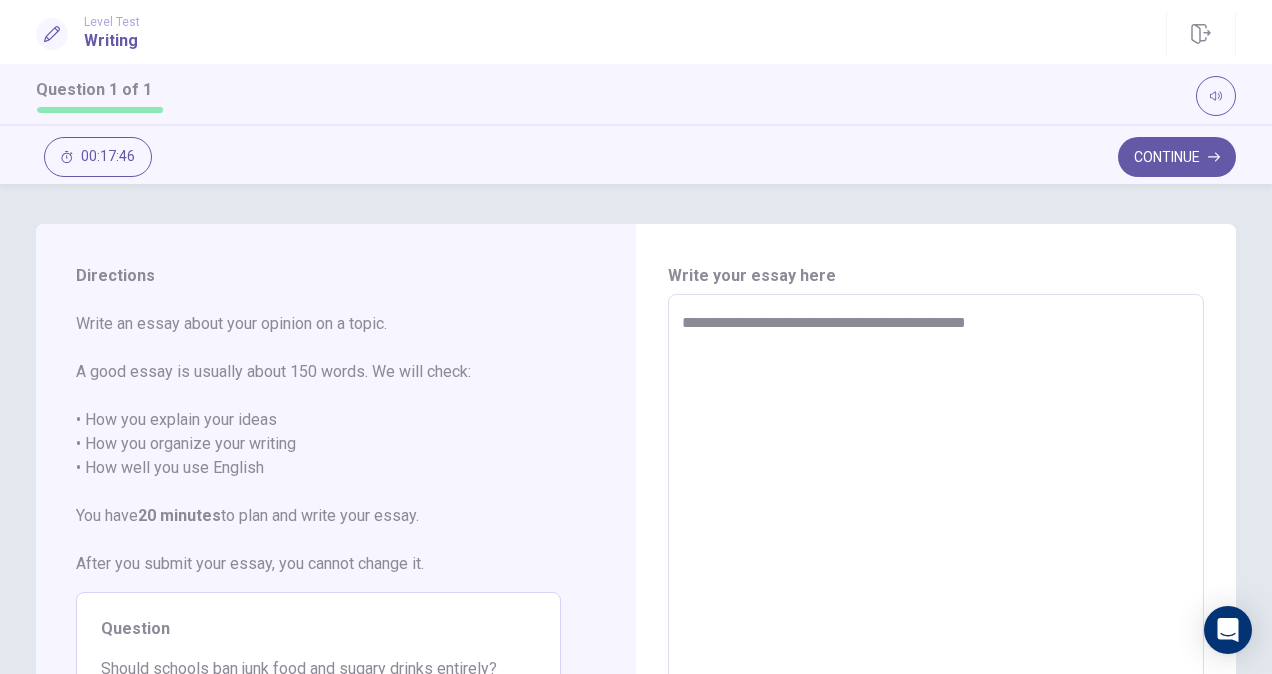 type on "*" 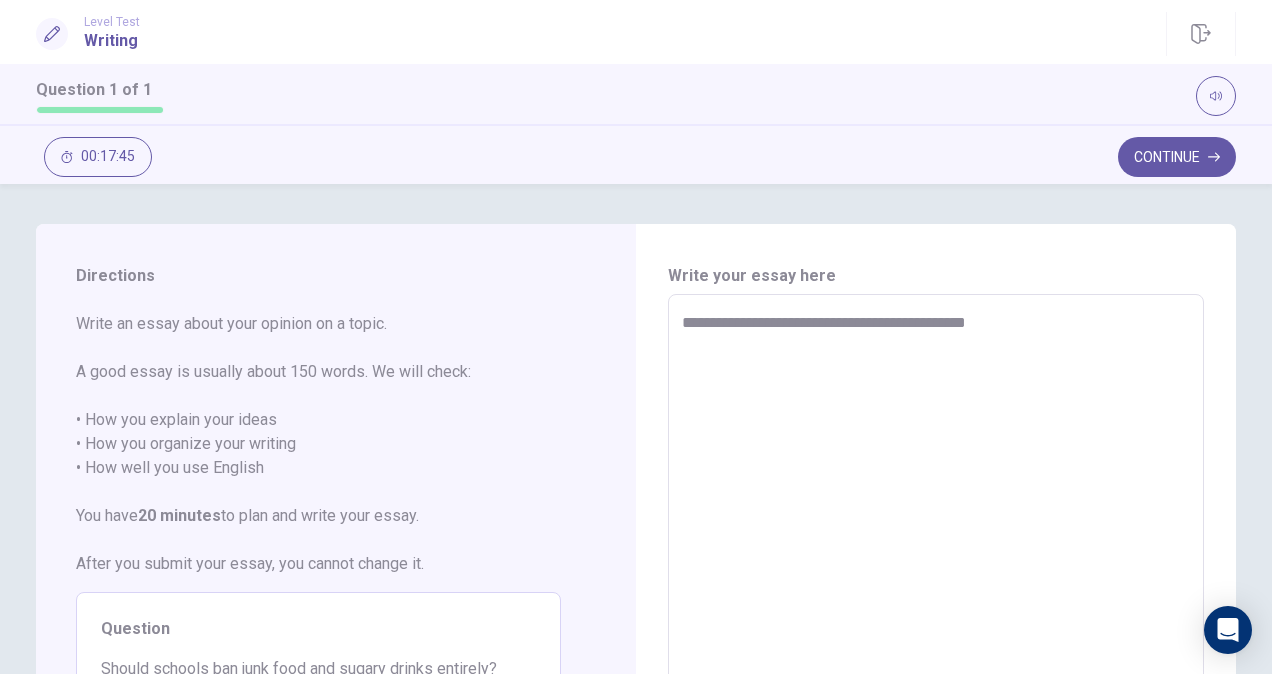 type on "**********" 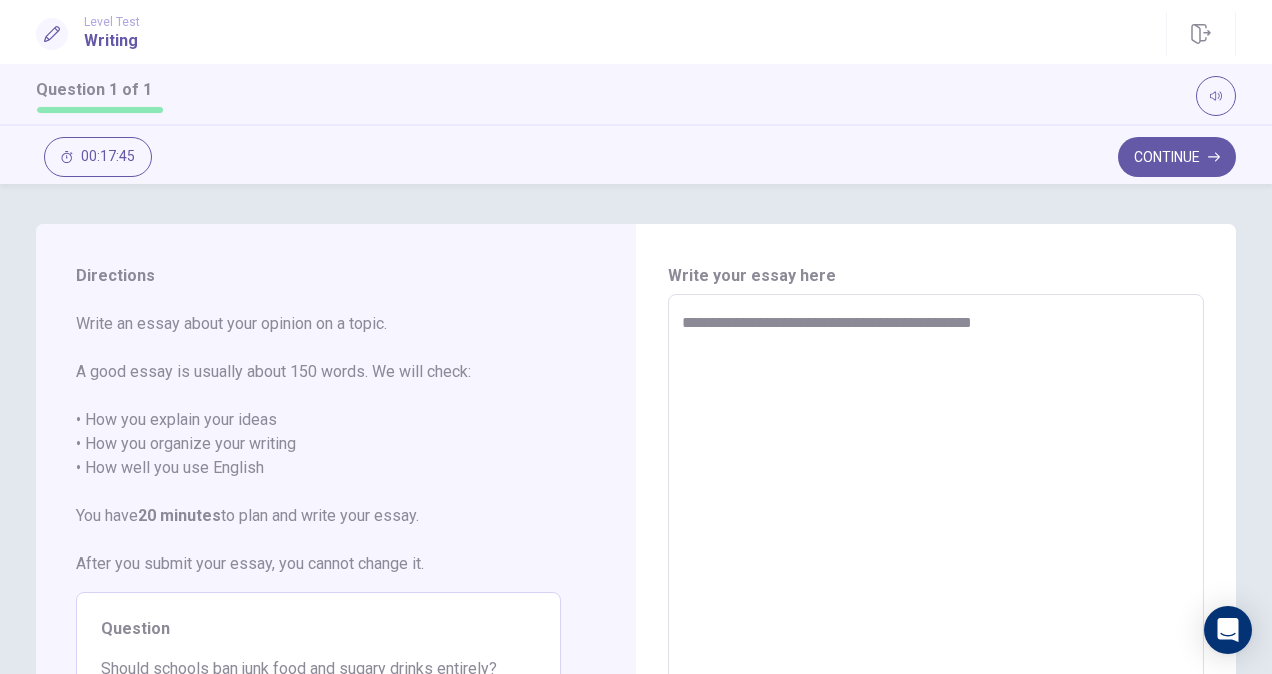 type on "*" 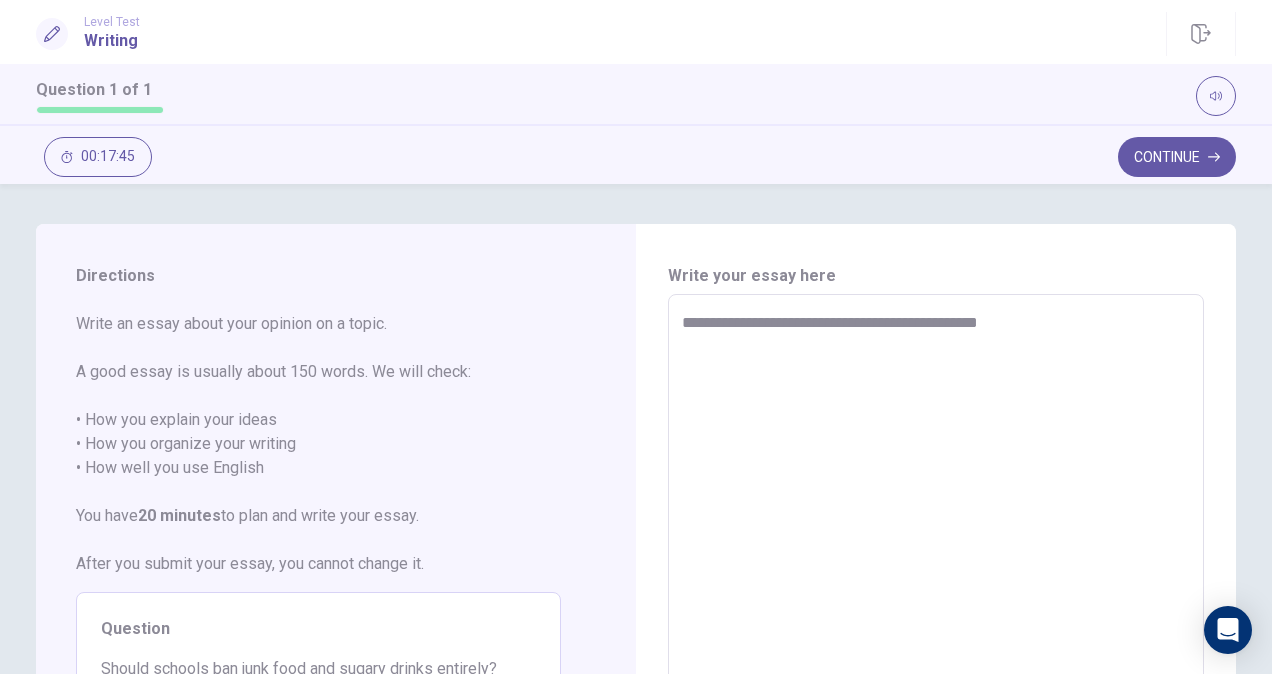type on "*" 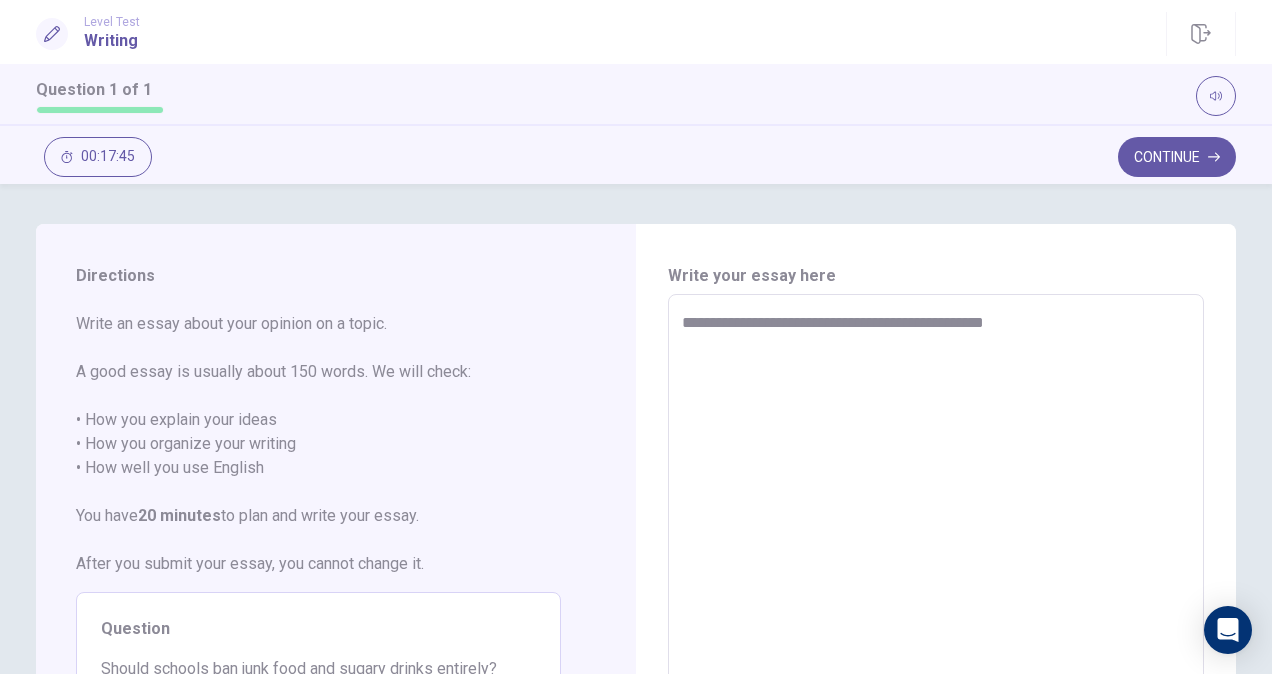 type on "*" 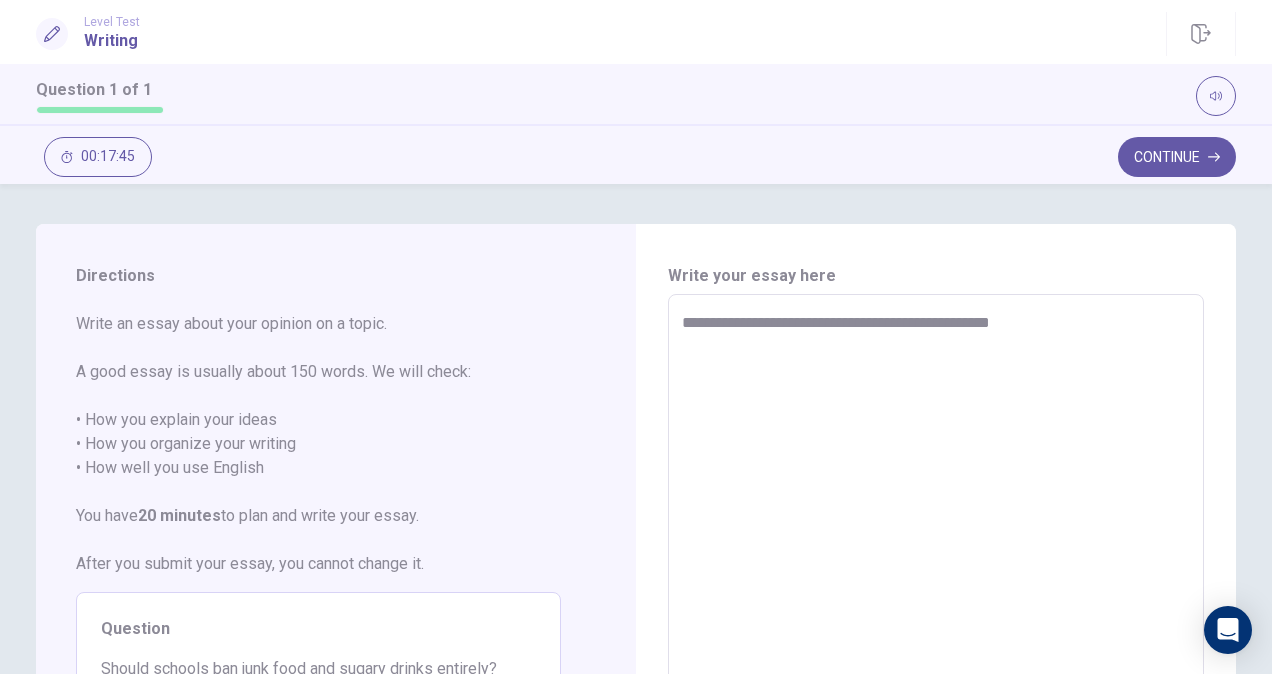 type on "*" 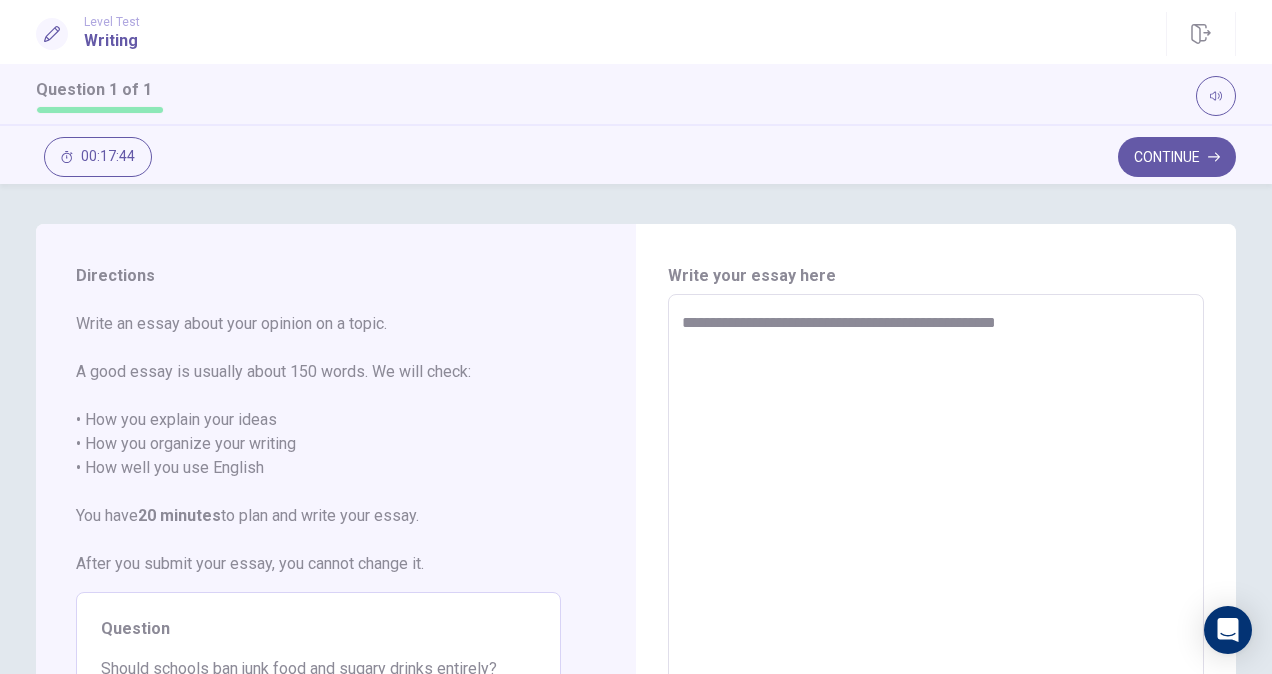 type on "*" 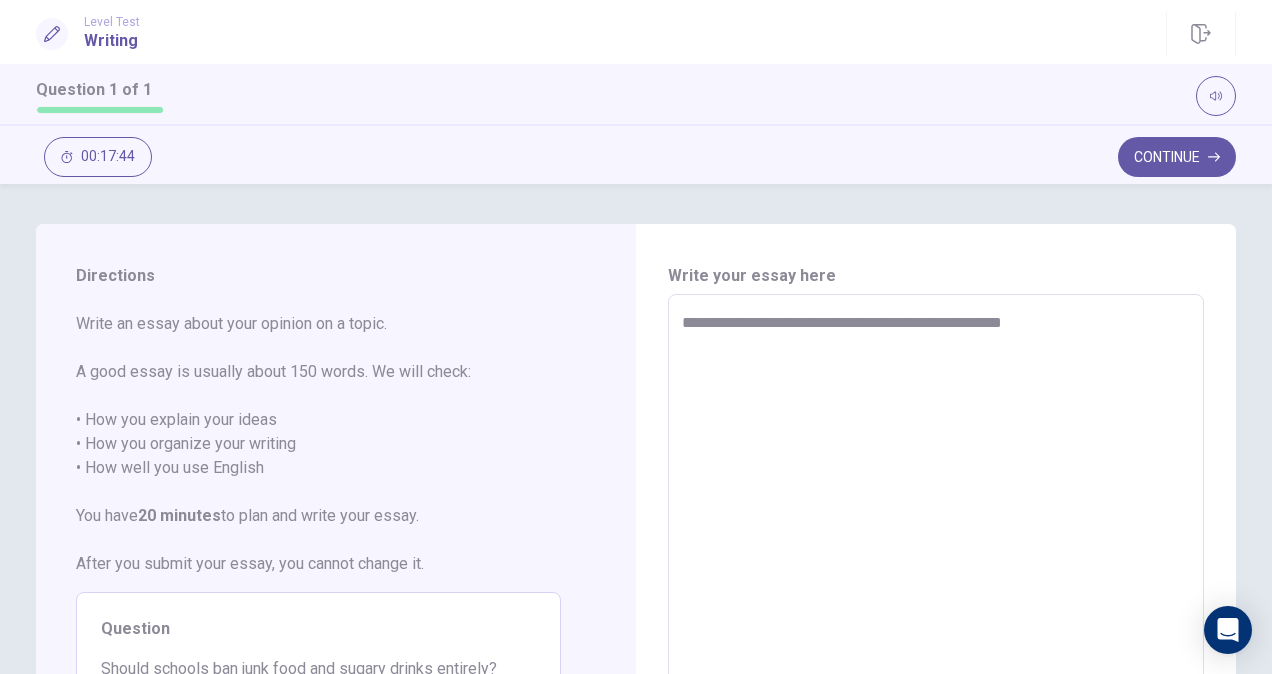 type on "*" 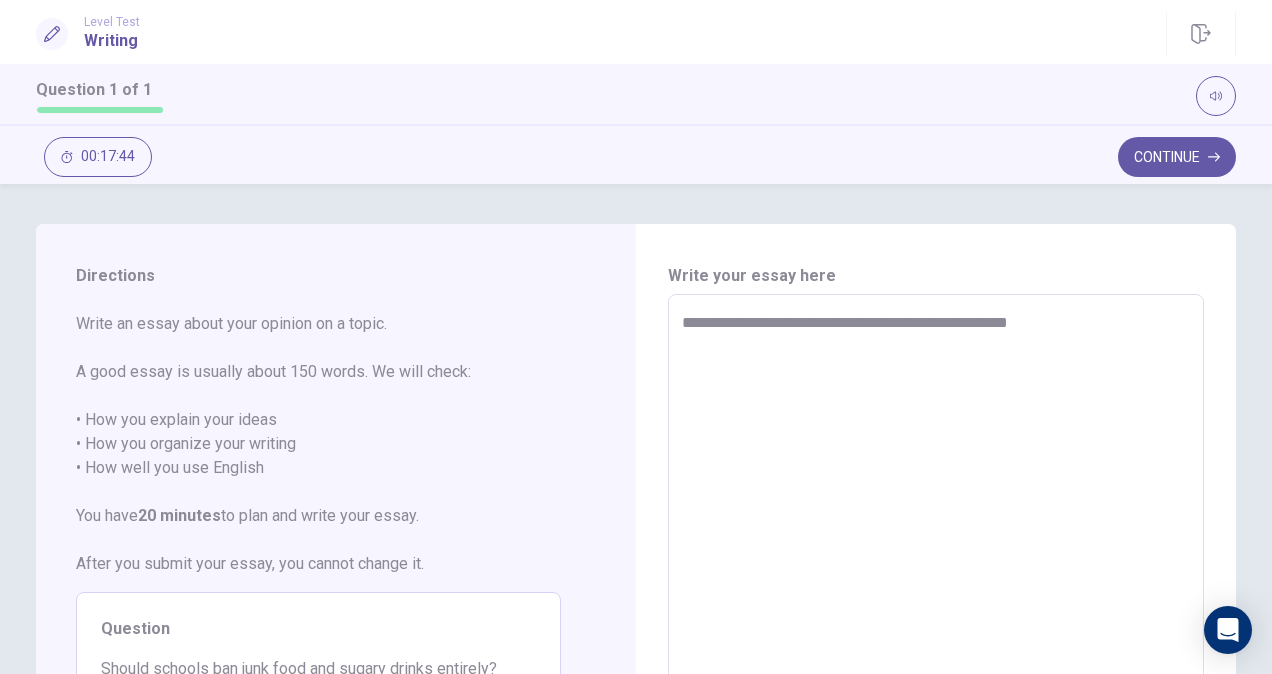 type on "*" 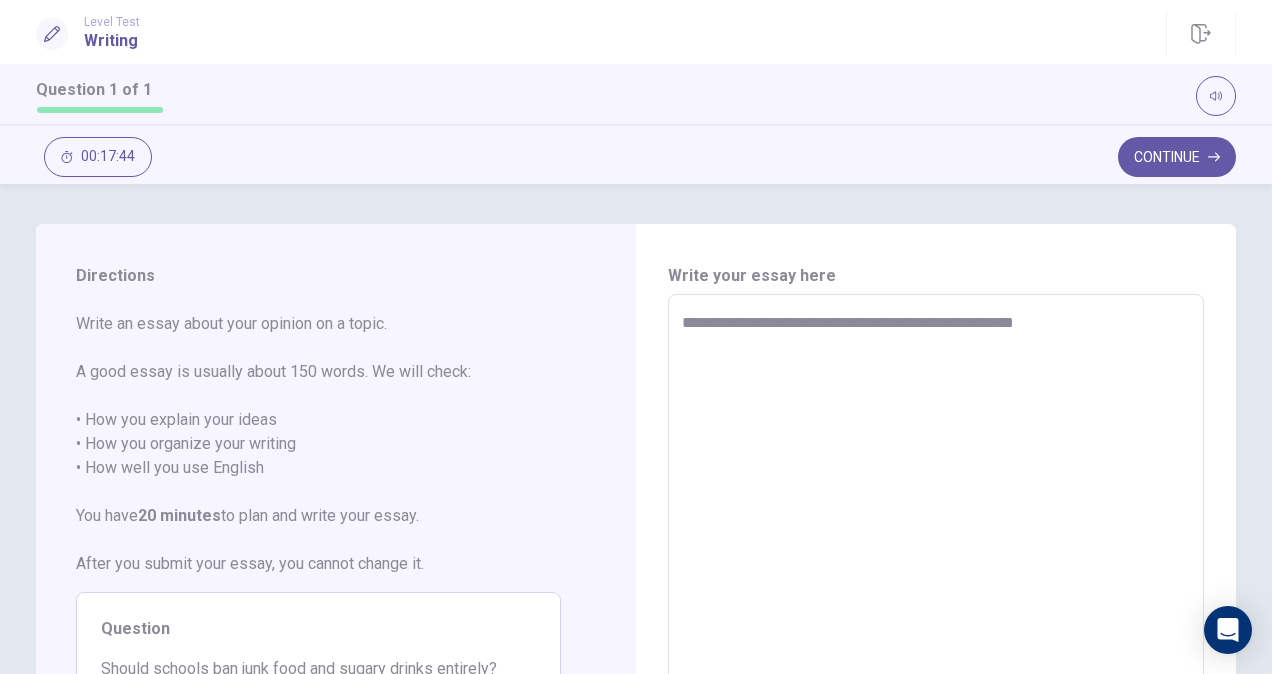type on "*" 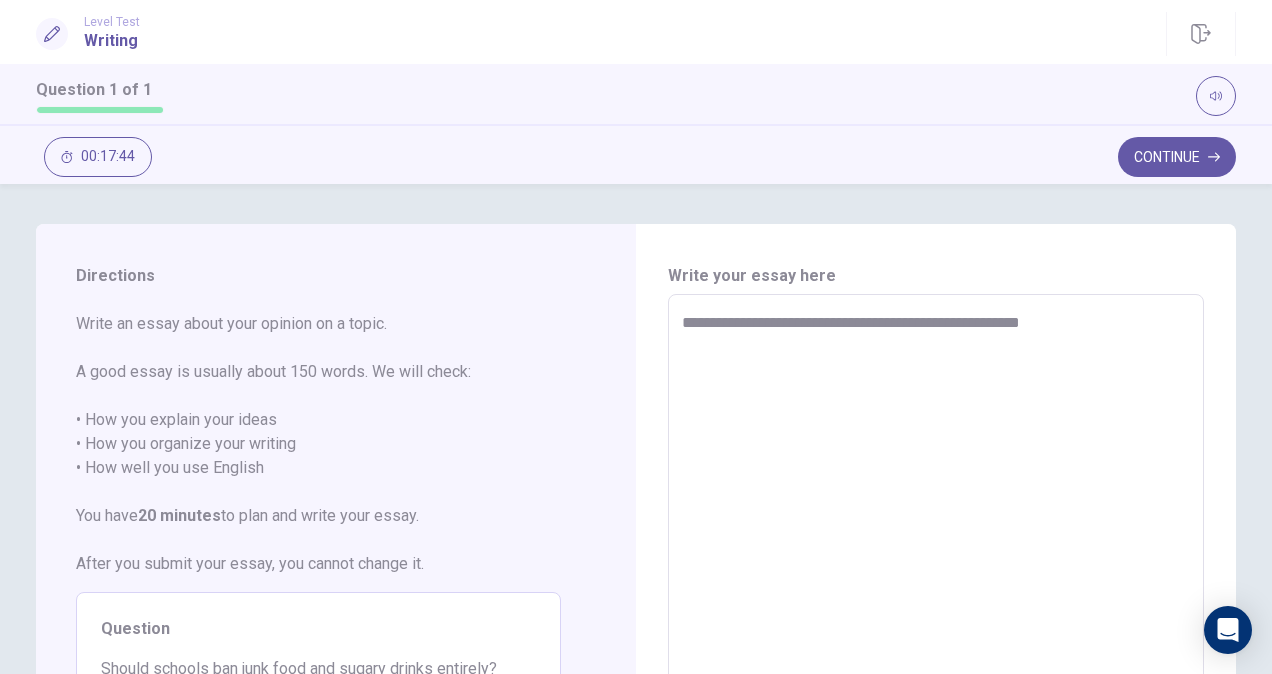 type on "*" 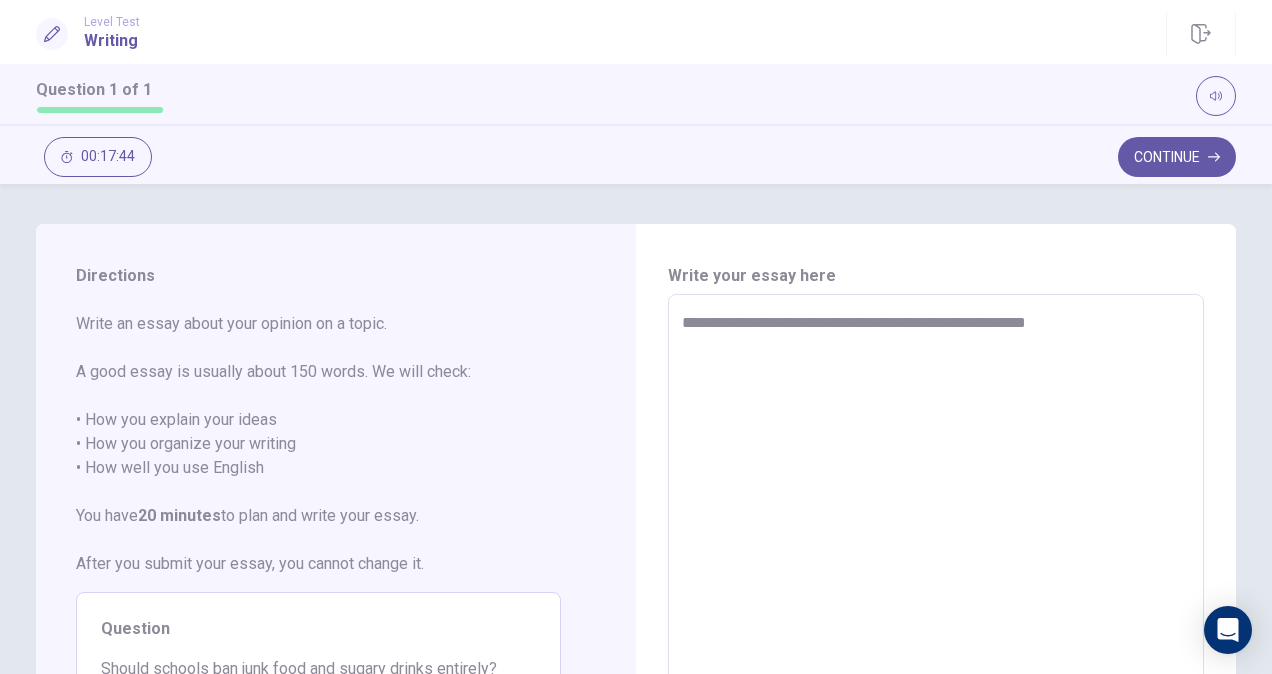 type on "*" 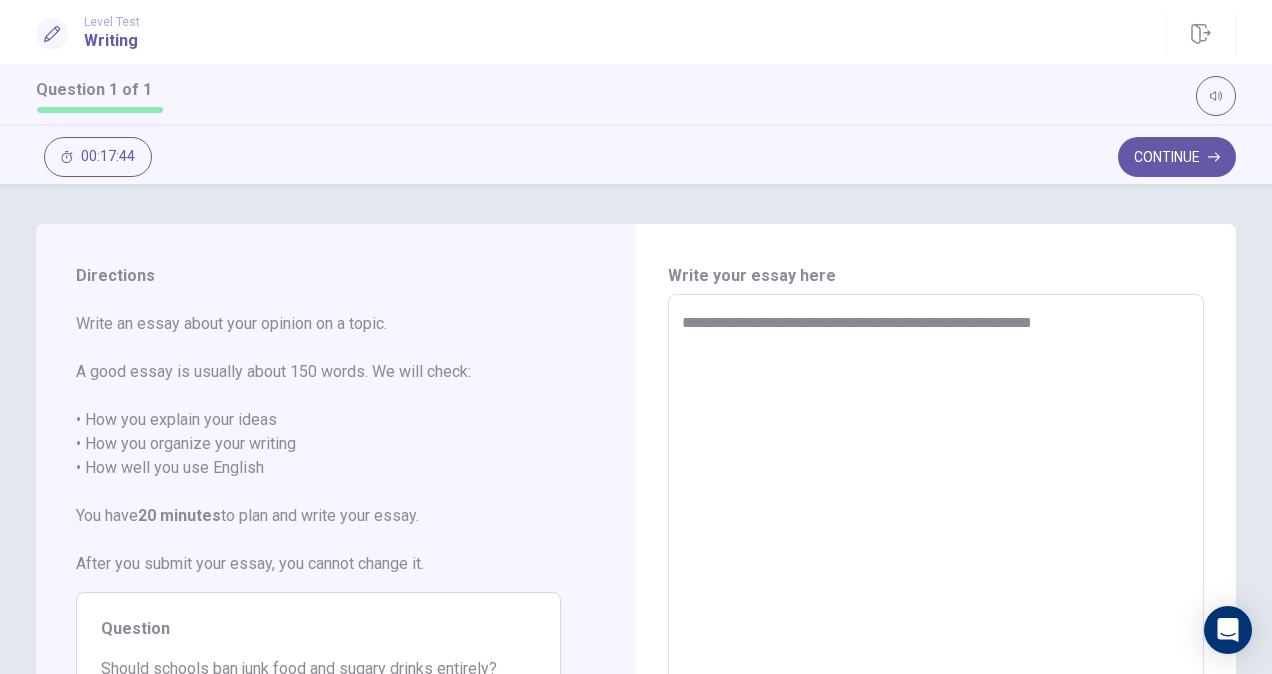 type on "*" 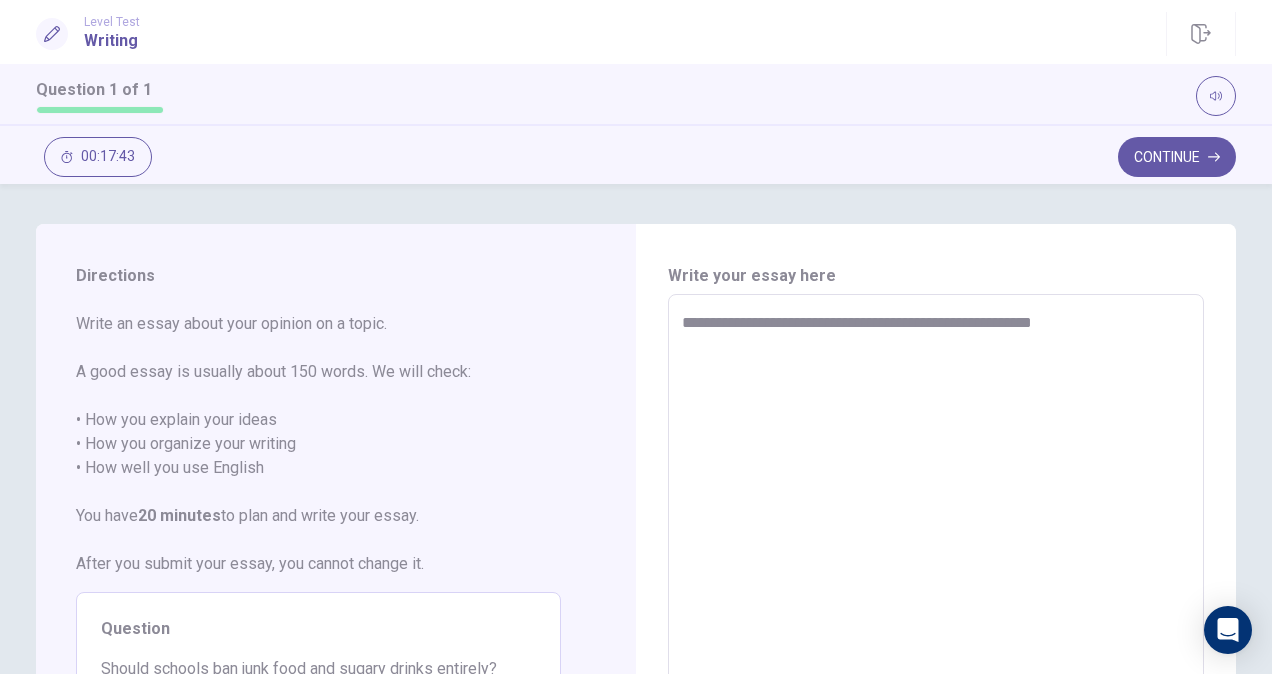type on "**********" 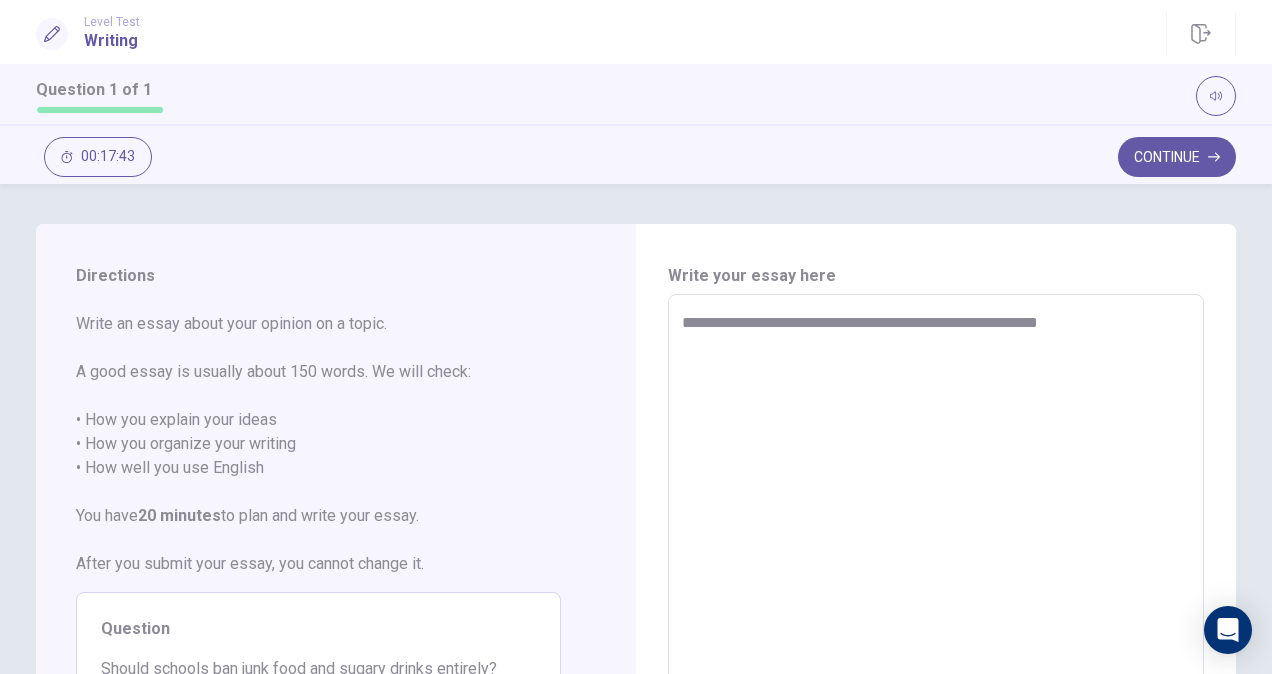 type on "*" 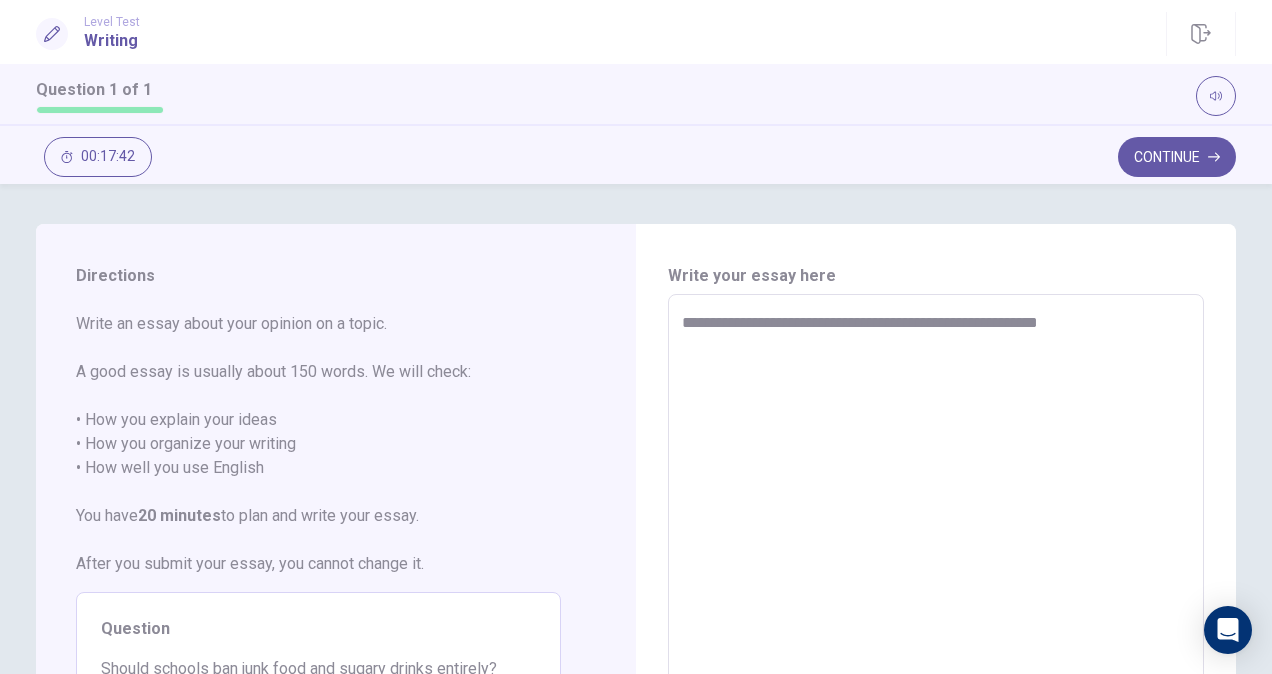 type on "**********" 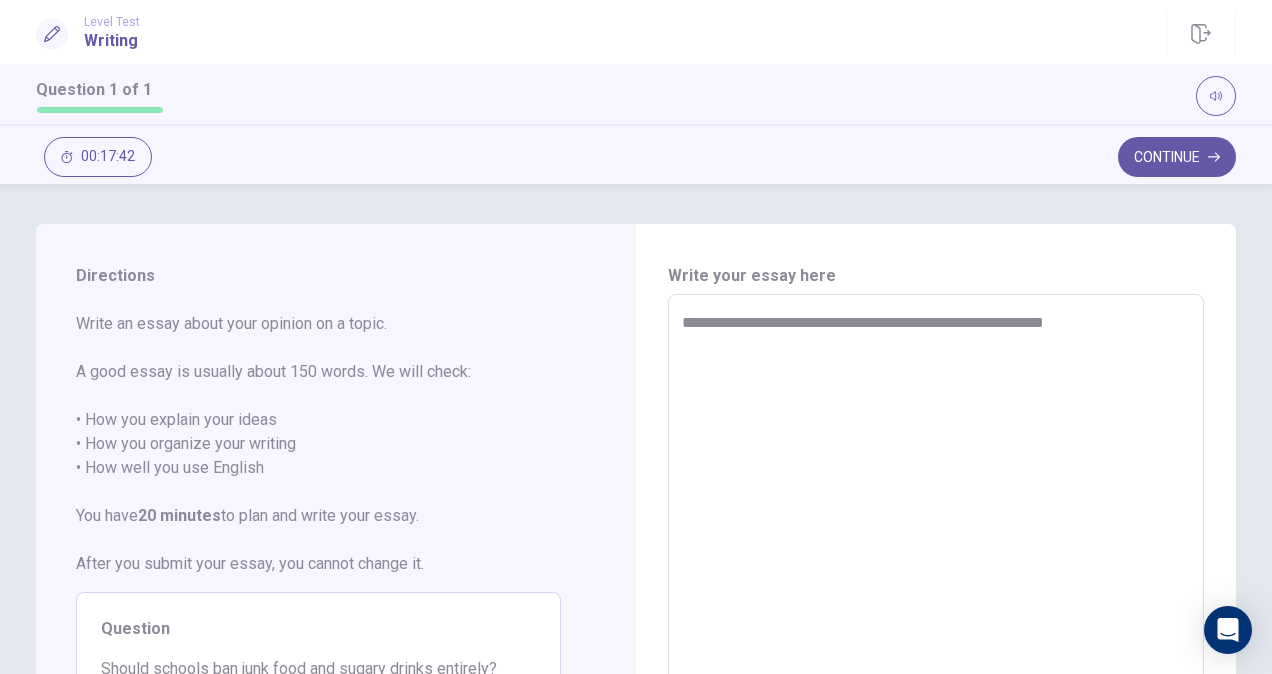 type on "*" 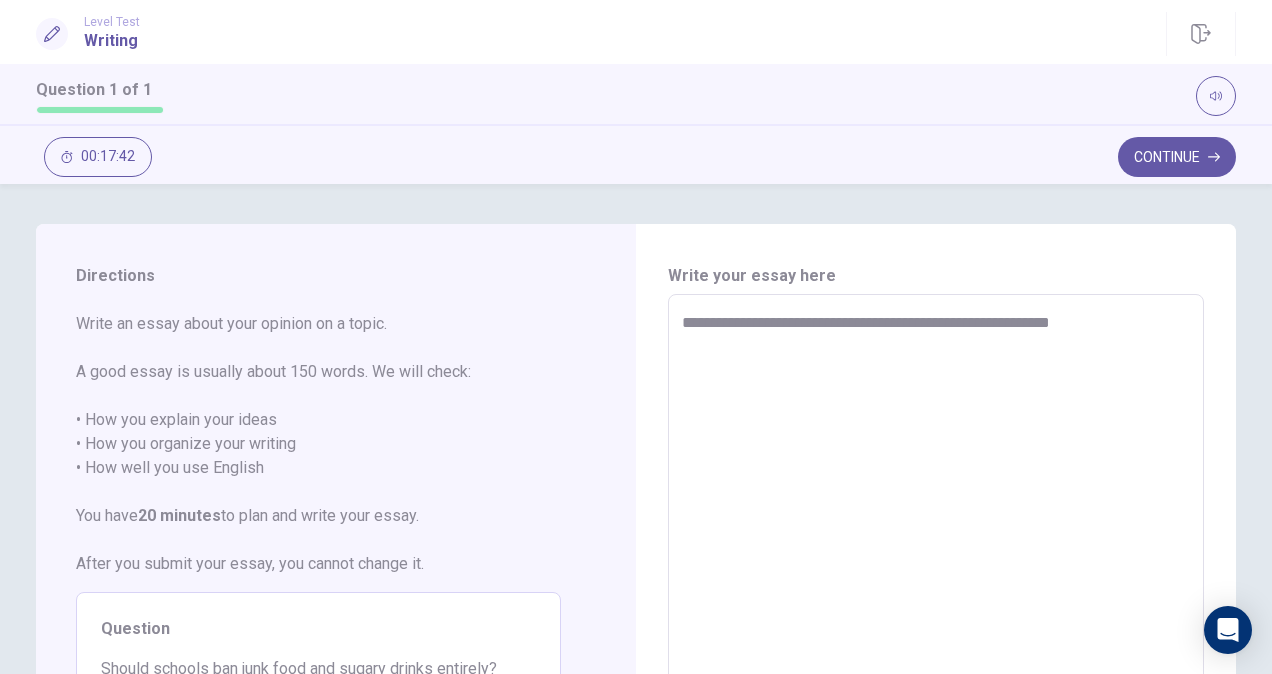 type on "*" 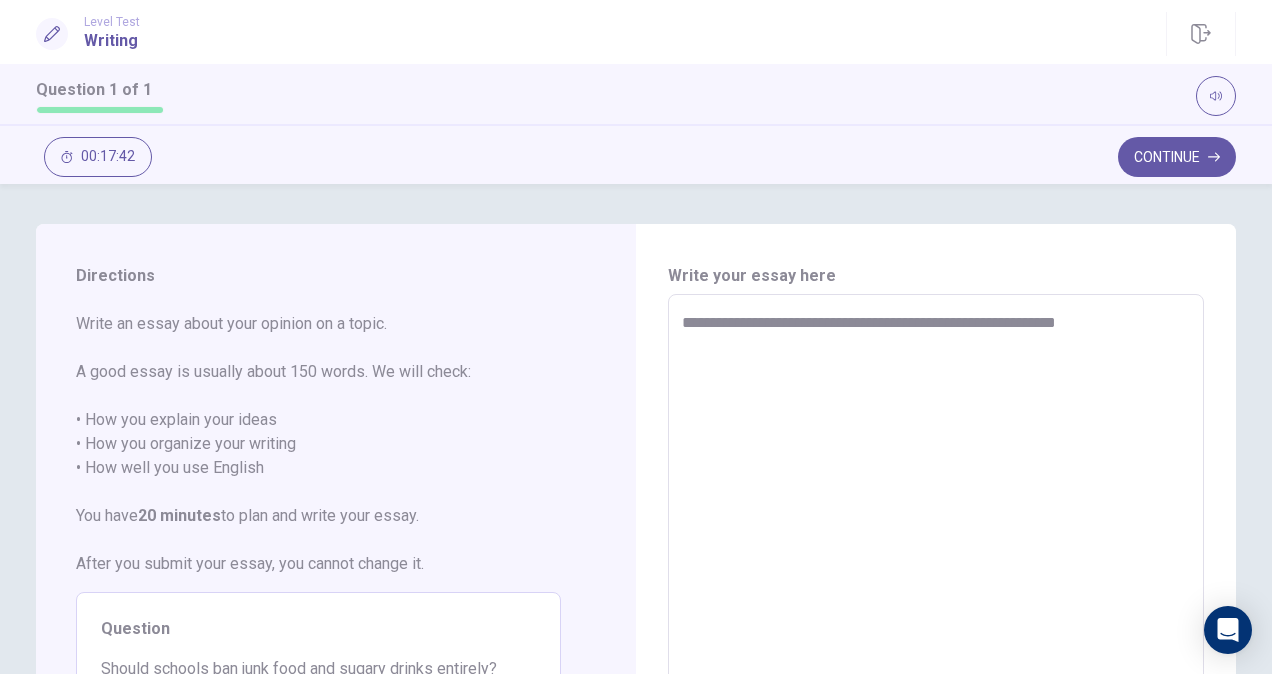 type on "*" 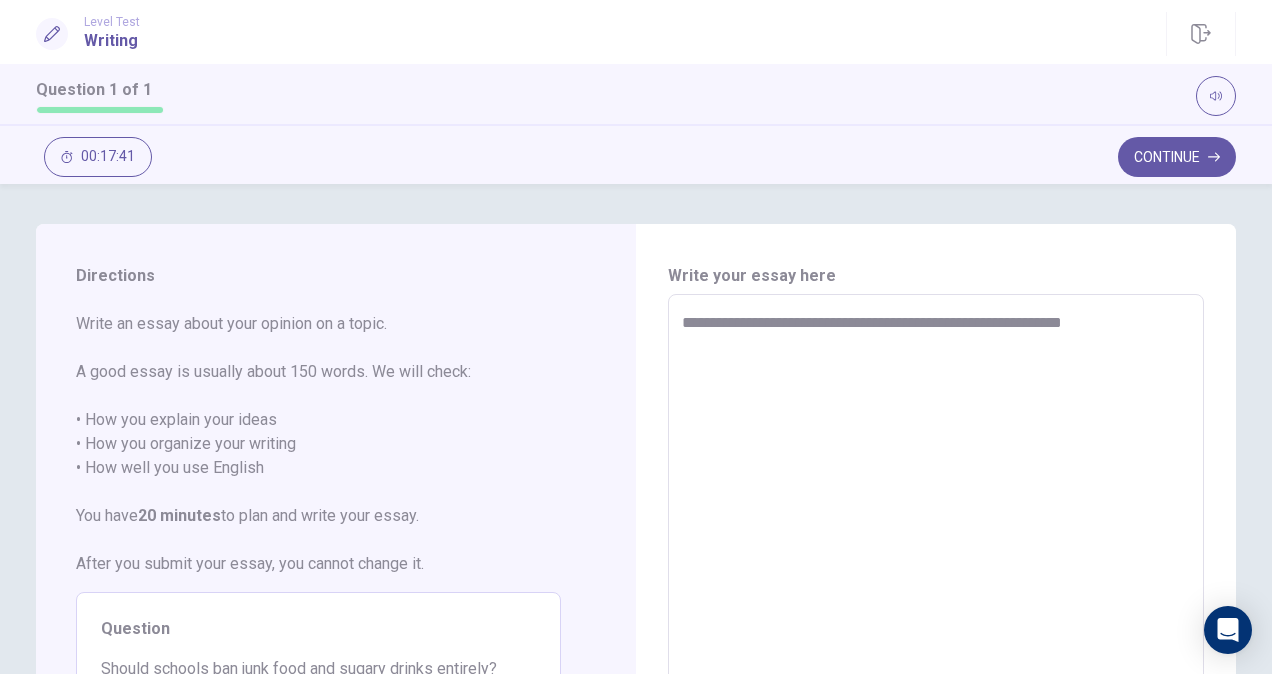 type on "*" 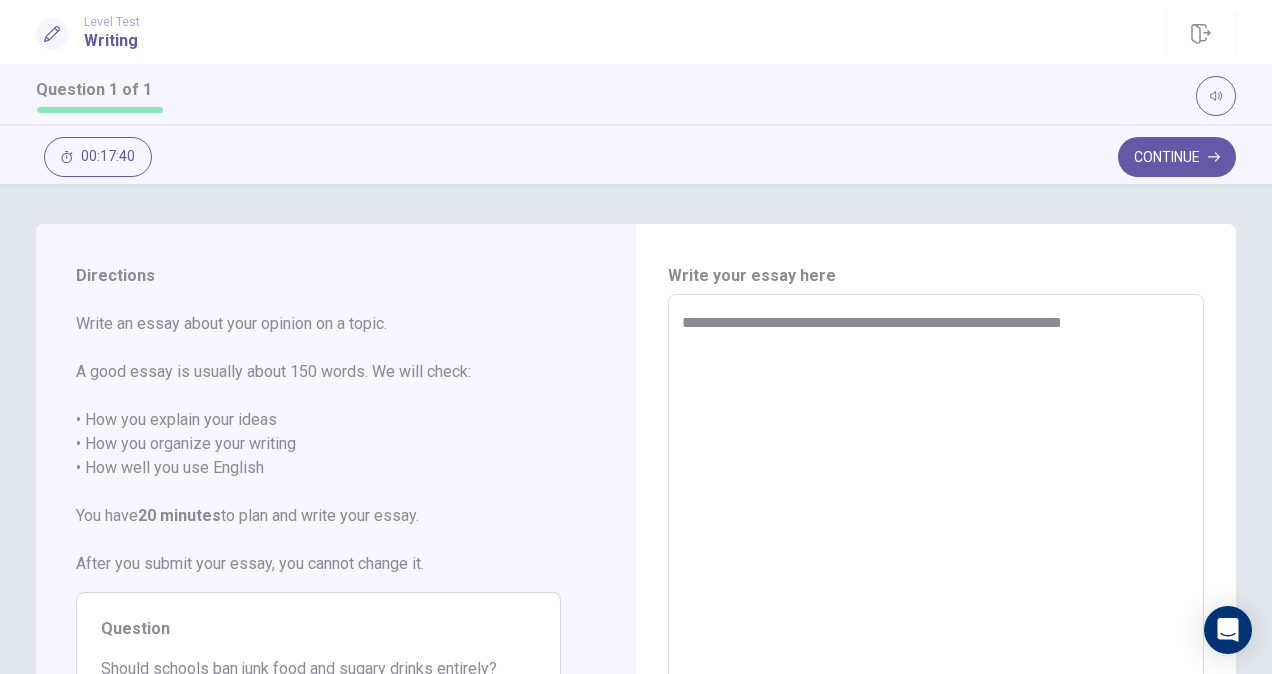 type on "**********" 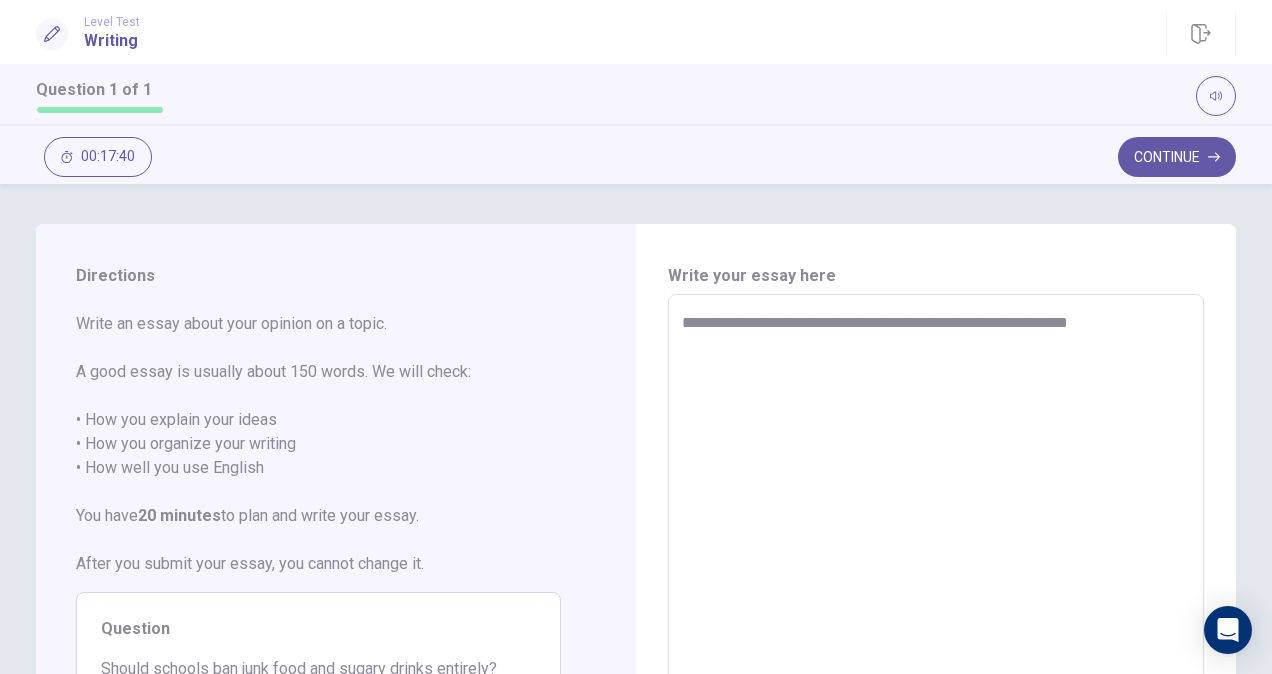 type on "*" 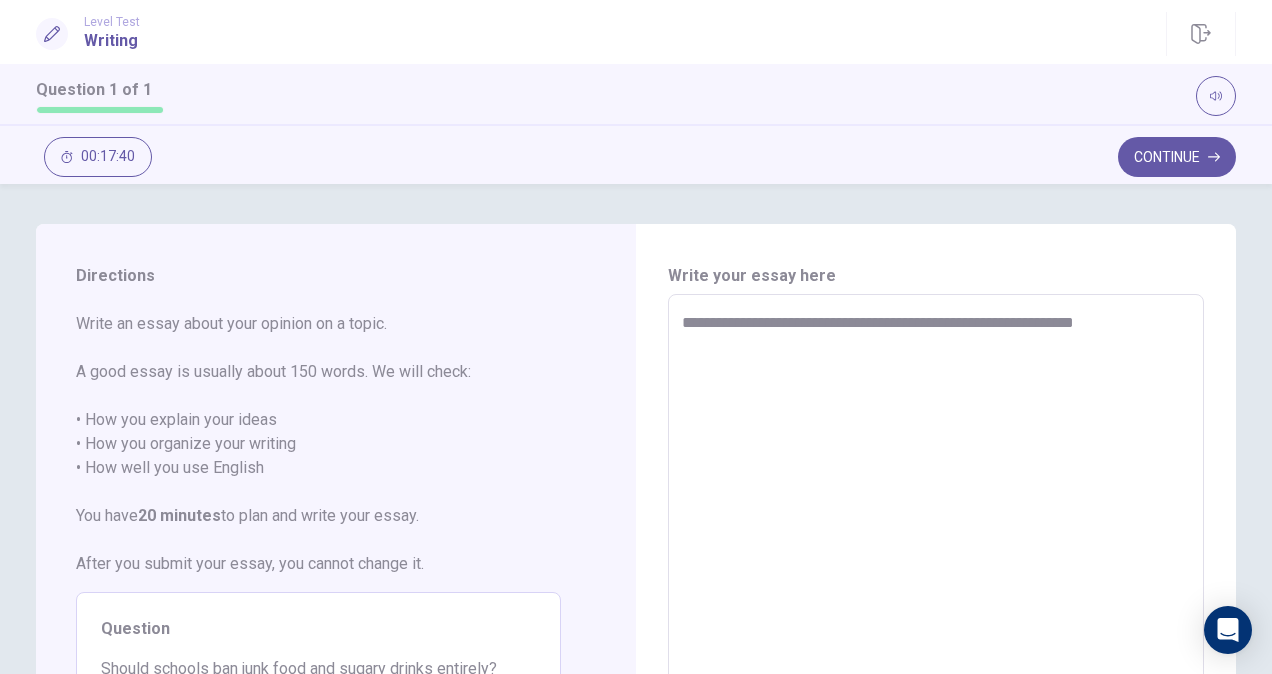type on "*" 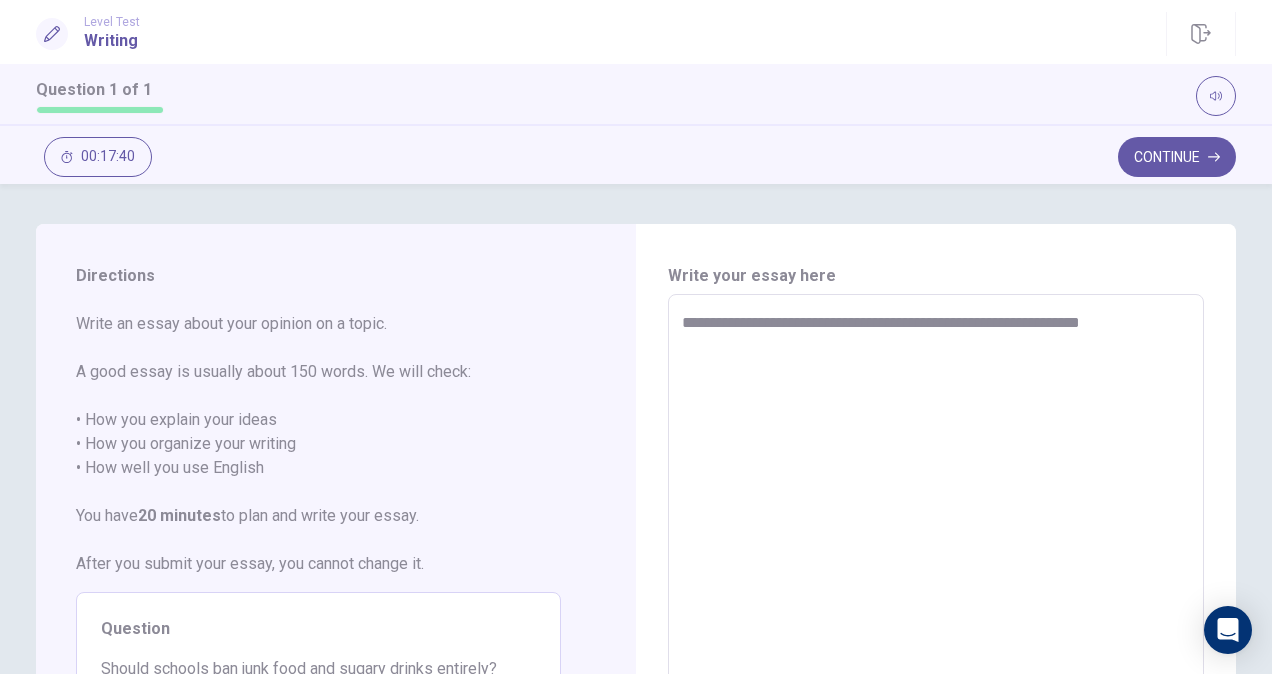 type on "*" 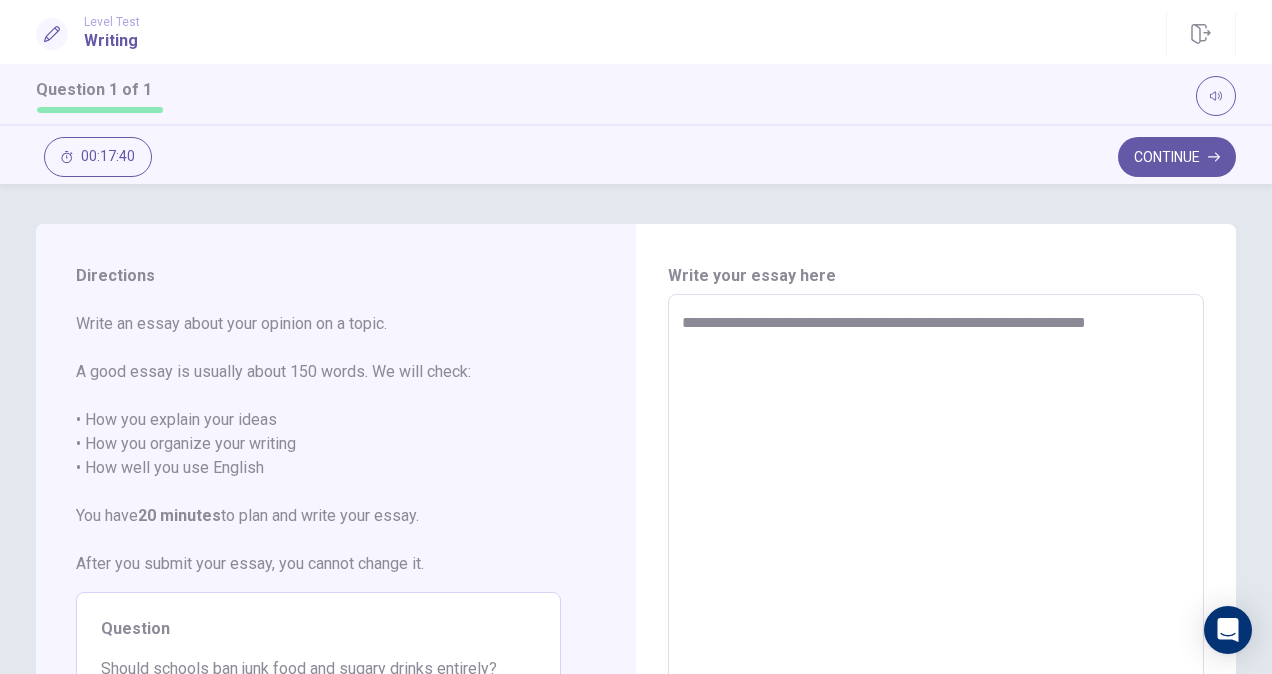 type on "*" 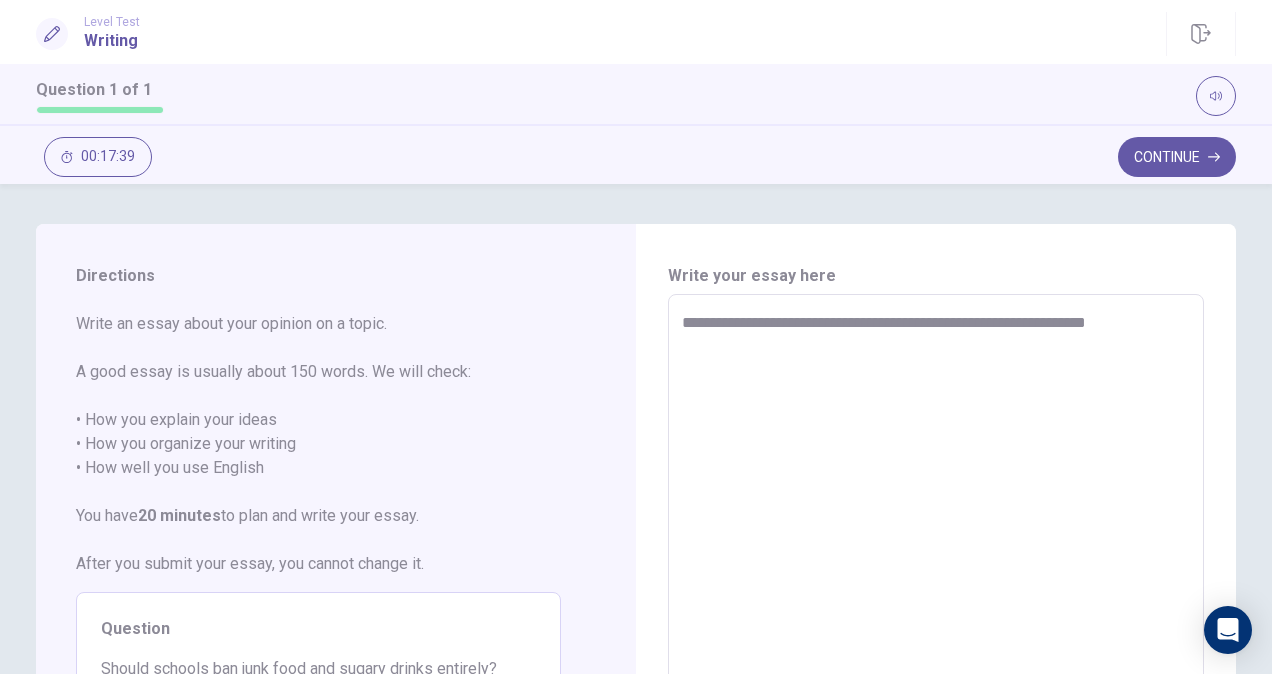 type on "**********" 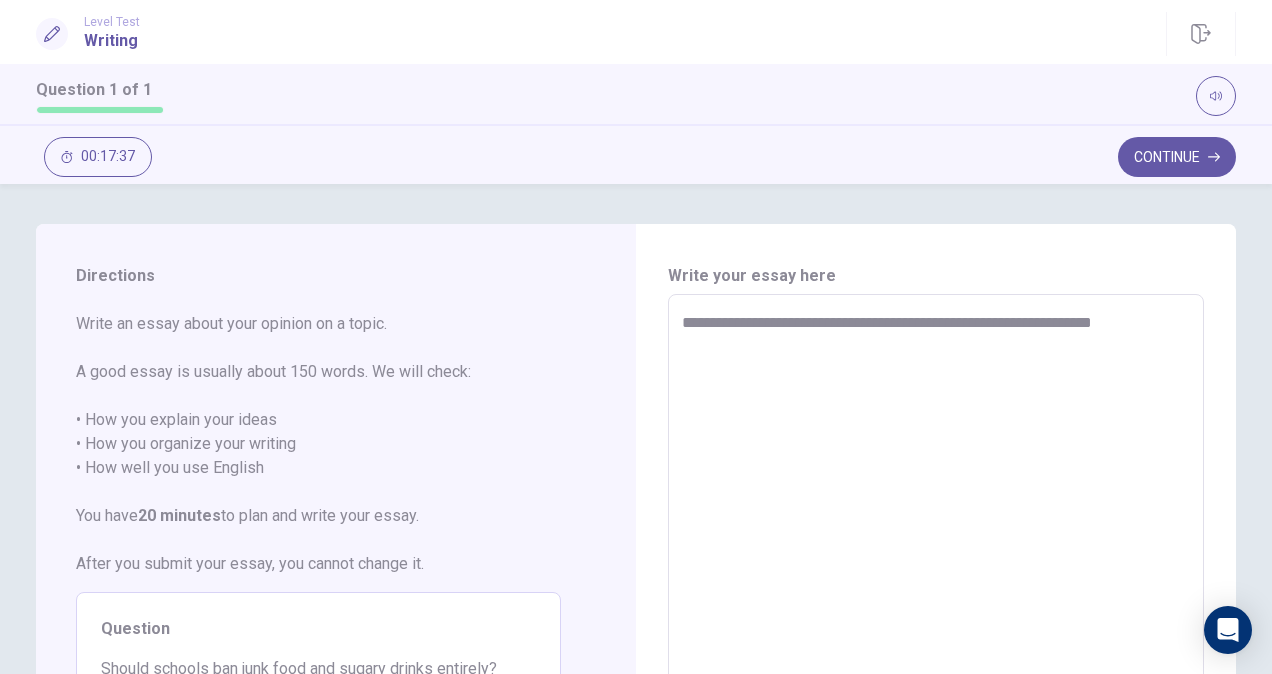 type on "*" 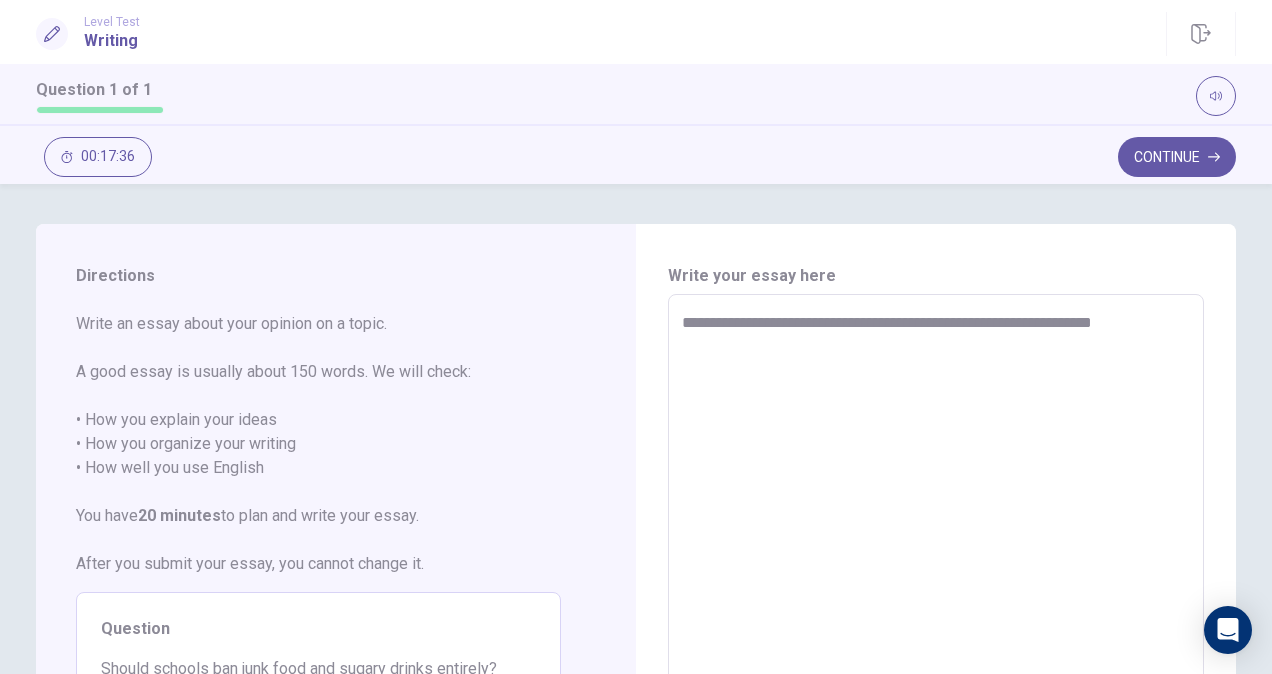 type on "**********" 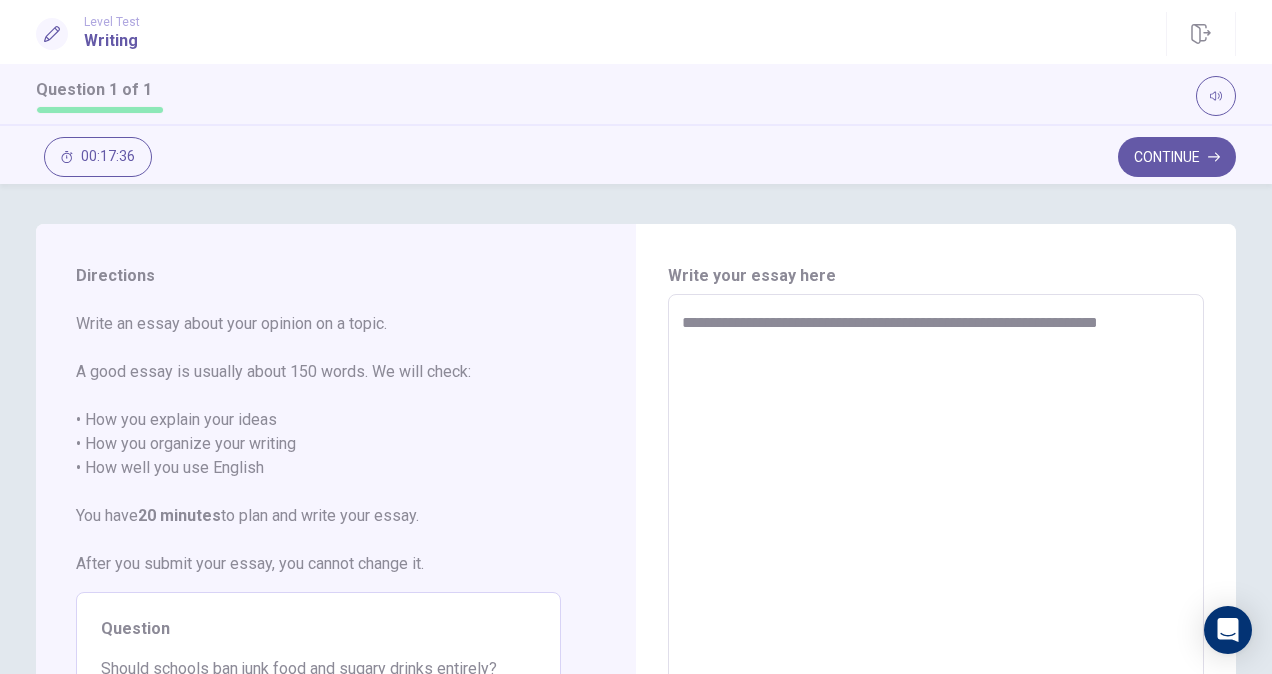 type on "*" 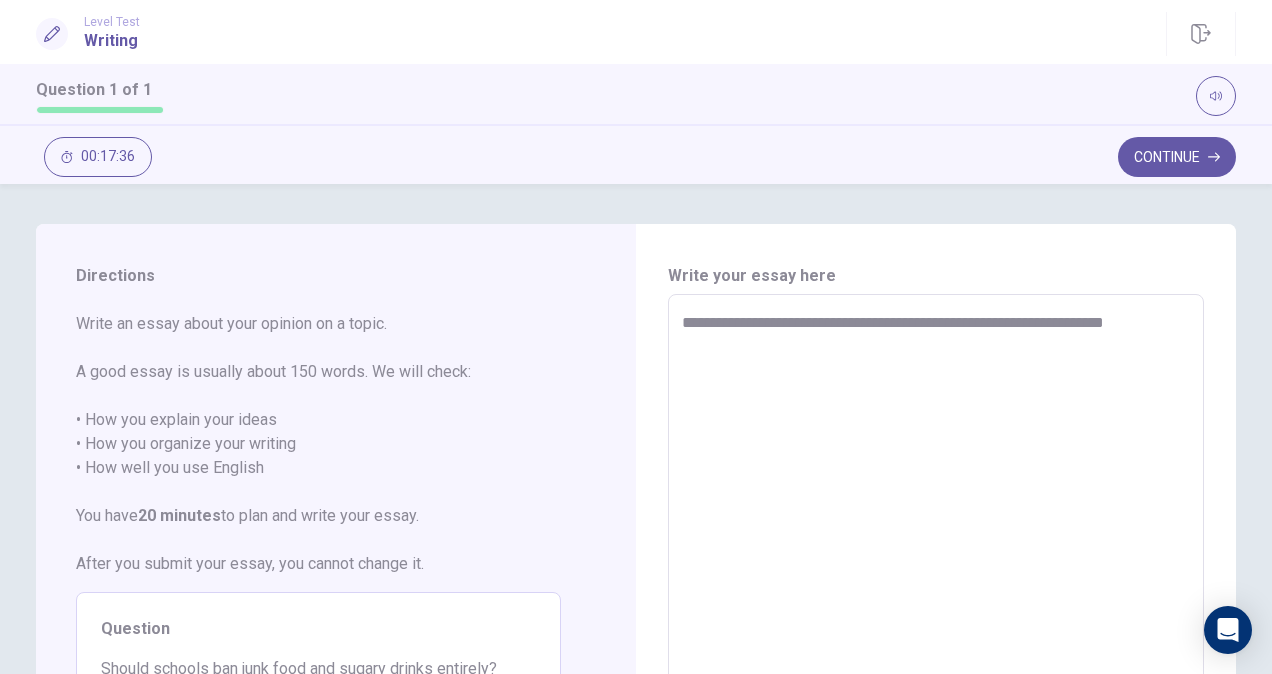 type on "*" 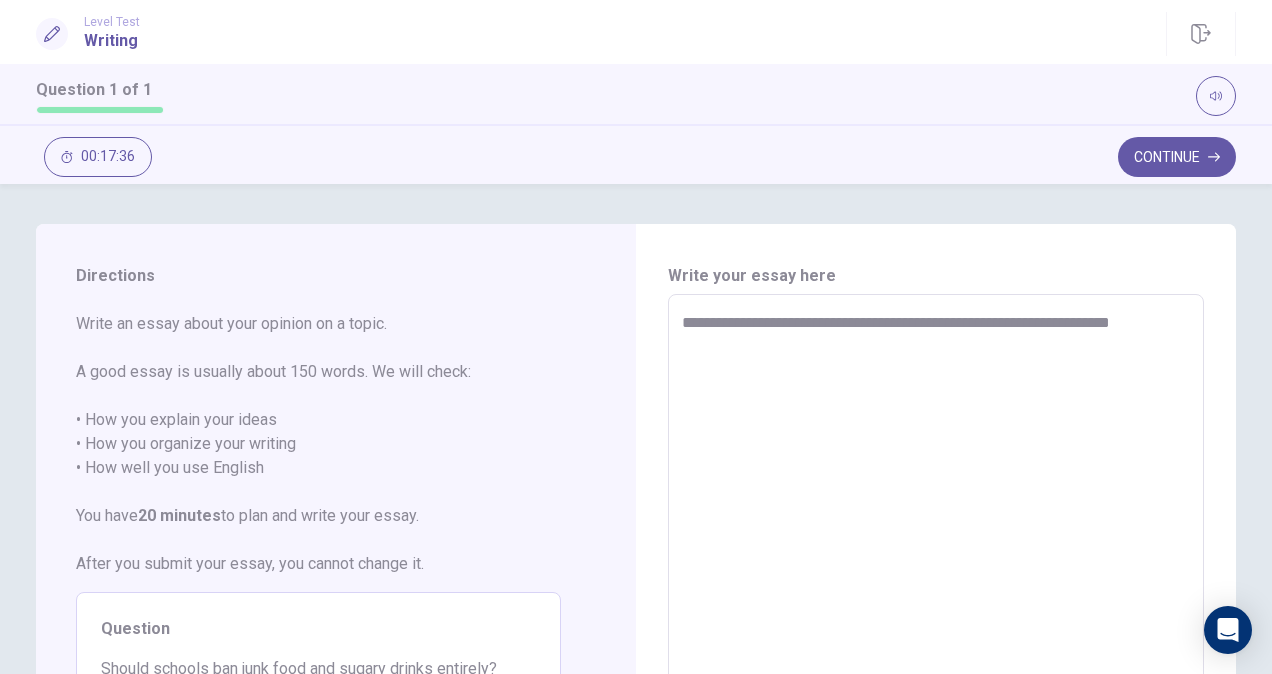 type on "*" 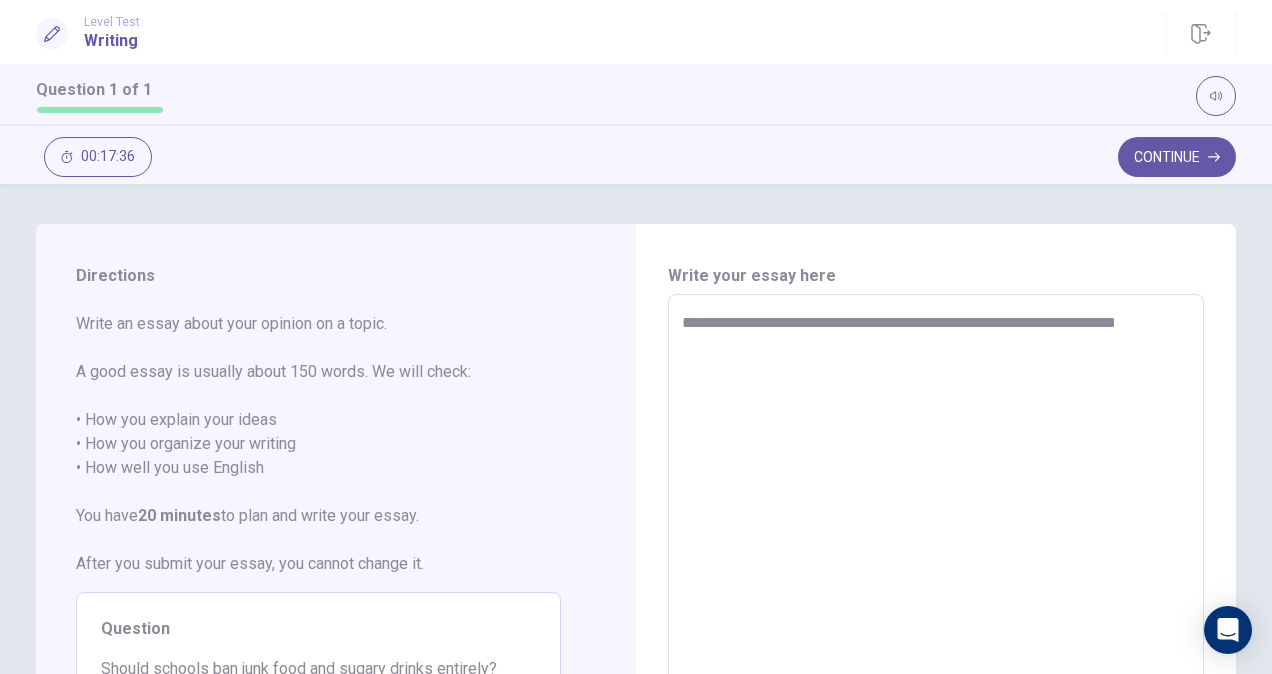 type on "*" 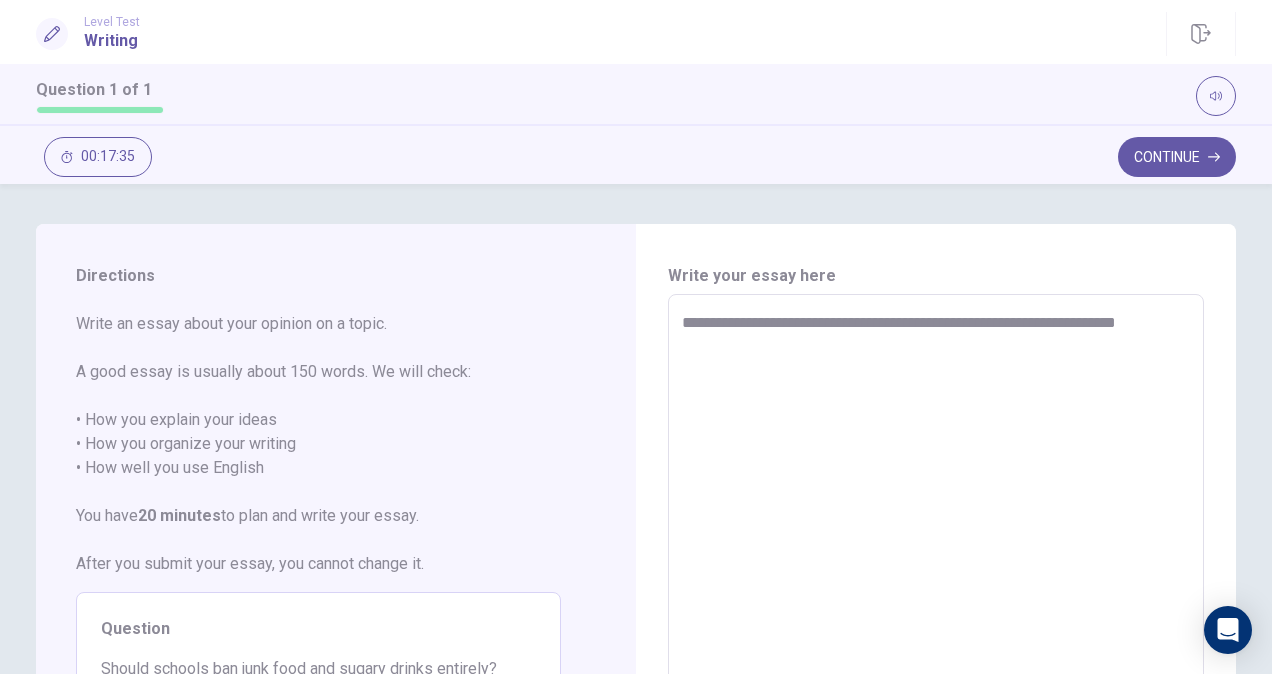 type on "**********" 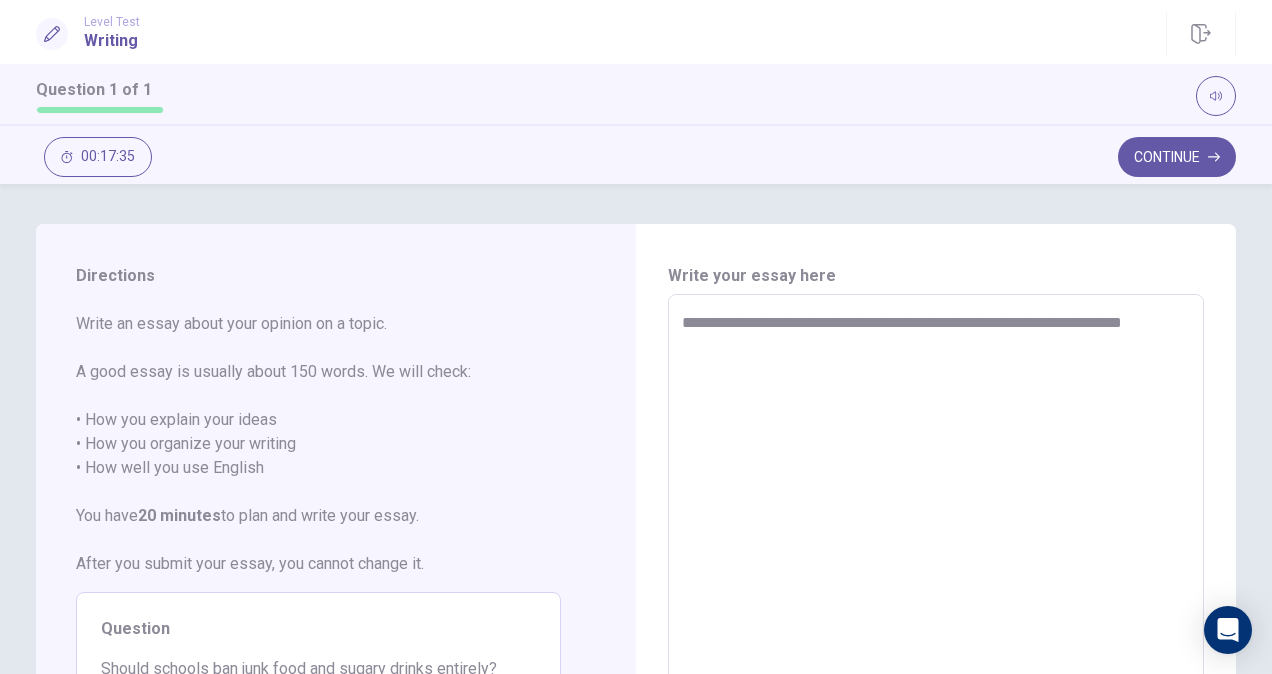 type on "*" 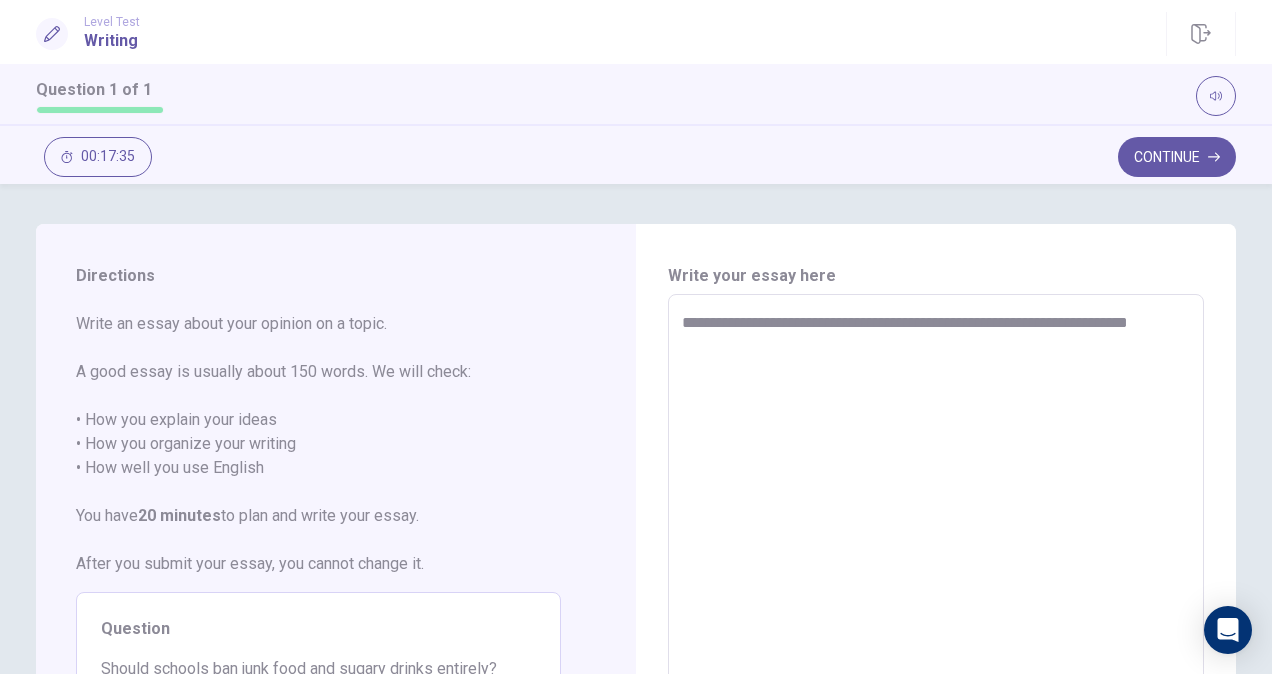 type on "*" 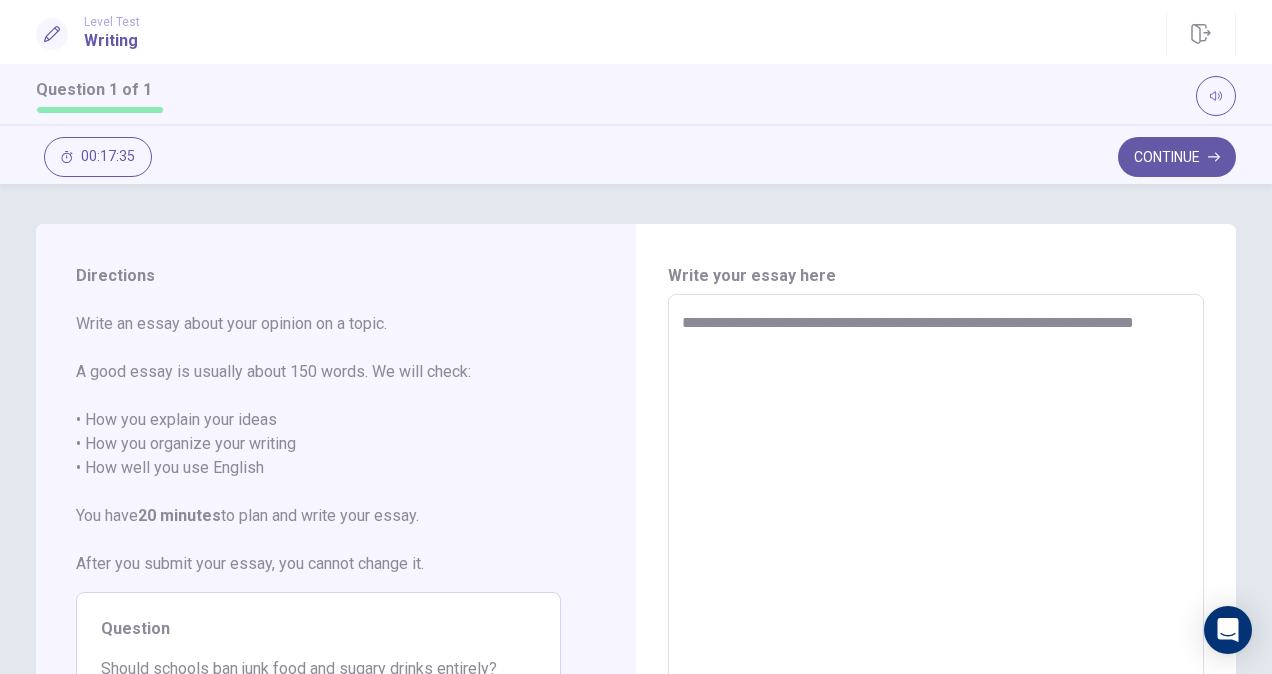 type on "*" 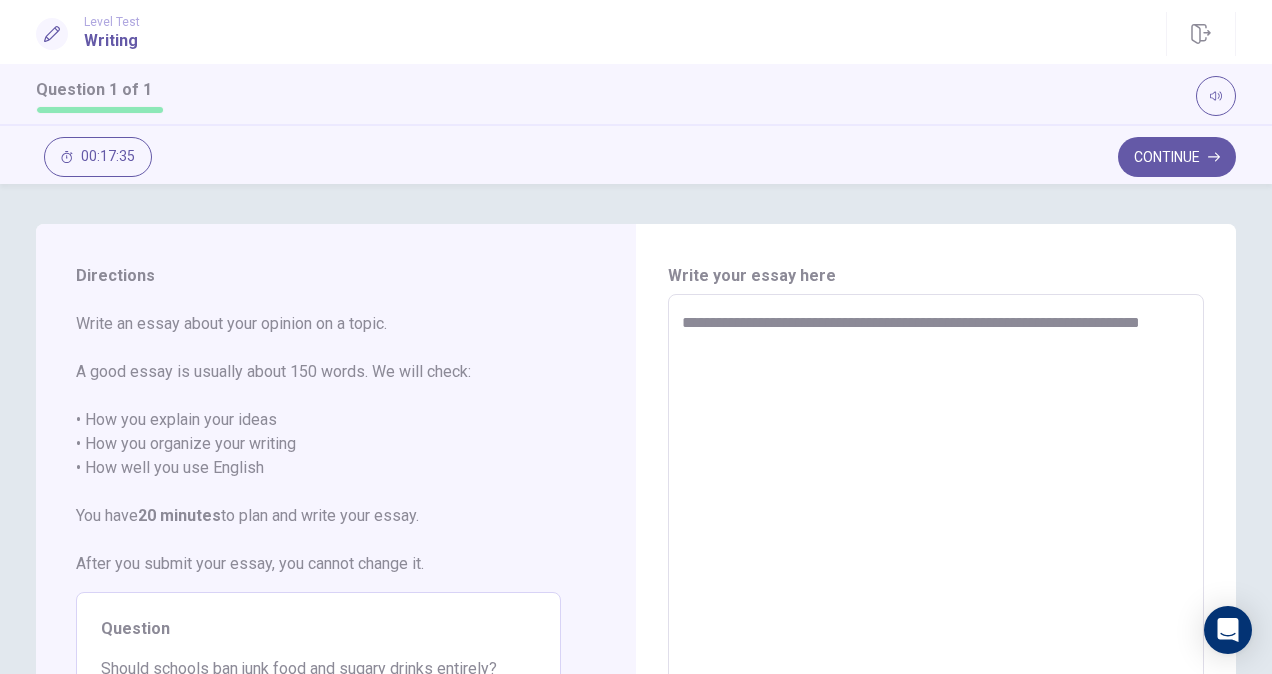 type on "*" 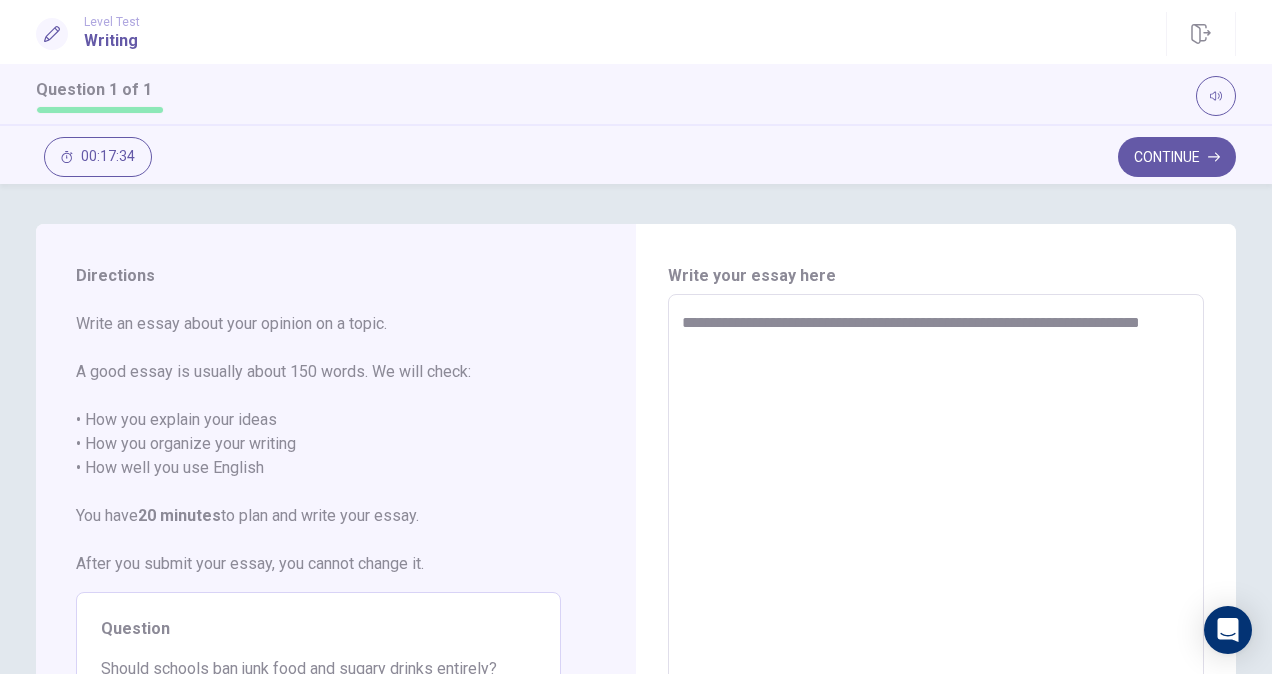 type on "**********" 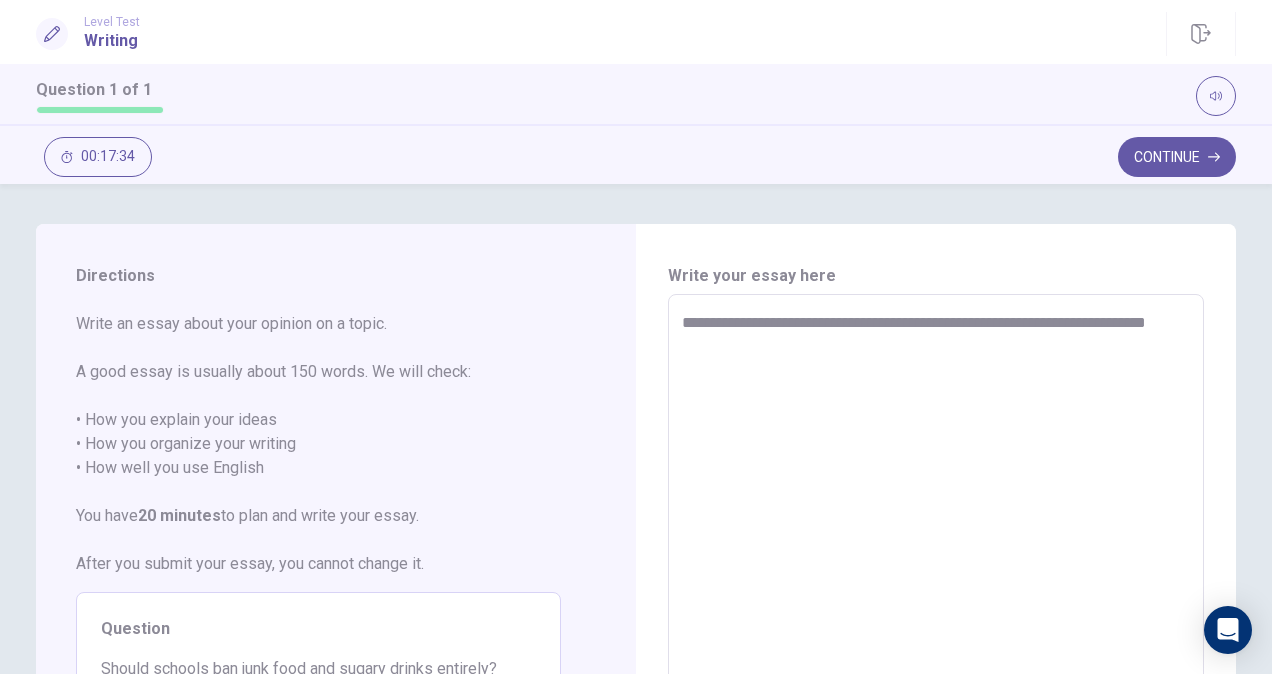 type on "**********" 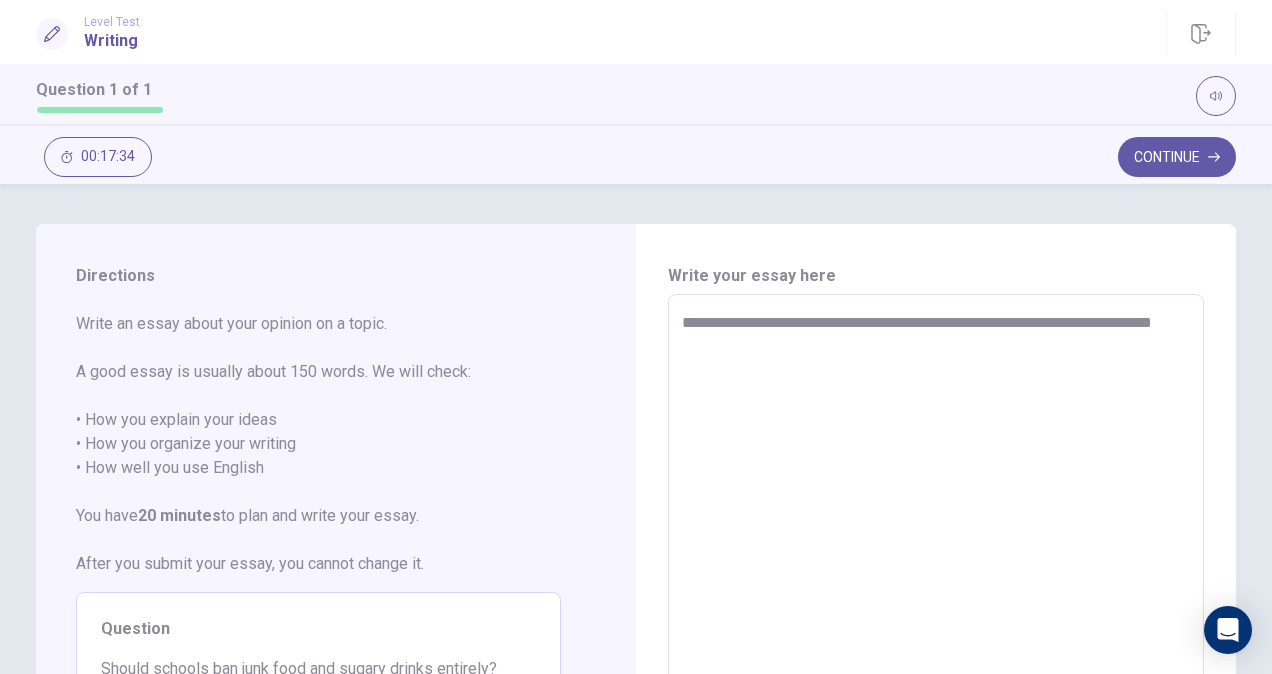 type on "*" 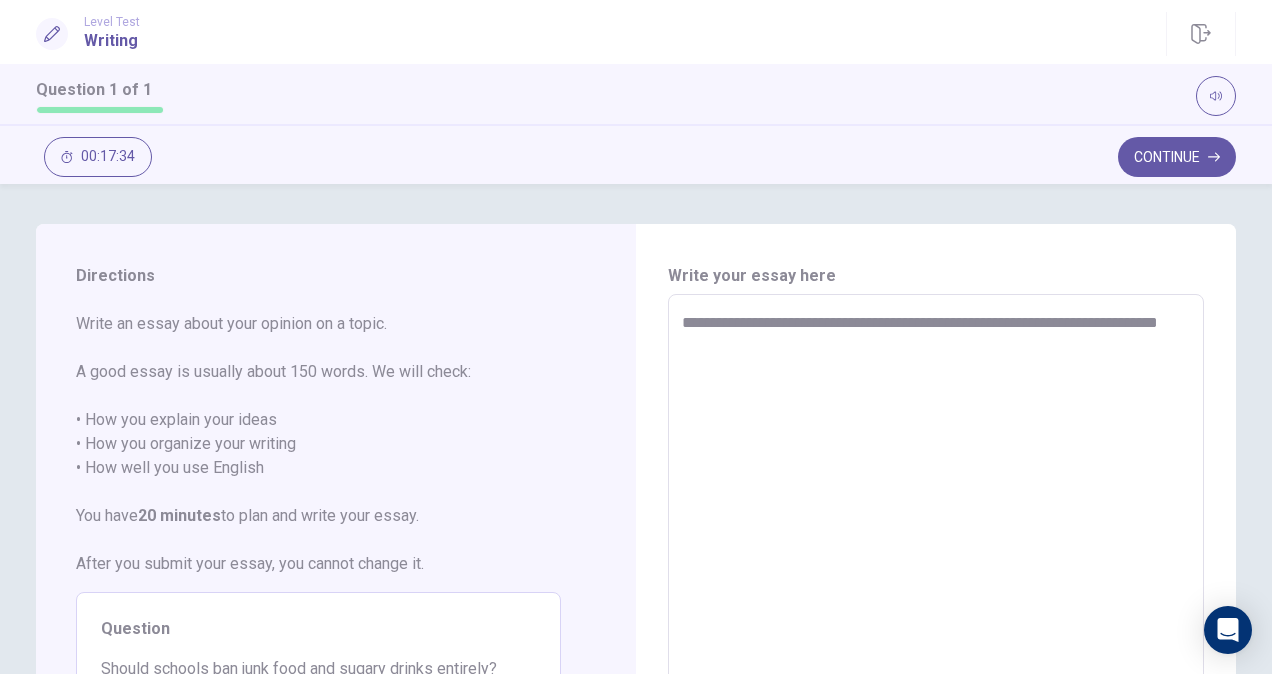 type on "*" 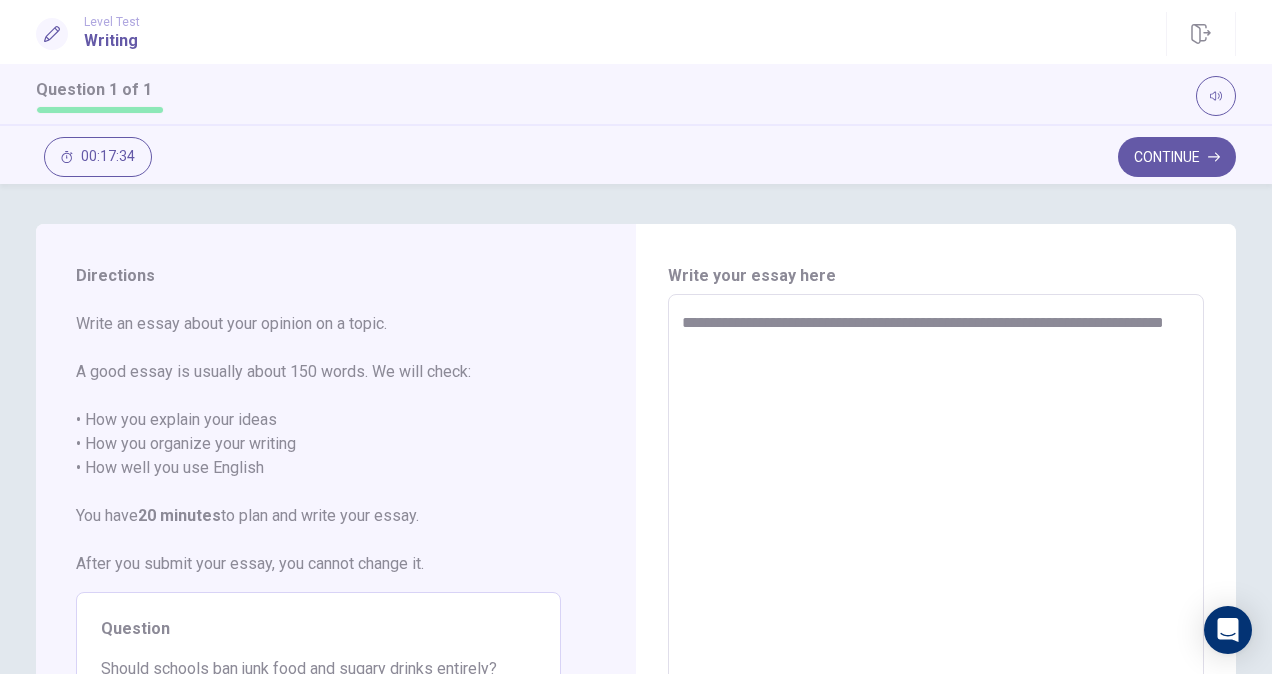 type on "*" 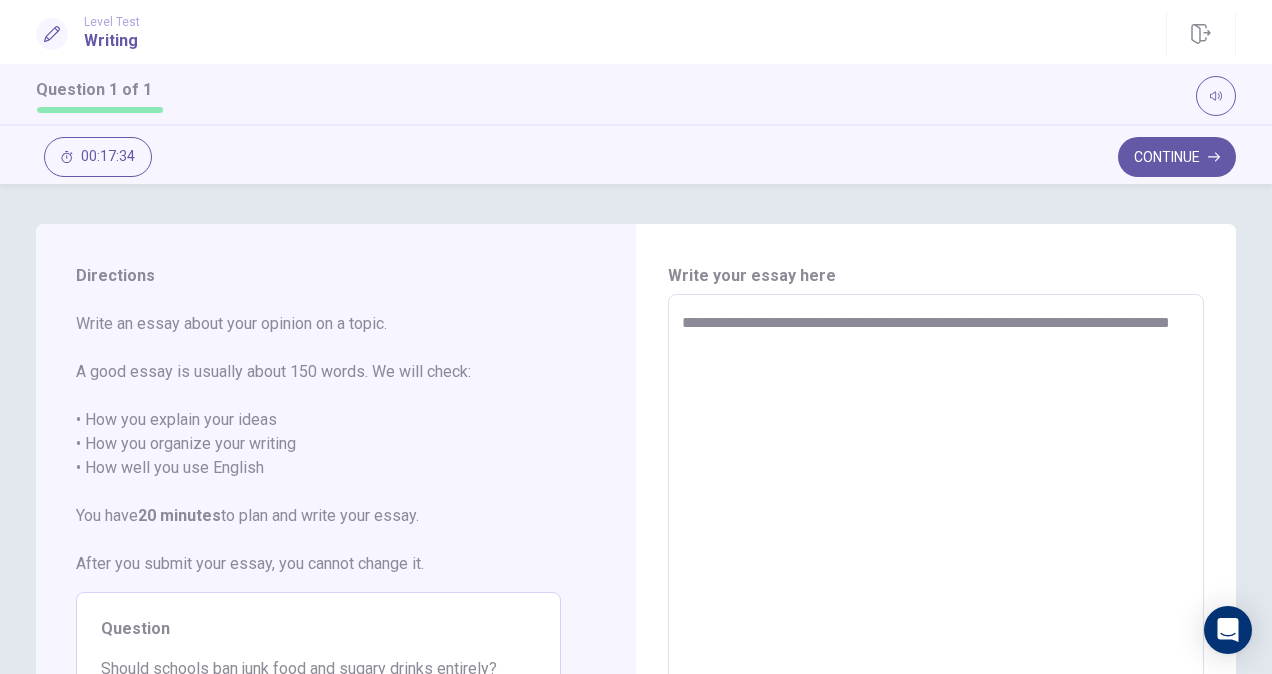 type on "*" 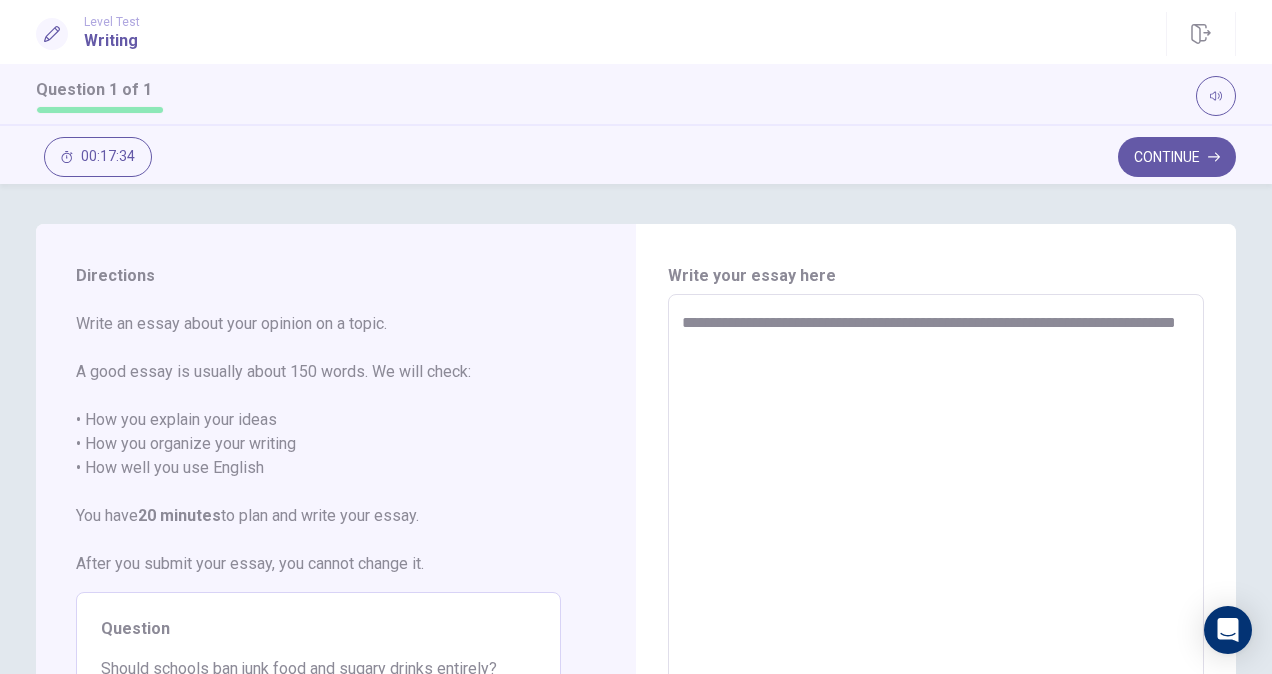 type on "*" 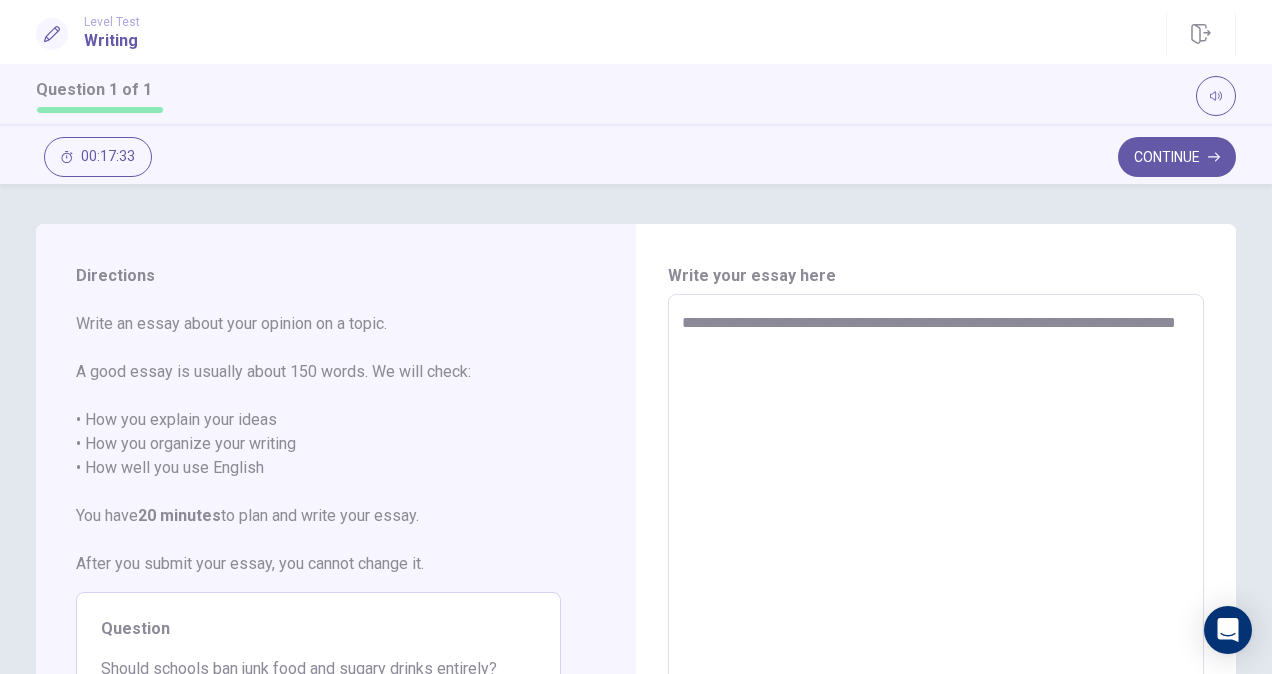 type on "**********" 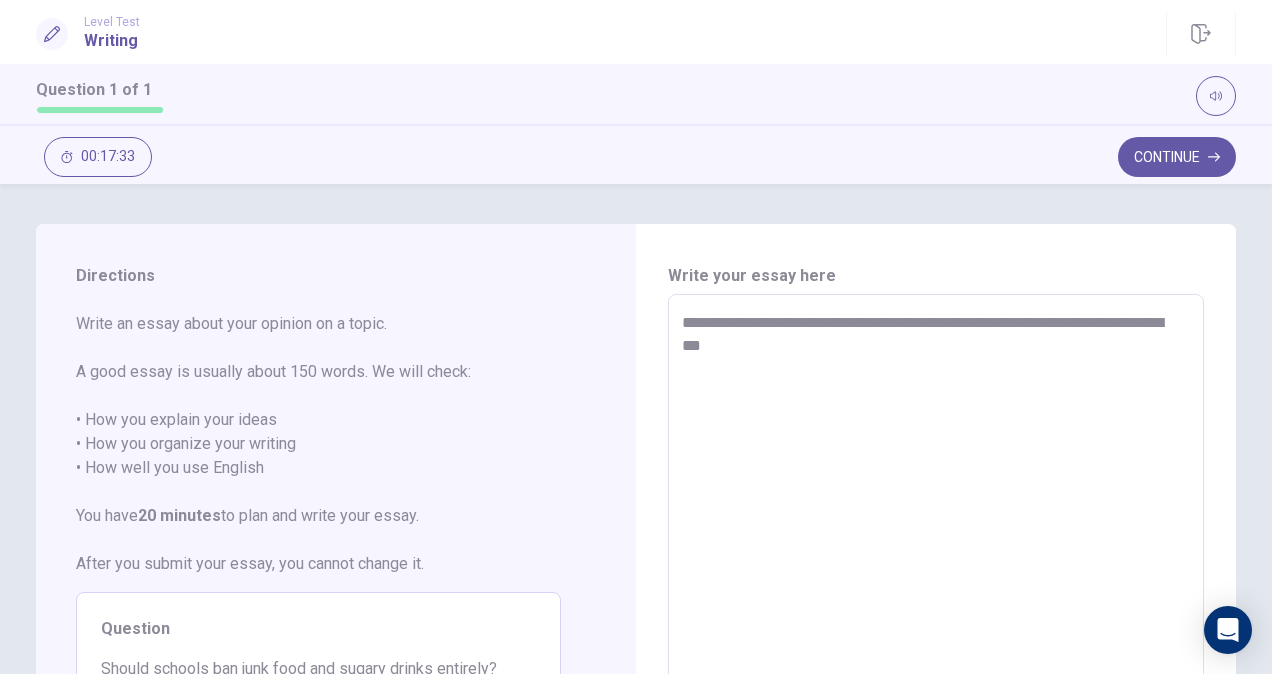 type on "*" 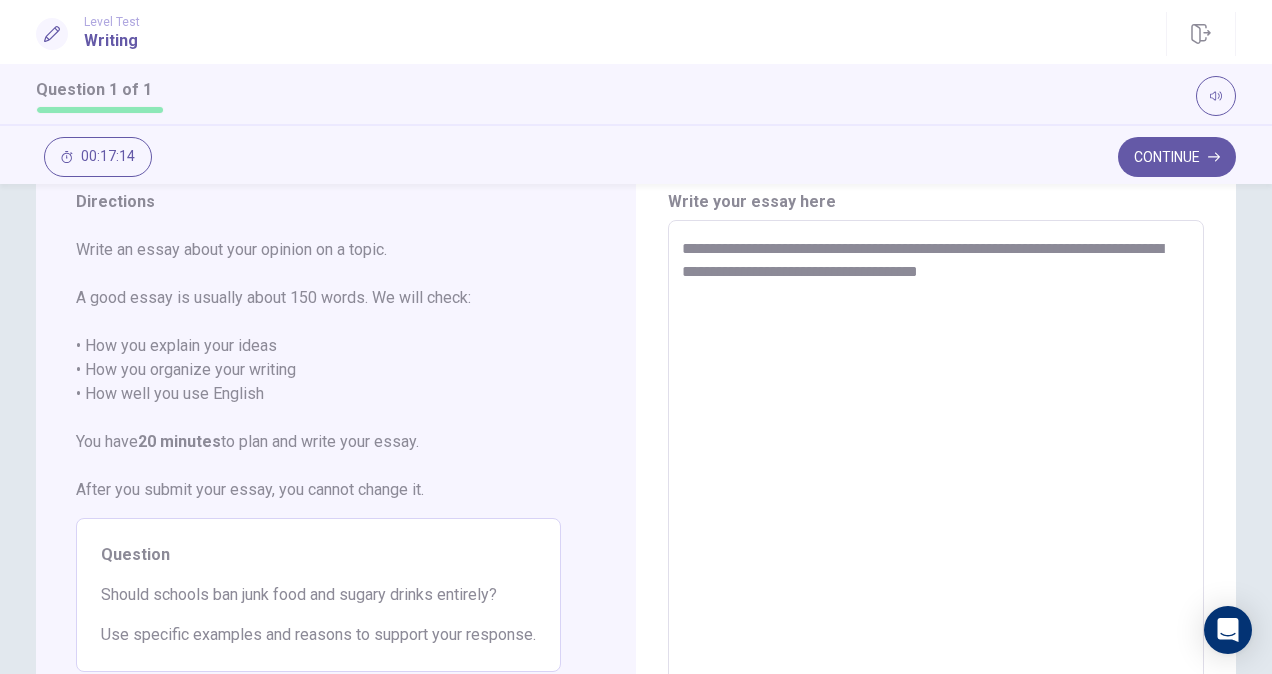 scroll, scrollTop: 62, scrollLeft: 0, axis: vertical 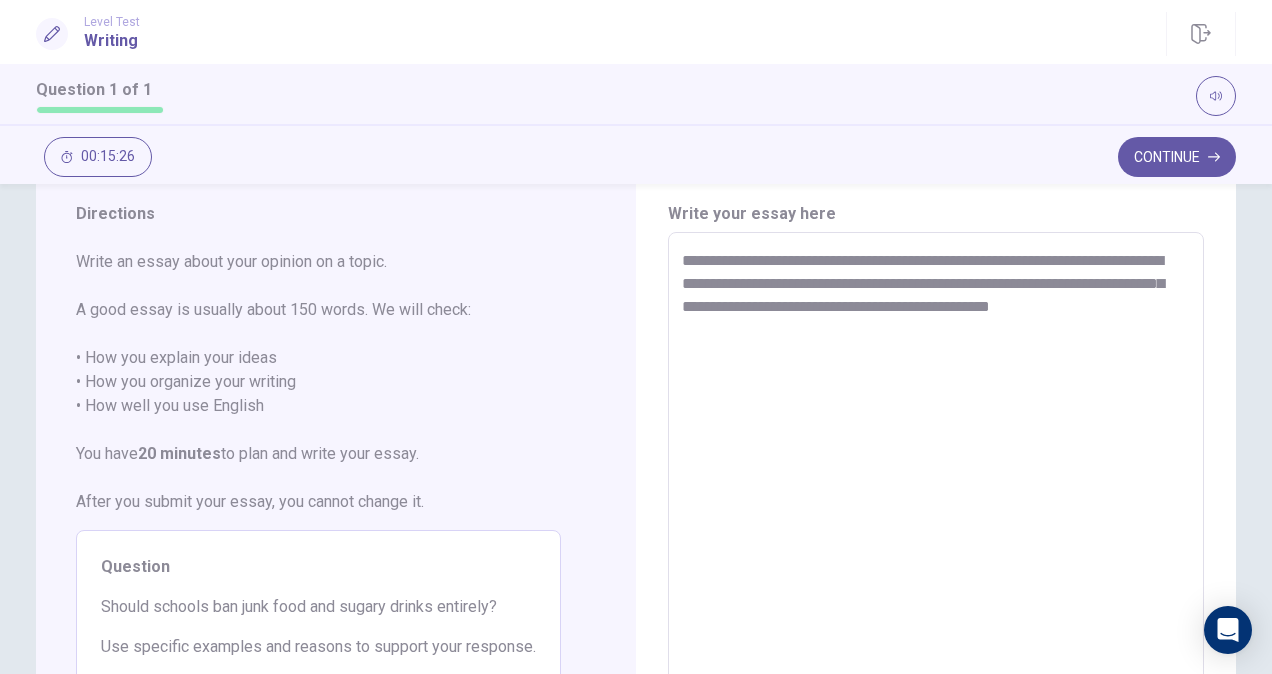 click on "**********" at bounding box center [935, 509] 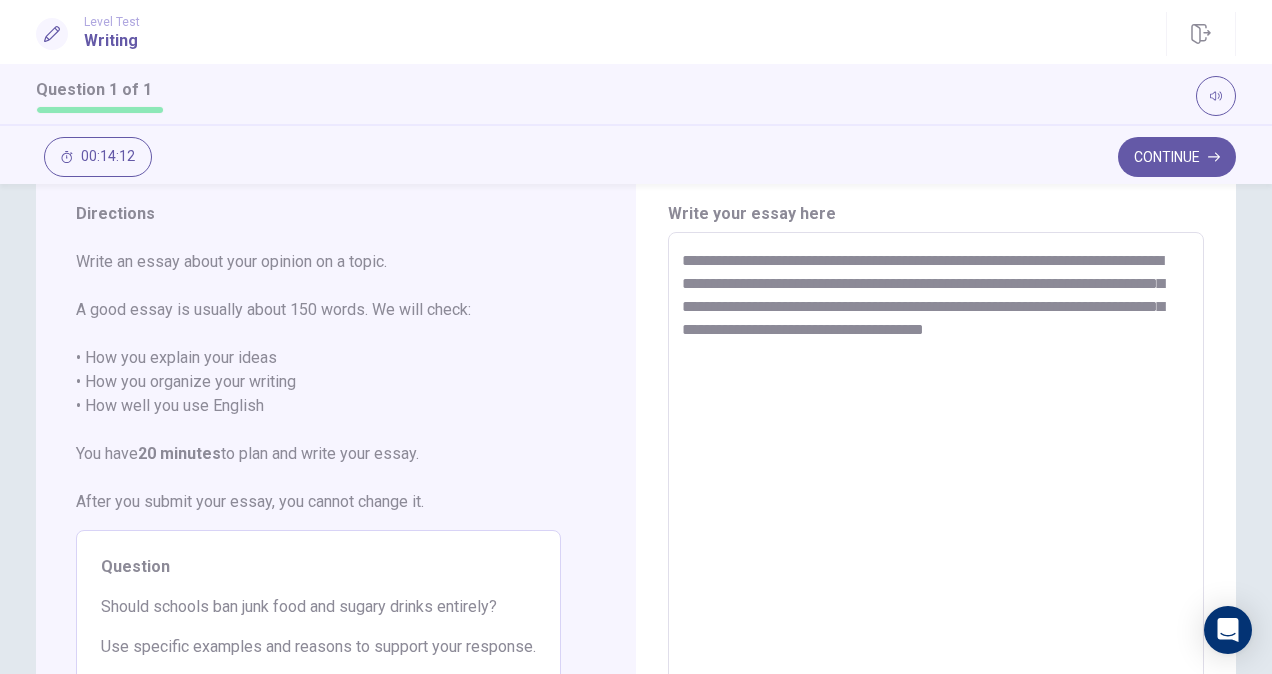 click on "**********" at bounding box center [935, 509] 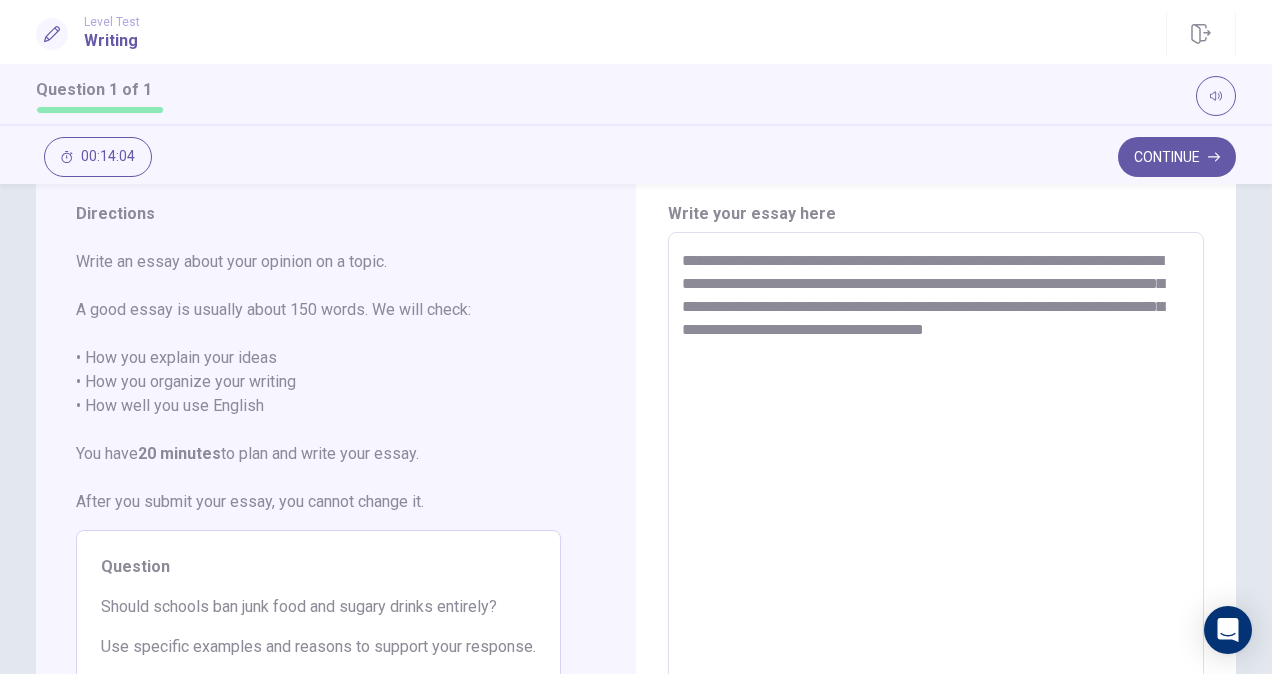 click on "**********" at bounding box center [935, 509] 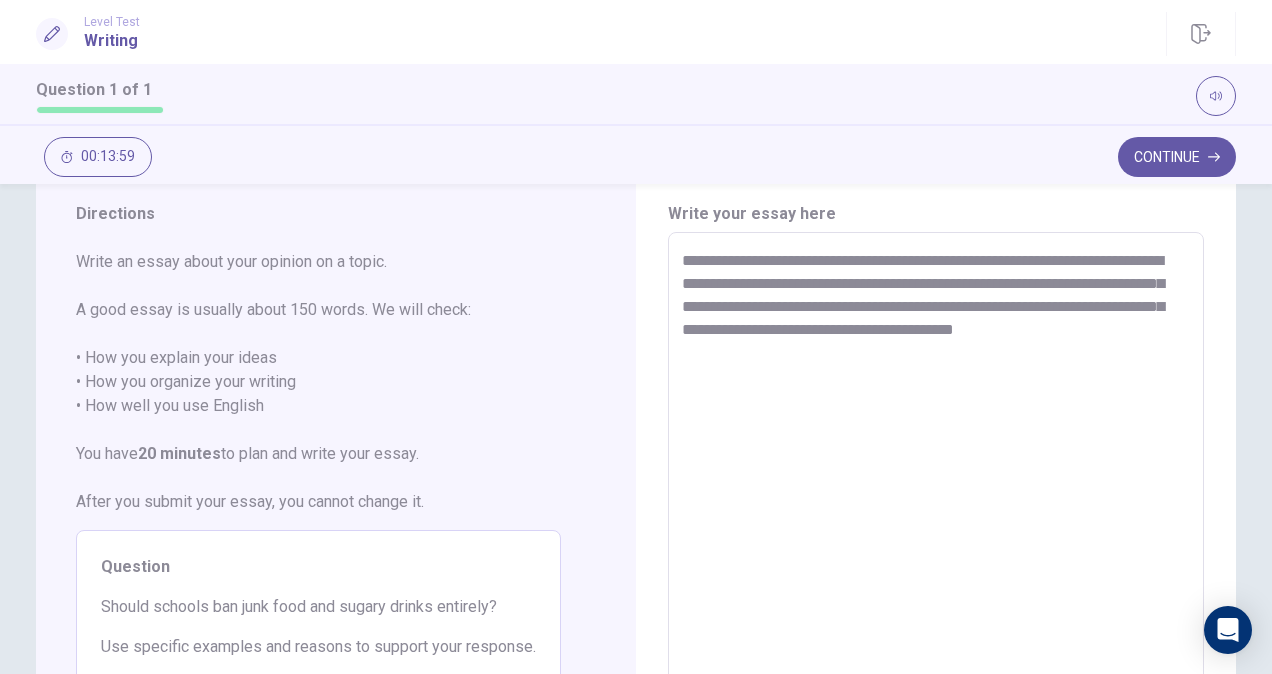 click on "**********" at bounding box center [935, 509] 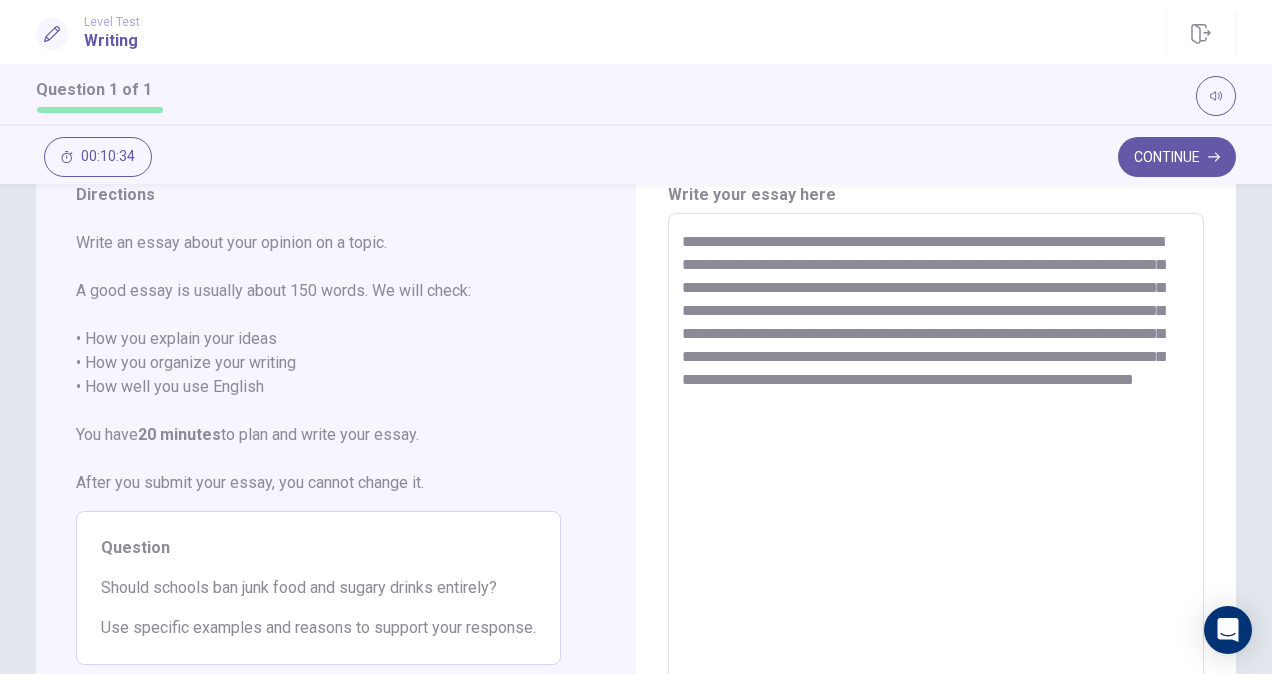 scroll, scrollTop: 49, scrollLeft: 0, axis: vertical 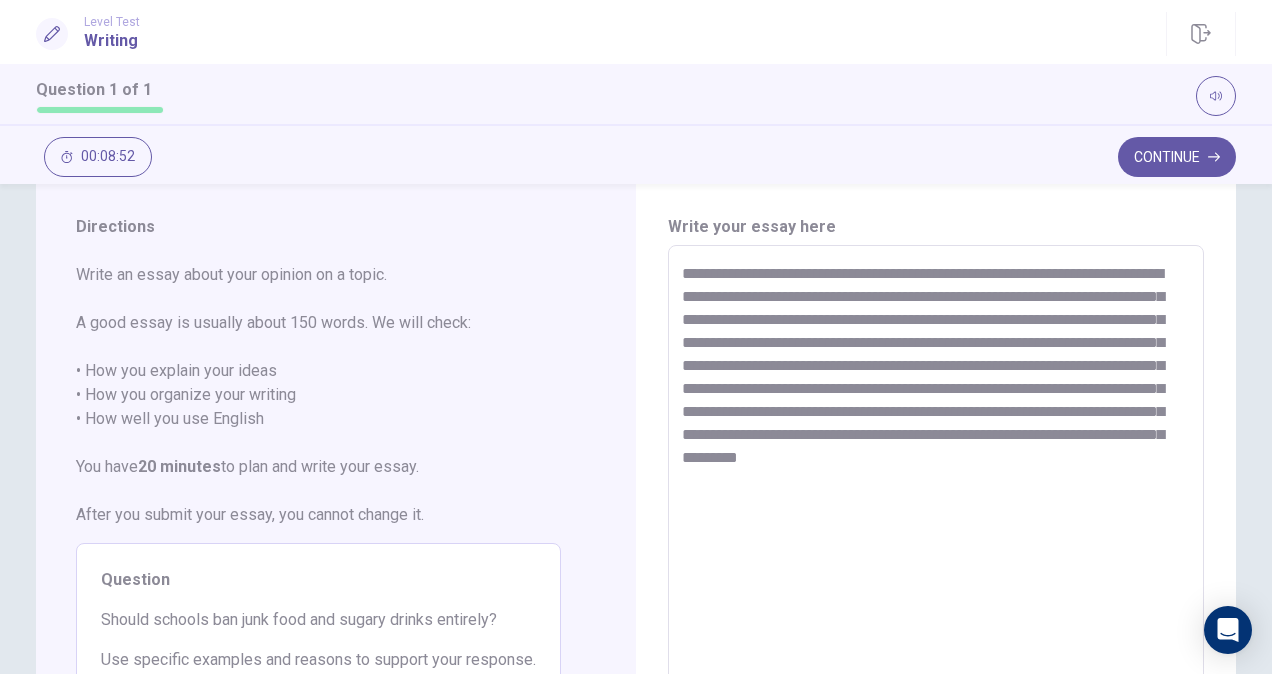 click on "**********" at bounding box center [935, 522] 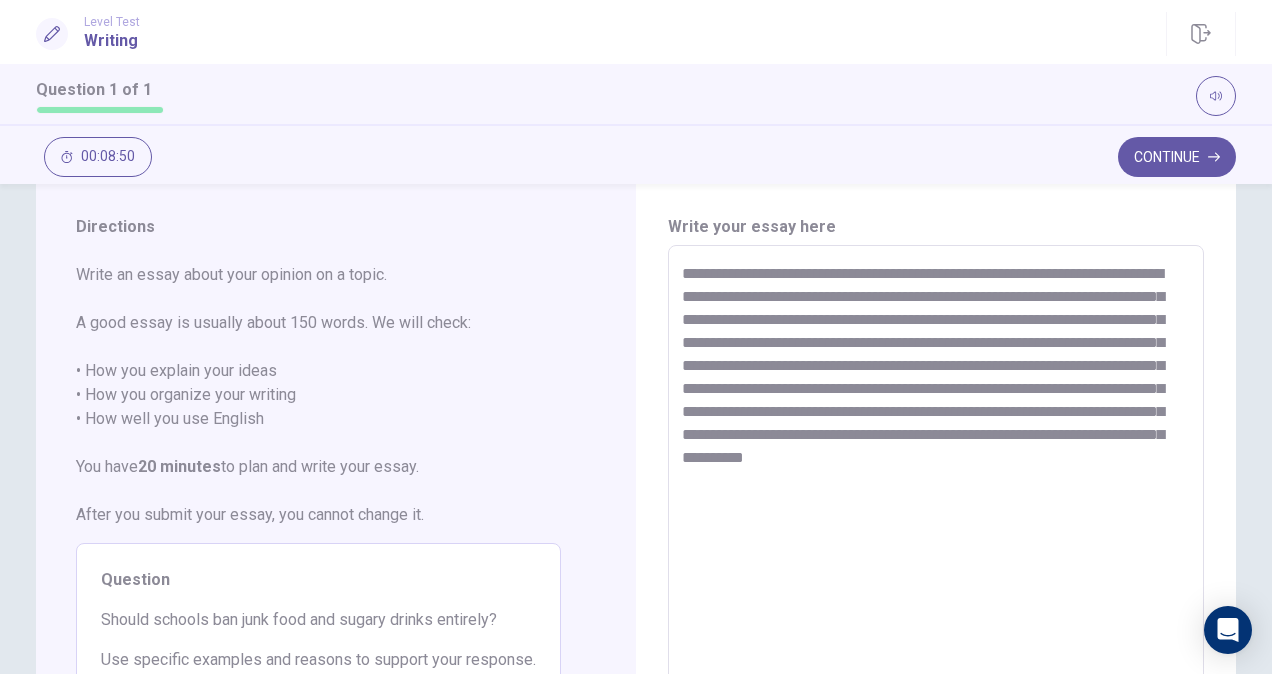 click on "**********" at bounding box center [935, 522] 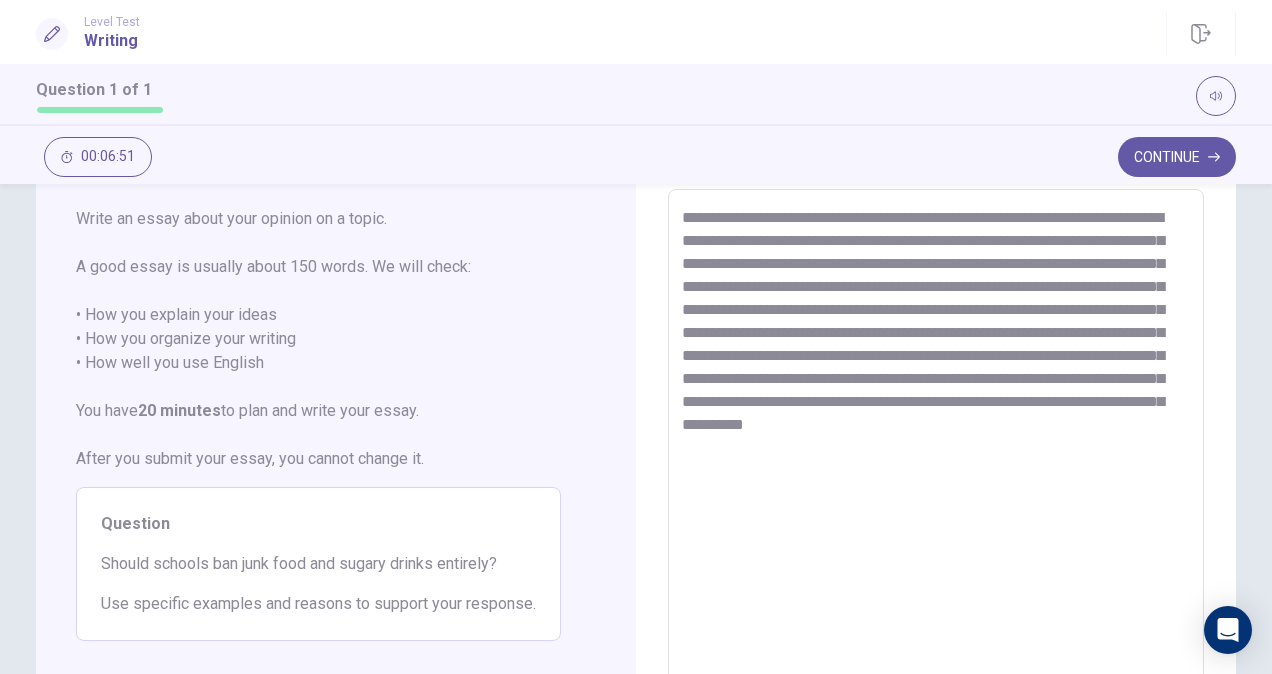 scroll, scrollTop: 107, scrollLeft: 0, axis: vertical 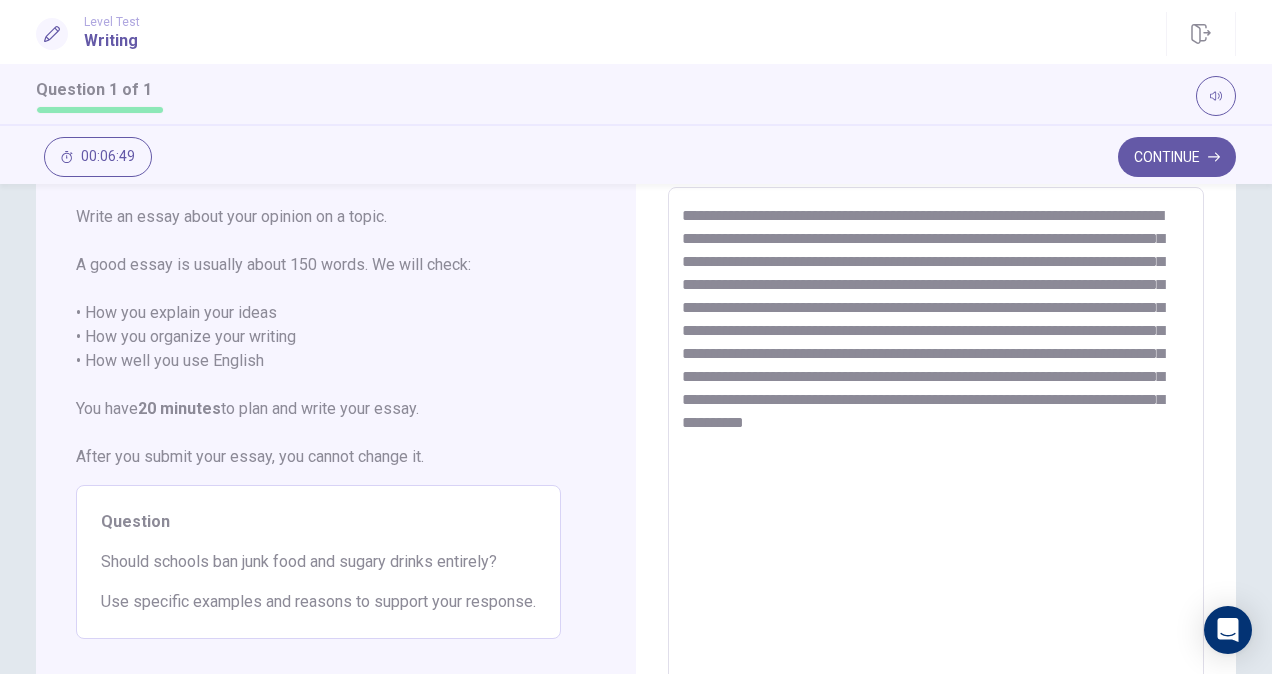 click on "**********" at bounding box center [935, 464] 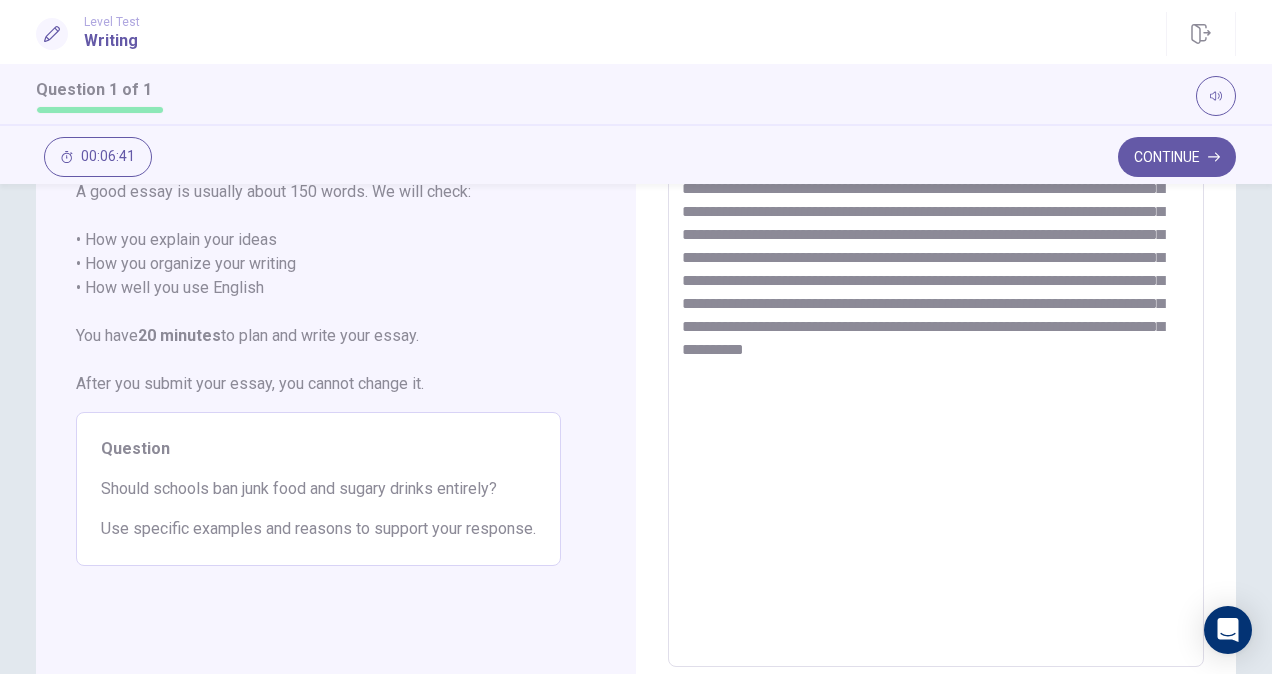 scroll, scrollTop: 181, scrollLeft: 0, axis: vertical 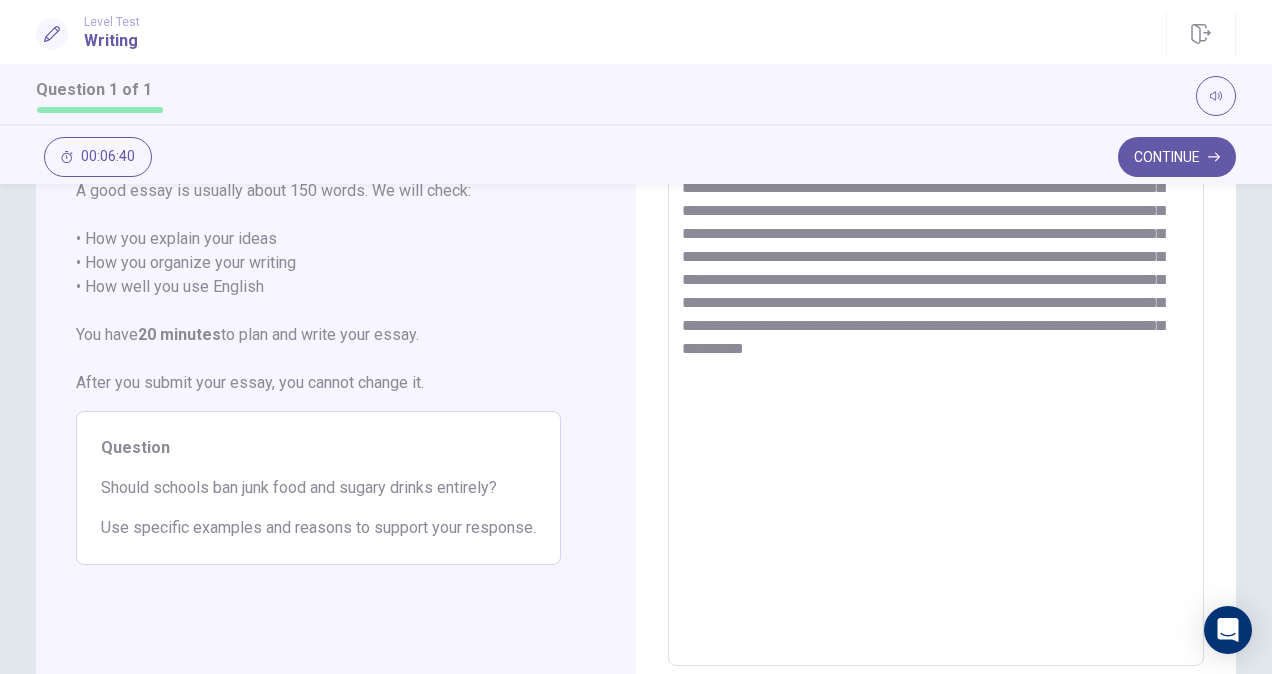 click on "**********" at bounding box center (935, 390) 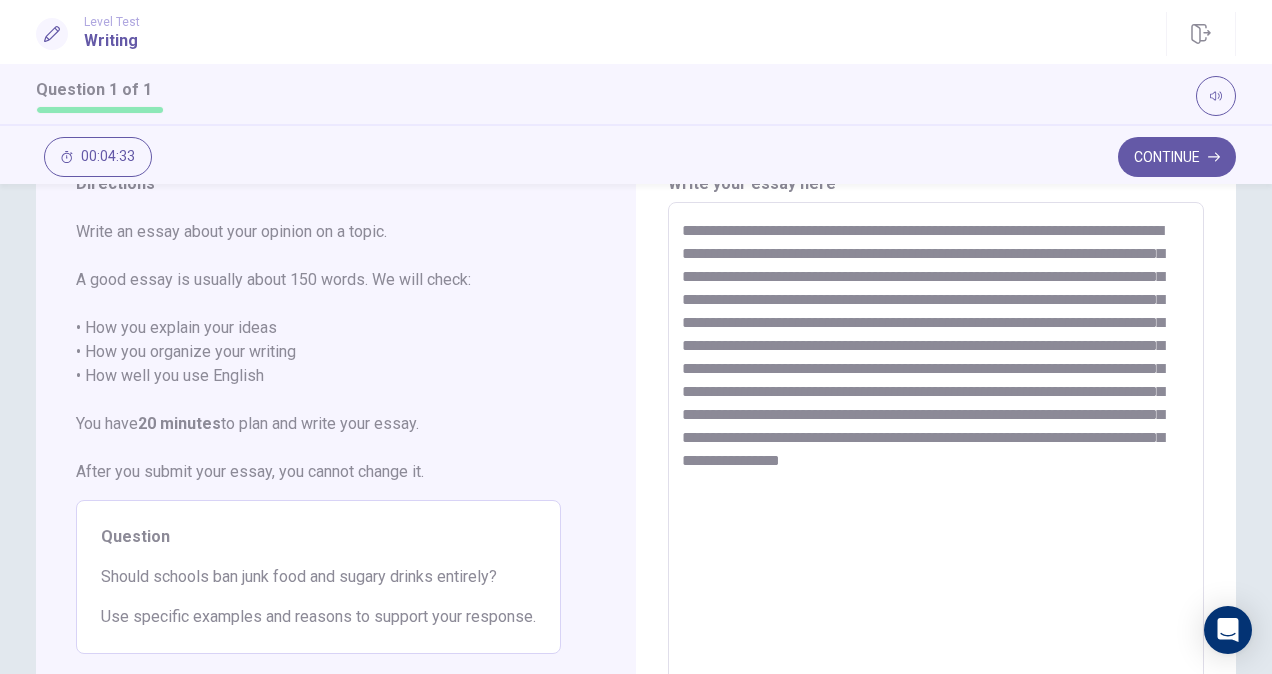 scroll, scrollTop: 93, scrollLeft: 0, axis: vertical 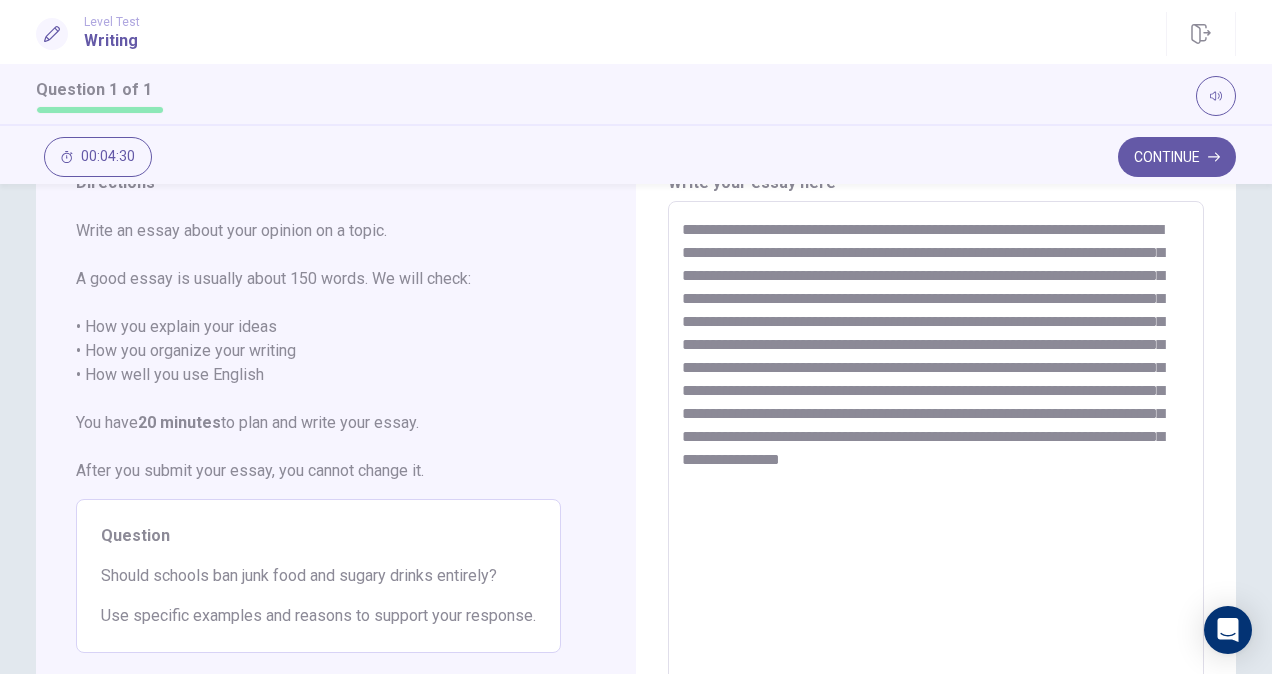 click on "**********" at bounding box center [935, 478] 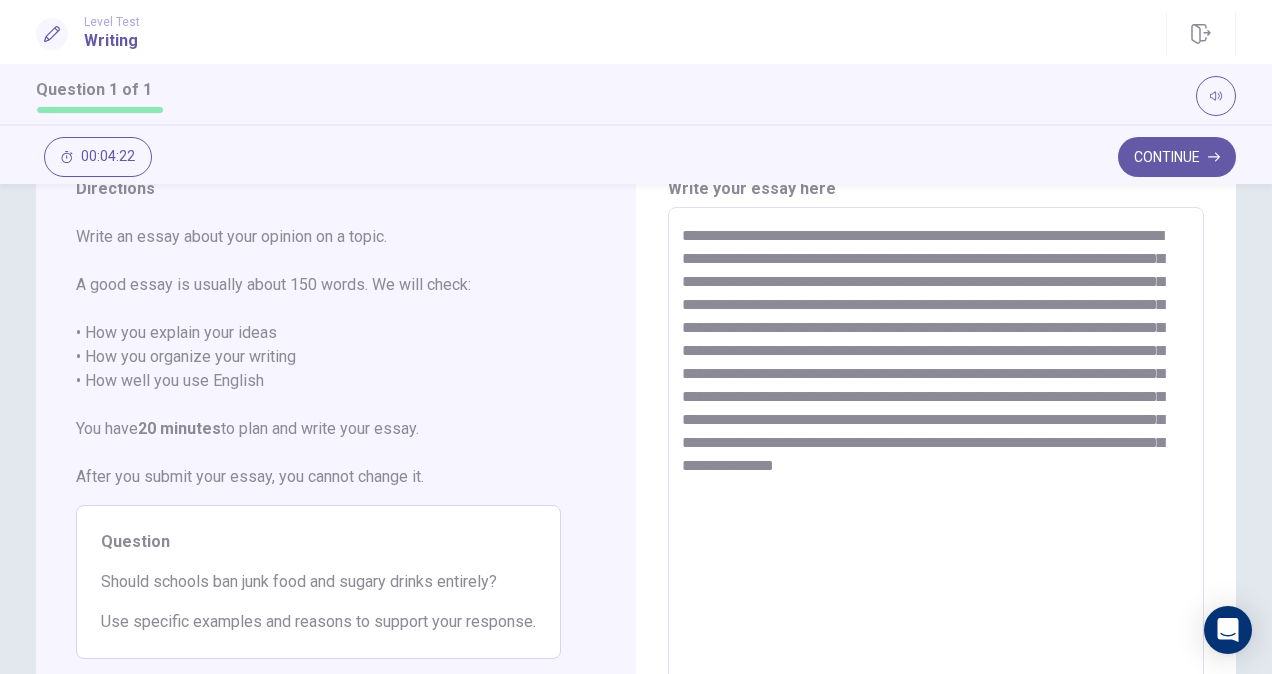 scroll, scrollTop: 81, scrollLeft: 0, axis: vertical 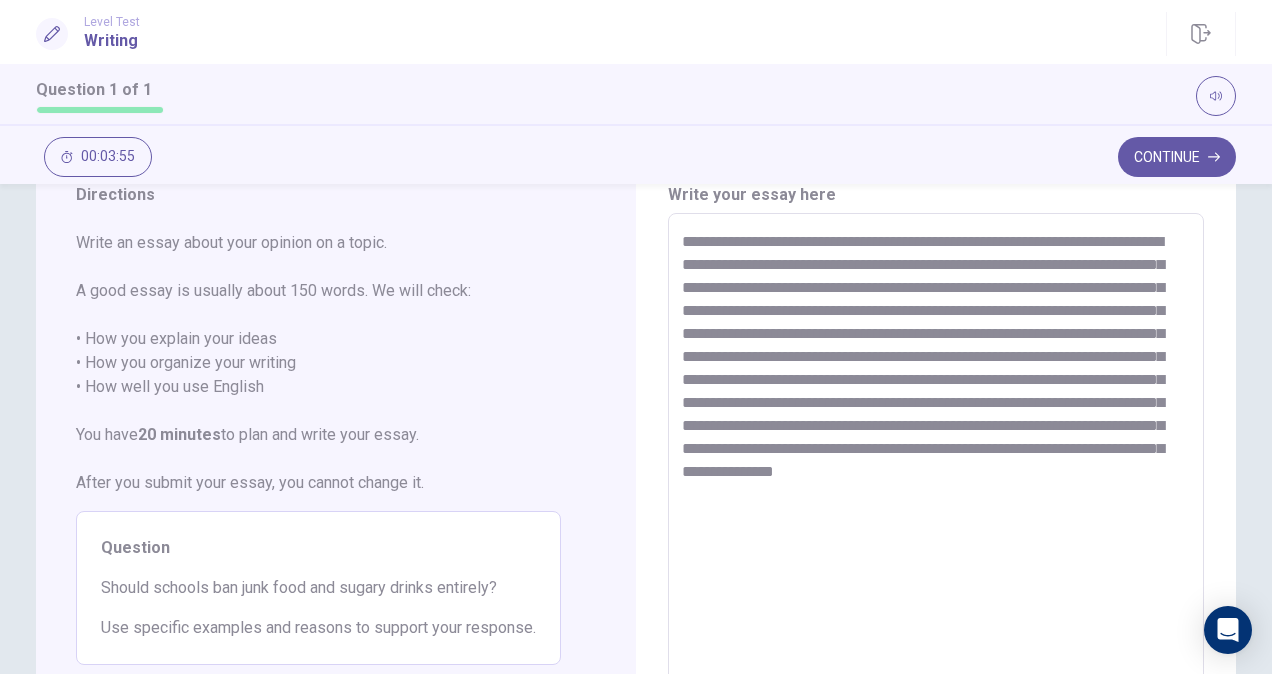 click on "**********" at bounding box center (935, 490) 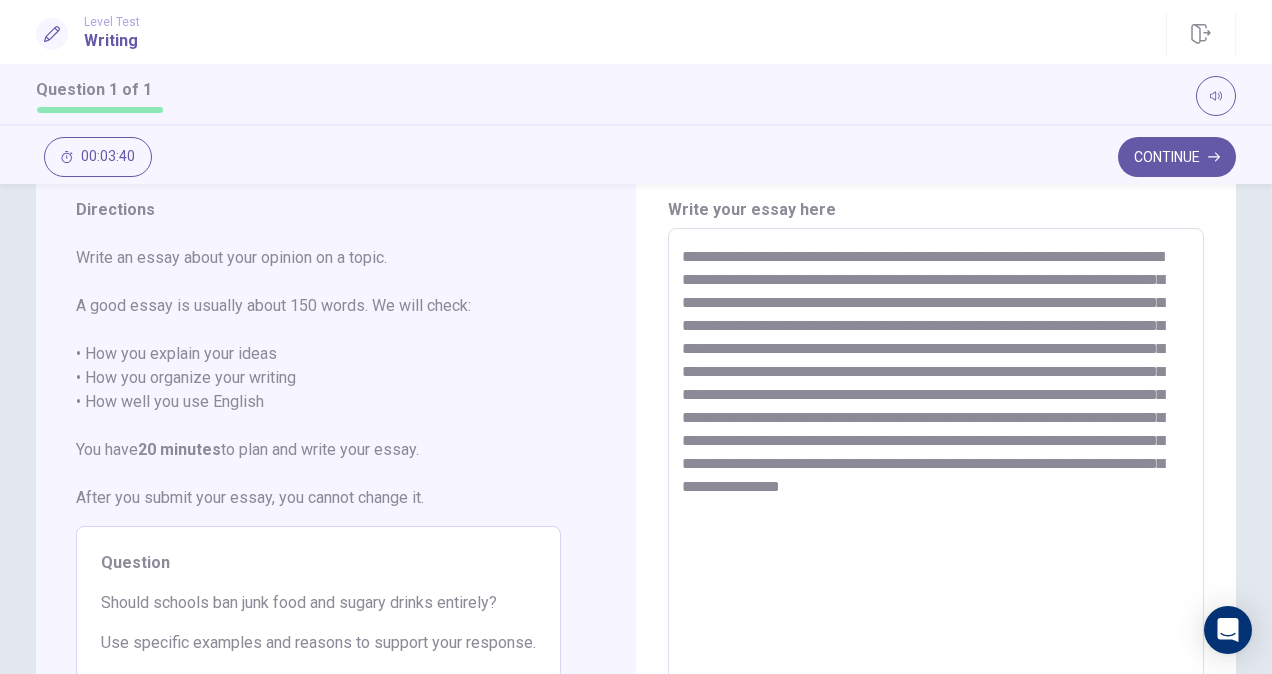 scroll, scrollTop: 0, scrollLeft: 0, axis: both 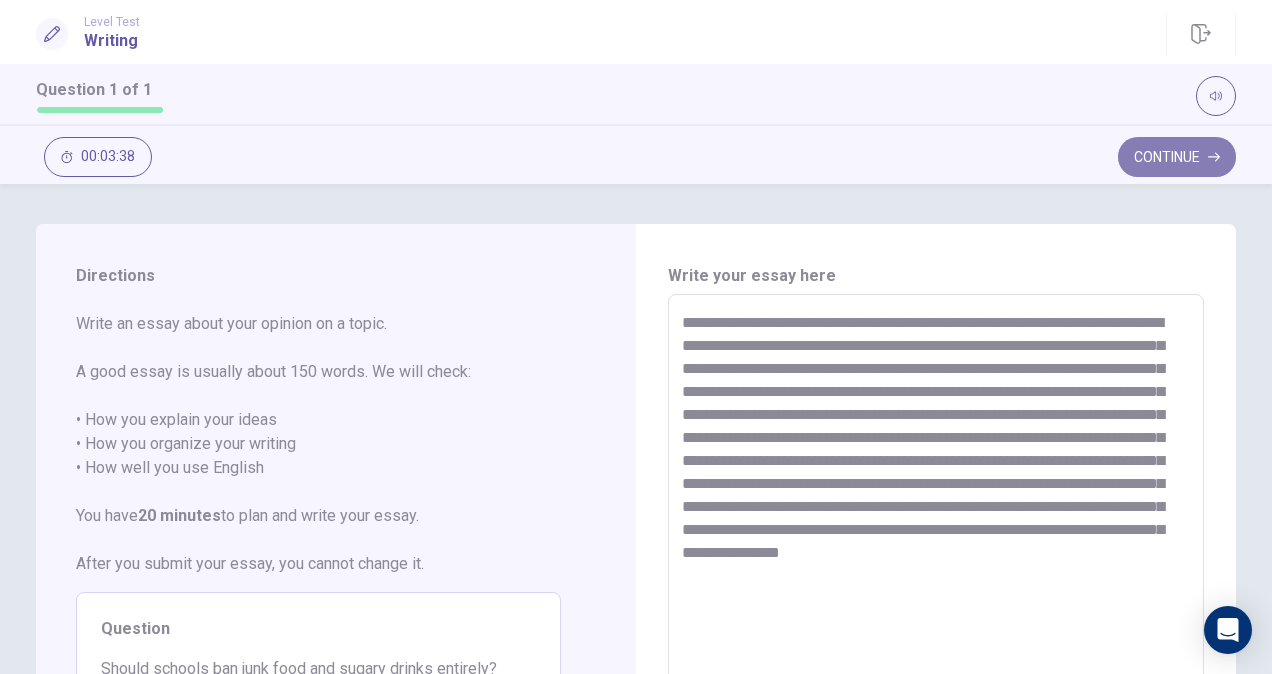 click on "Continue" at bounding box center (1177, 157) 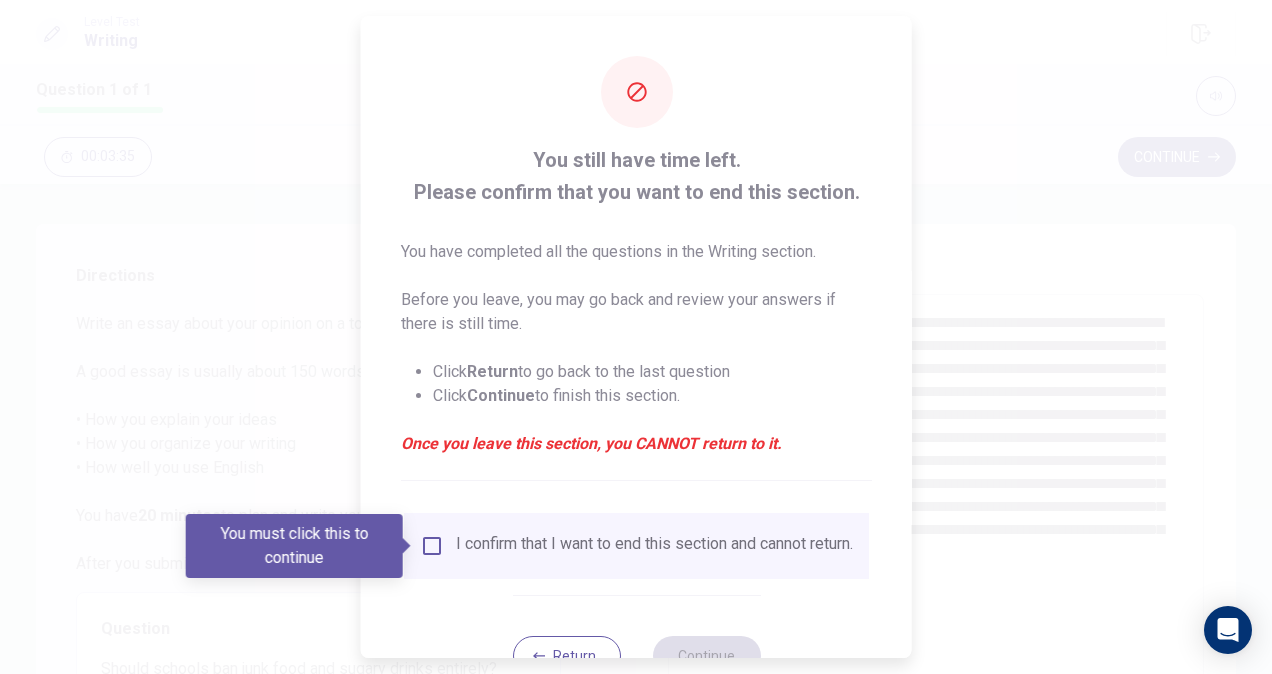 scroll, scrollTop: 72, scrollLeft: 0, axis: vertical 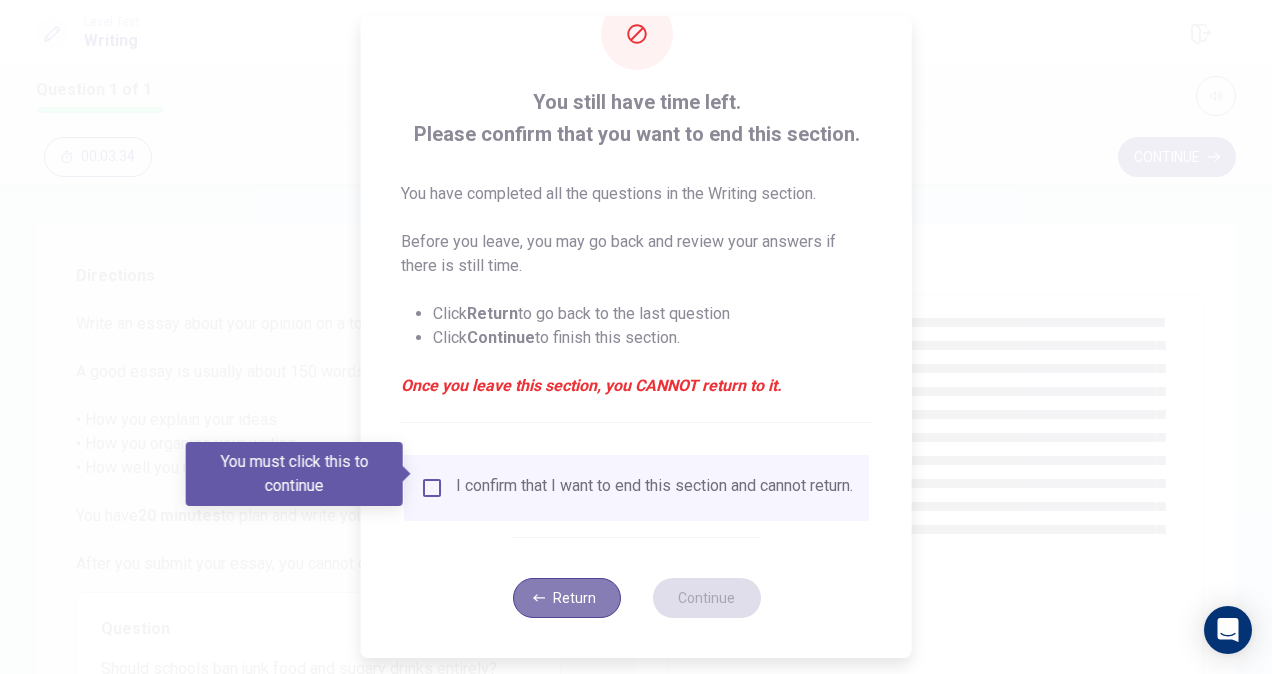 click on "Return" at bounding box center (566, 598) 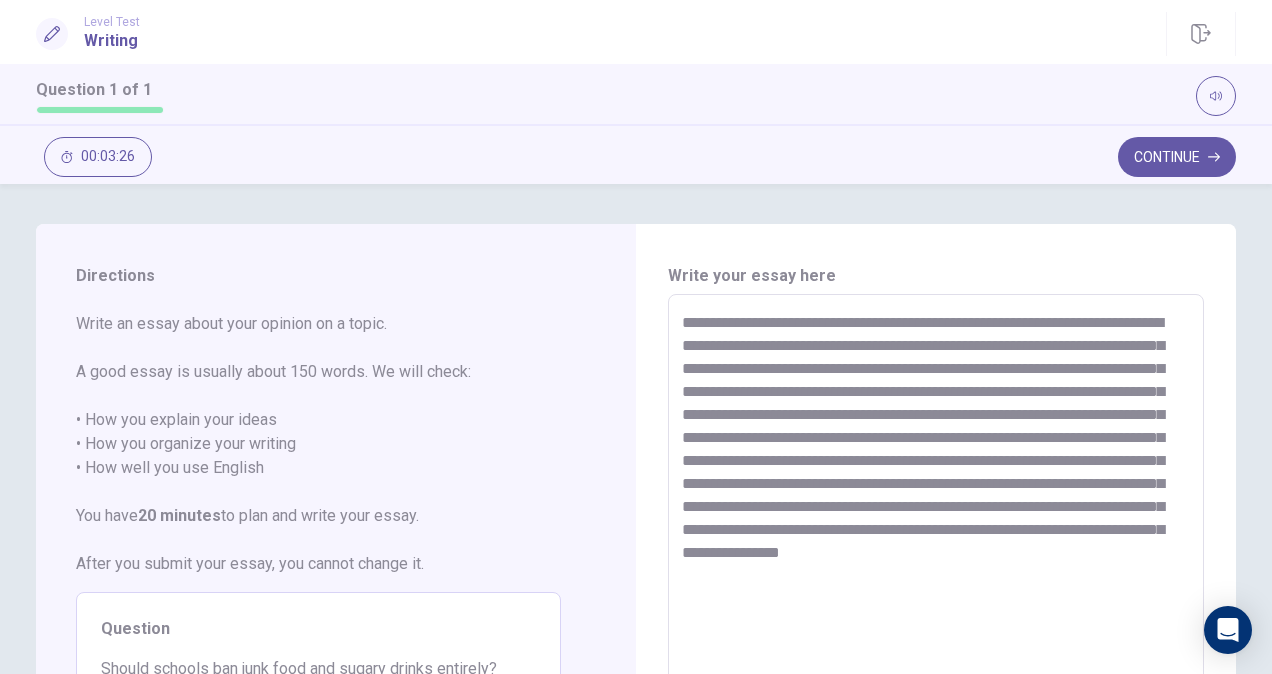 click on "**********" at bounding box center (935, 571) 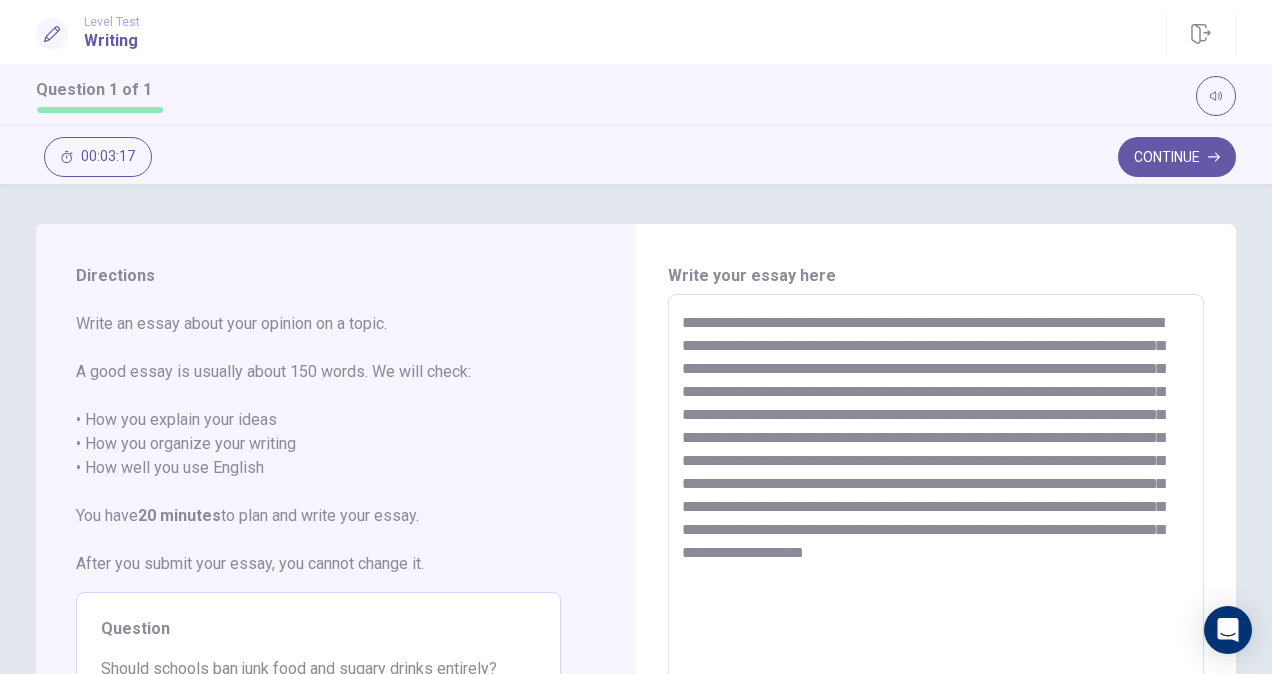 scroll, scrollTop: 6, scrollLeft: 0, axis: vertical 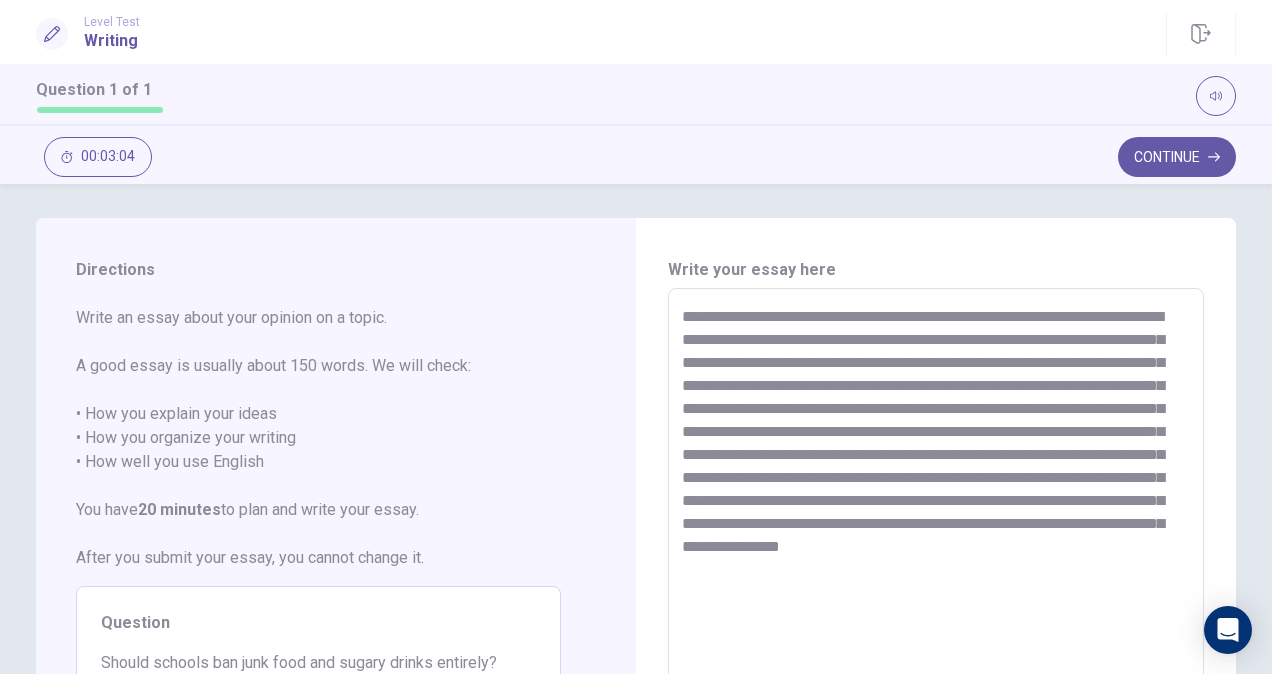 drag, startPoint x: 1020, startPoint y: 368, endPoint x: 1078, endPoint y: 362, distance: 58.30952 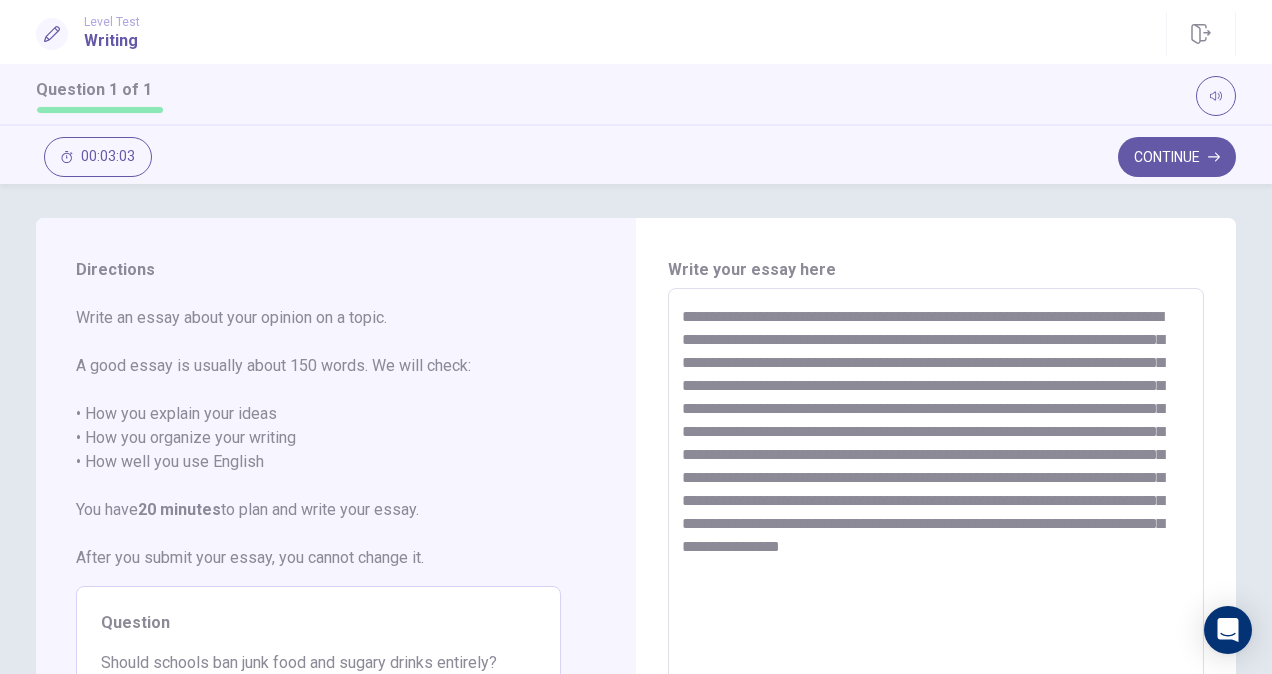 click on "**********" at bounding box center [935, 565] 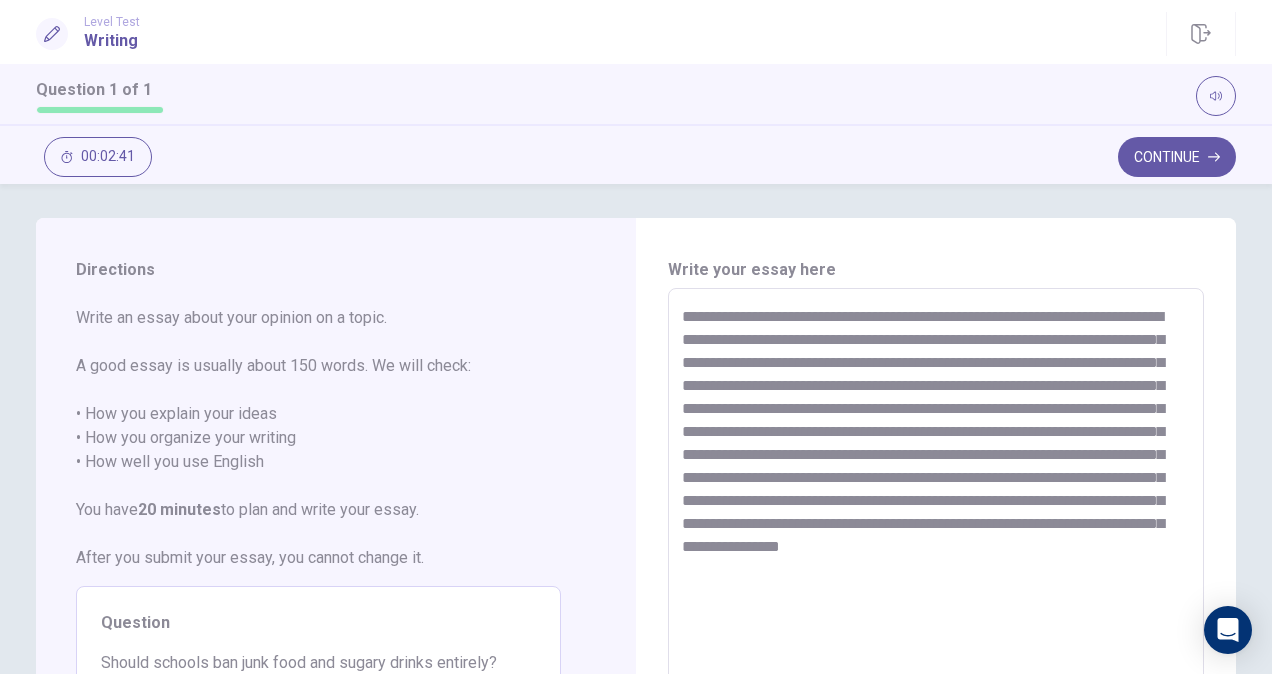 click on "**********" at bounding box center (935, 565) 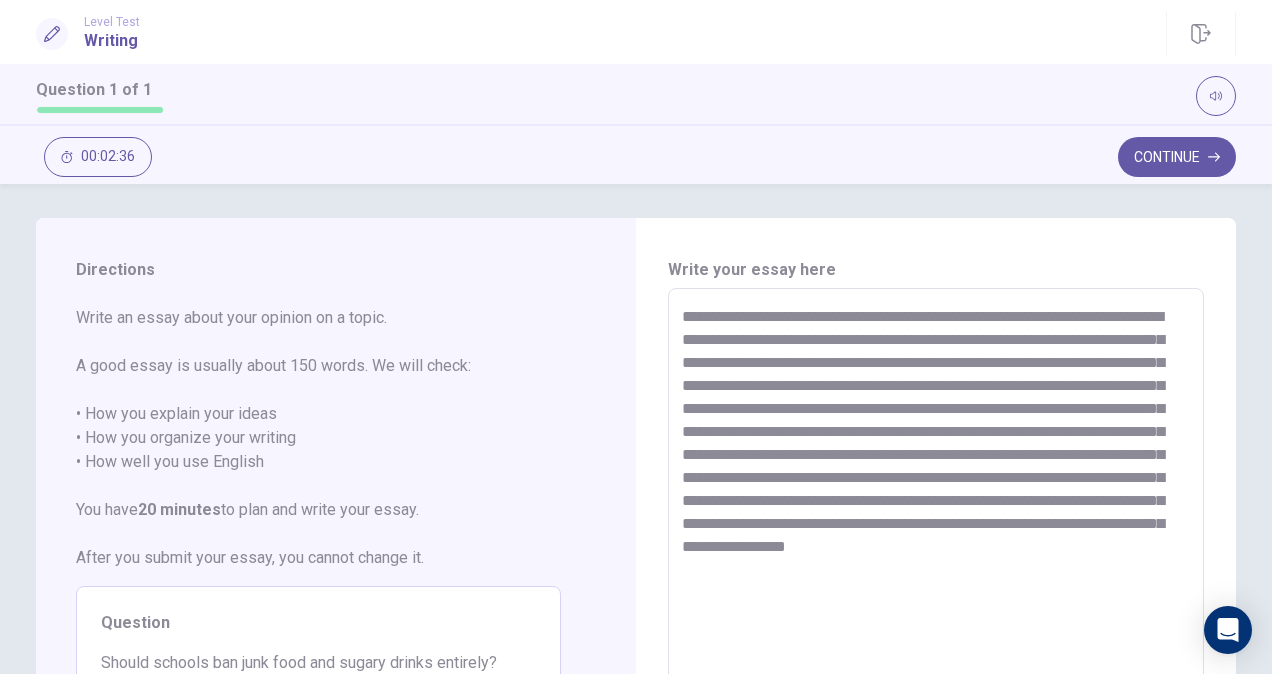 click on "**********" at bounding box center (935, 565) 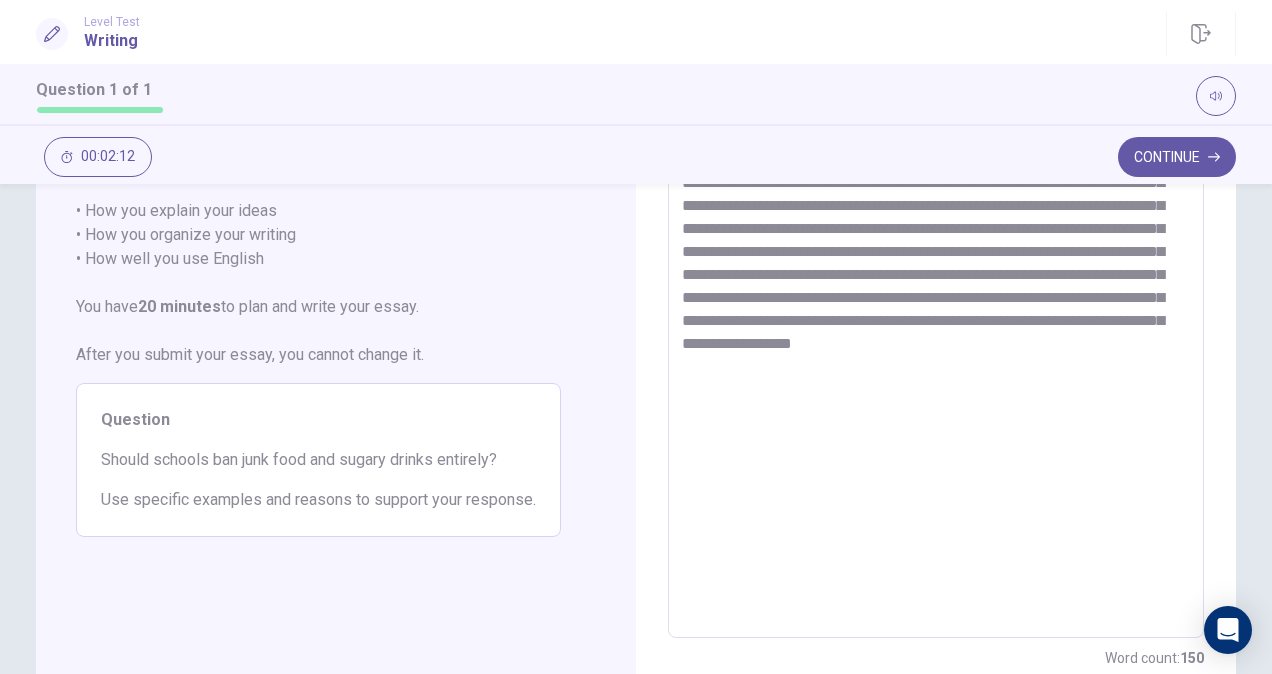 scroll, scrollTop: 205, scrollLeft: 0, axis: vertical 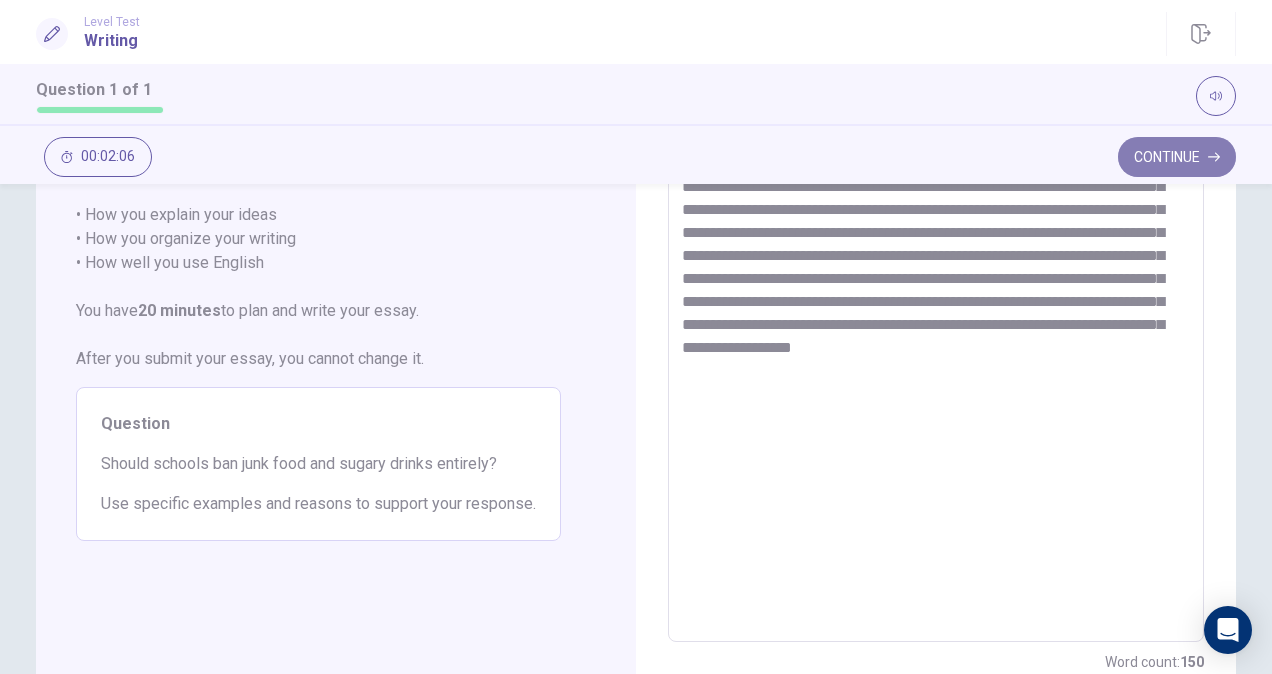 click on "Continue" at bounding box center [1177, 157] 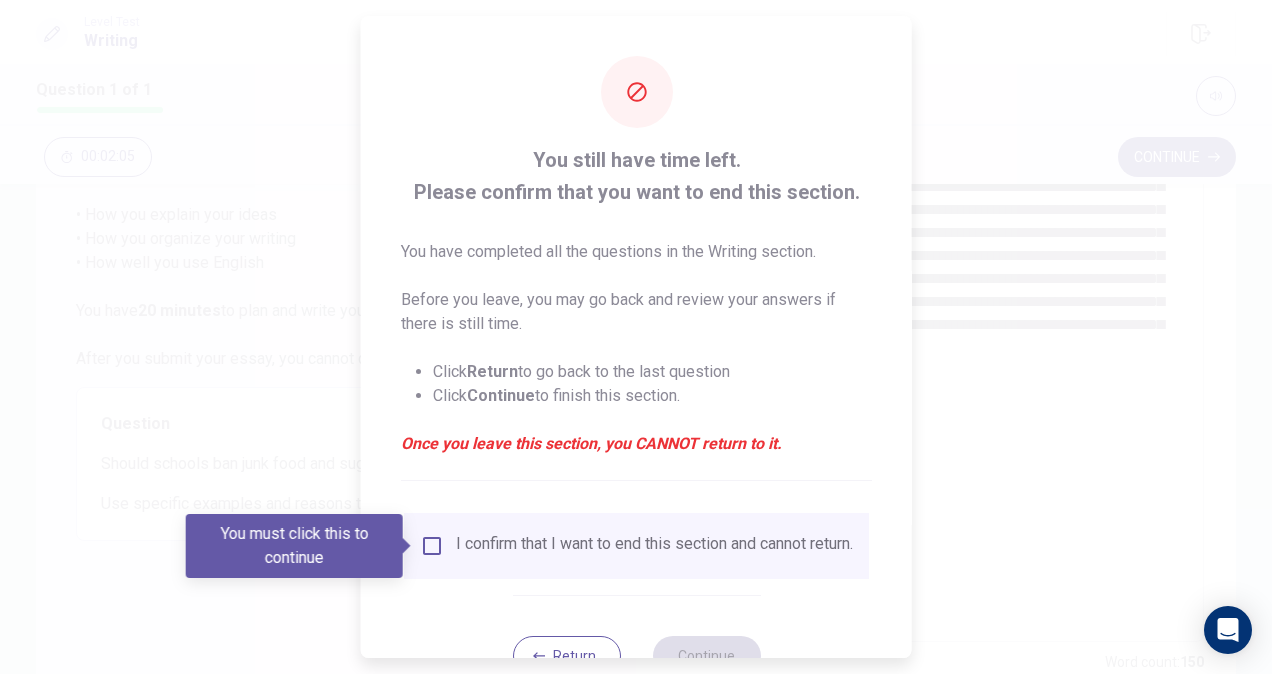 click on "I confirm that I want to end this section and cannot return." at bounding box center (636, 546) 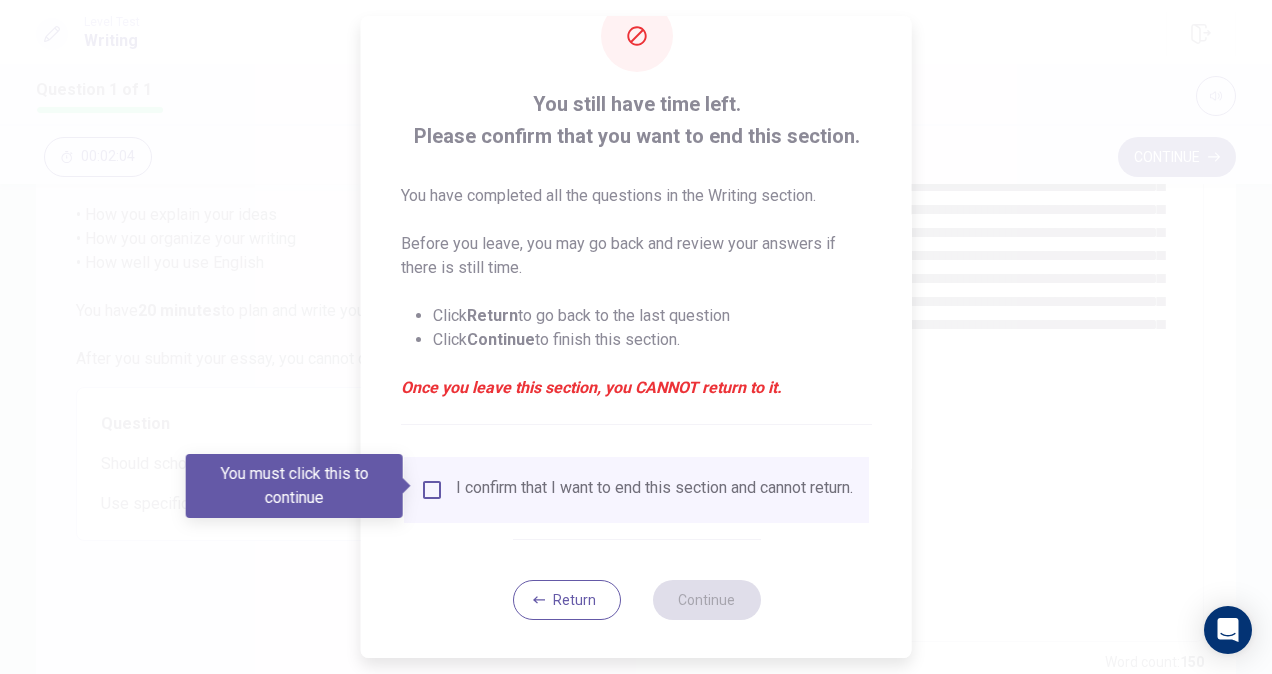 scroll, scrollTop: 60, scrollLeft: 0, axis: vertical 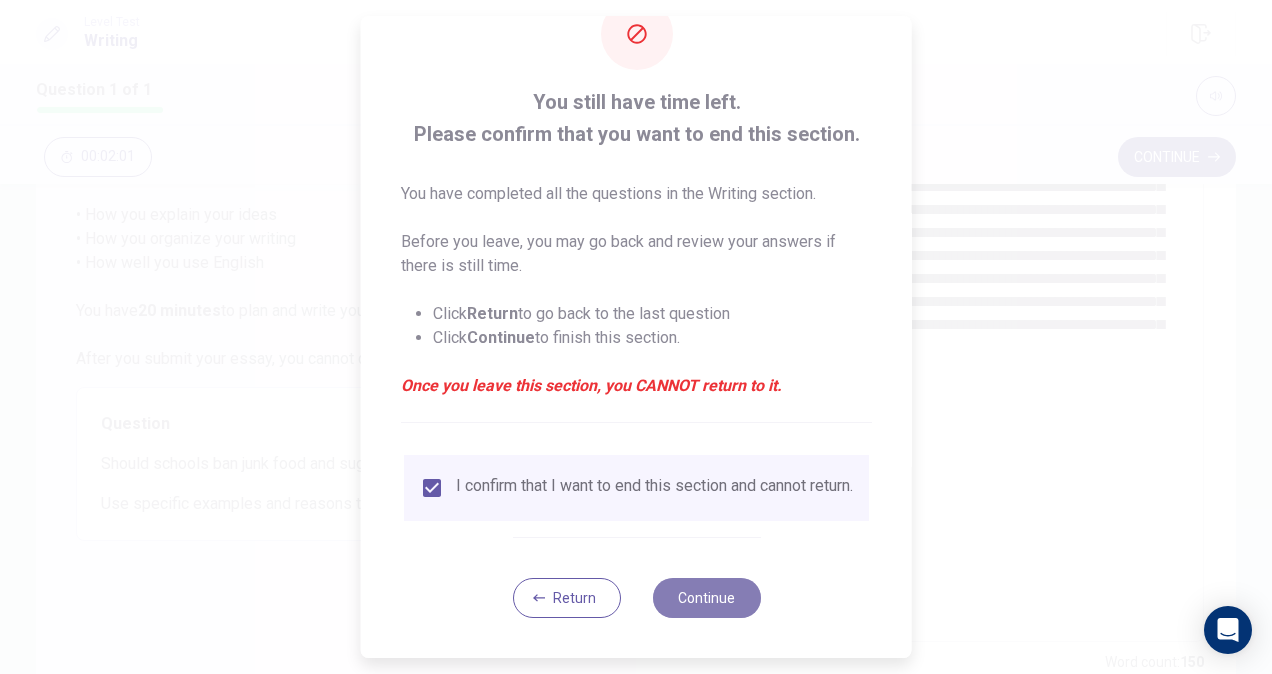 click on "Continue" at bounding box center [706, 598] 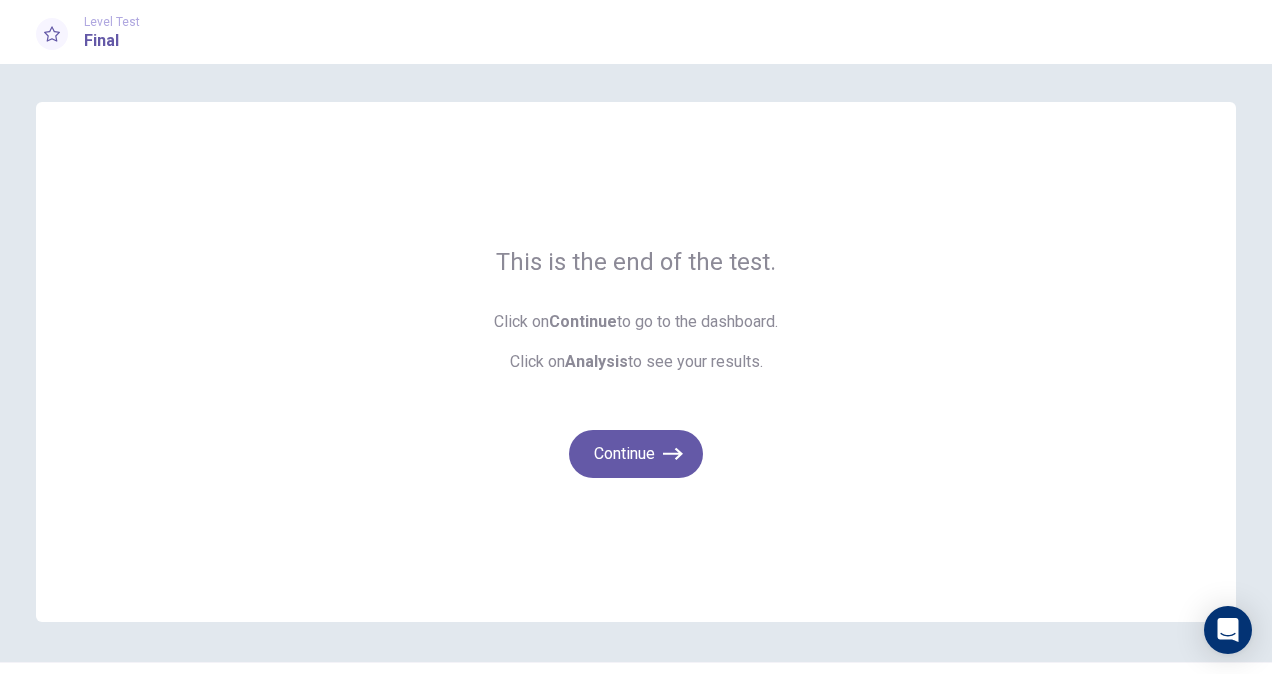 scroll, scrollTop: 0, scrollLeft: 0, axis: both 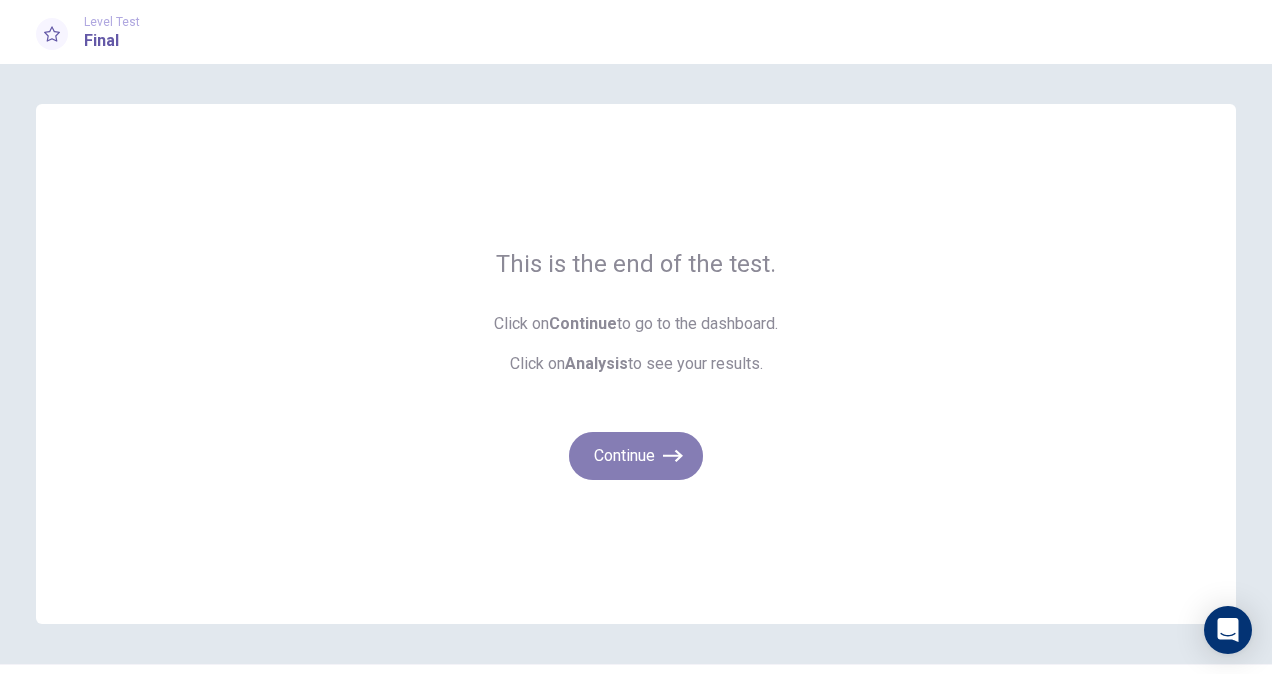 click on "Continue" at bounding box center (636, 456) 